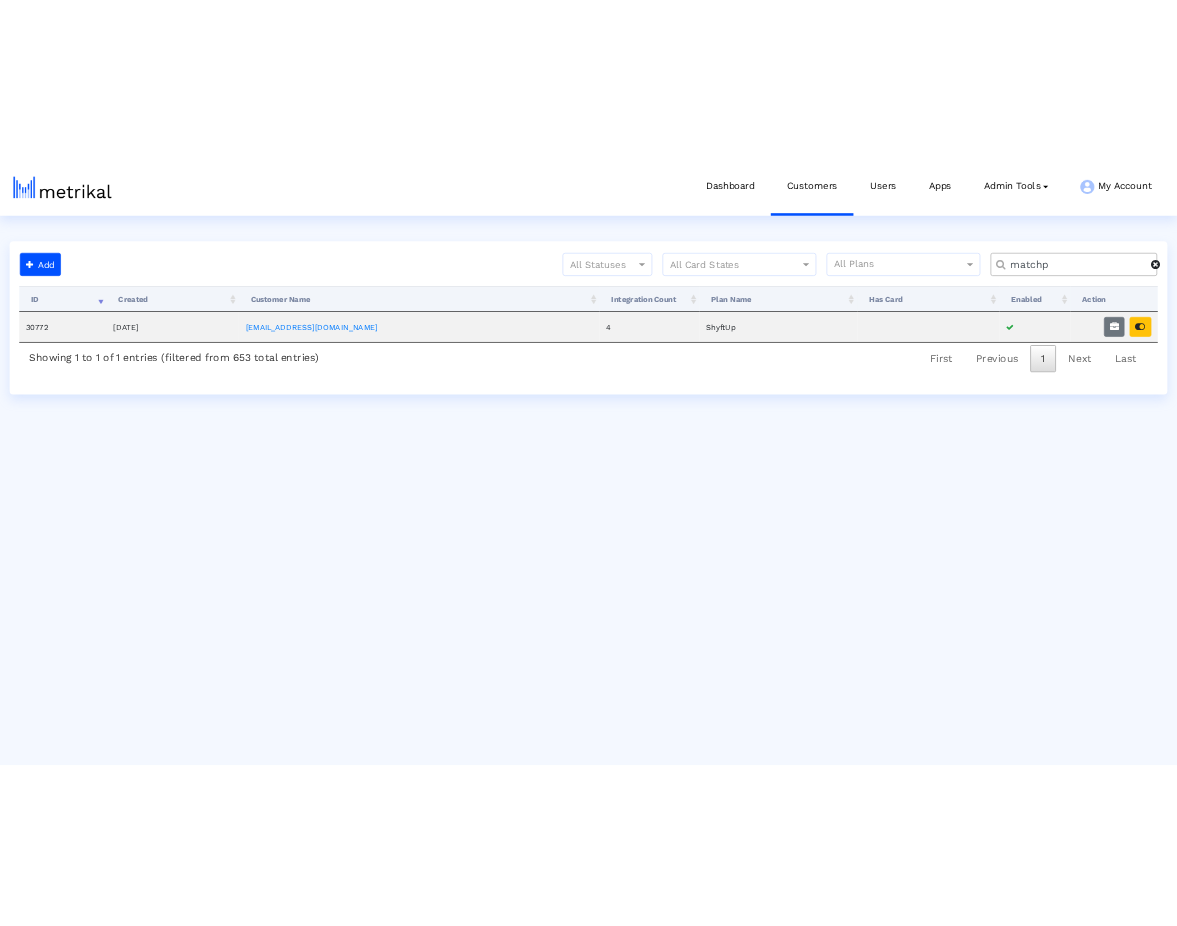 scroll, scrollTop: 0, scrollLeft: 0, axis: both 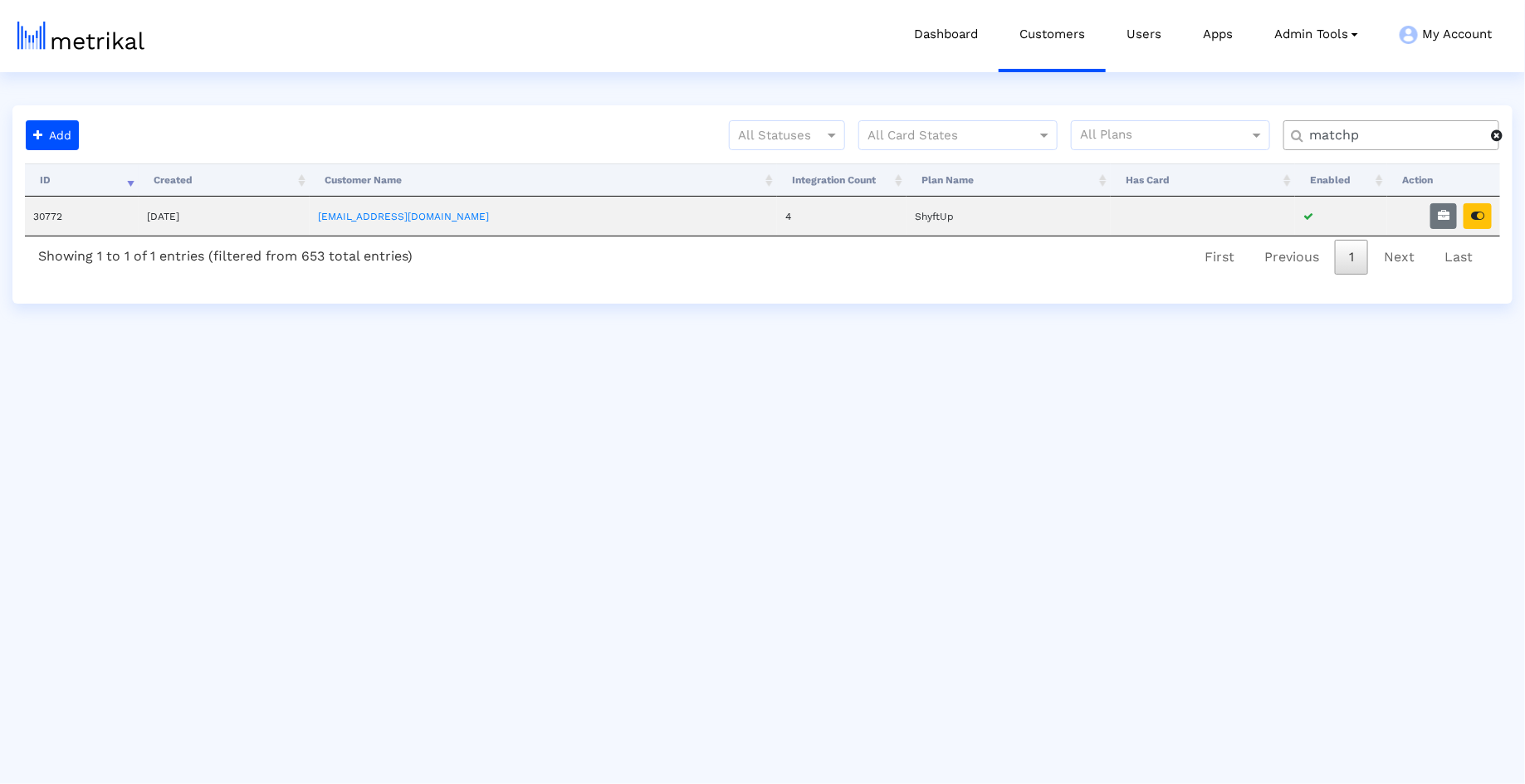click on "matchp" 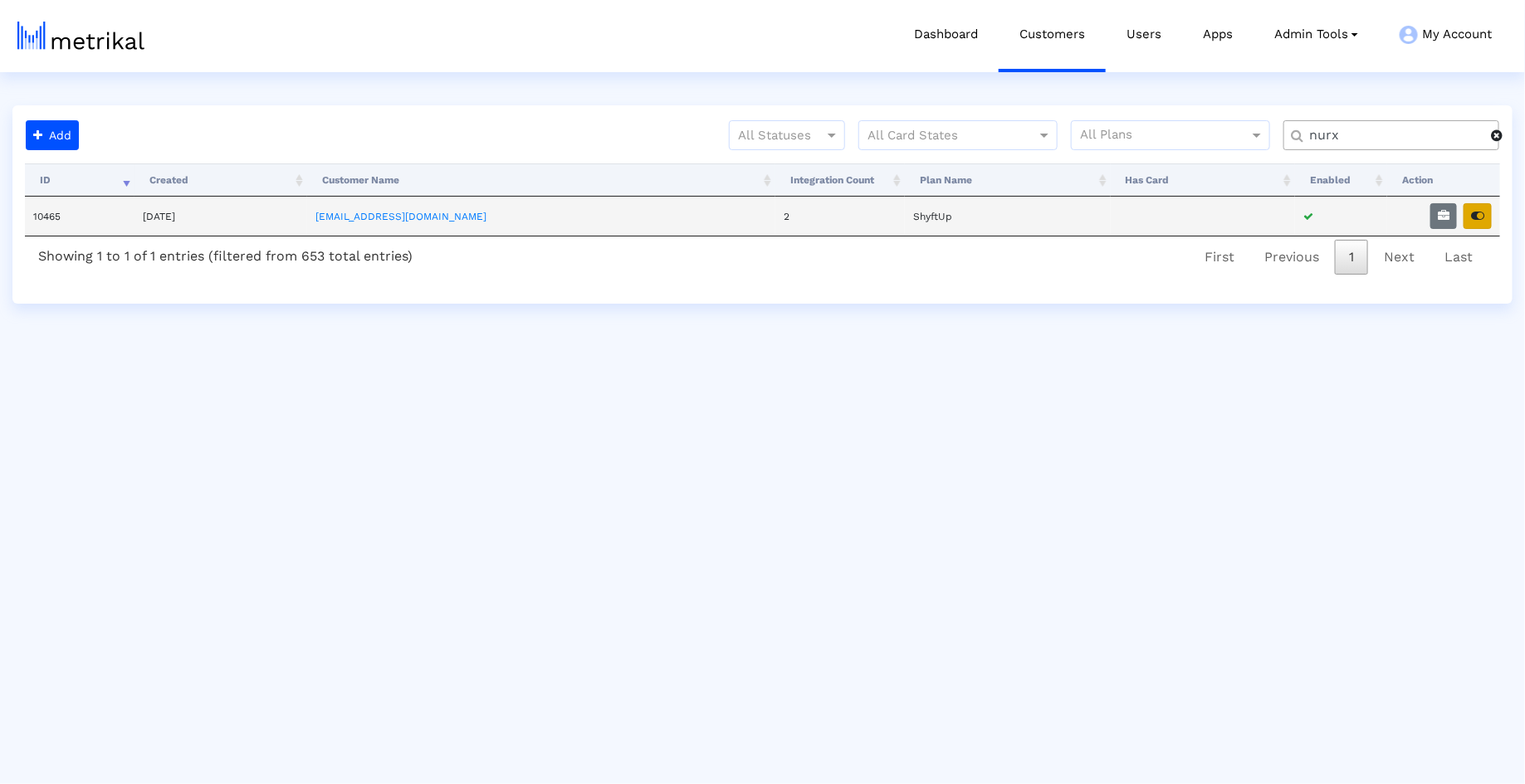 type on "nurx" 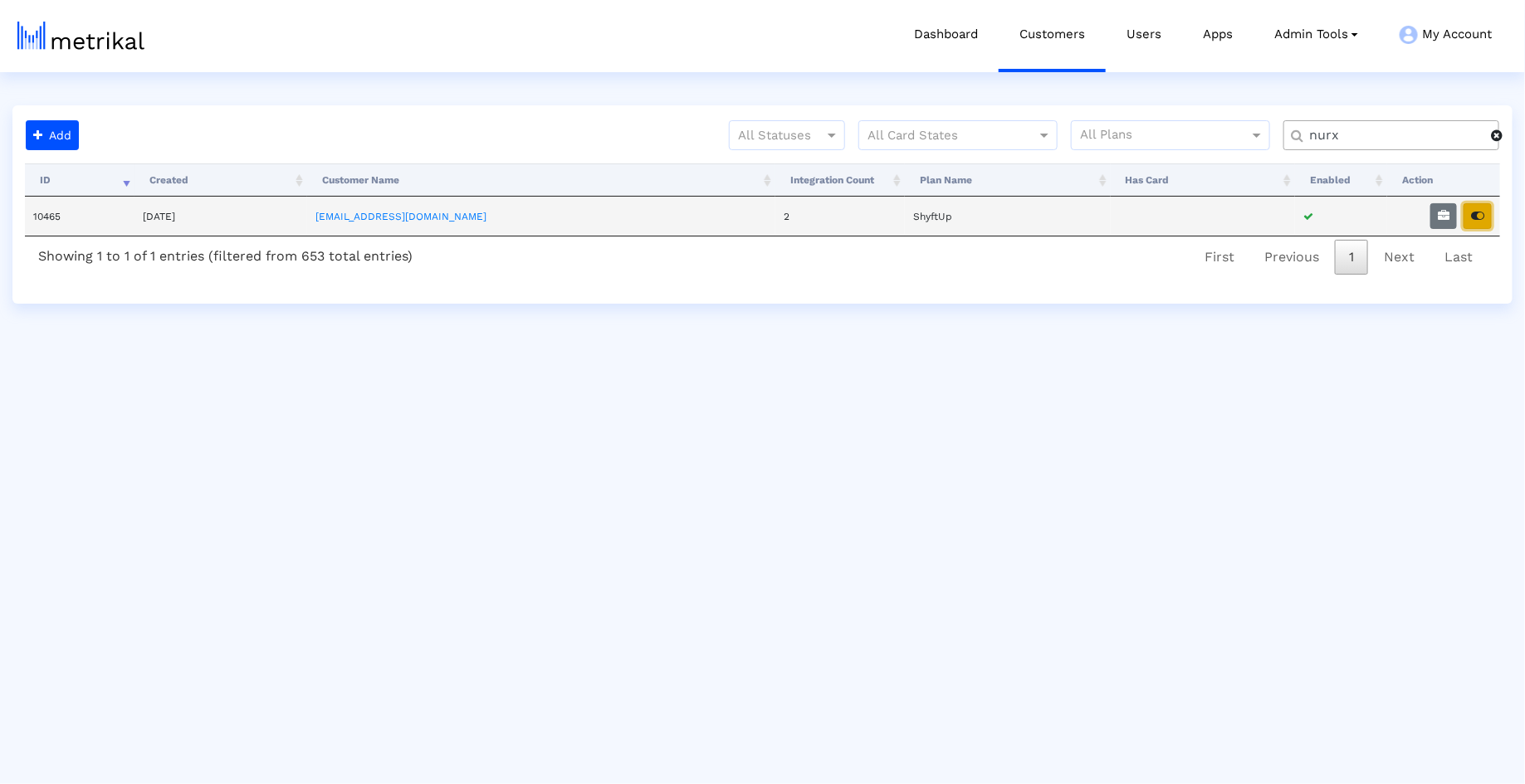 click at bounding box center [1478, 216] 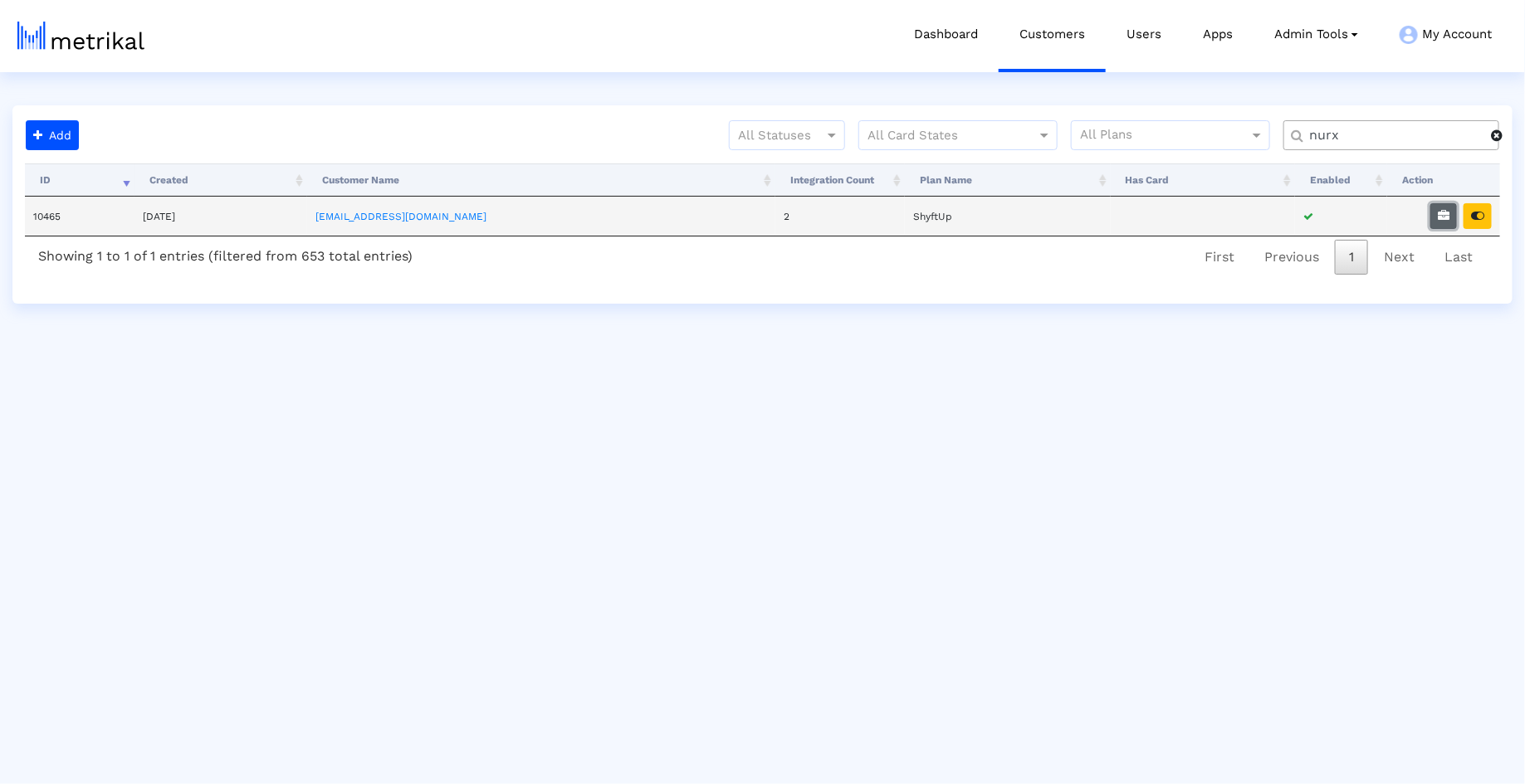 click at bounding box center [1444, 216] 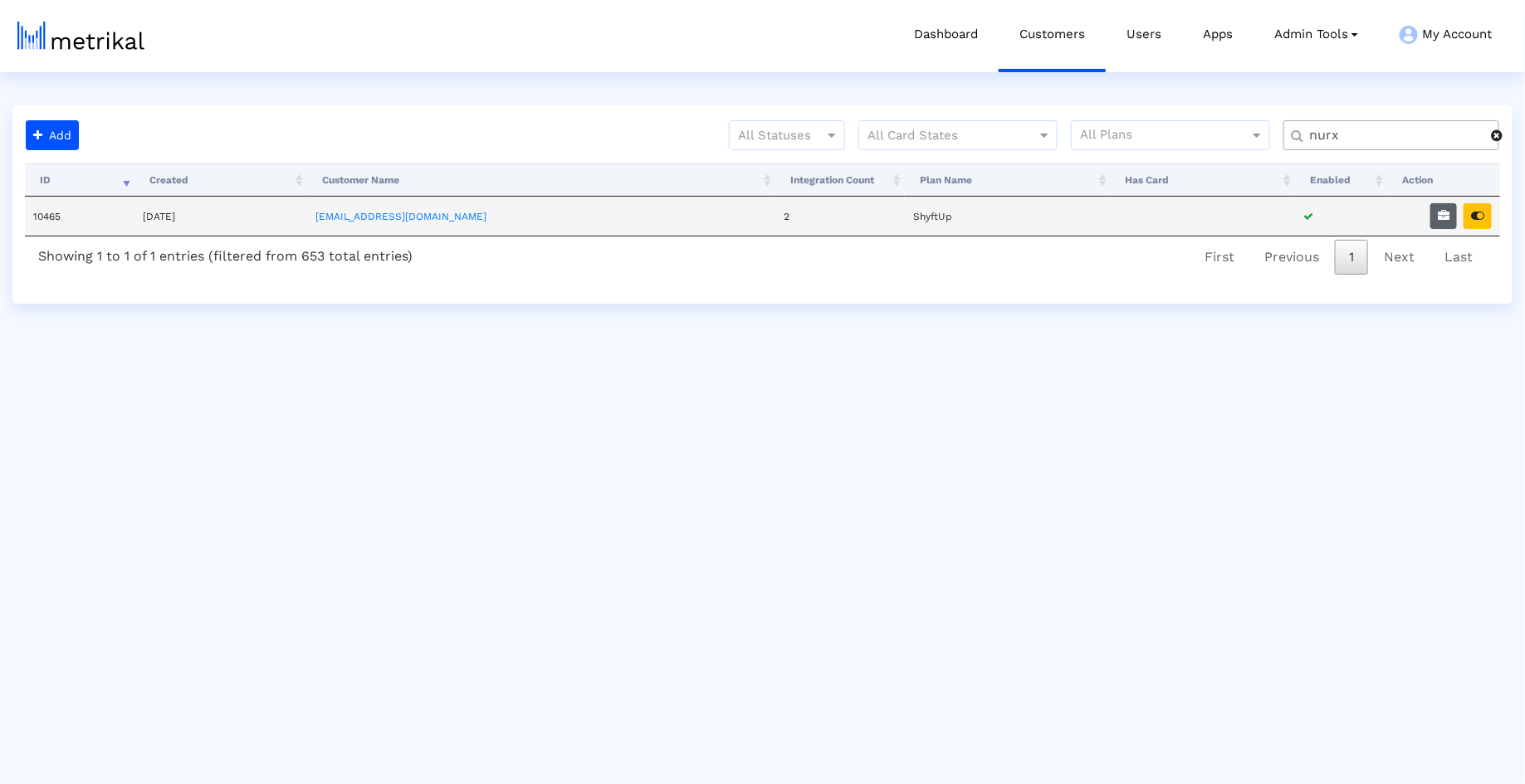 select on "1: 1" 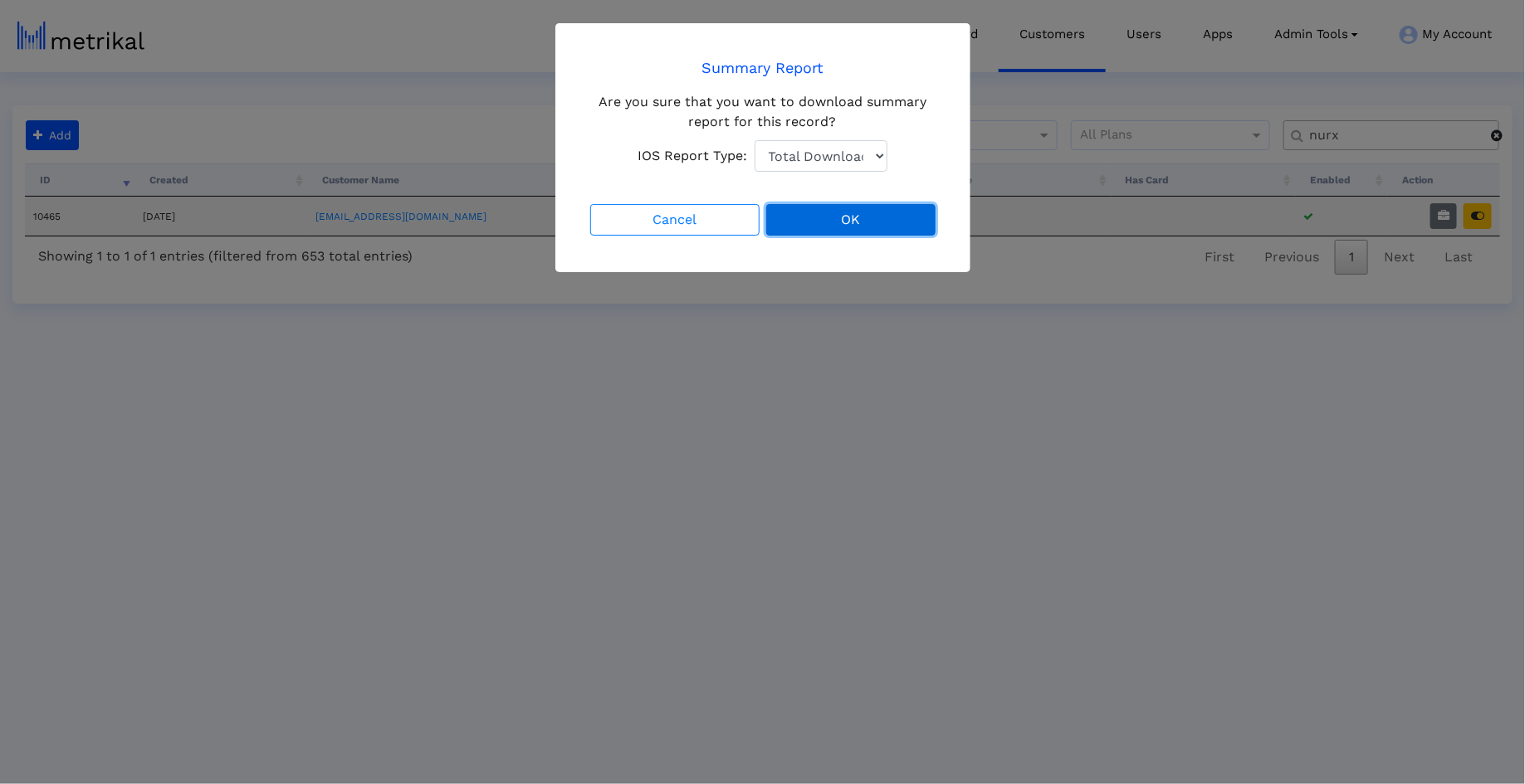 click on "OK" 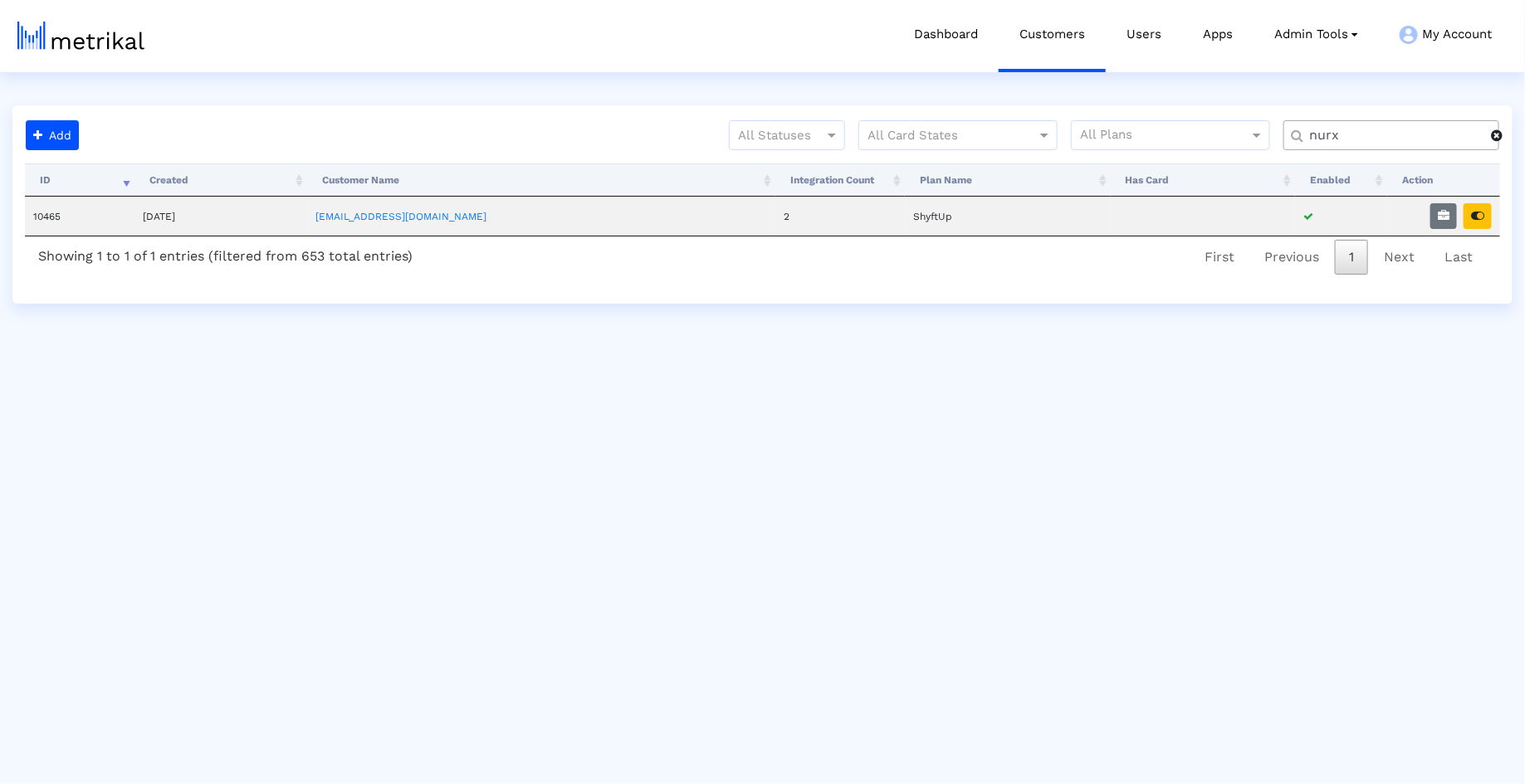 click on "nurx" 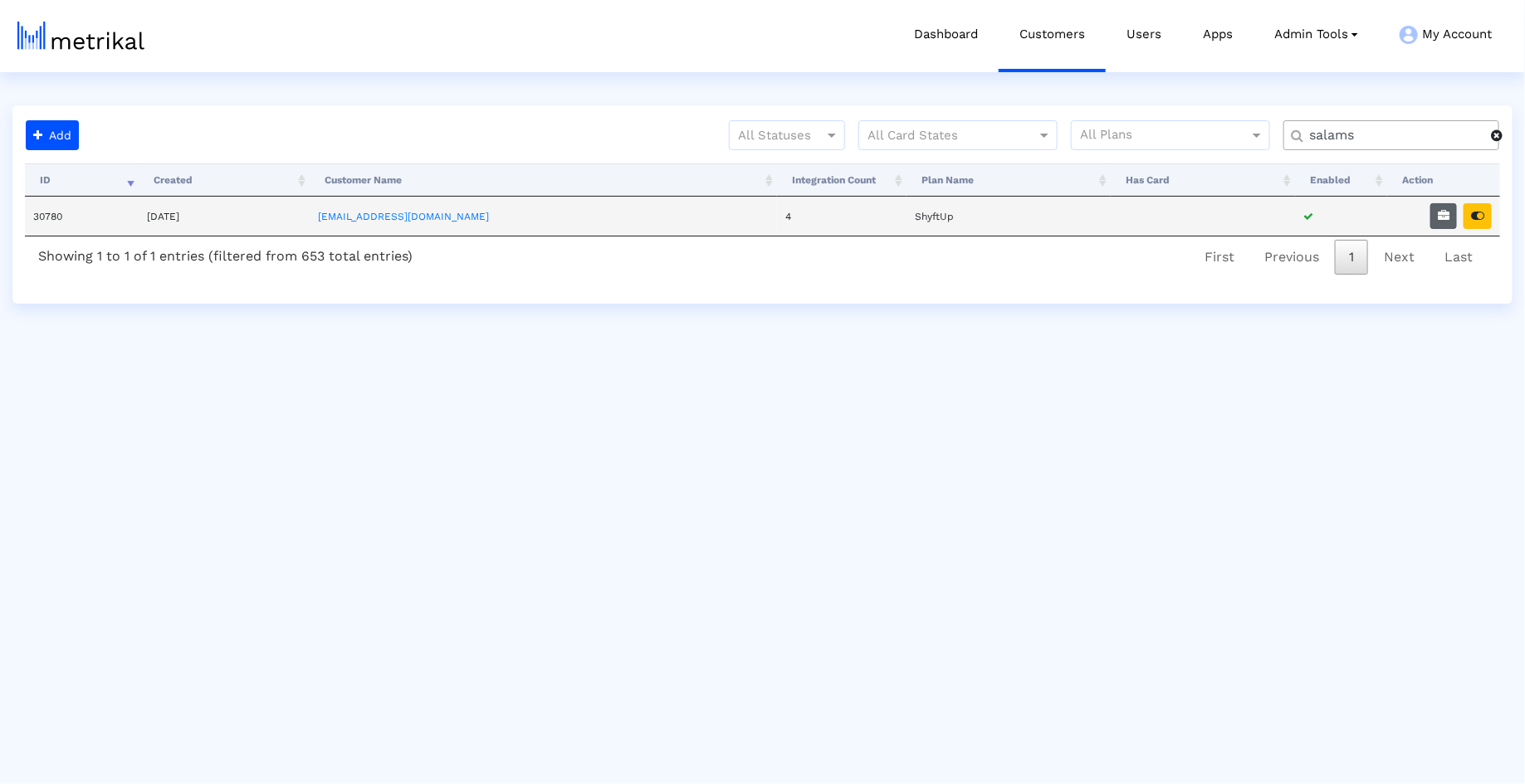 type on "salams" 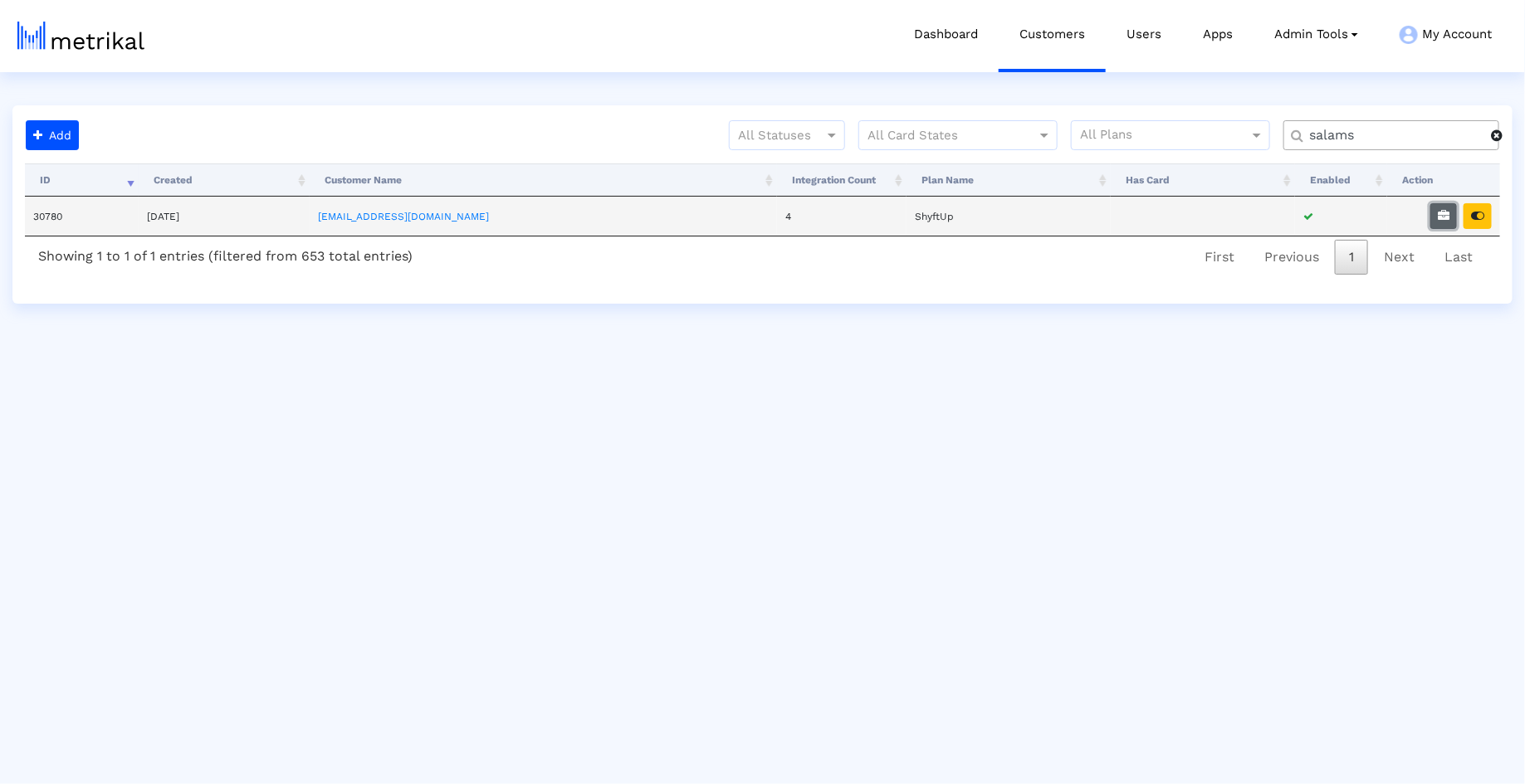 click at bounding box center [1444, 216] 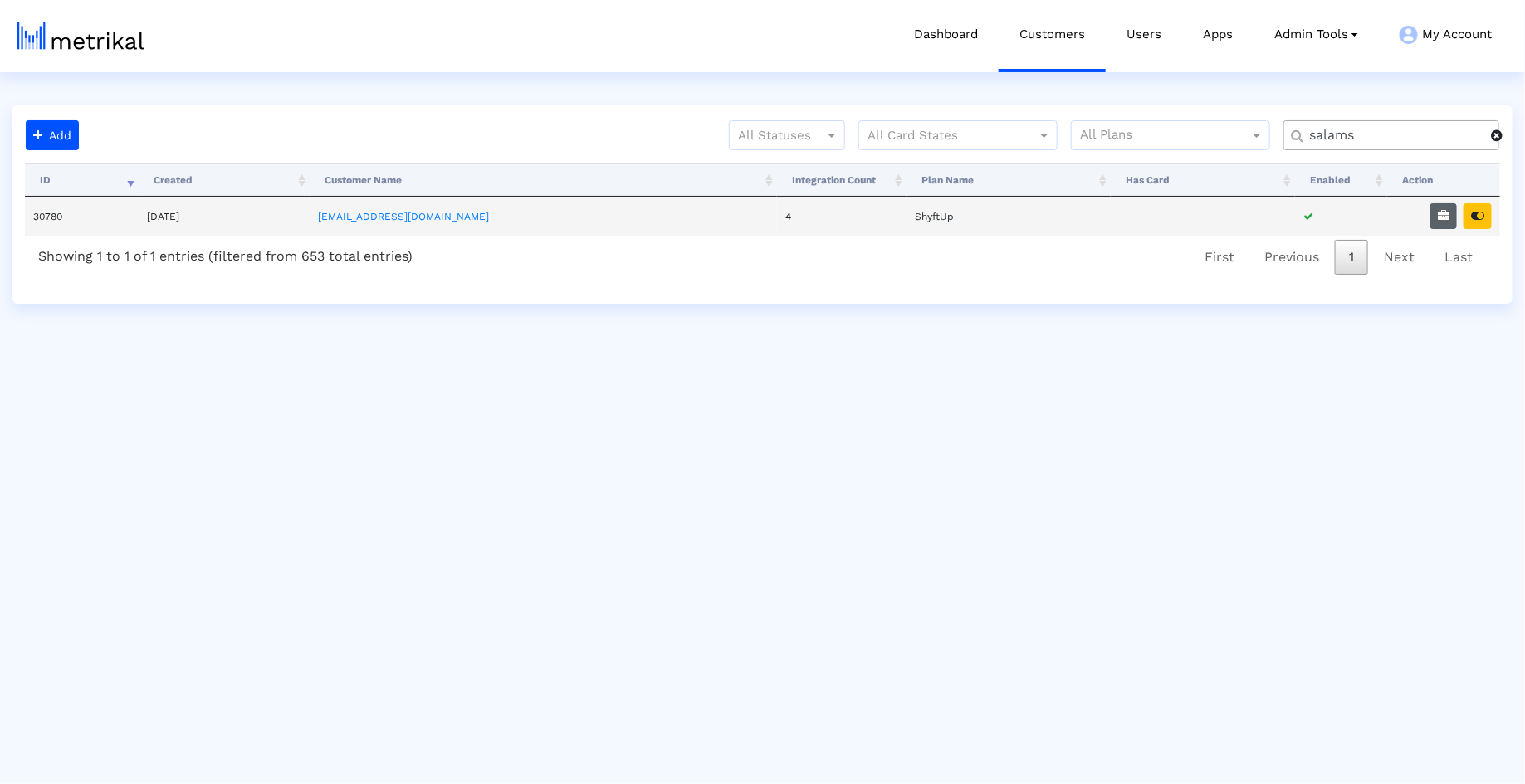 select on "1: 1" 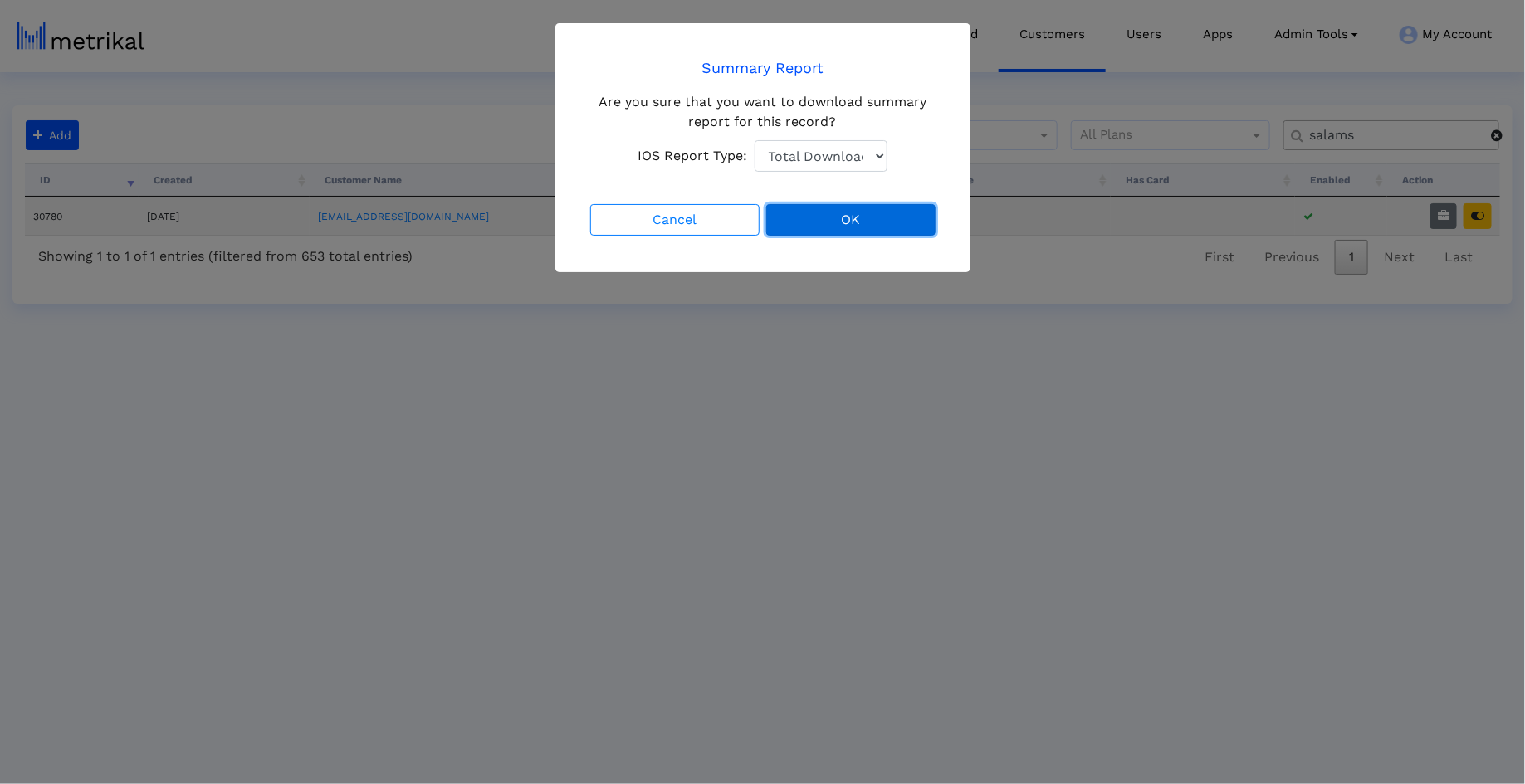 click on "OK" 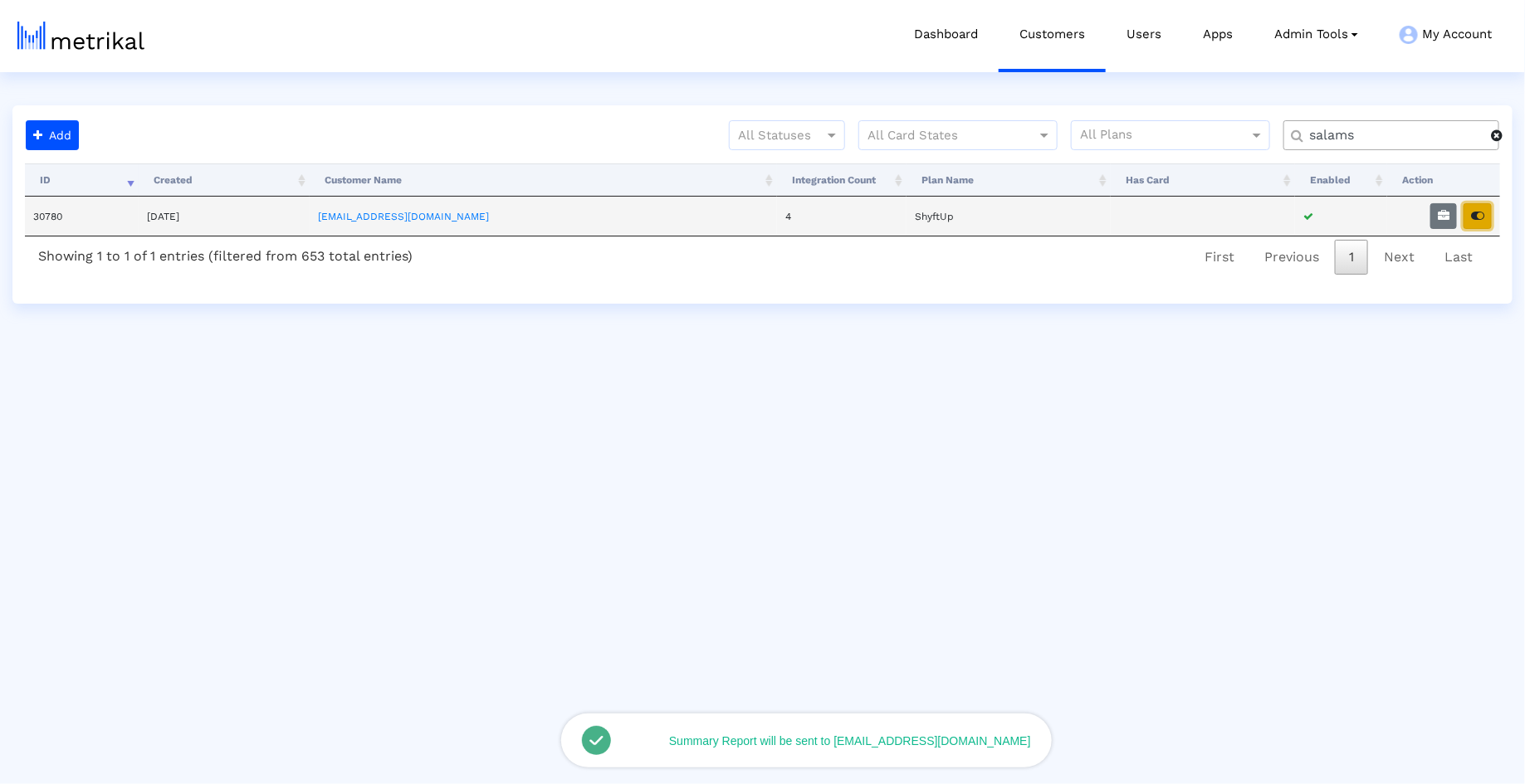 click at bounding box center [1478, 216] 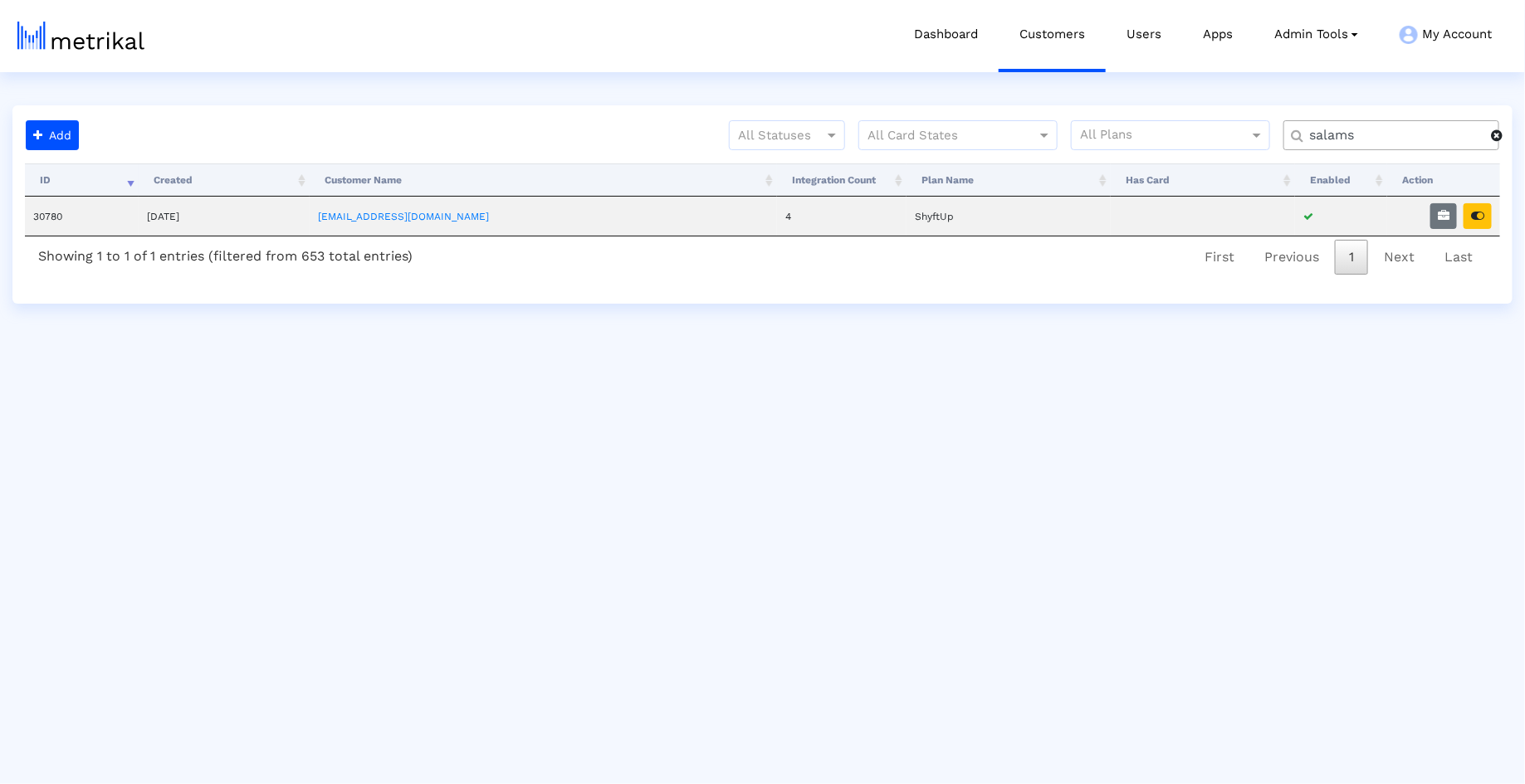 click on "salams" 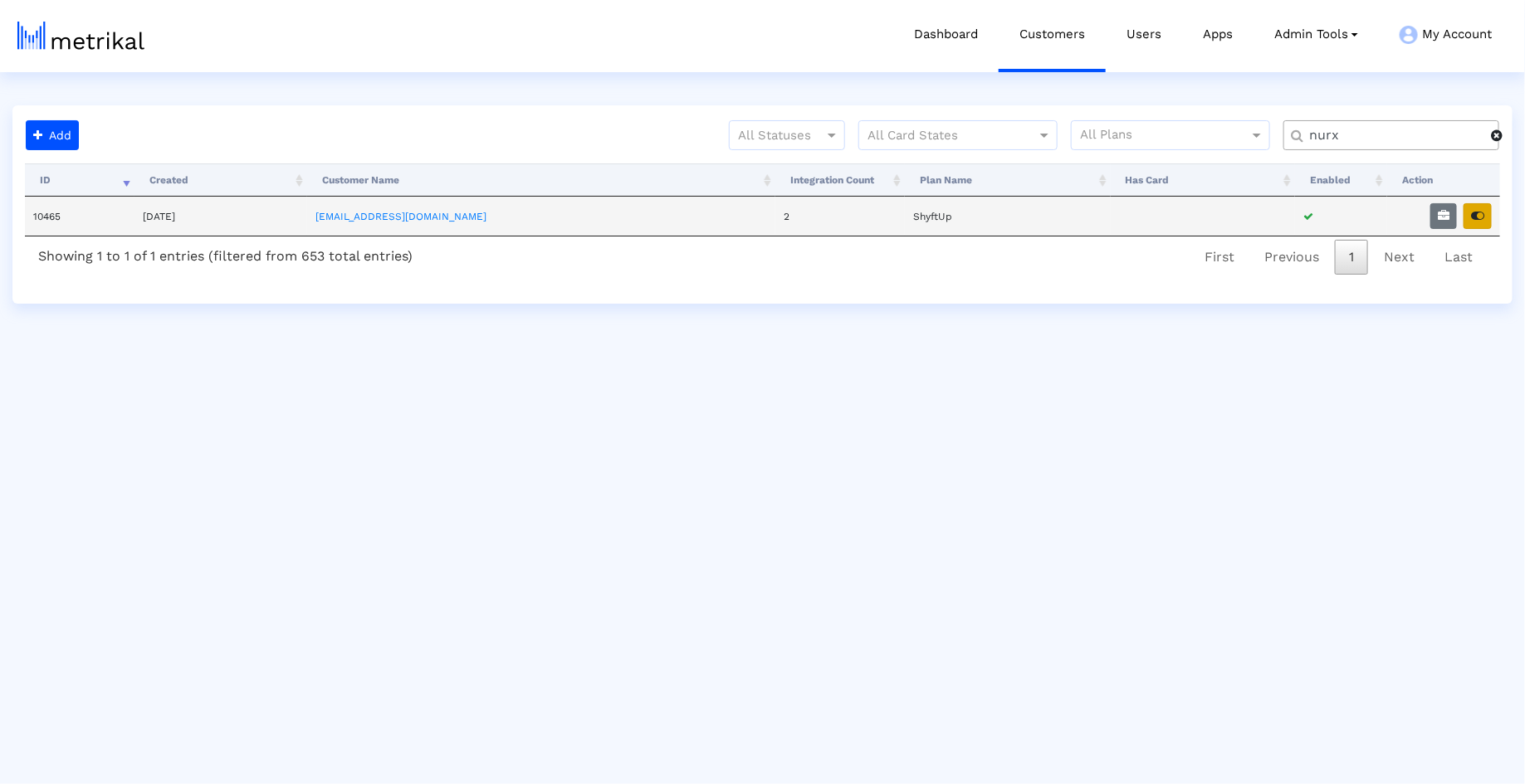 type on "nurx" 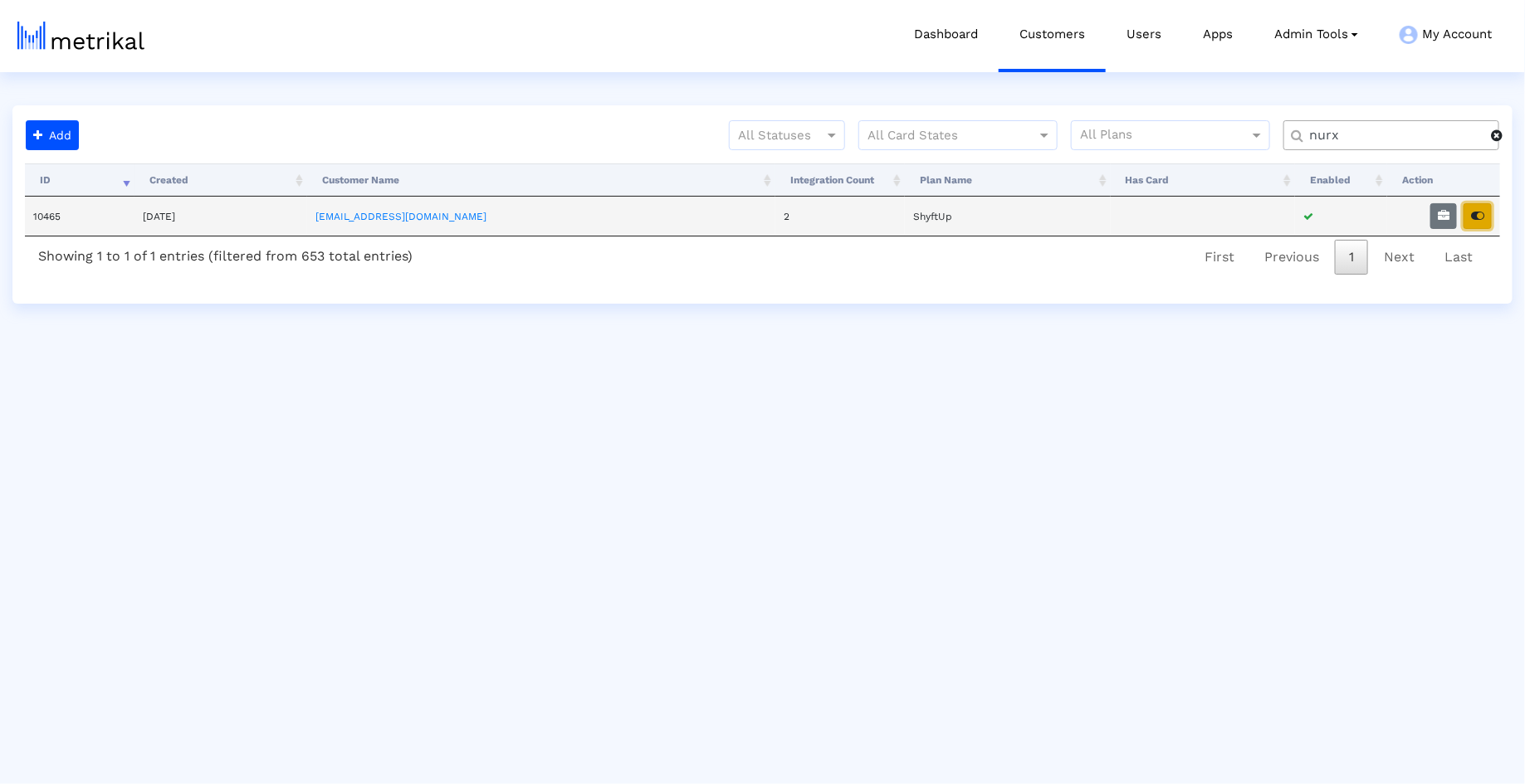 click at bounding box center (1478, 216) 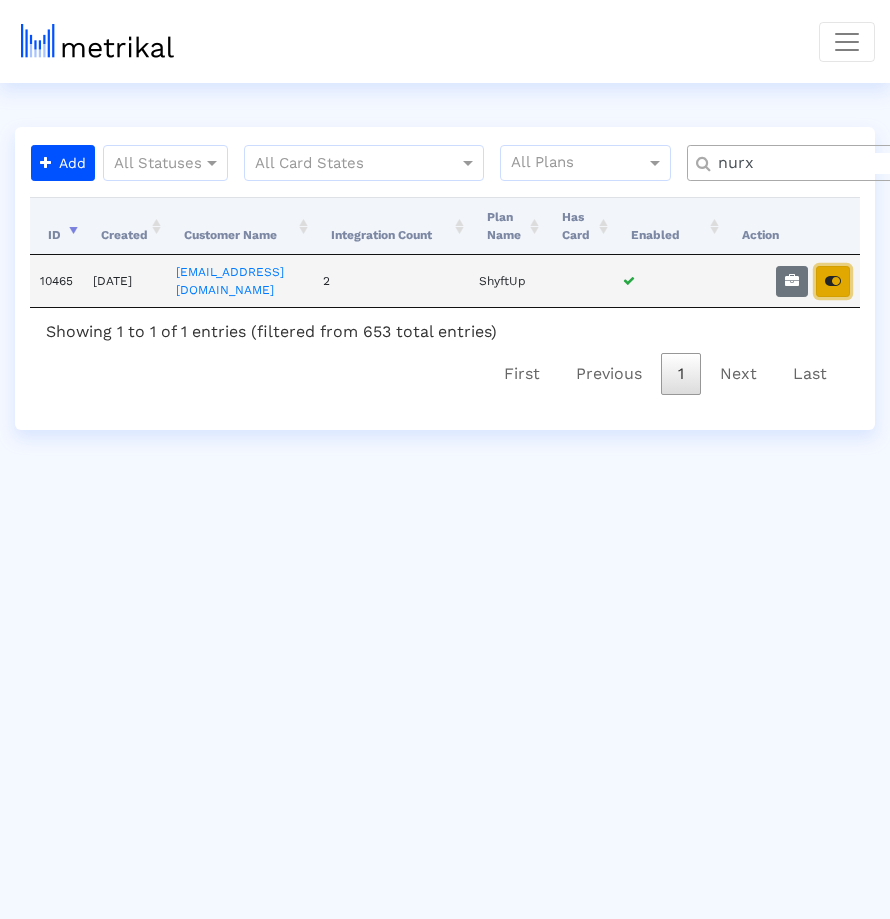 click at bounding box center (833, 281) 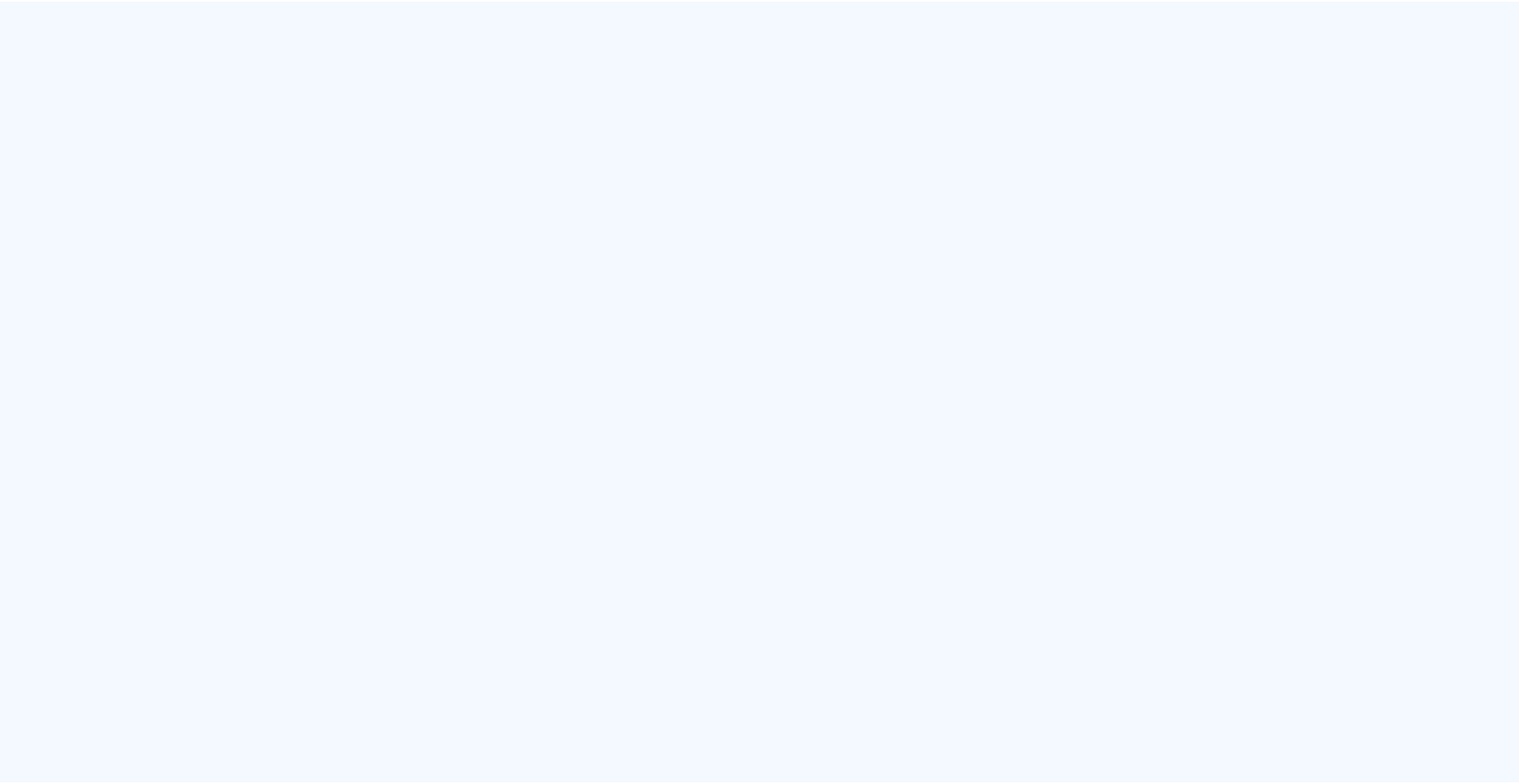 scroll, scrollTop: 0, scrollLeft: 0, axis: both 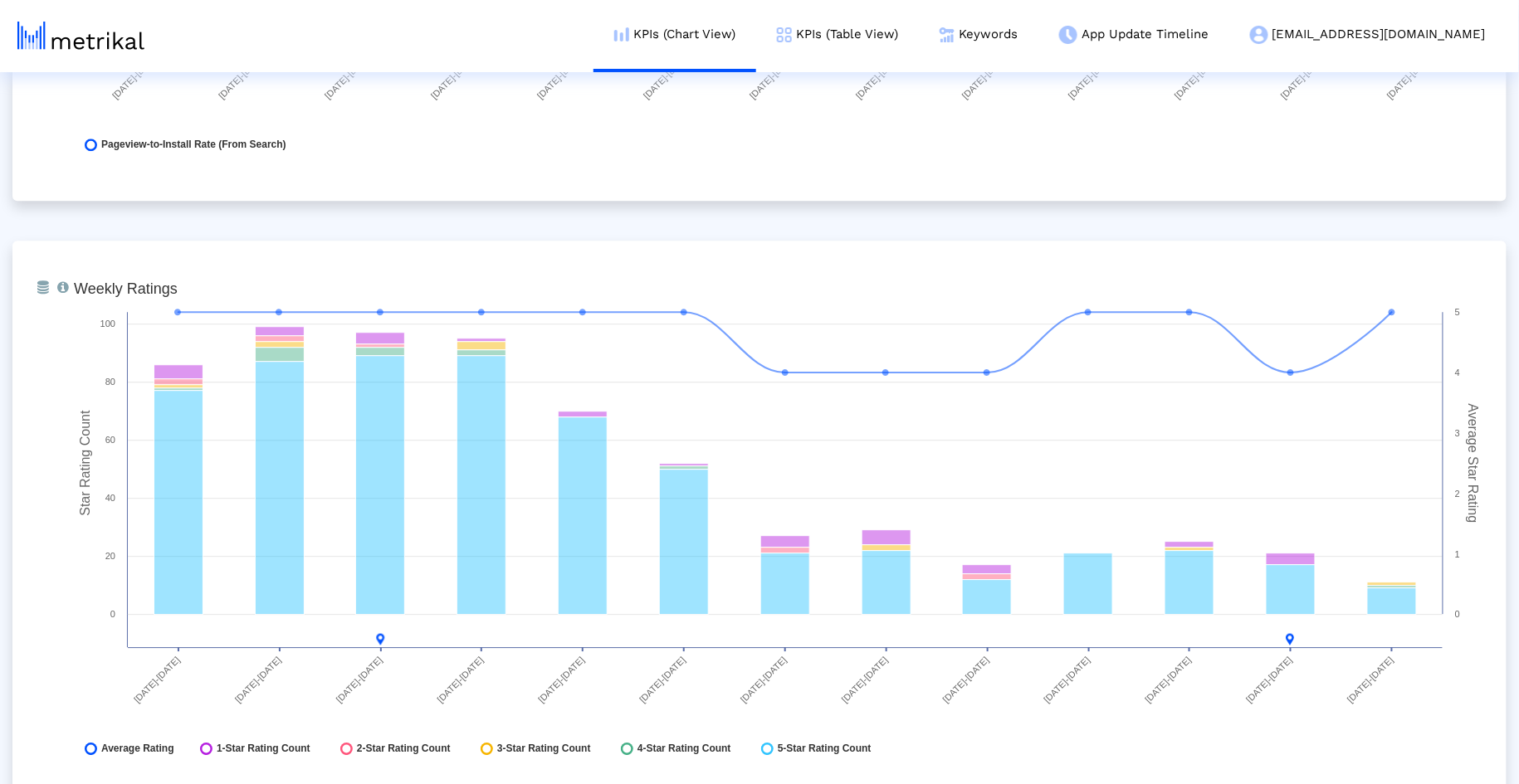 click 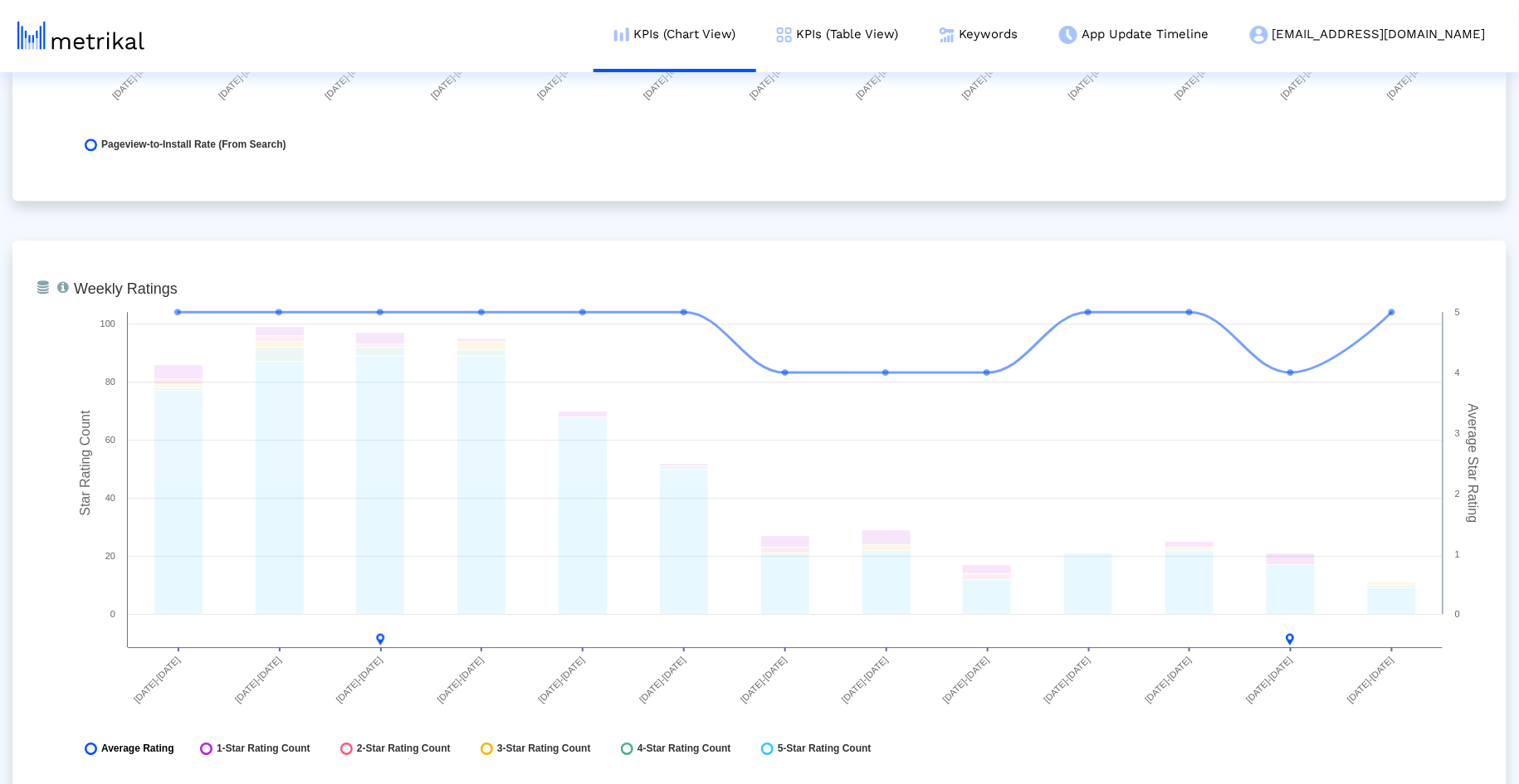 click on "Average Rating" at bounding box center [138, 748] 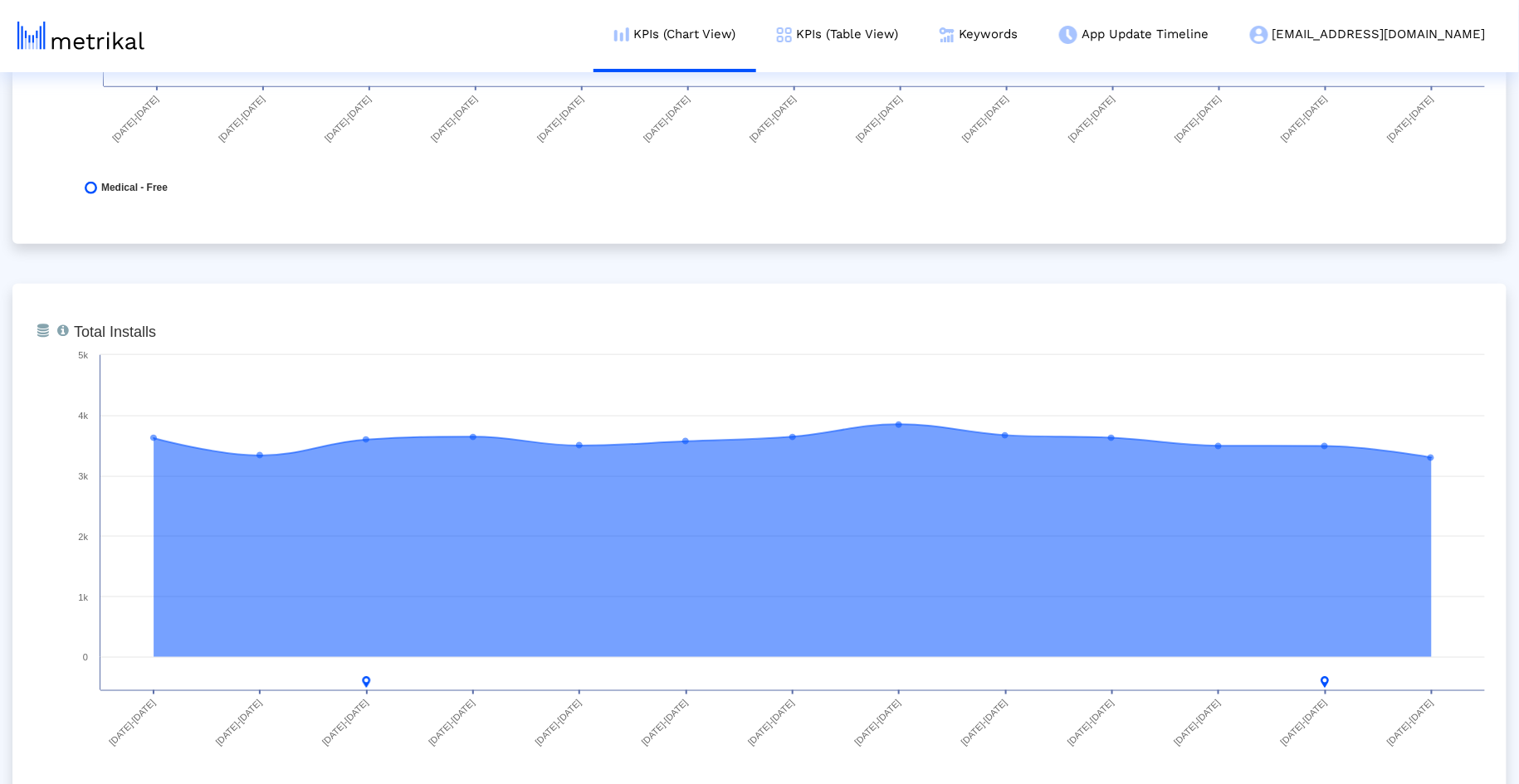 scroll, scrollTop: 0, scrollLeft: 0, axis: both 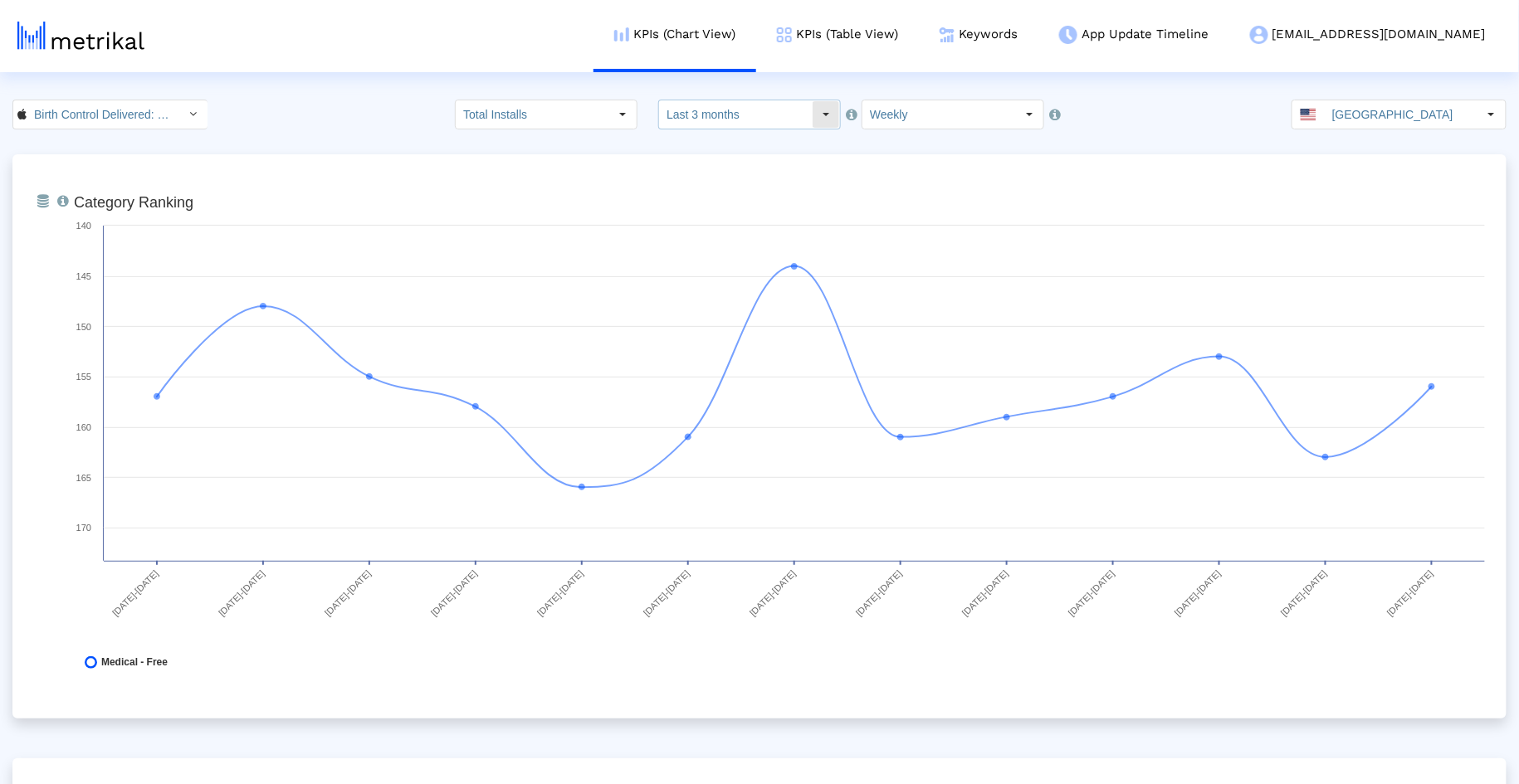 click on "Birth Control Delivered: Nurx < 1213141301 > Total Installs  Select how far back from today you would like to view the data below.  Last 3 months  Select how would like to group the data below.  Weekly United States  From Database   Ranking of the app in the Overall and Category Charts.  Created with Highcharts 8.1.2 Category Ranking 04/06/25-04/12/25 04/13/25-04/19/25 04/20/25-04/26/25 04/27/25-05/03/25 05/04/25-05/10/25 05/11/25-05/17/25 05/18/25-05/24/25 05/25/25-05/31/25 06/01/25-06/07/25 06/08/25-06/14/25 06/15/25-06/21/25 06/22/25-06/28/25 06/29/25-07/05/25 140 145 150 155 160 165 170
Medical - Free
05/11/25-05/17/25
Medical - Free
161
From Database   Total installs that the app received from all sources, reported by App Store Connect.  Created with Highcharts 8.1.2 0 1k" 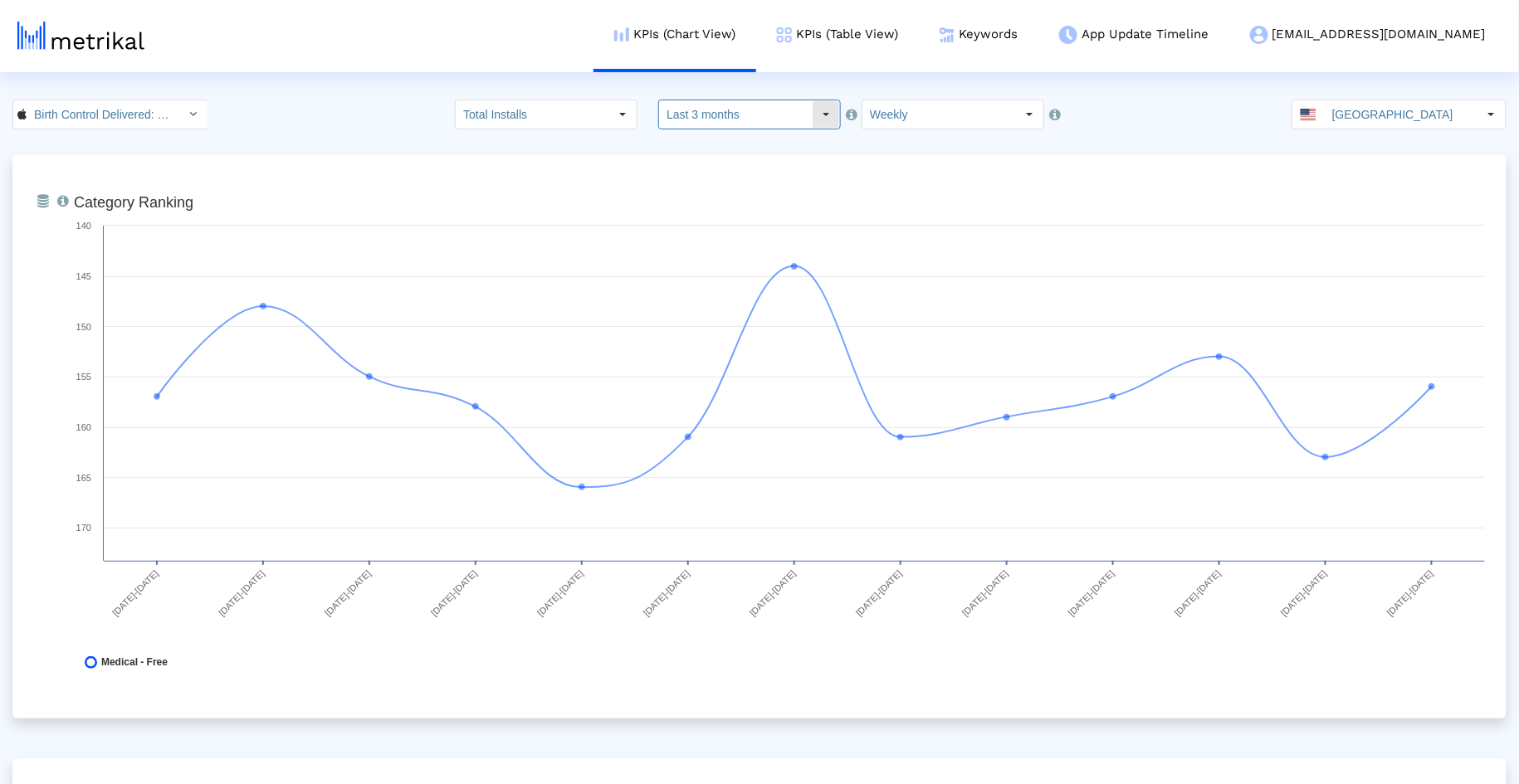 click on "Last 3 months" 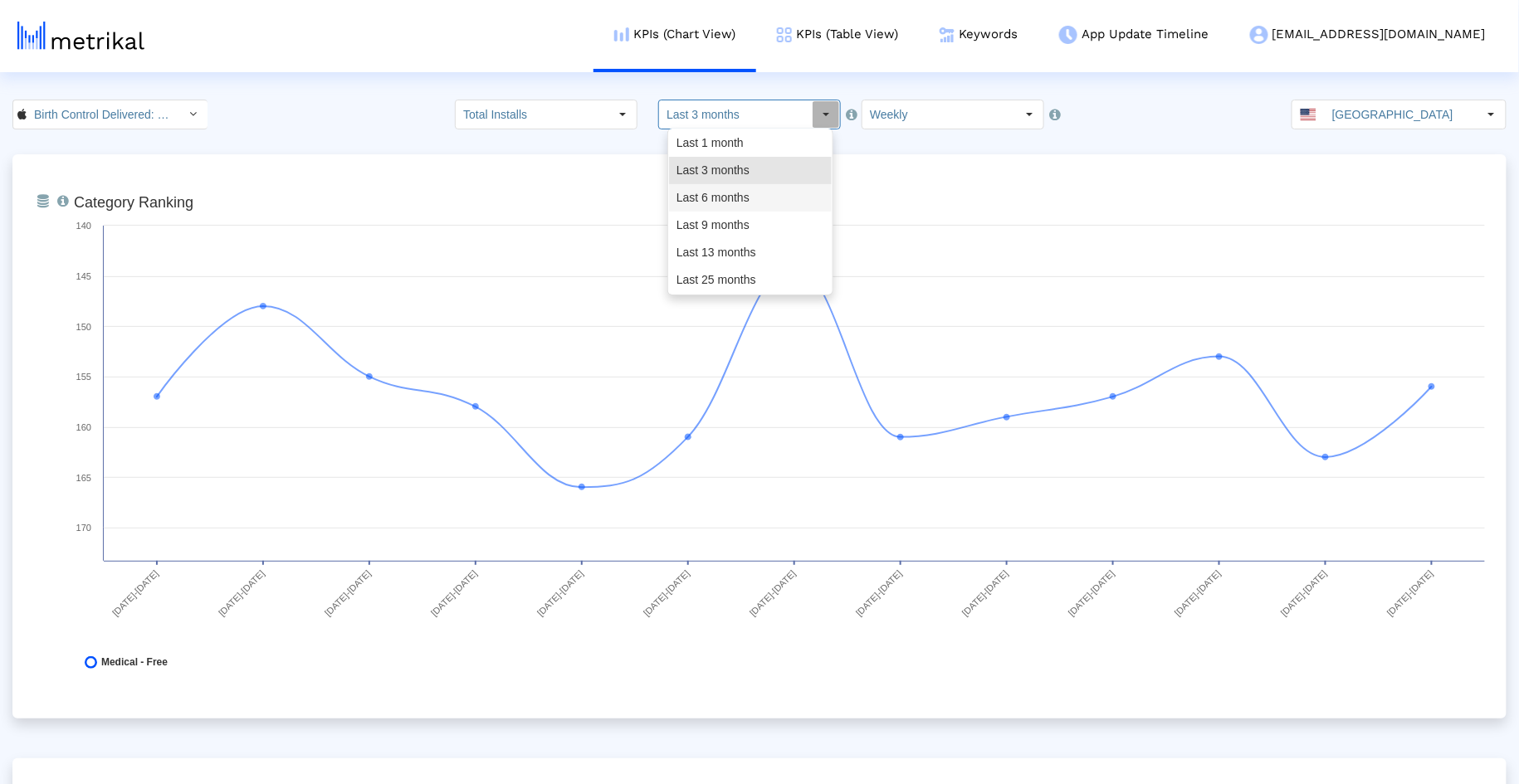 click on "Last 6 months" at bounding box center (750, 197) 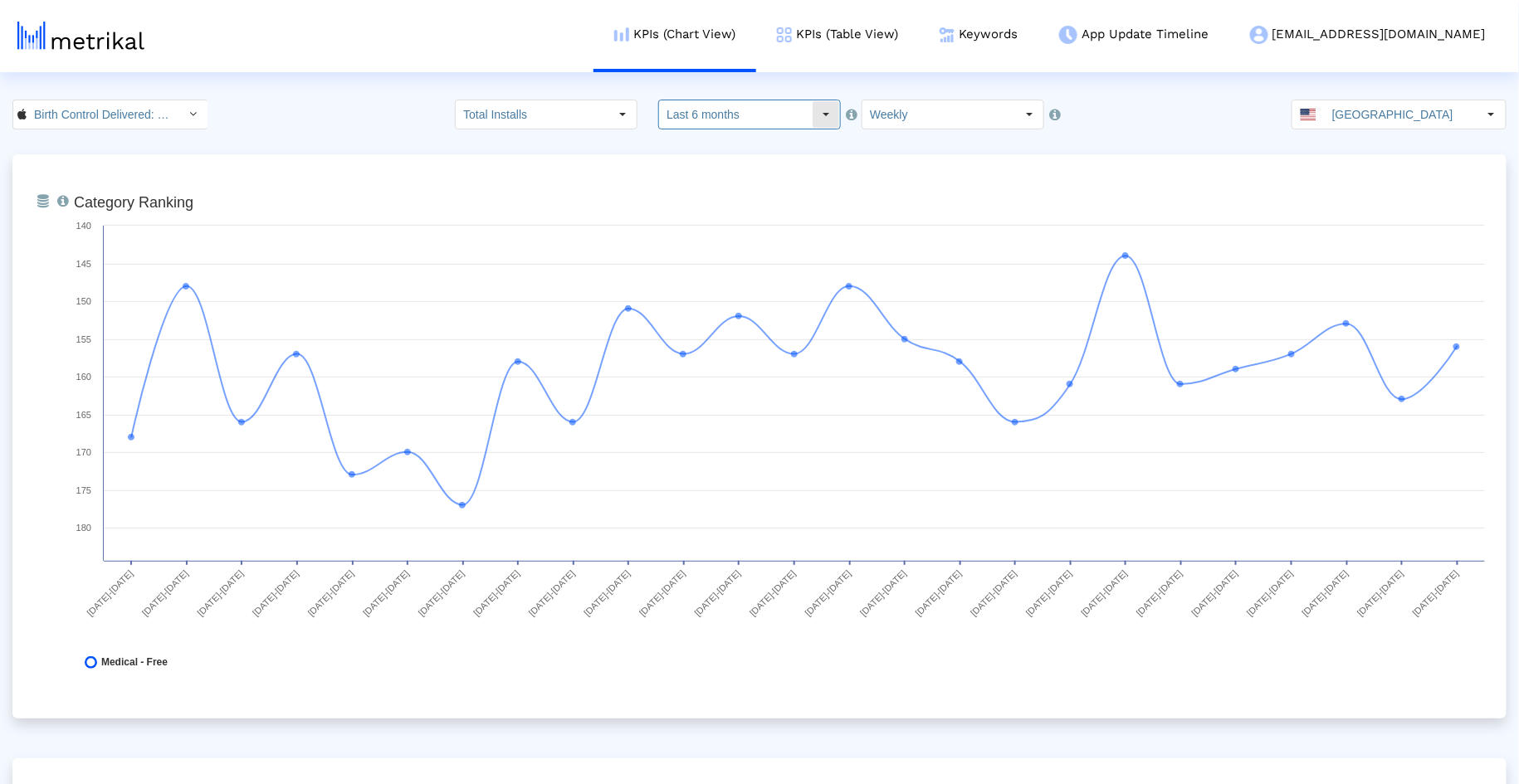 click on "Last 6 months" 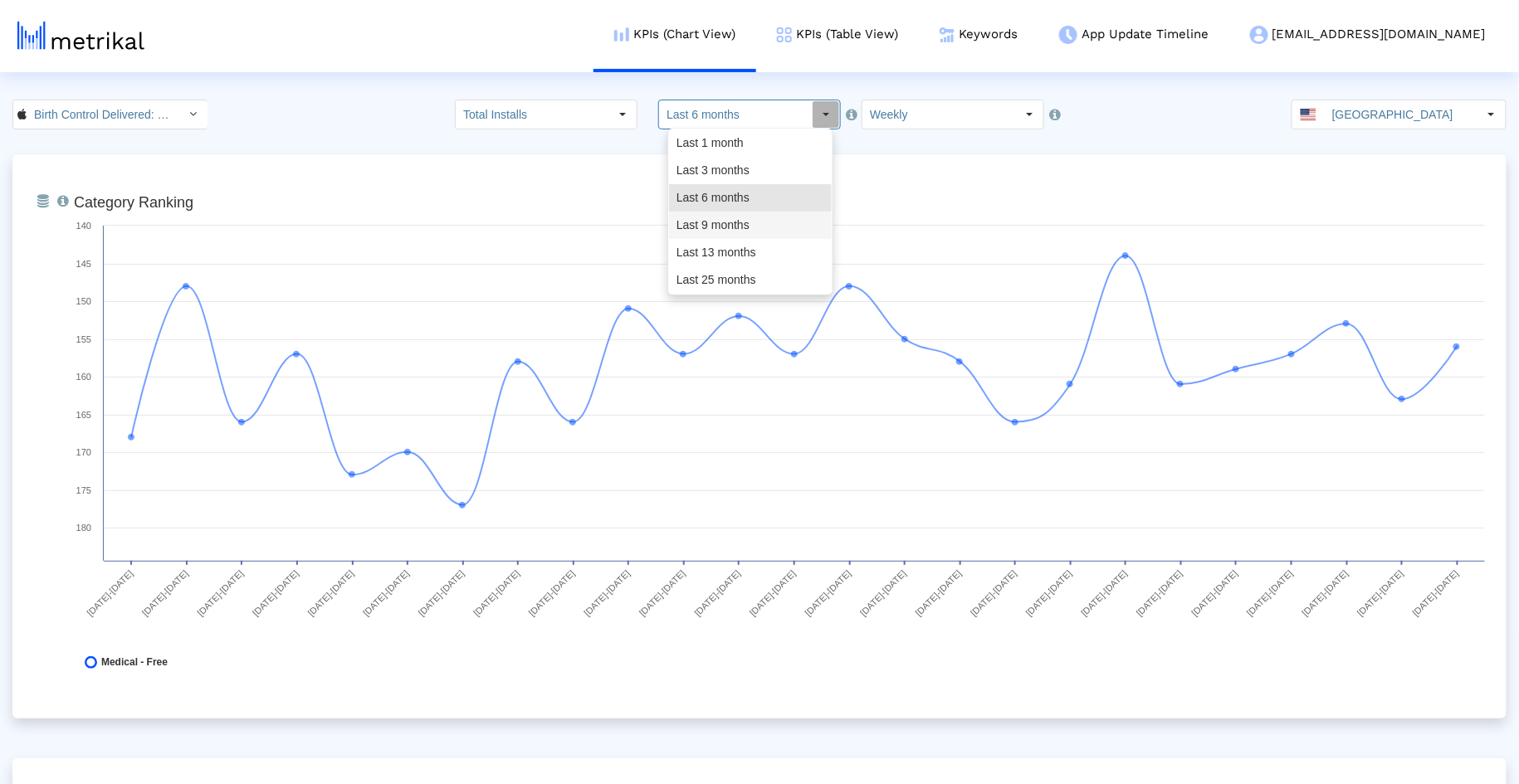 click on "Last 9 months" at bounding box center [750, 225] 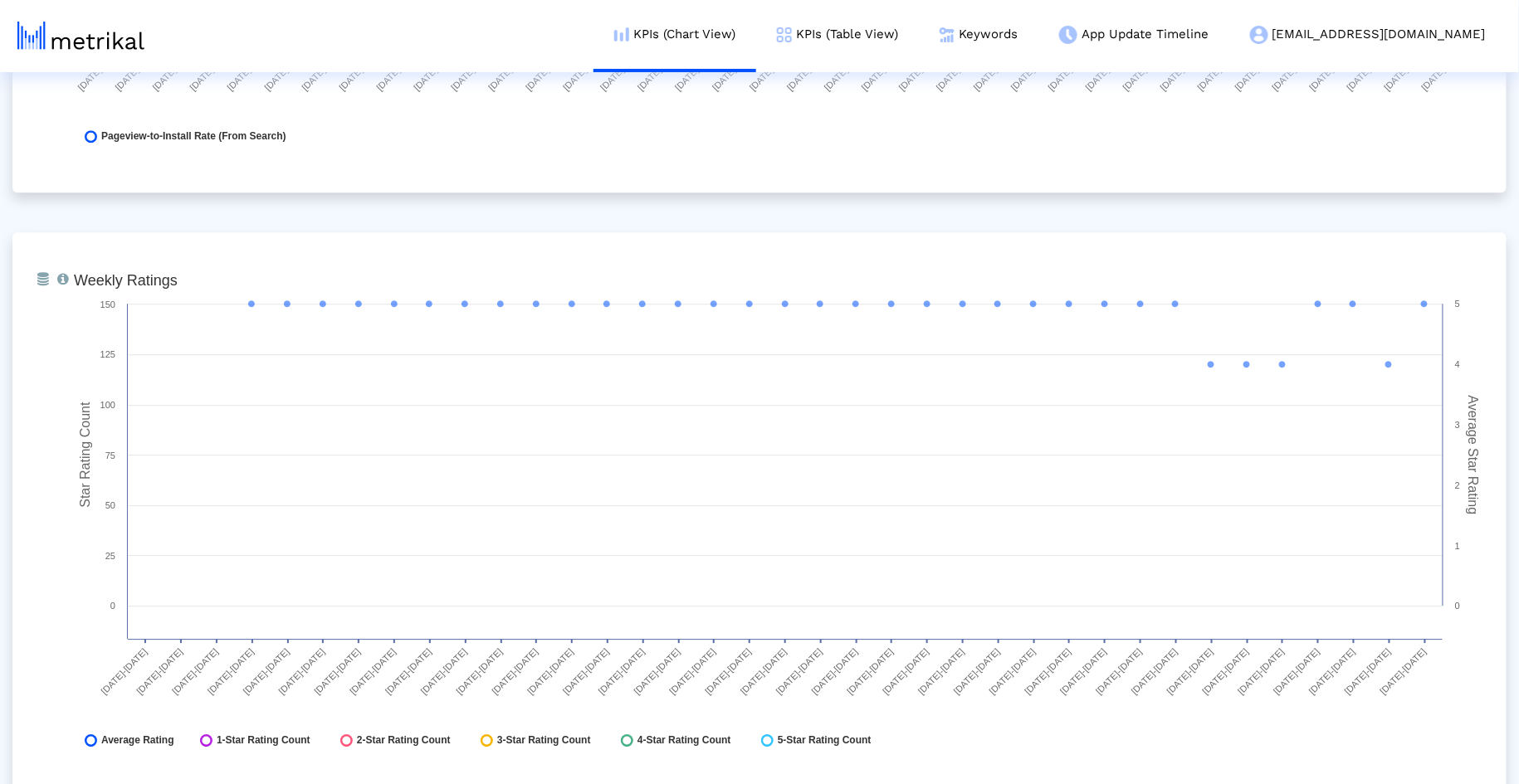 scroll, scrollTop: 3947, scrollLeft: 0, axis: vertical 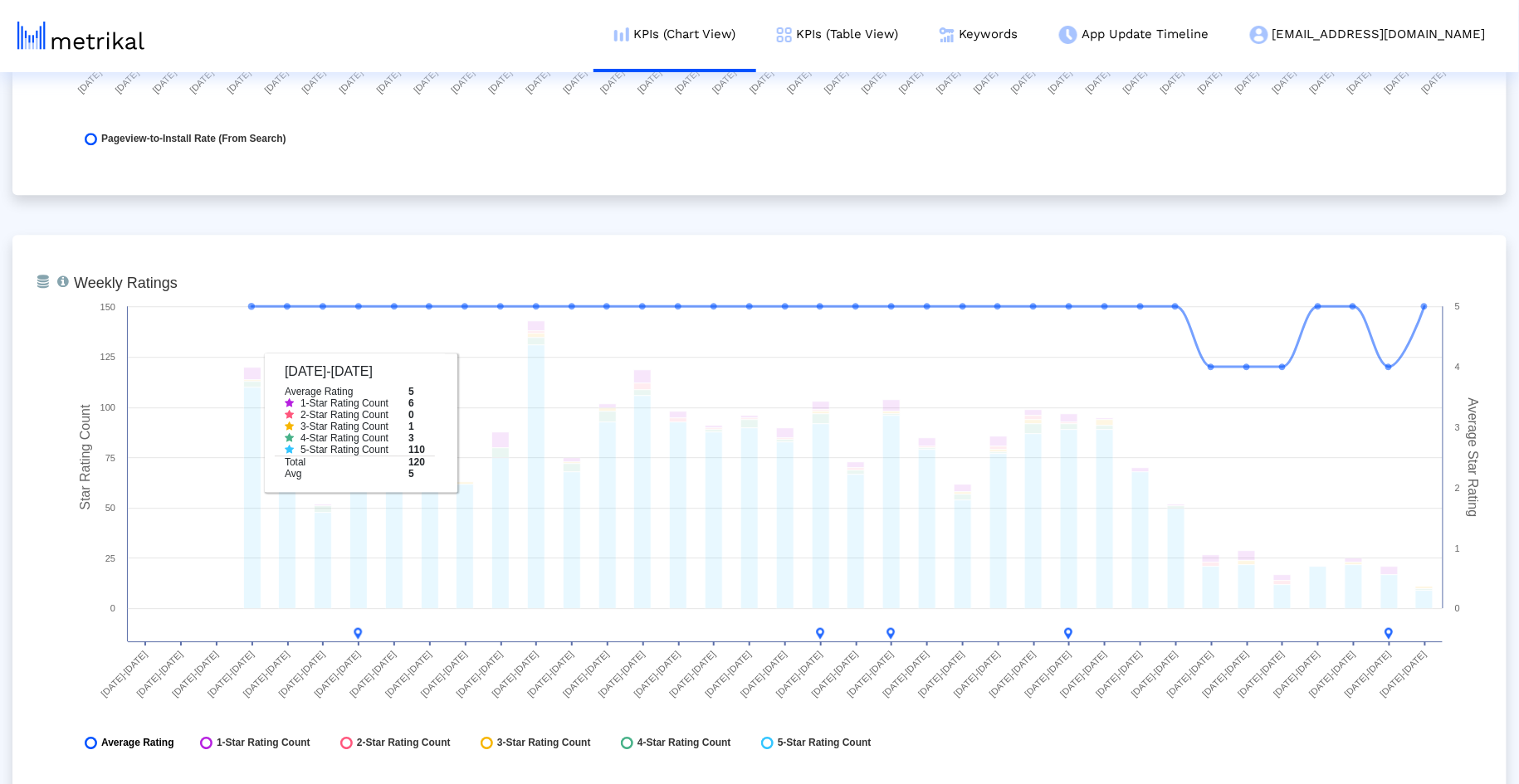 click on "Average Rating" at bounding box center (138, 743) 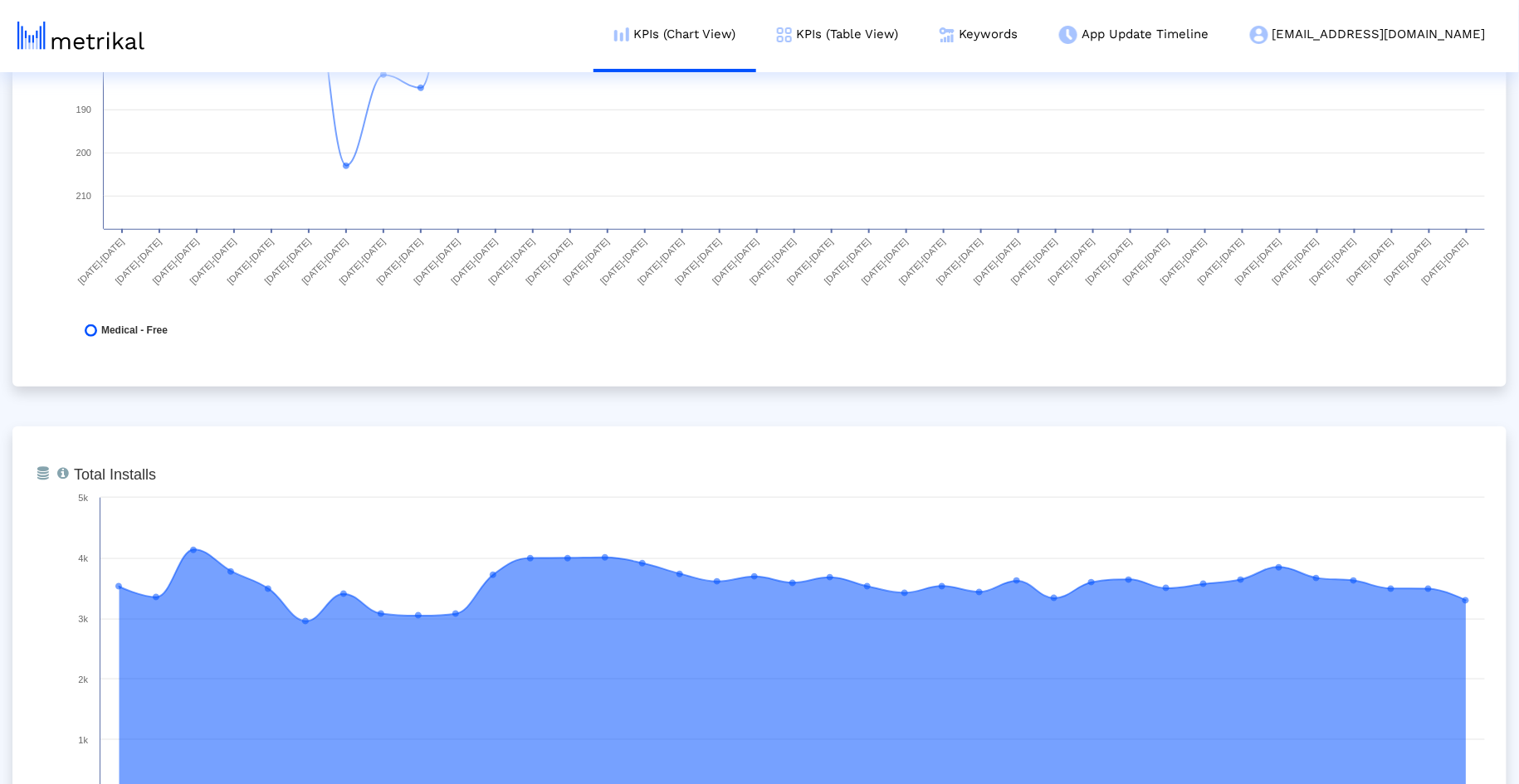 scroll, scrollTop: 0, scrollLeft: 0, axis: both 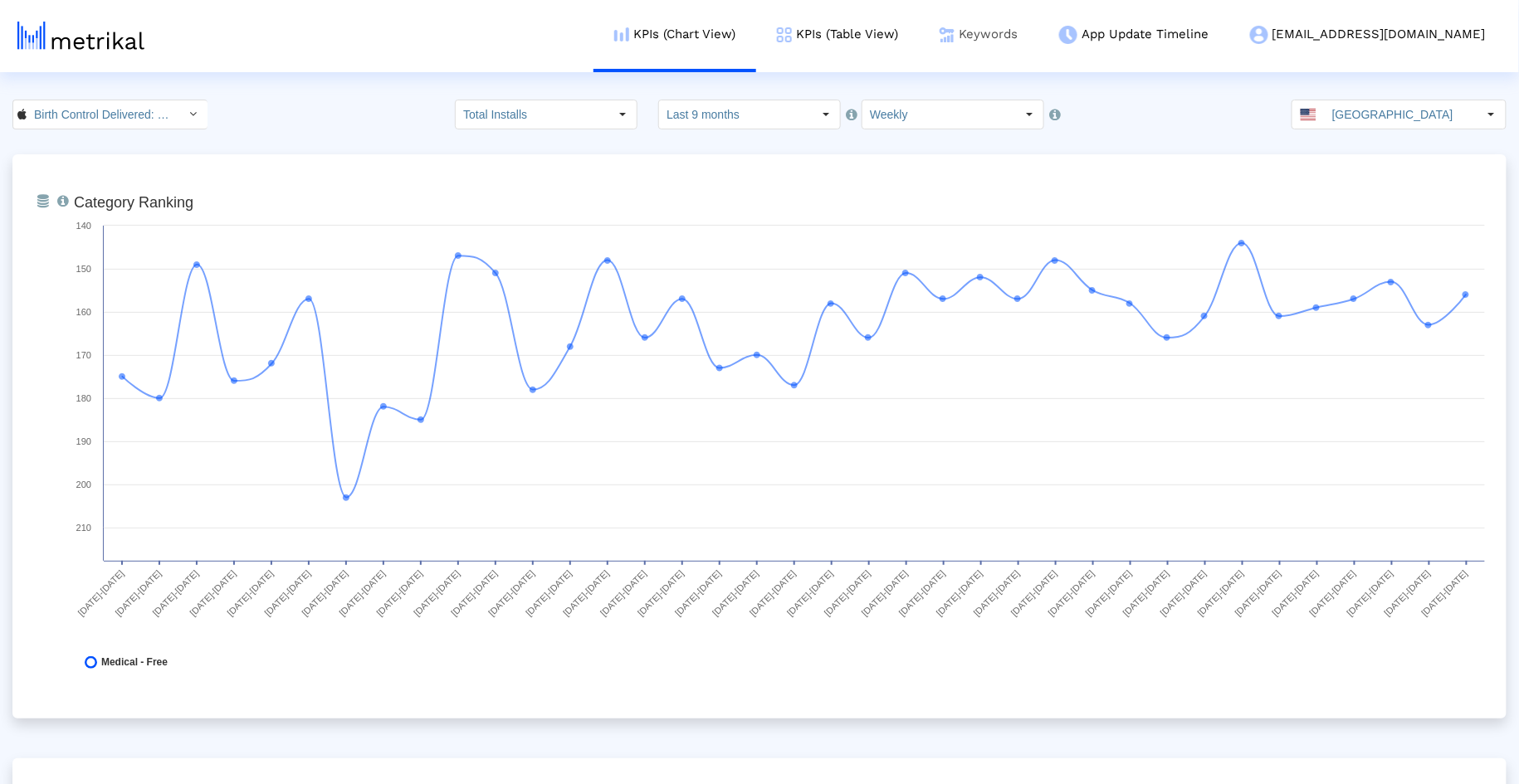 click on "Keywords" at bounding box center [979, 34] 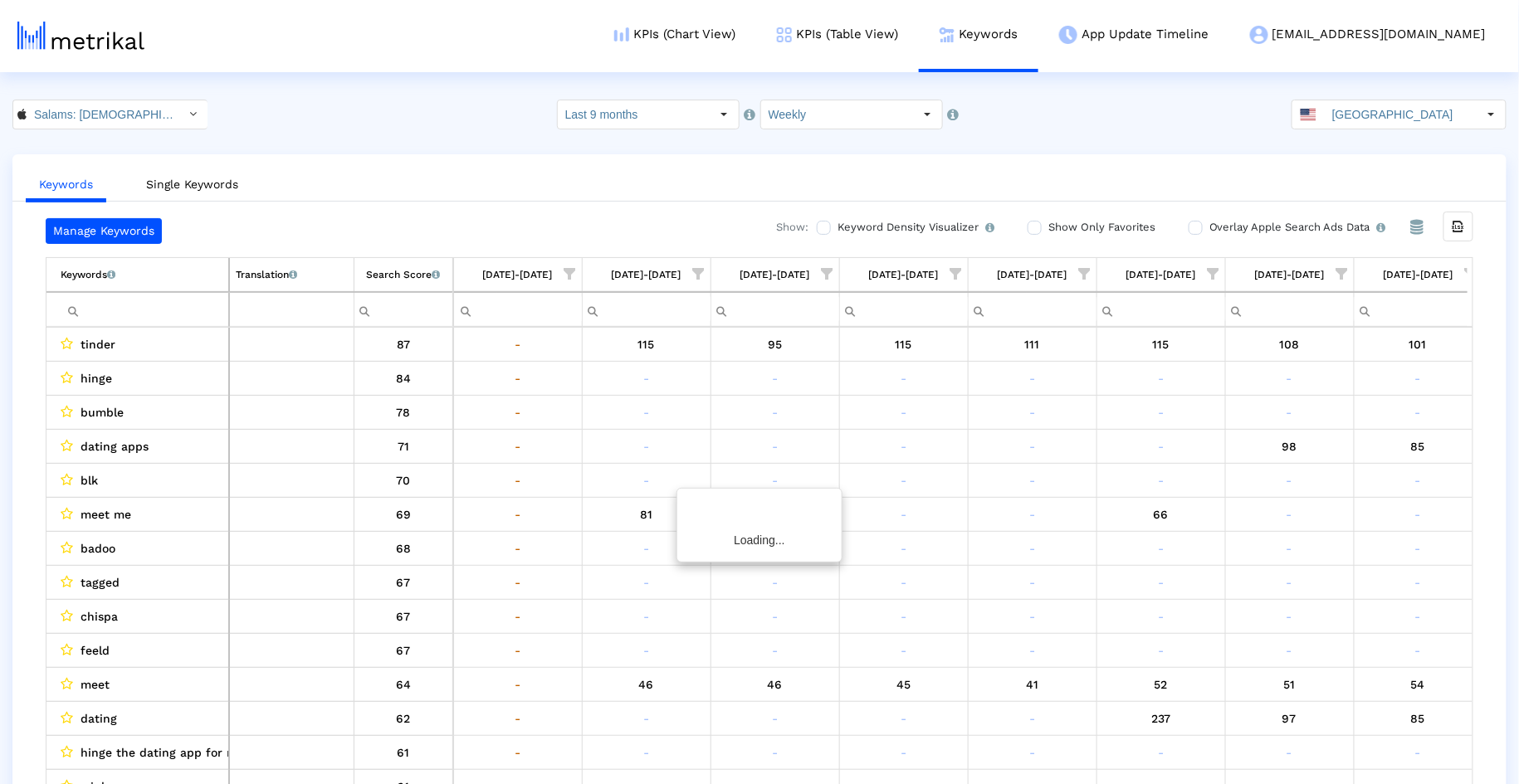 scroll, scrollTop: 0, scrollLeft: 1943, axis: horizontal 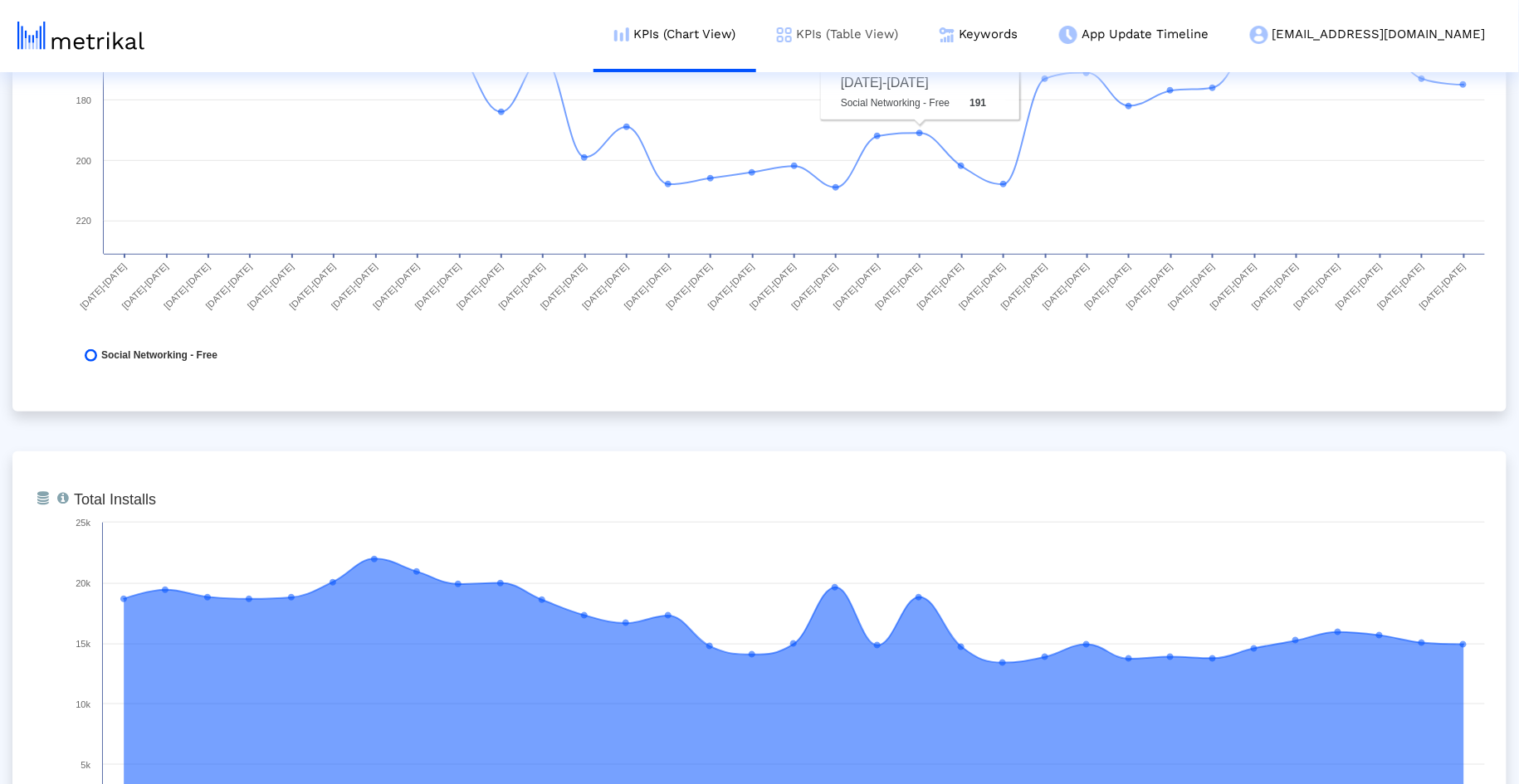 click on "KPIs (Table View)" at bounding box center (838, 34) 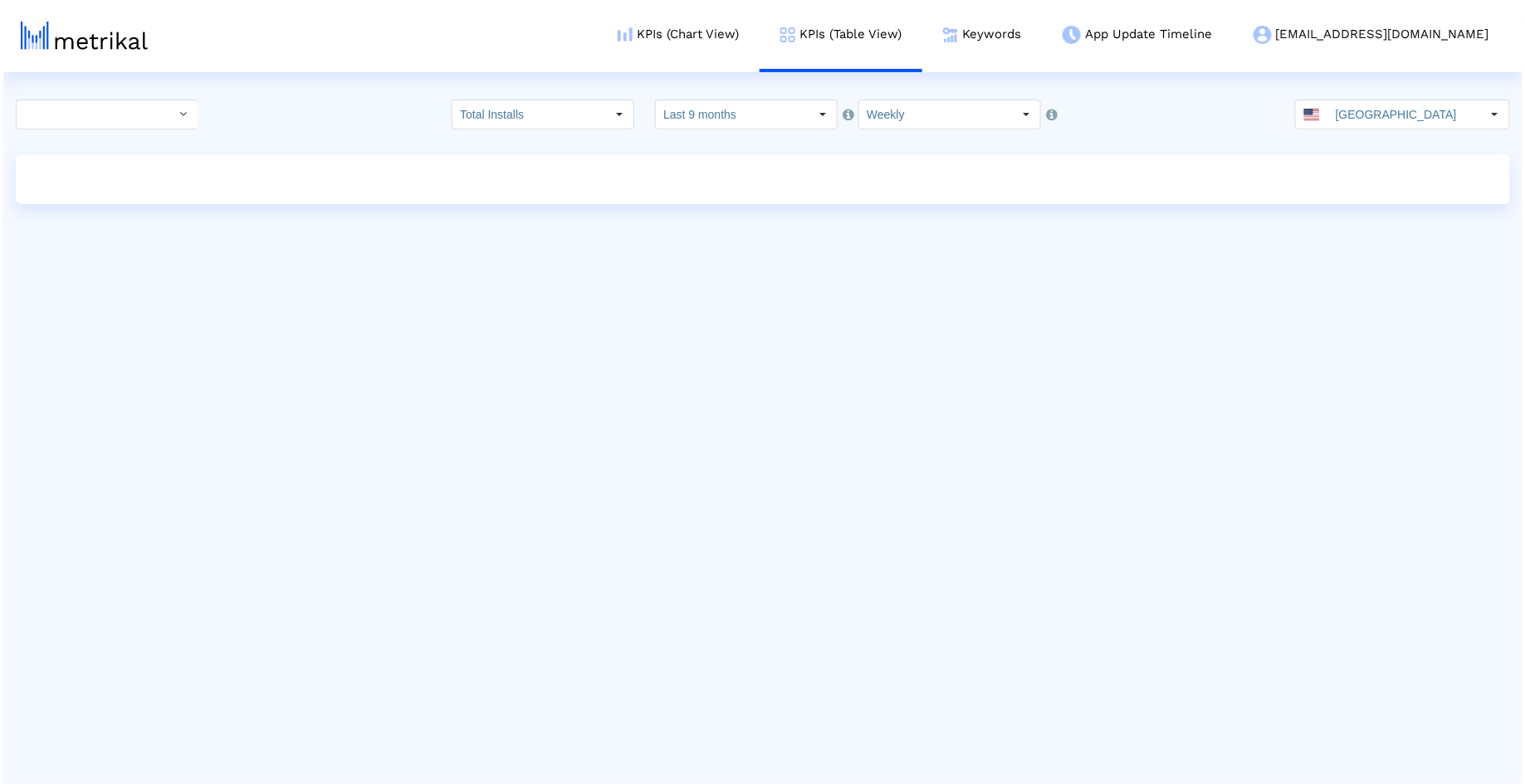 scroll, scrollTop: 0, scrollLeft: 0, axis: both 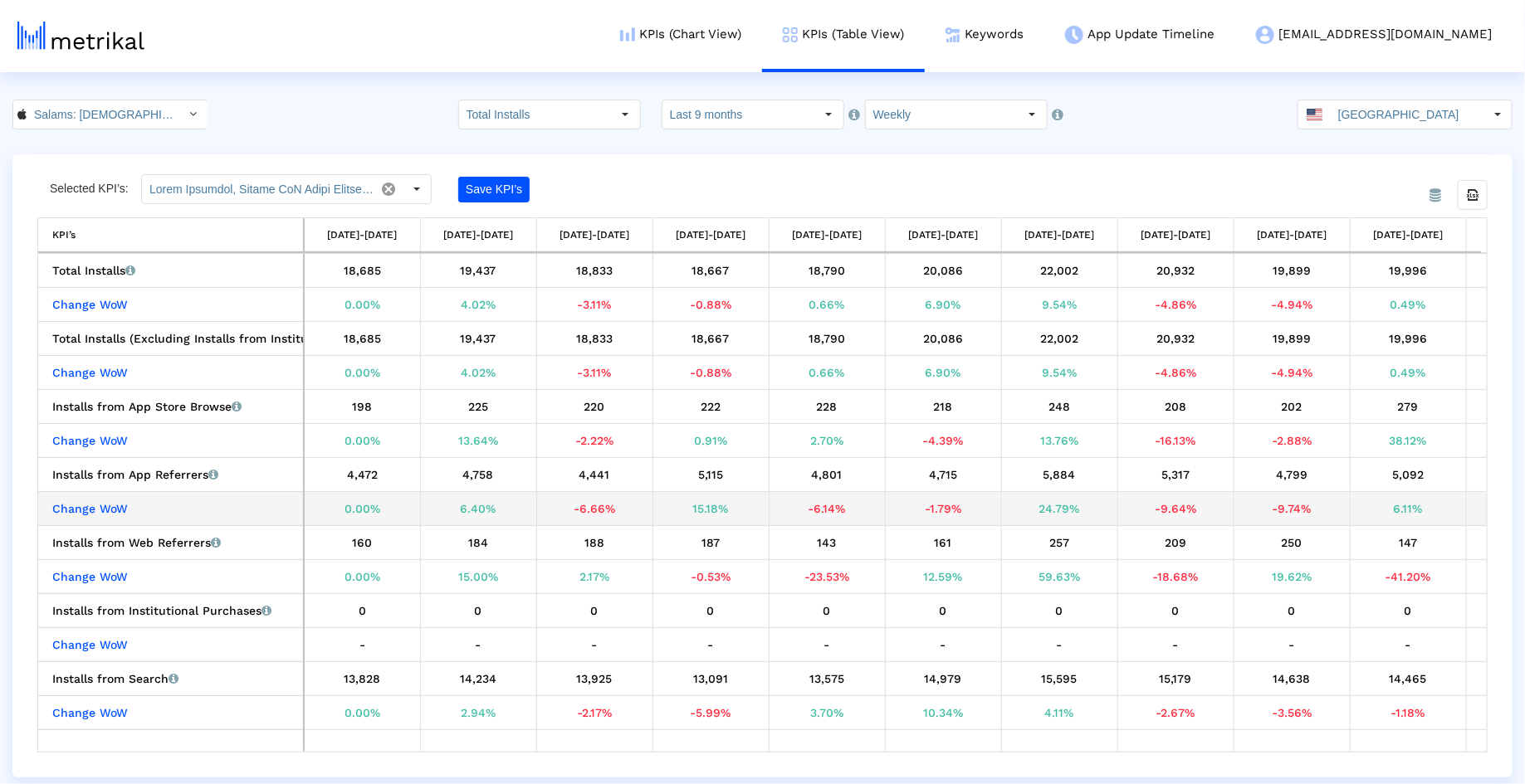 click on "-1.79%" at bounding box center [943, 509] 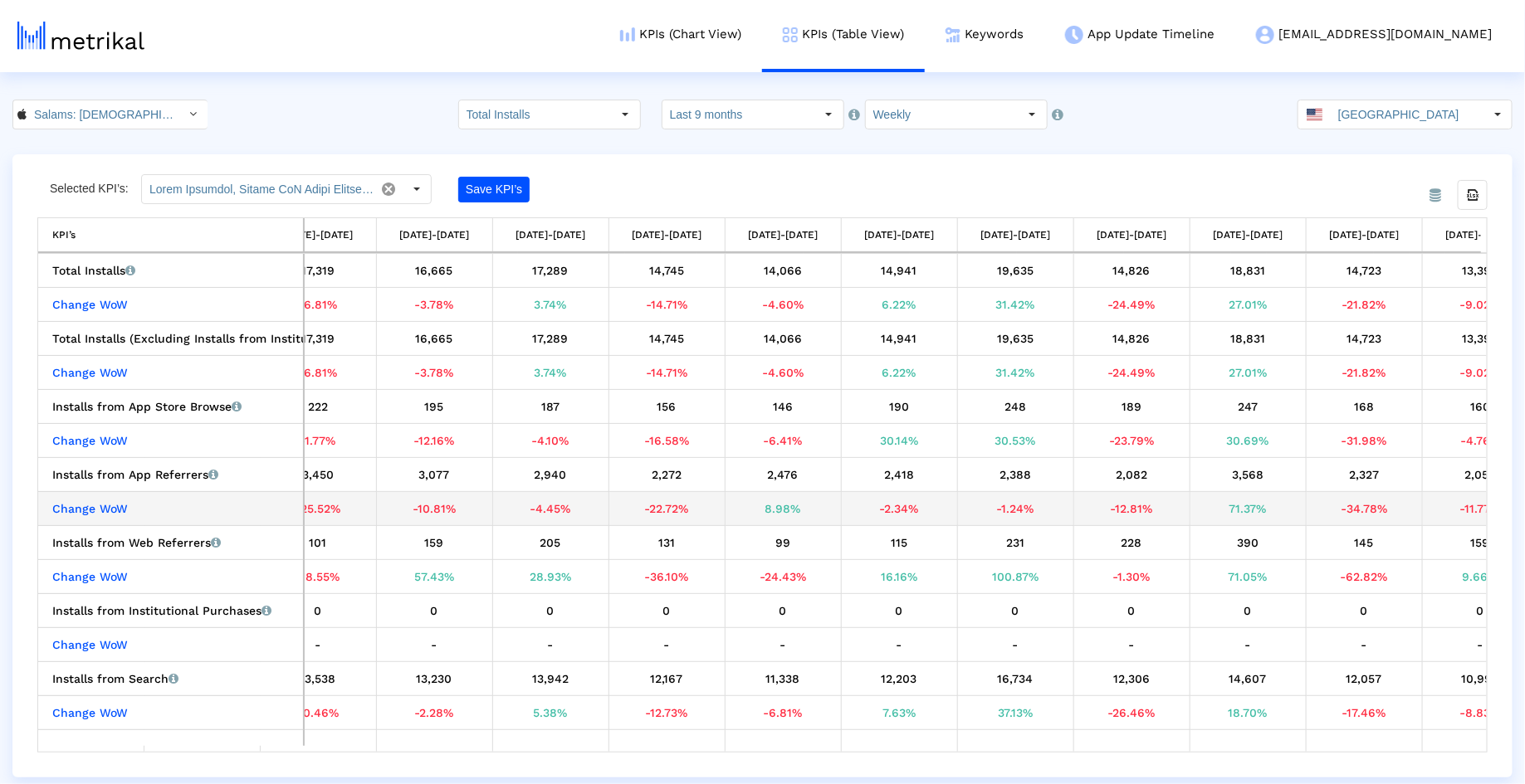 scroll, scrollTop: 0, scrollLeft: 2239, axis: horizontal 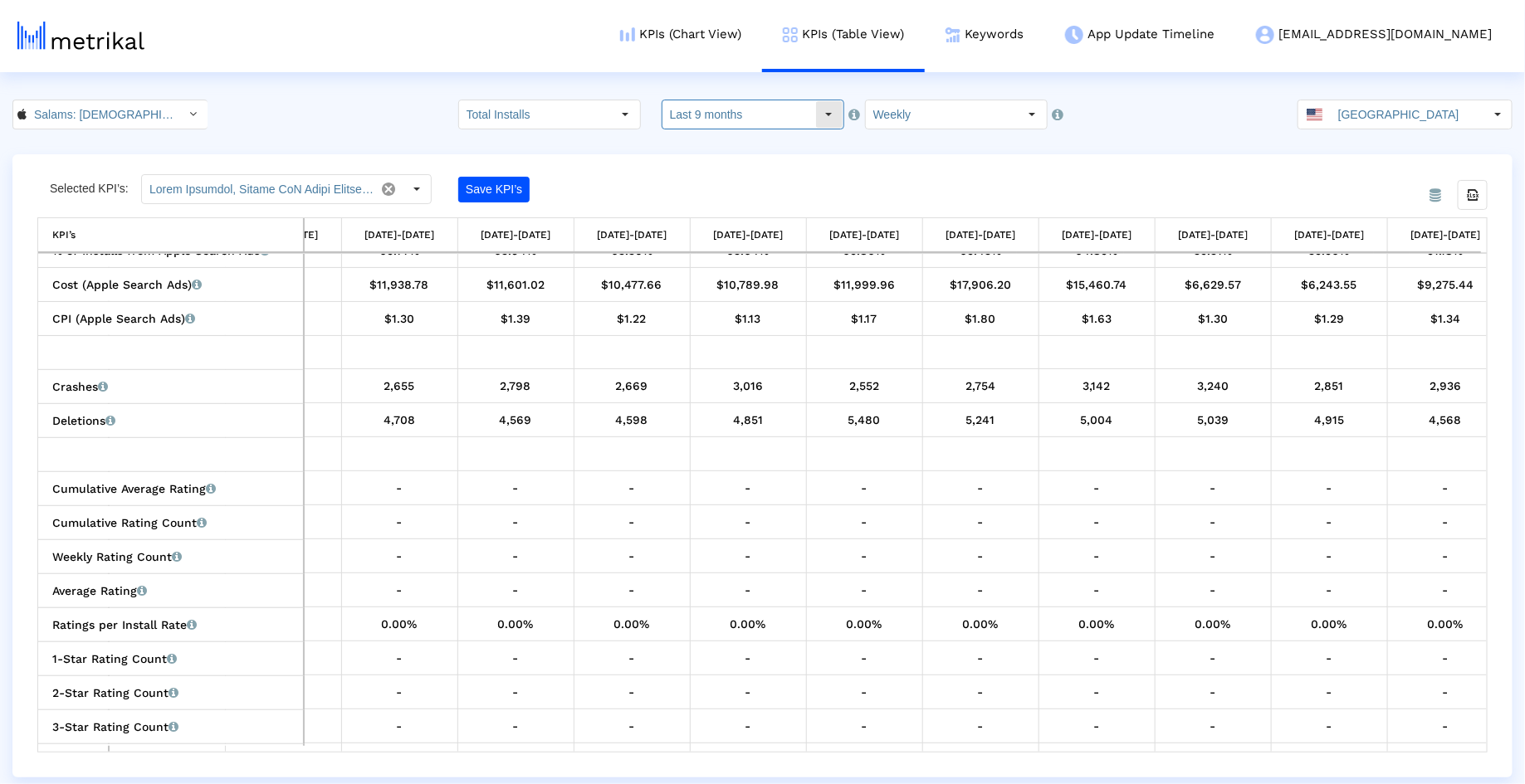 click 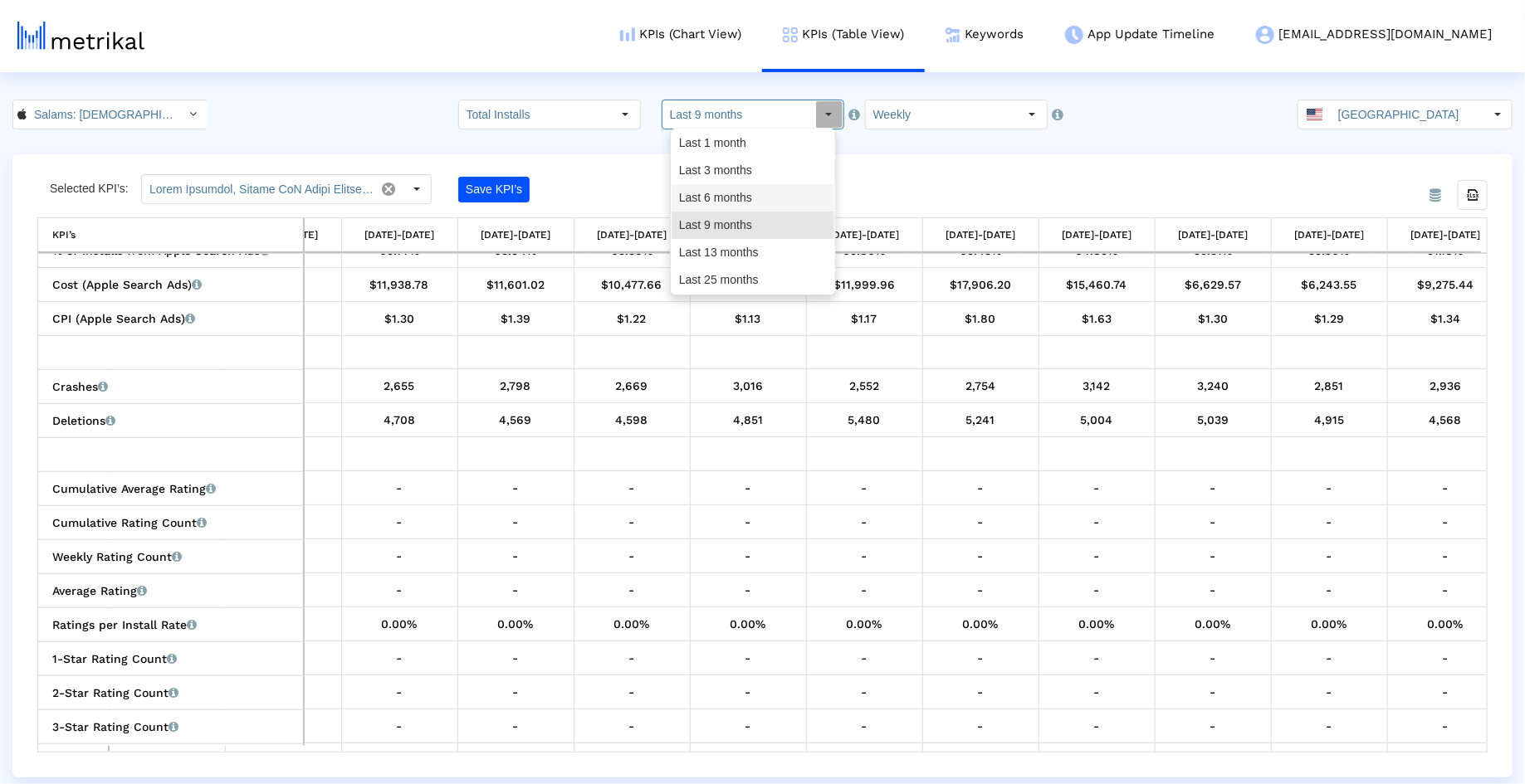 click on "Last 6 months" at bounding box center (753, 197) 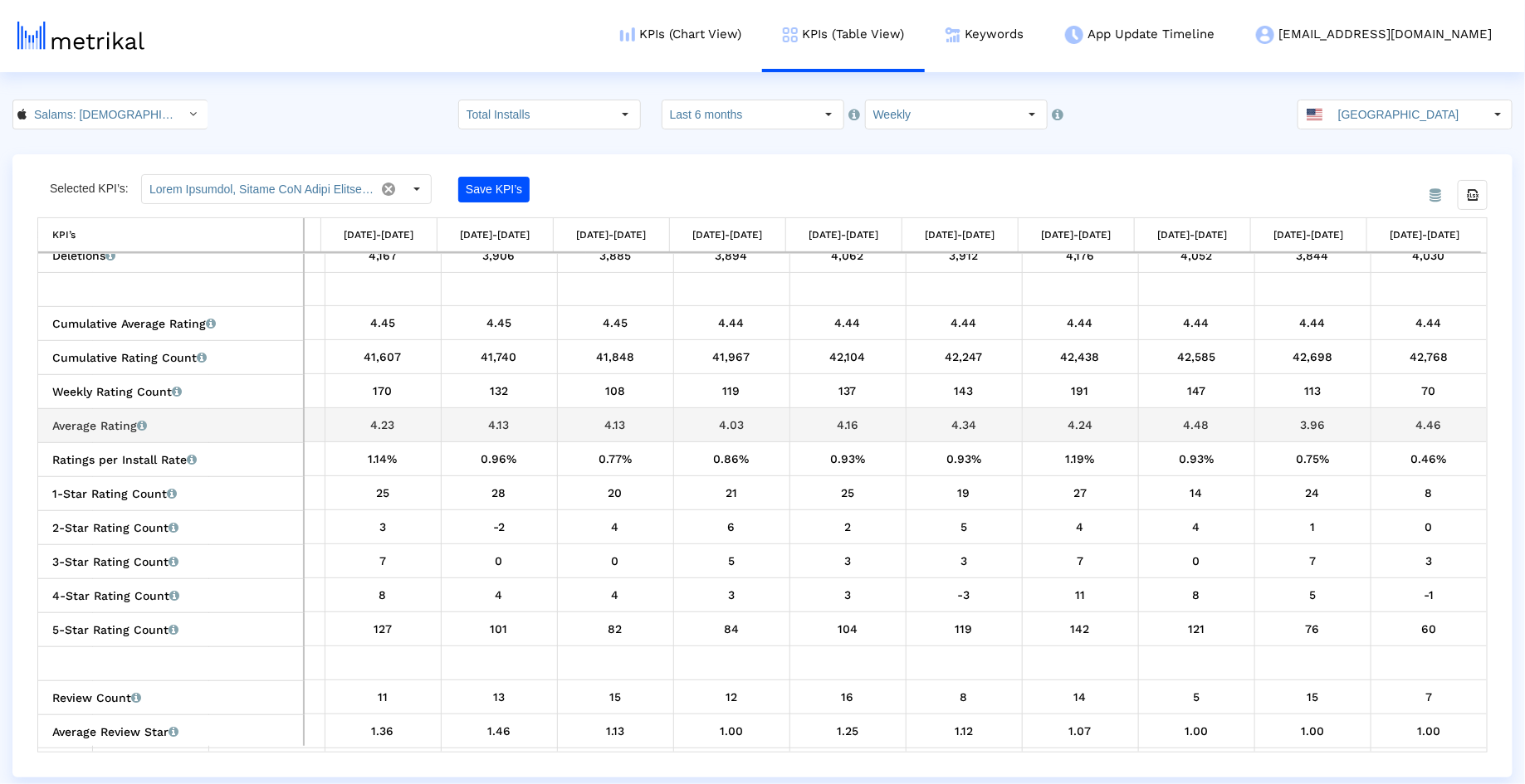 click on "4.46" at bounding box center [1430, 425] 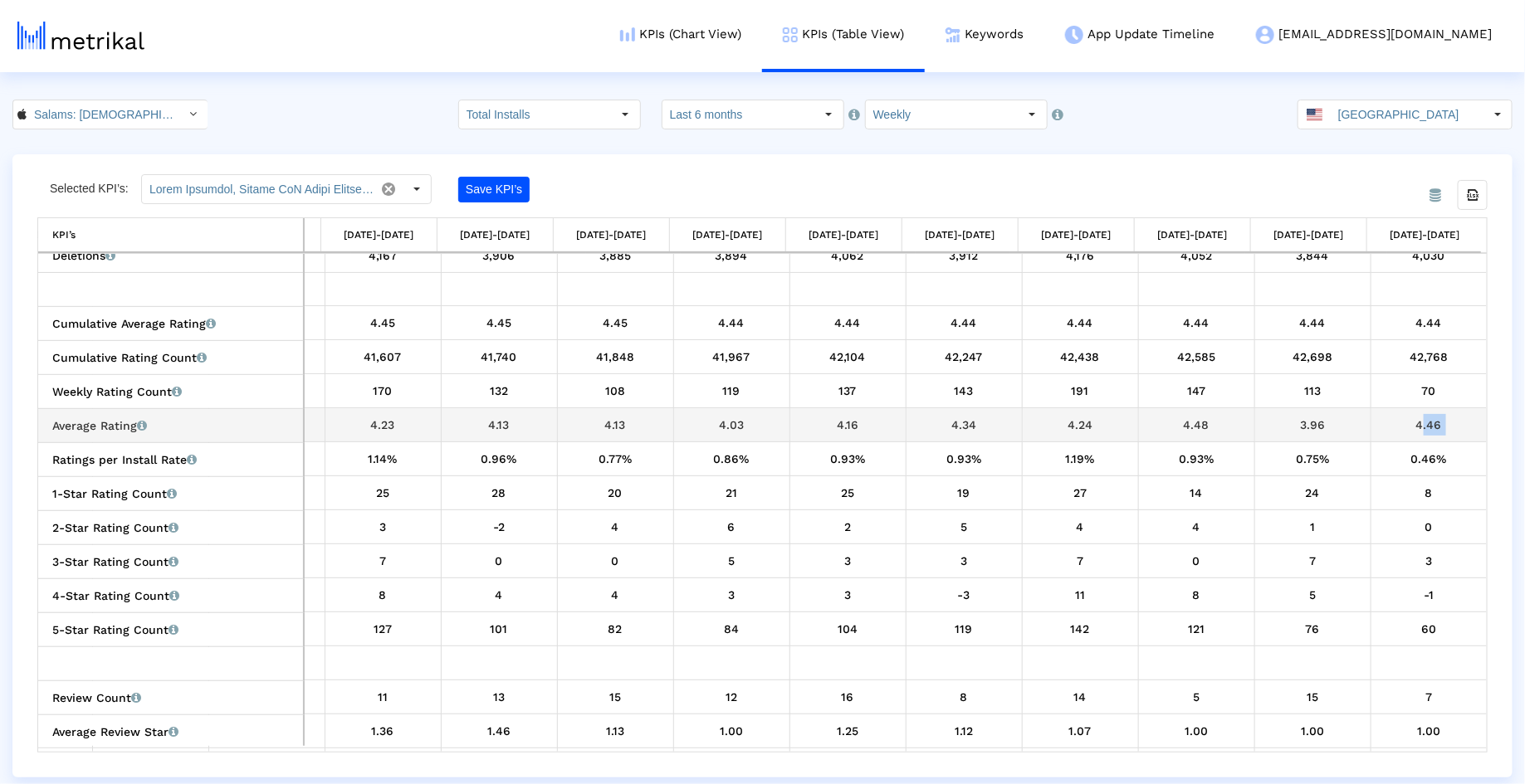 click on "4.46" at bounding box center [1430, 425] 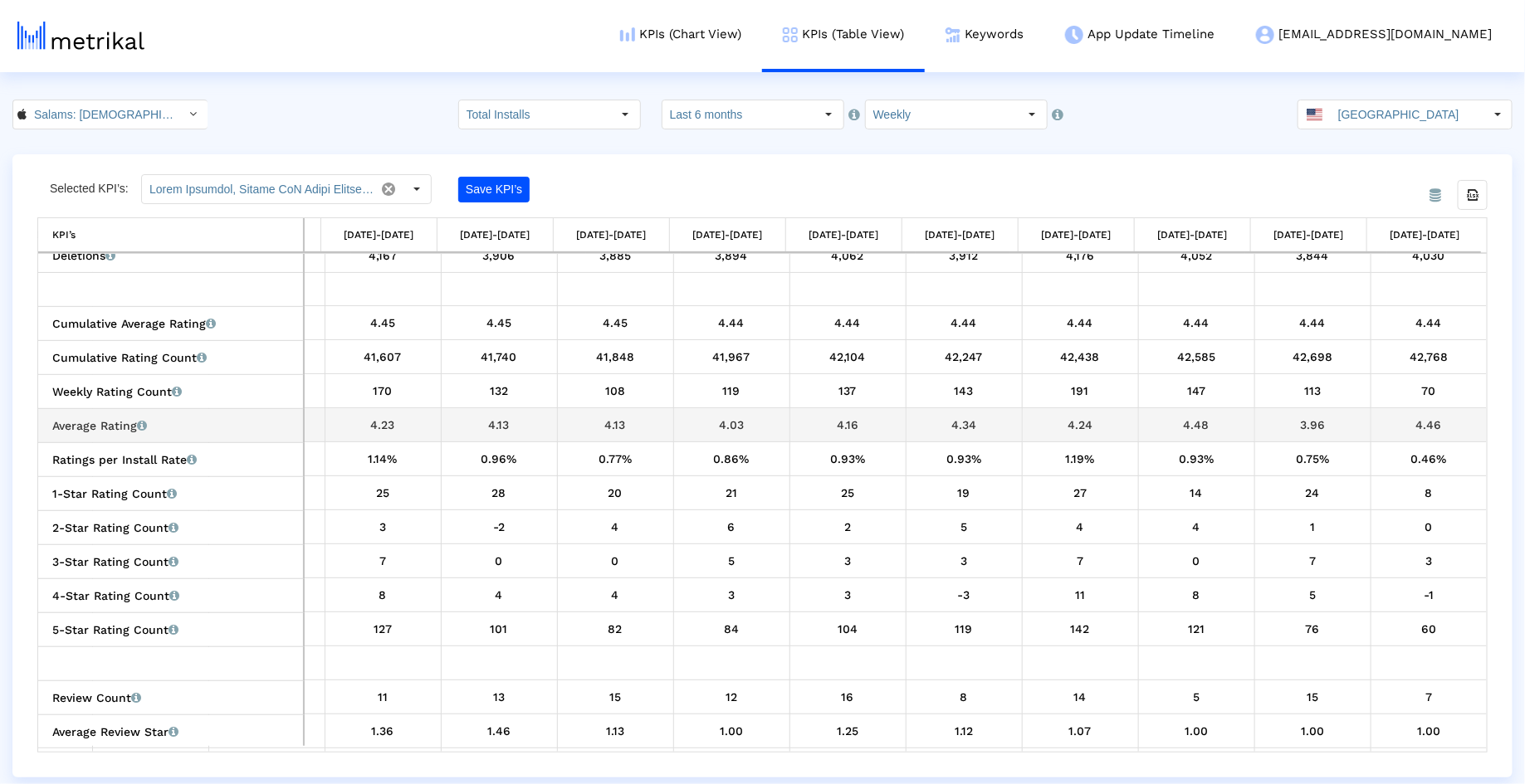 click on "4.48" at bounding box center (1196, 425) 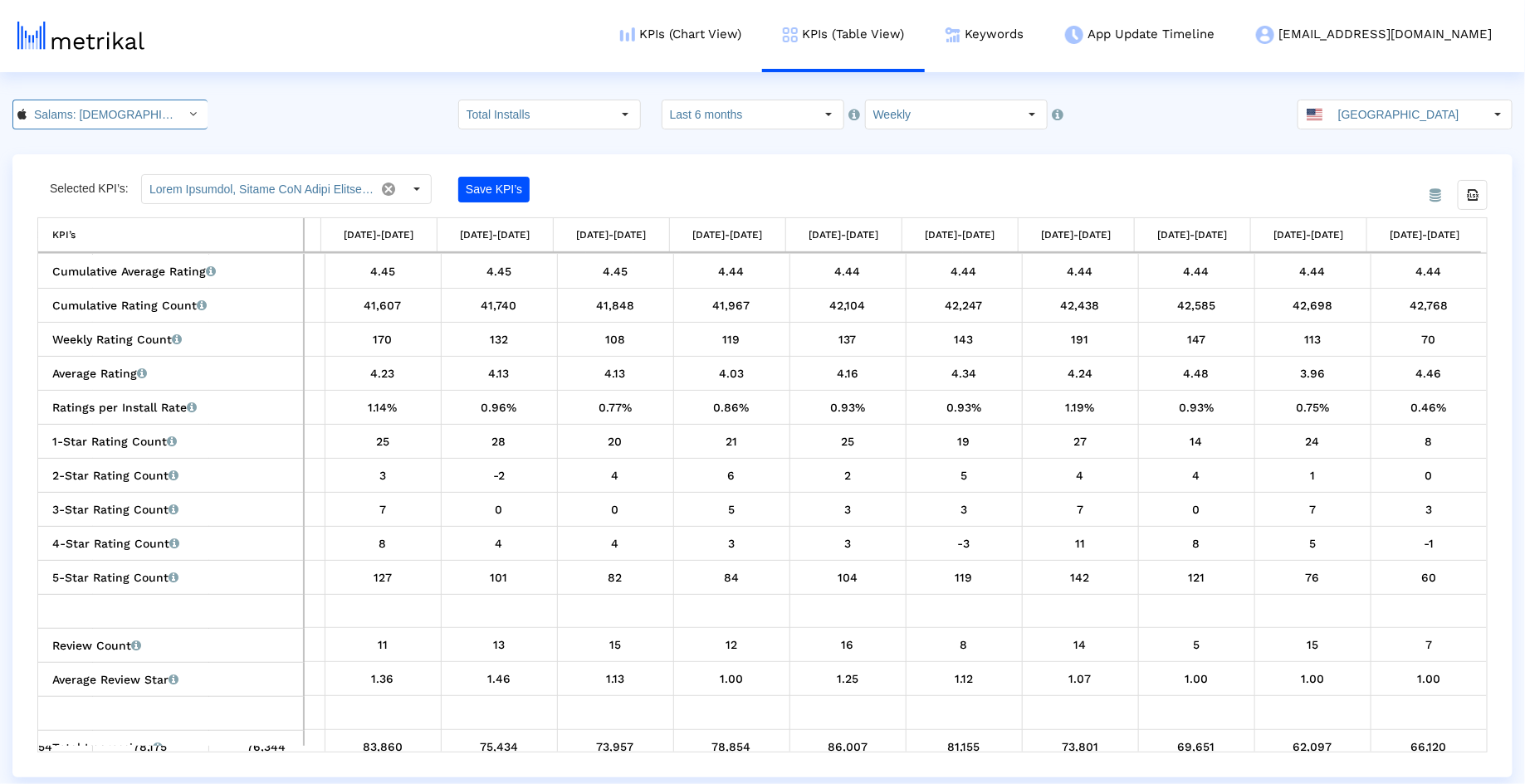 click on "Salams: Halal Muslim Dating < 965359176 >" 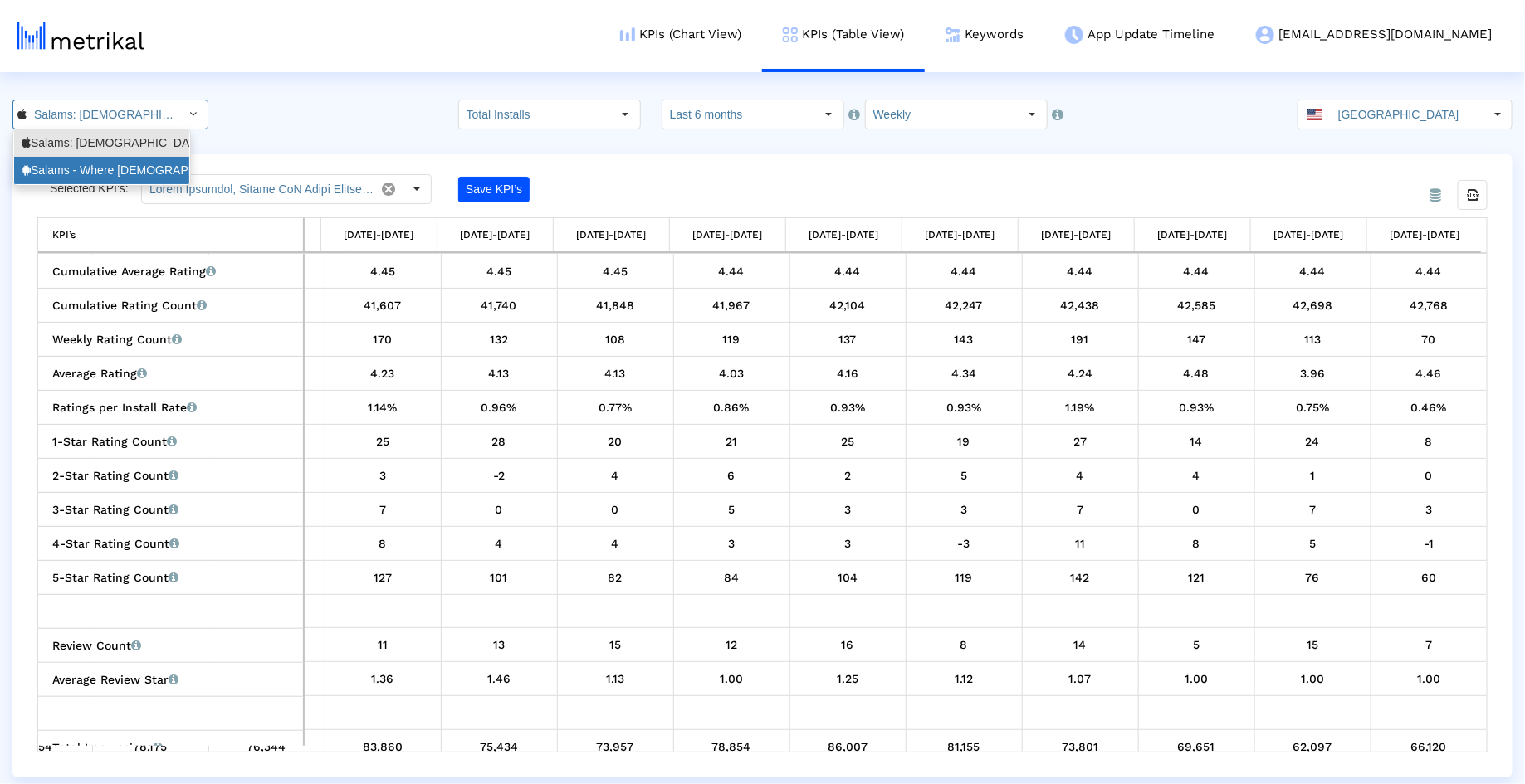 click on "Salams - Where Muslims Meet <com.minderapps.minder>" at bounding box center (101, 170) 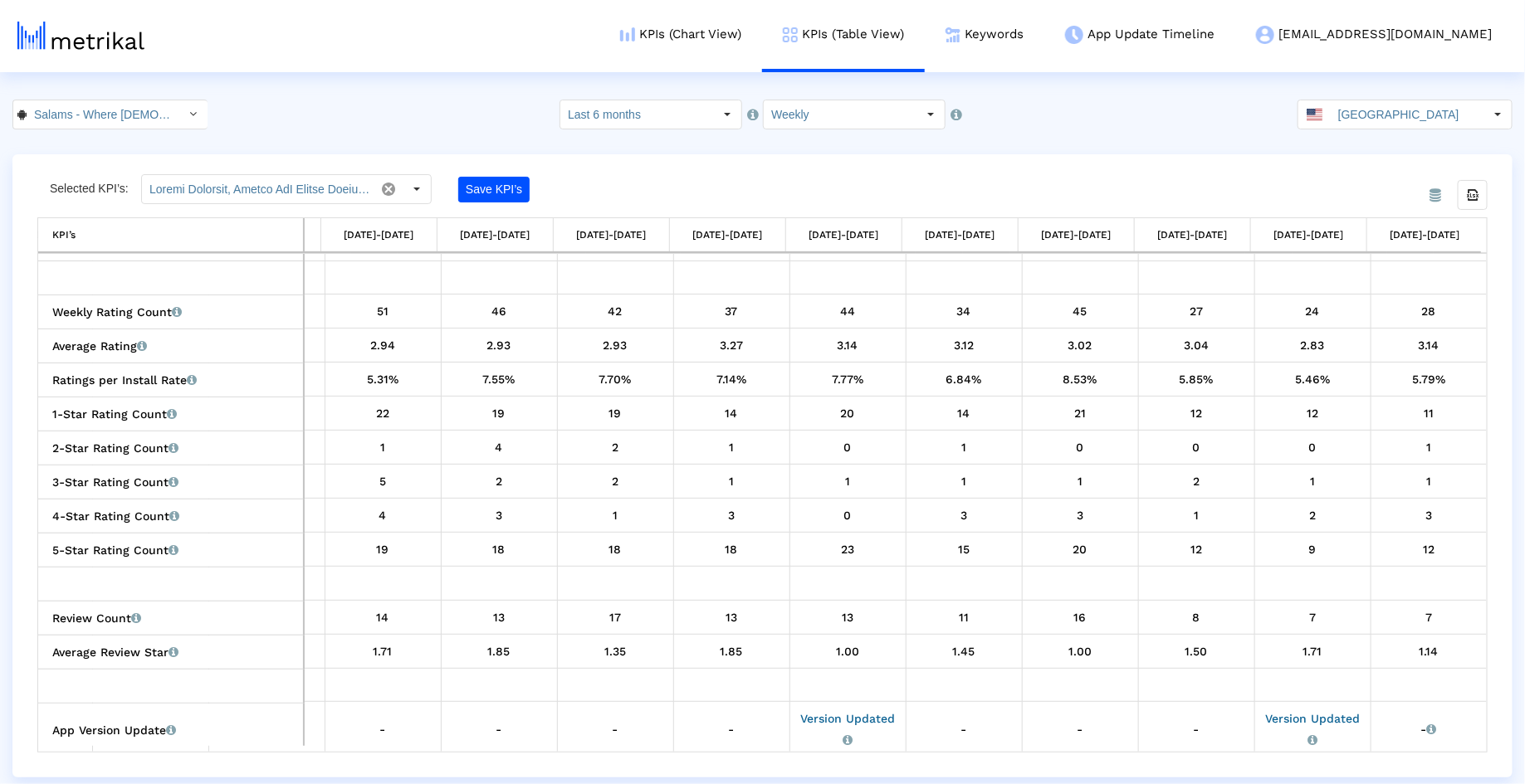 scroll, scrollTop: 0, scrollLeft: 184, axis: horizontal 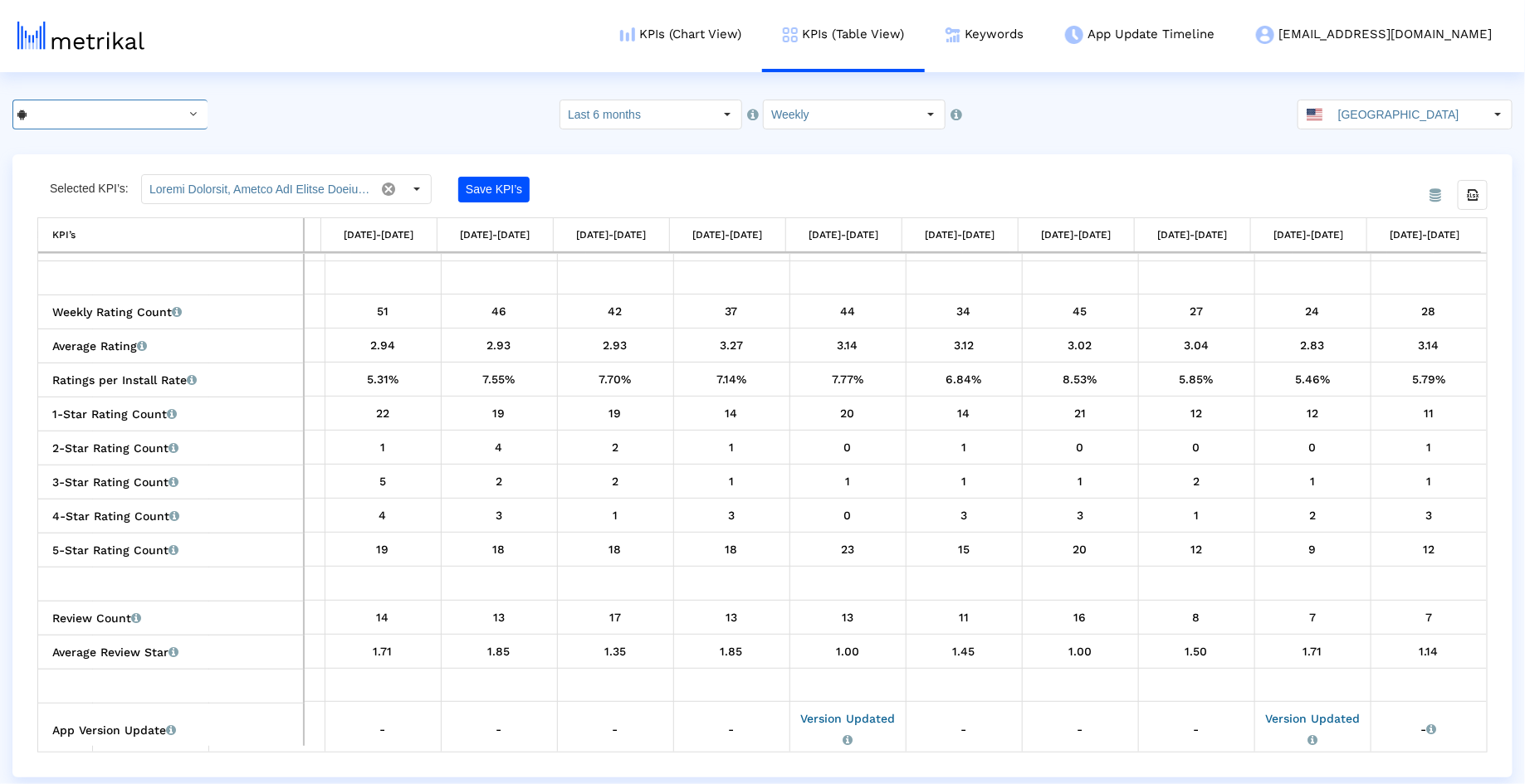 click on "Salams - Where Muslims Meet < com.minderapps.minder >" 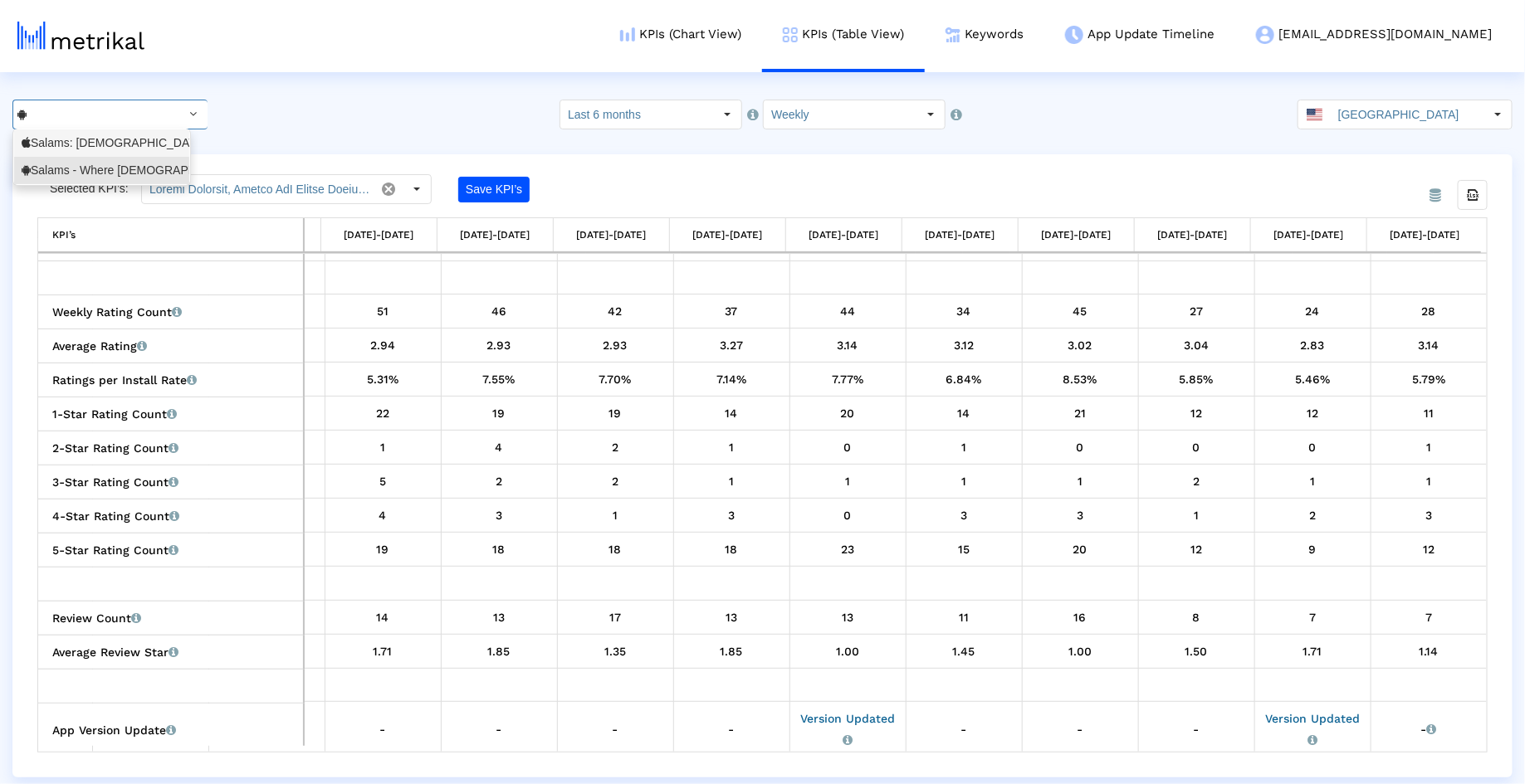 click on "Salams: Halal Muslim Dating <965359176>" at bounding box center [101, 143] 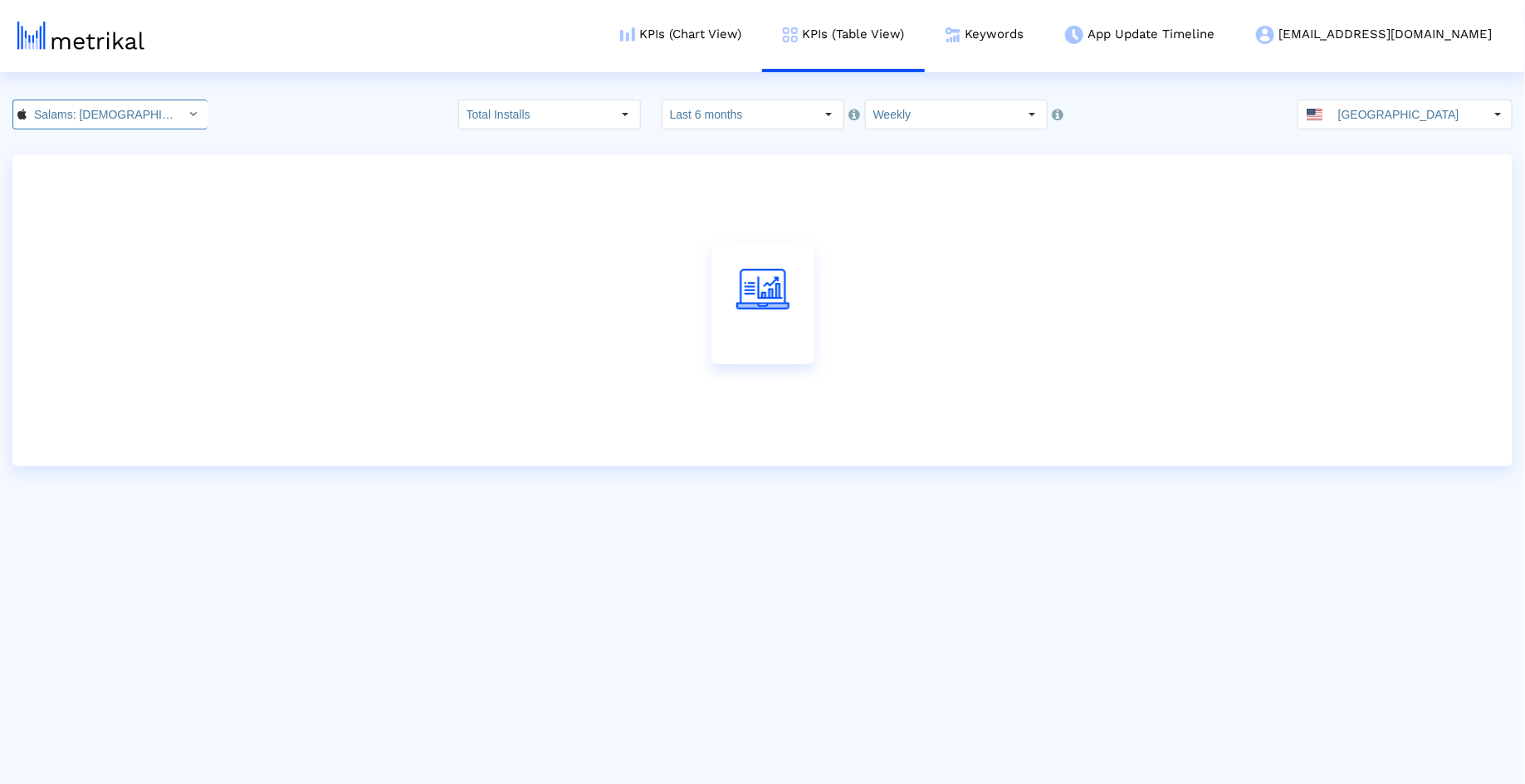 scroll, scrollTop: 0, scrollLeft: 105, axis: horizontal 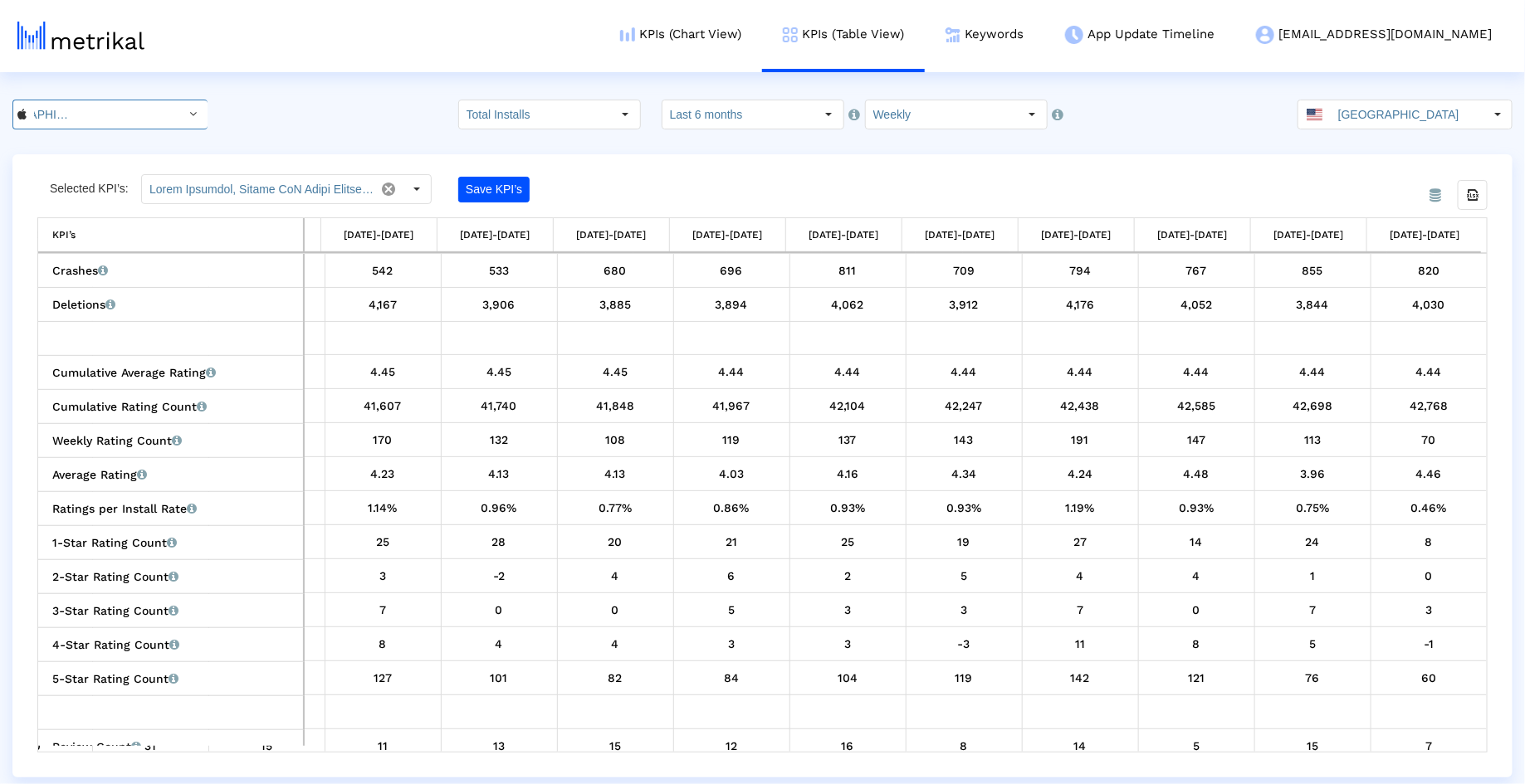 click on "Salams: Halal Muslim Dating < 965359176 >" 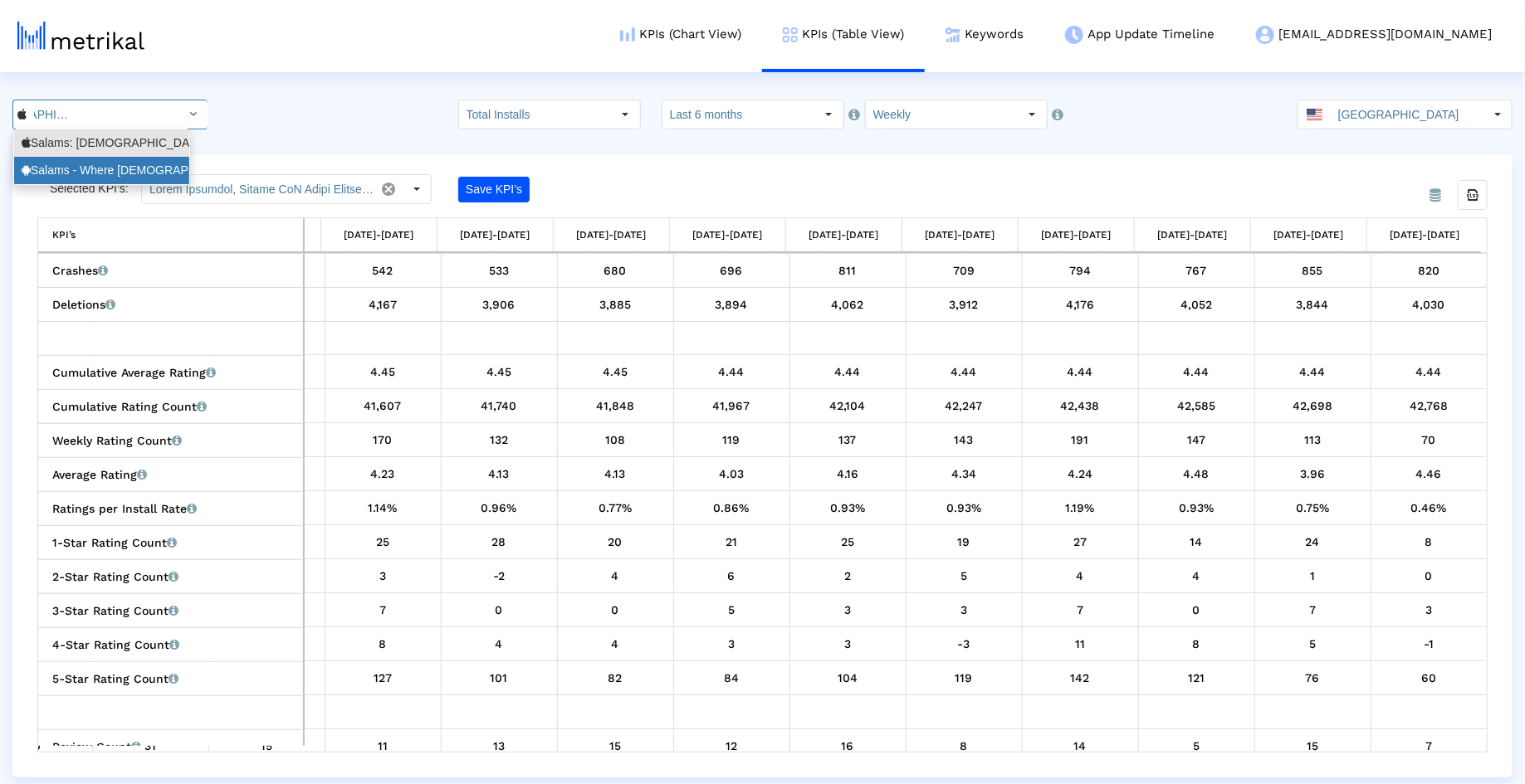 click on "Salams - Where Muslims Meet <com.minderapps.minder>" at bounding box center [101, 170] 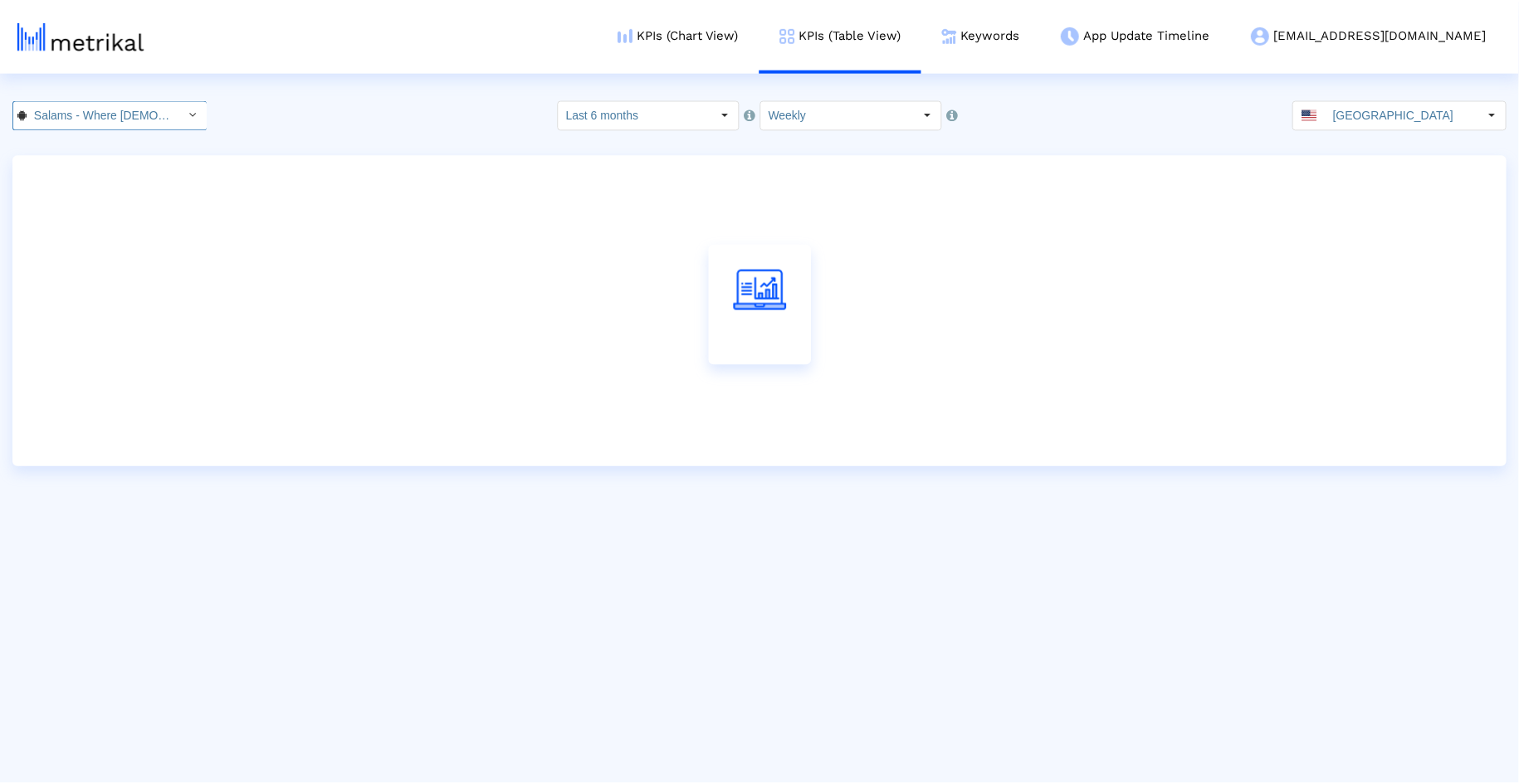 scroll, scrollTop: 0, scrollLeft: 184, axis: horizontal 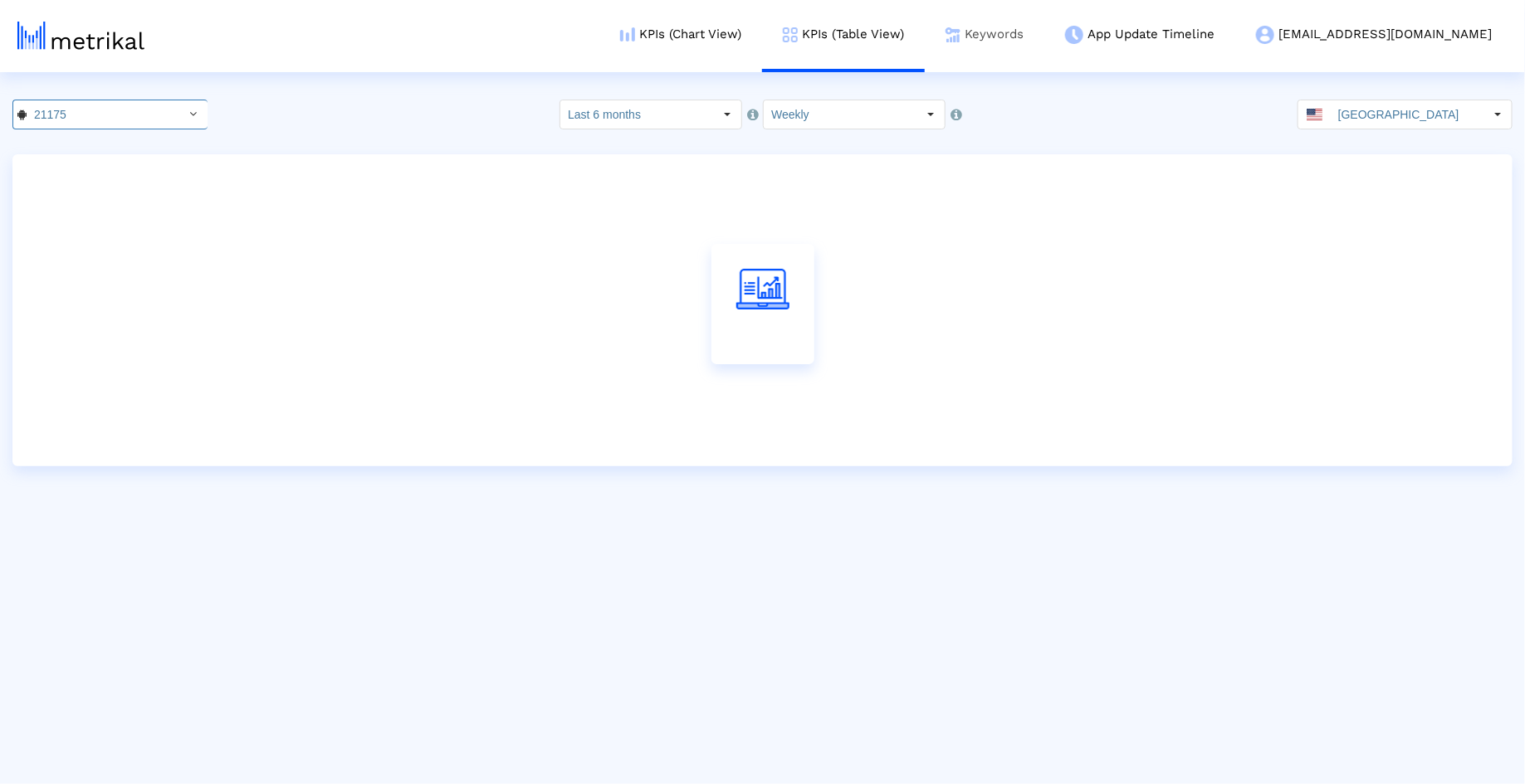 click on "Keywords" at bounding box center [985, 34] 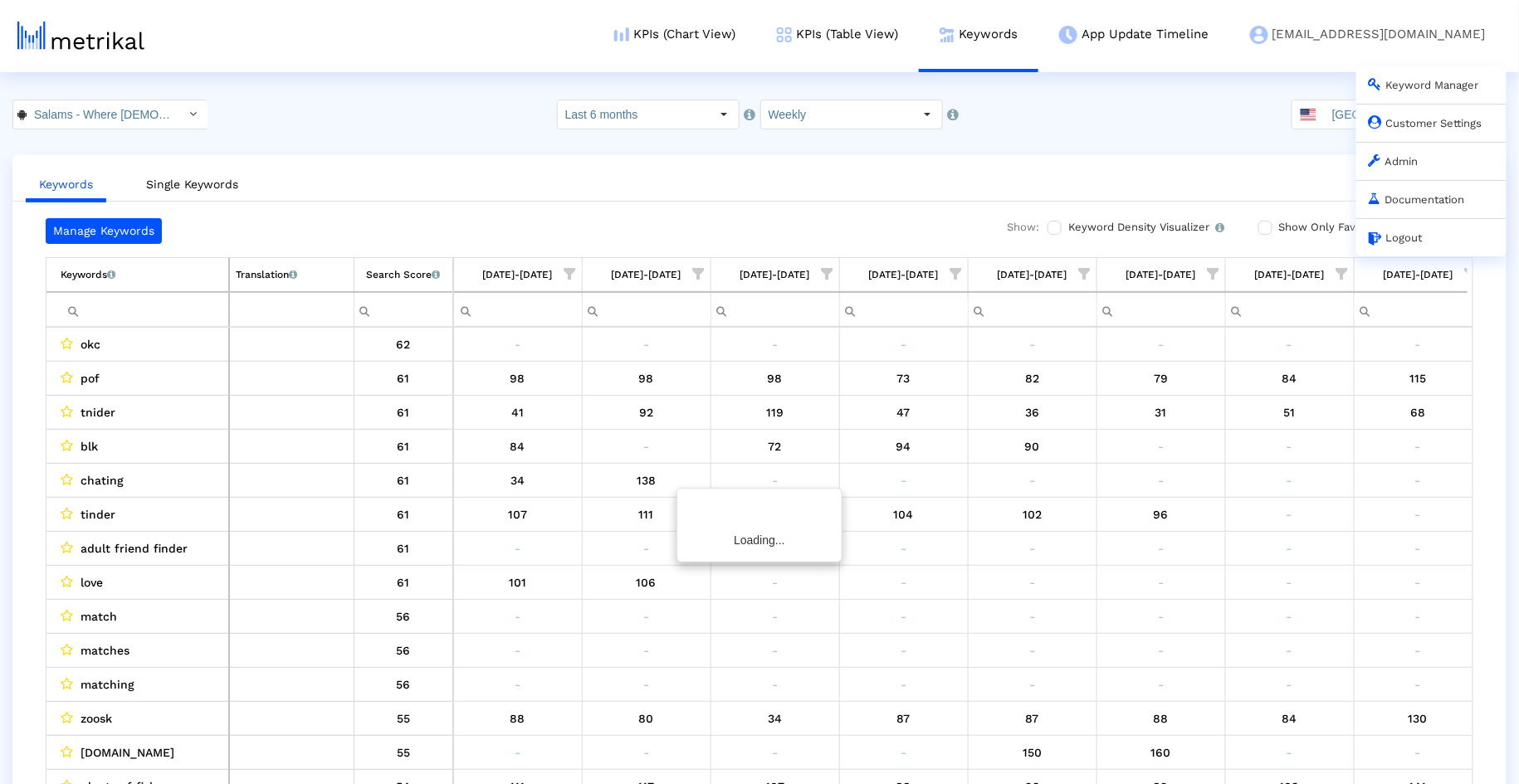 scroll, scrollTop: 0, scrollLeft: 1686, axis: horizontal 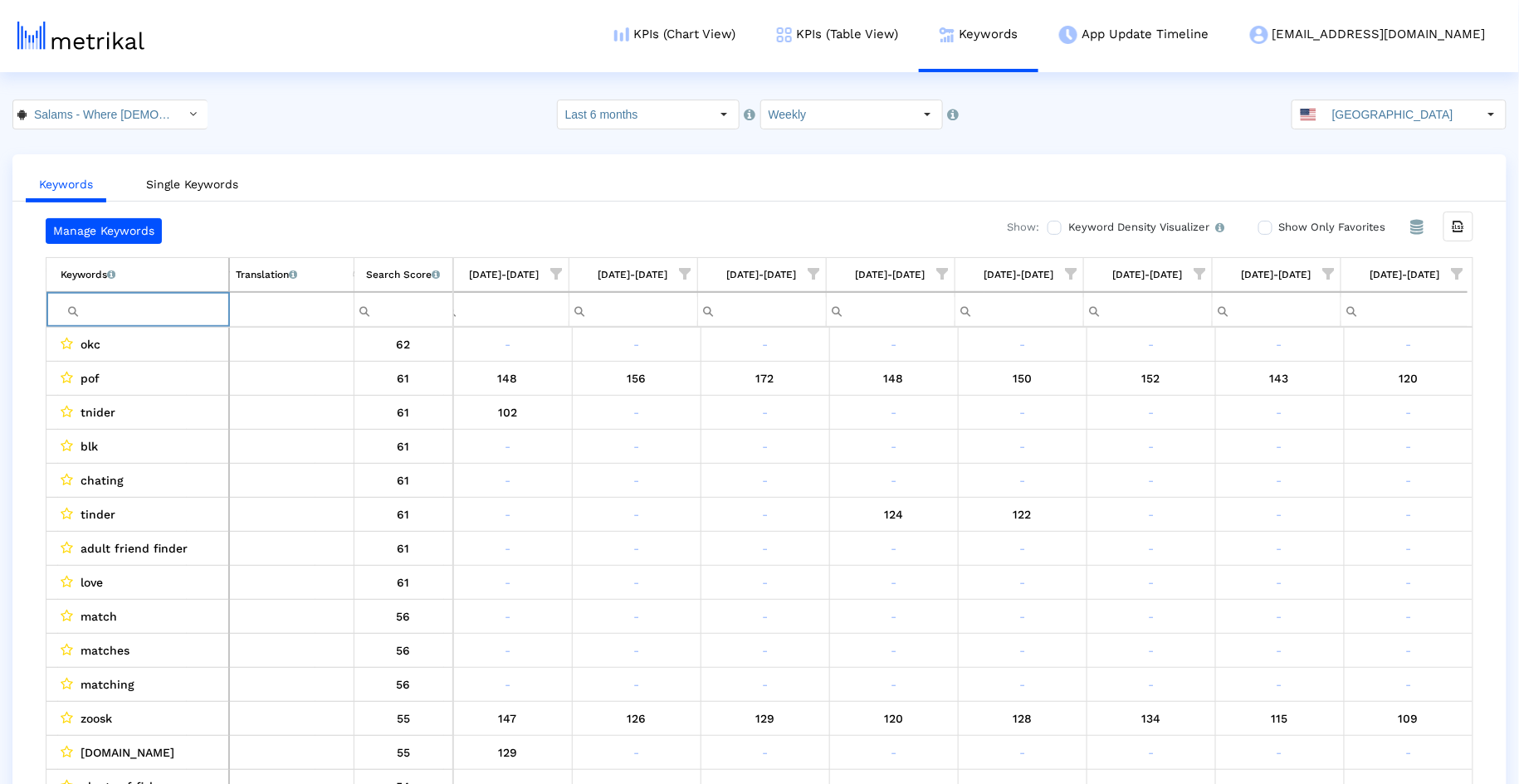 click at bounding box center (144, 309) 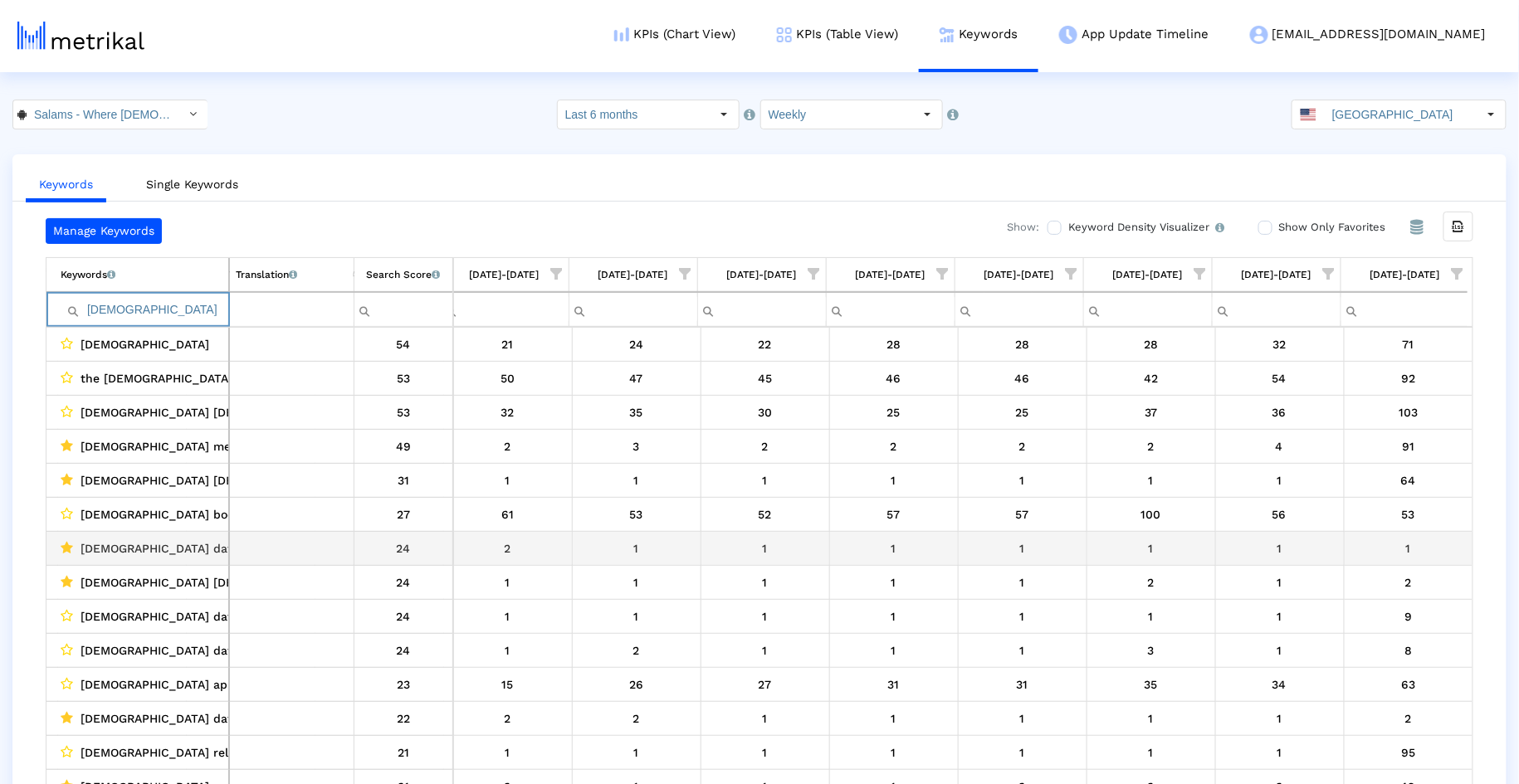scroll, scrollTop: 7, scrollLeft: 1686, axis: both 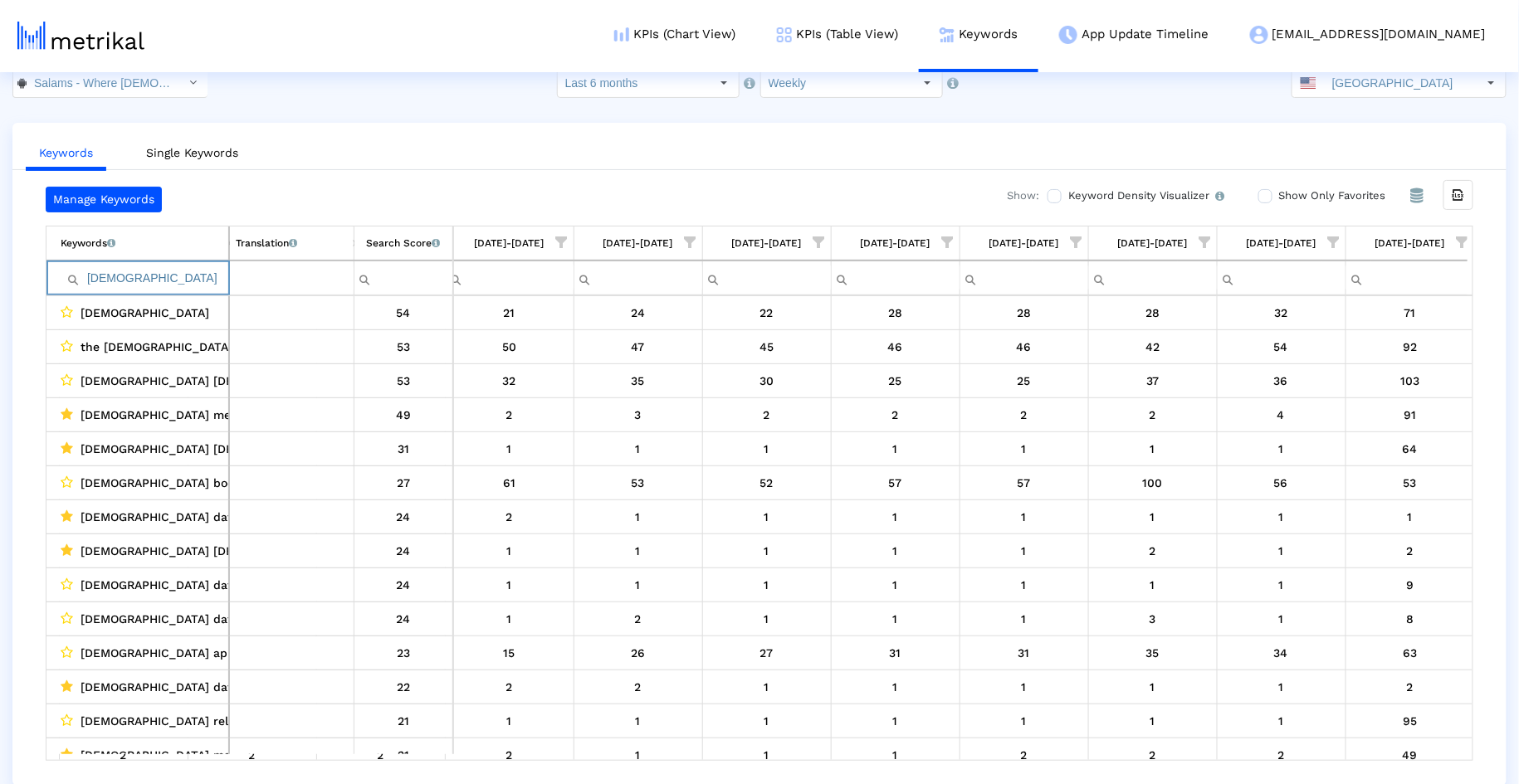 click on "halal" at bounding box center [144, 278] 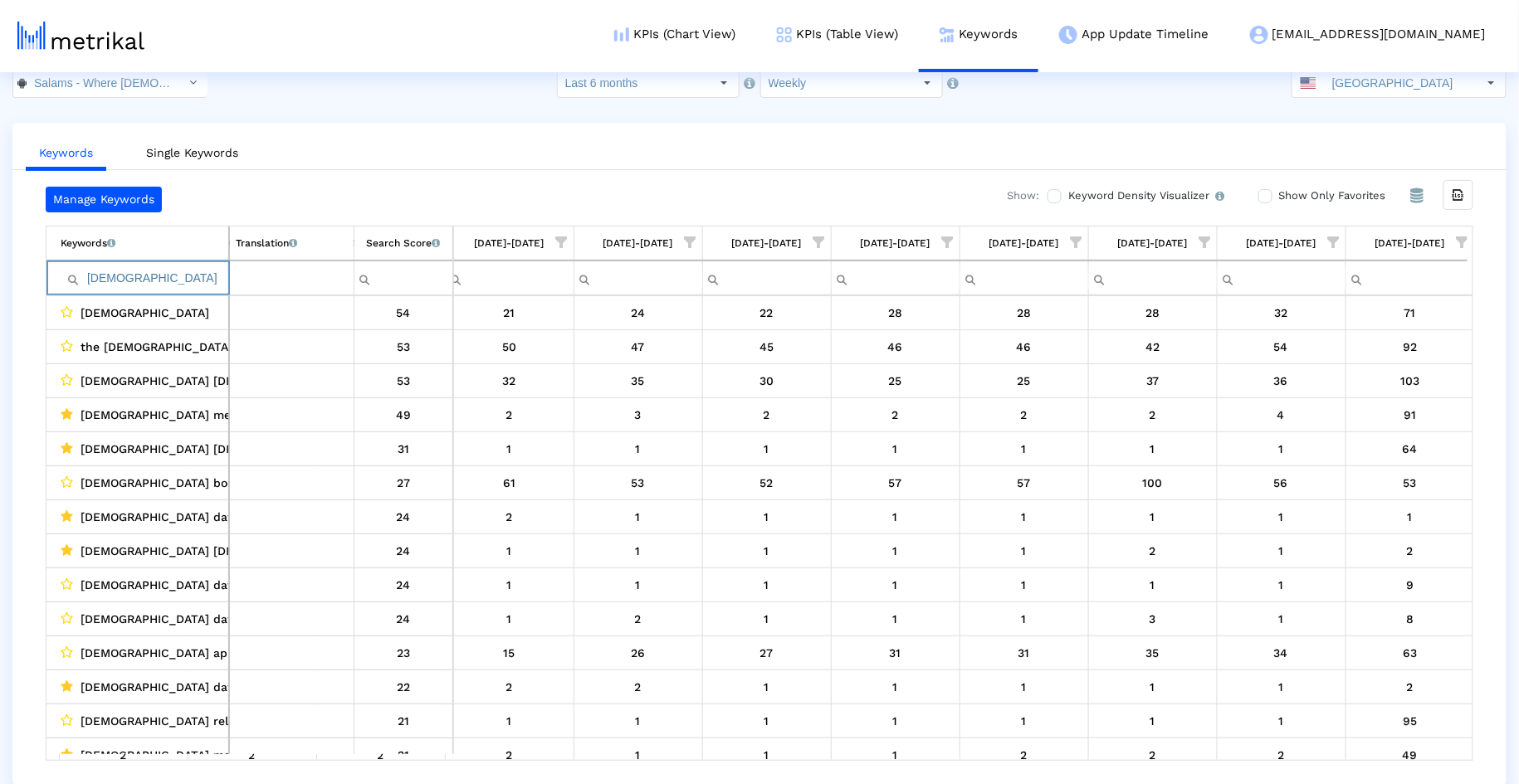 click on "halal" at bounding box center [144, 278] 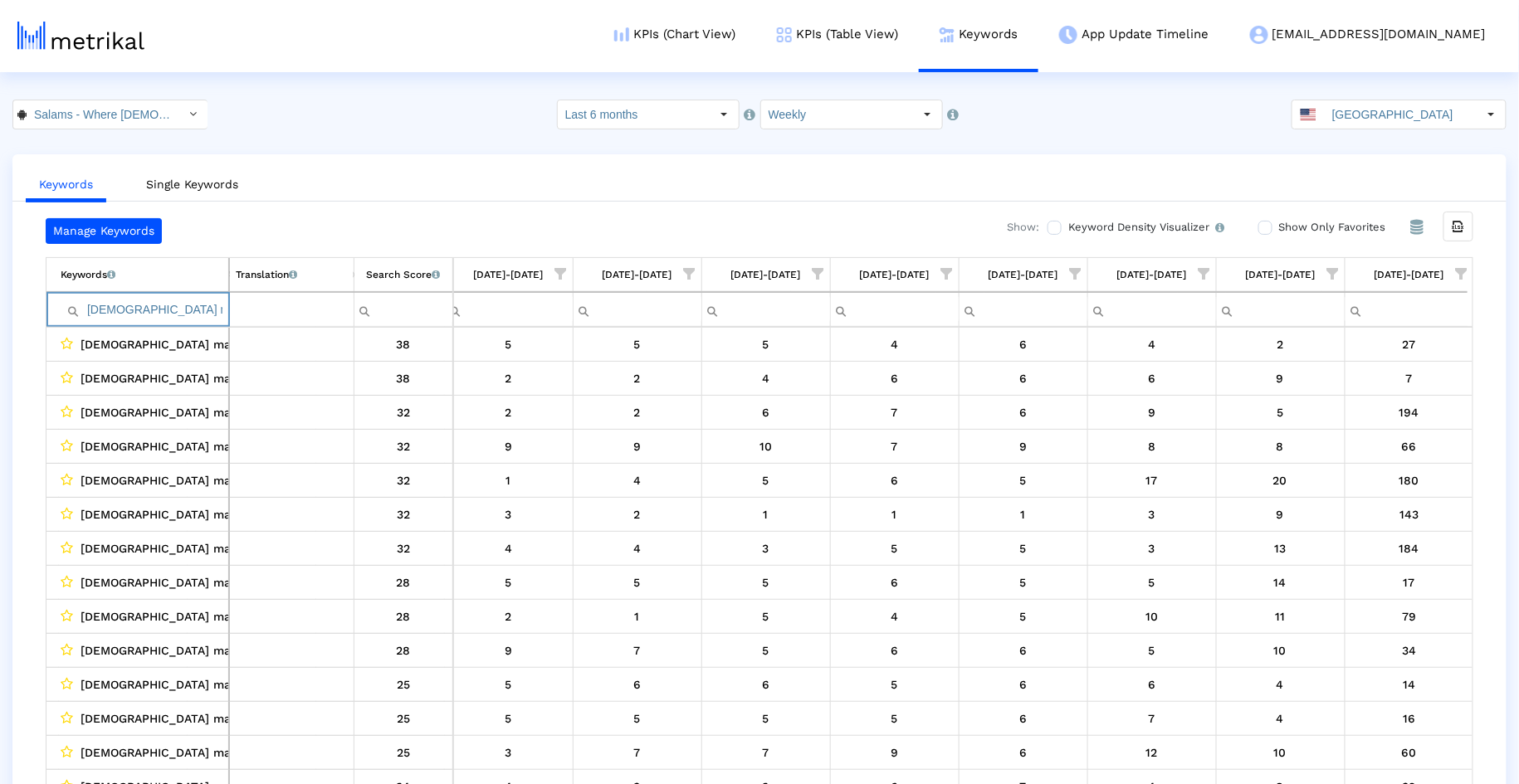 type on "muslim m" 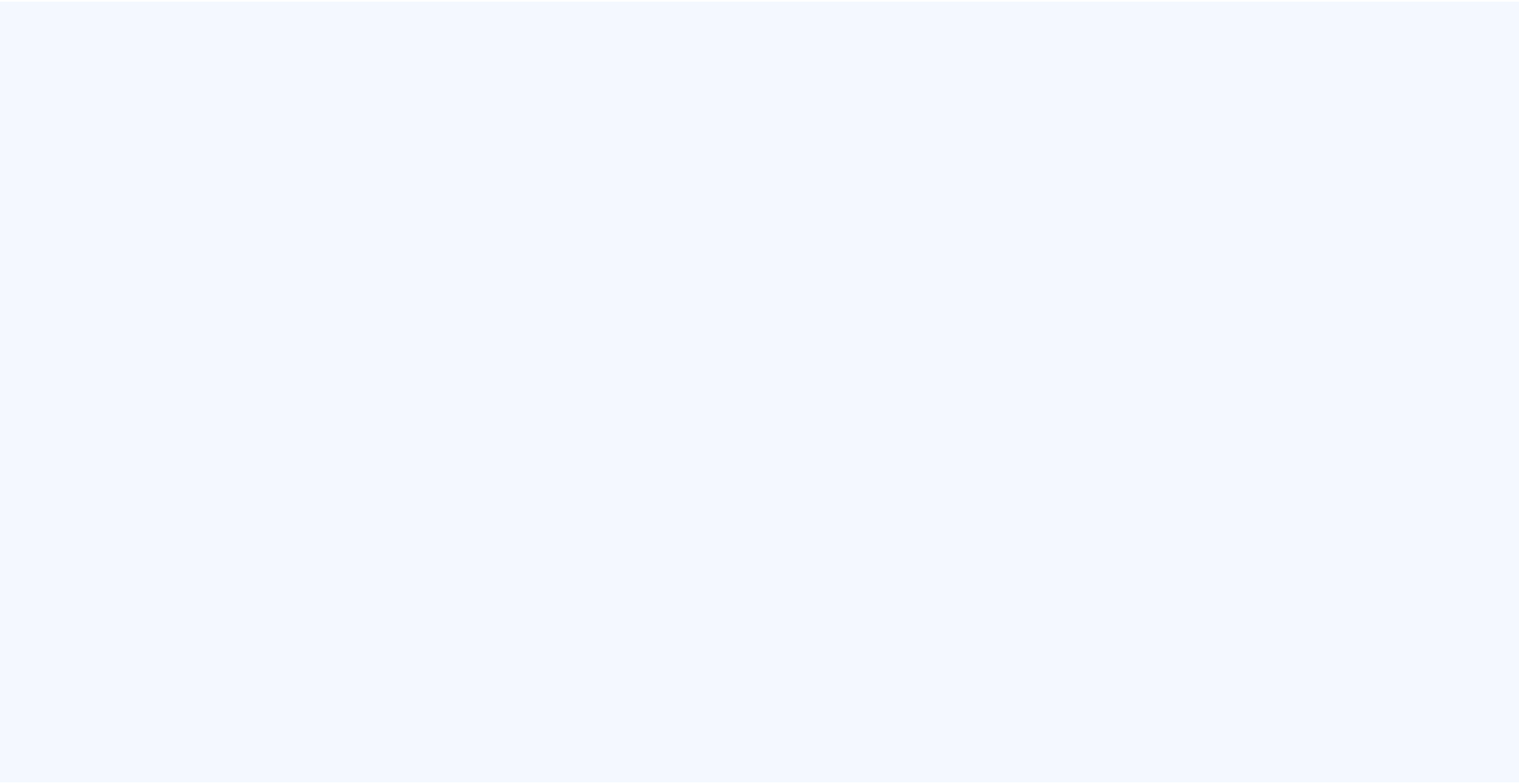 scroll, scrollTop: 0, scrollLeft: 0, axis: both 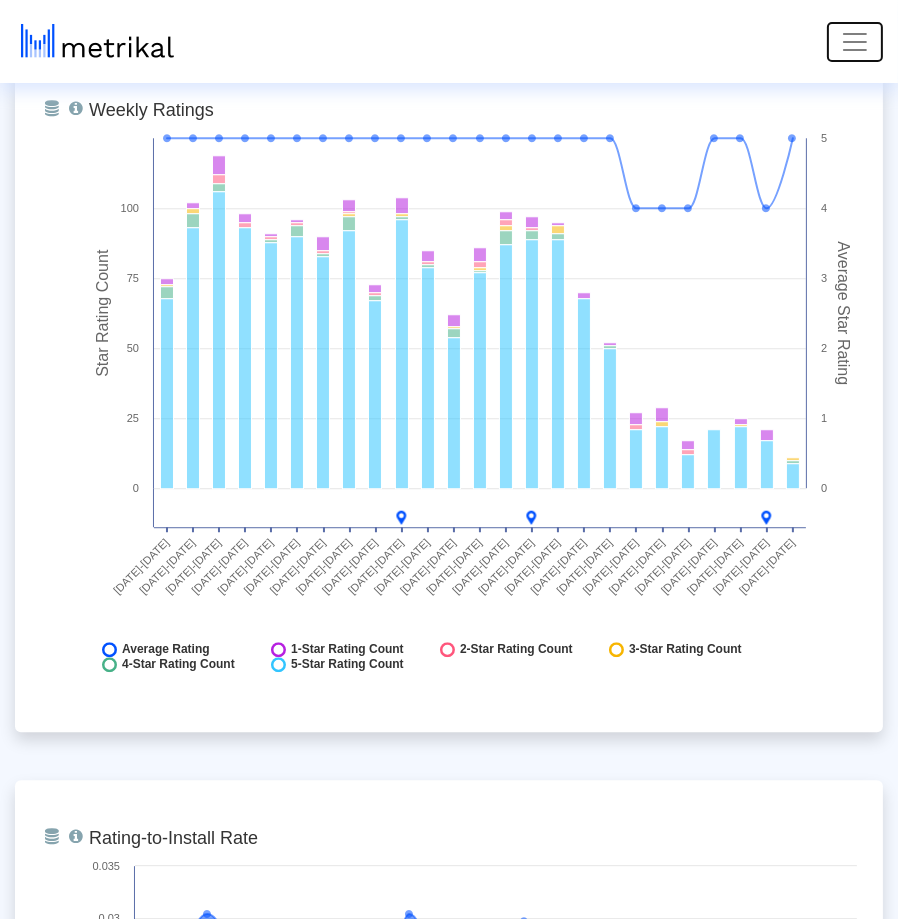 click 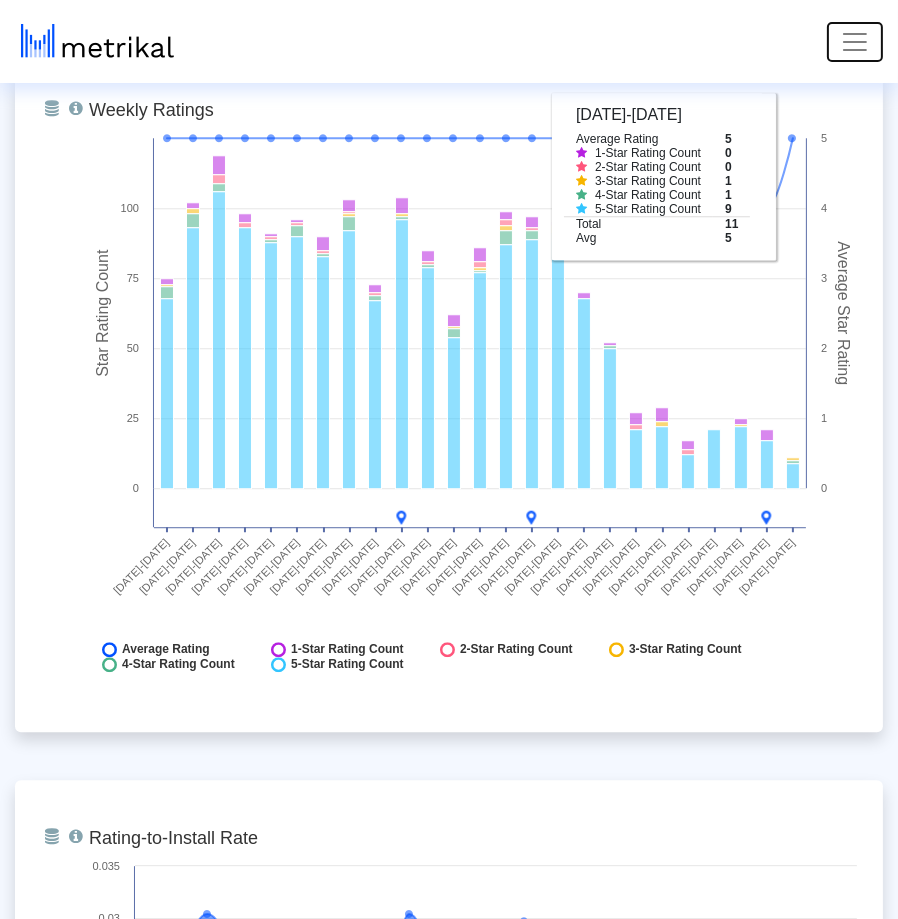 click 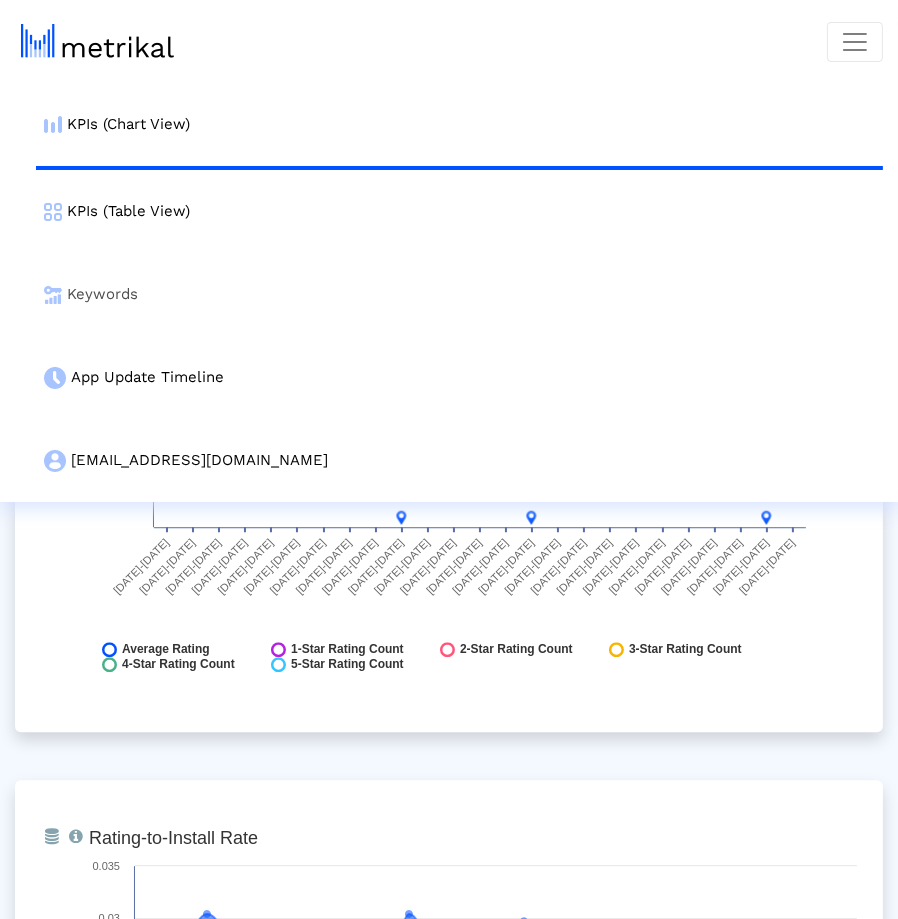click on "Keywords" at bounding box center (459, 294) 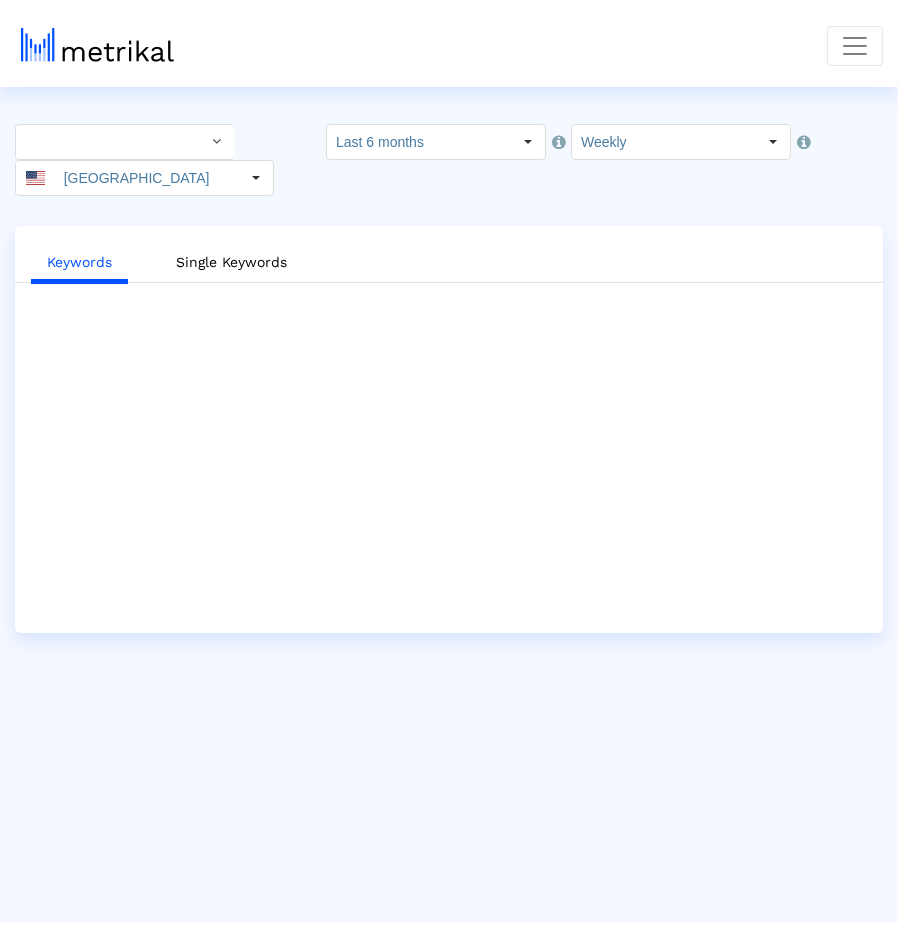 scroll, scrollTop: 0, scrollLeft: 0, axis: both 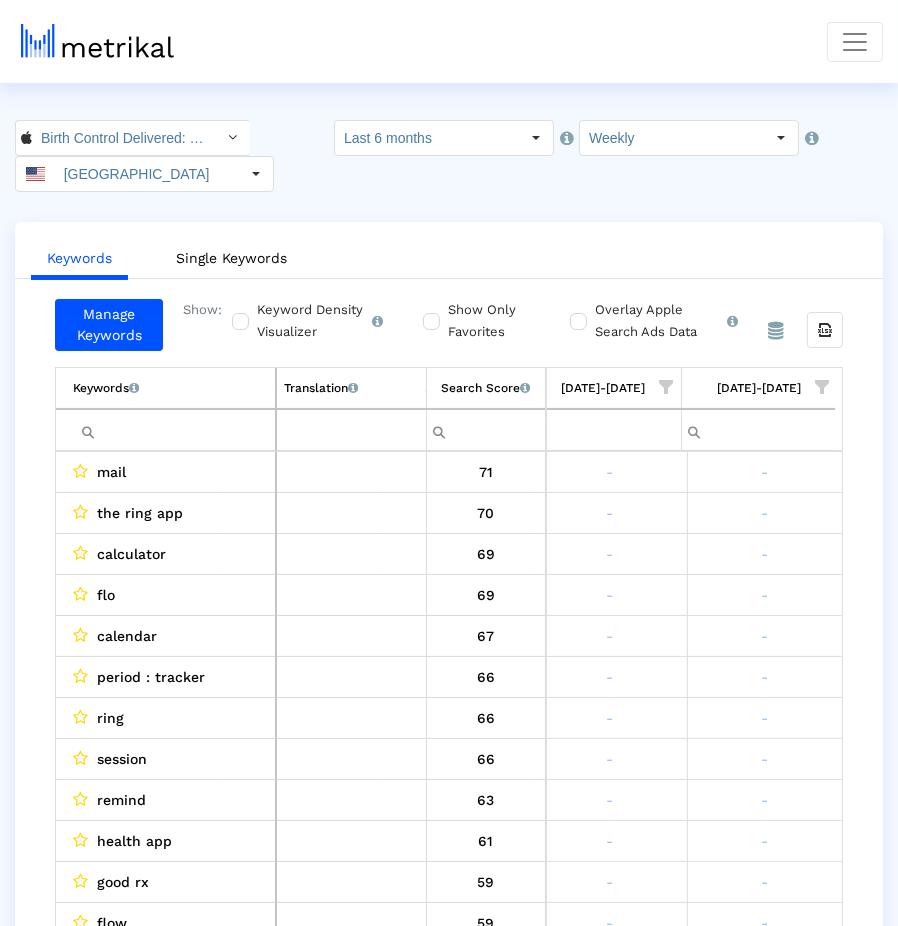 click on "[DATE]-[DATE]" at bounding box center (759, 388) 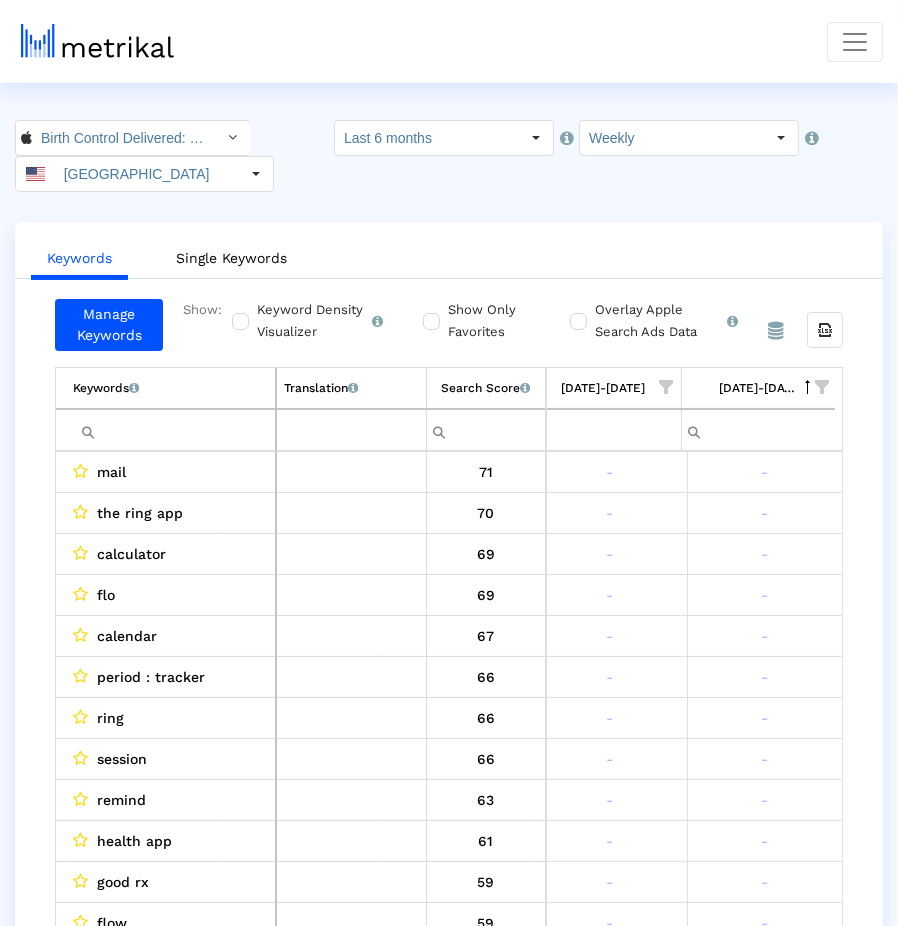 click on "[DATE]-[DATE]" at bounding box center [759, 388] 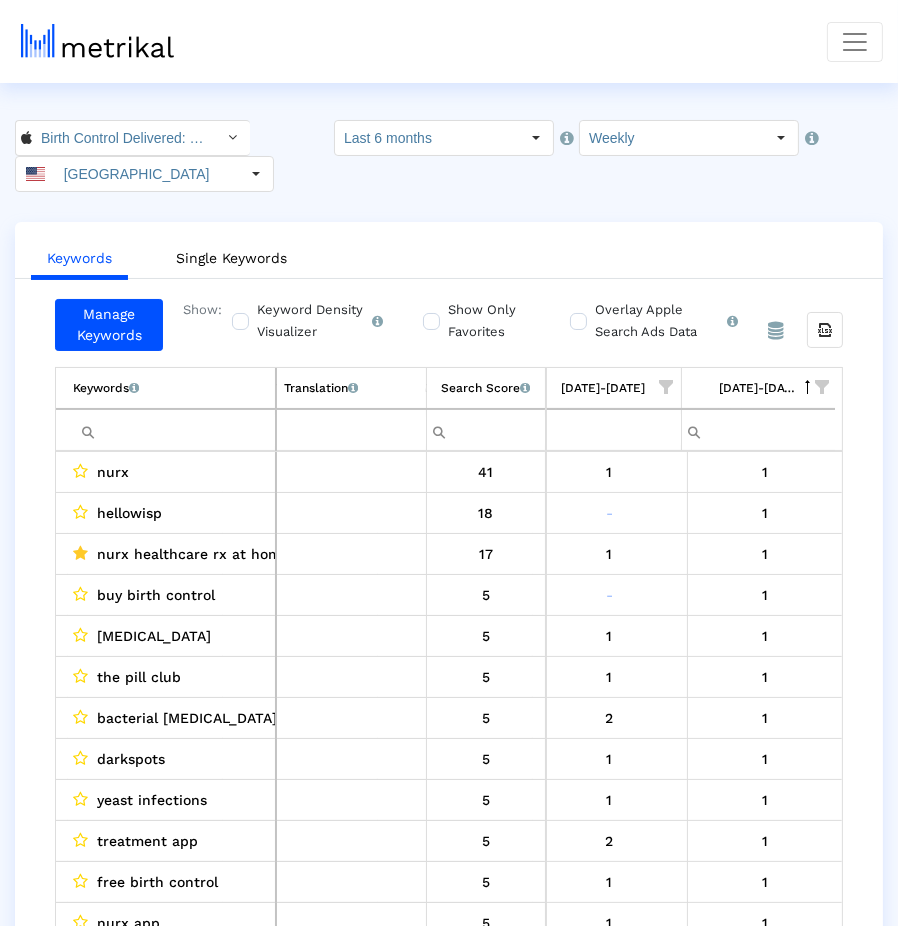 click on "06/29/25-07/05/25" at bounding box center (759, 388) 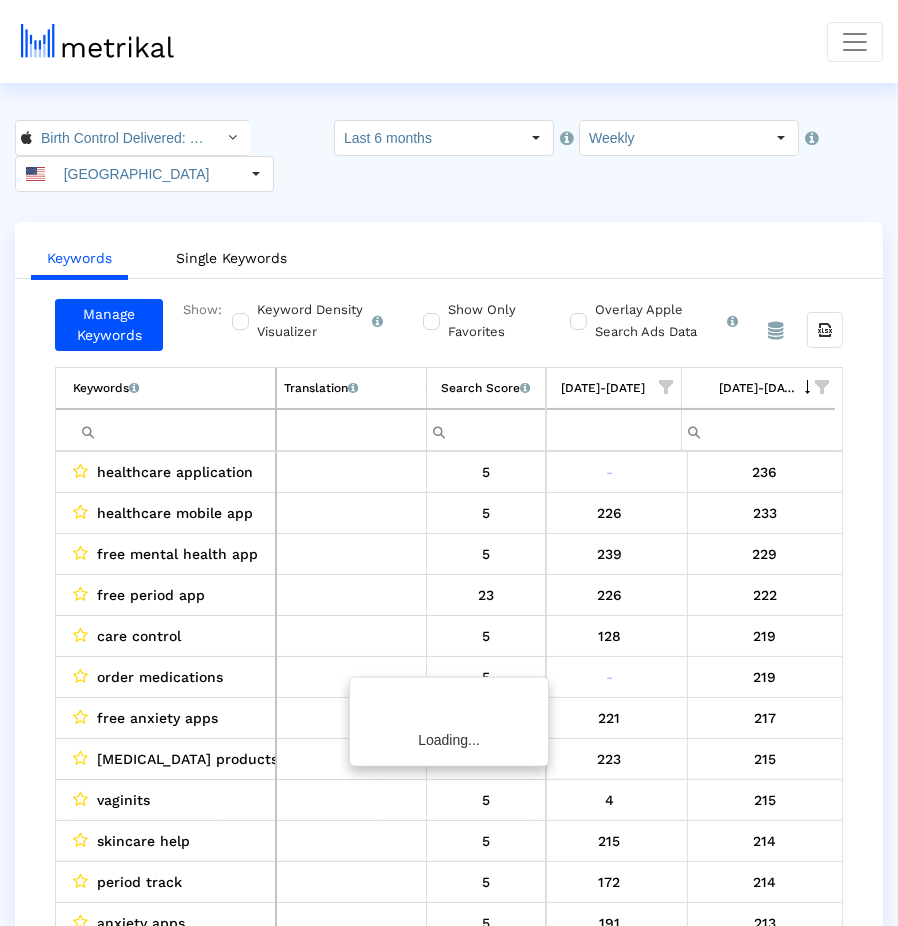 click on "[DATE]-[DATE]" at bounding box center (759, 388) 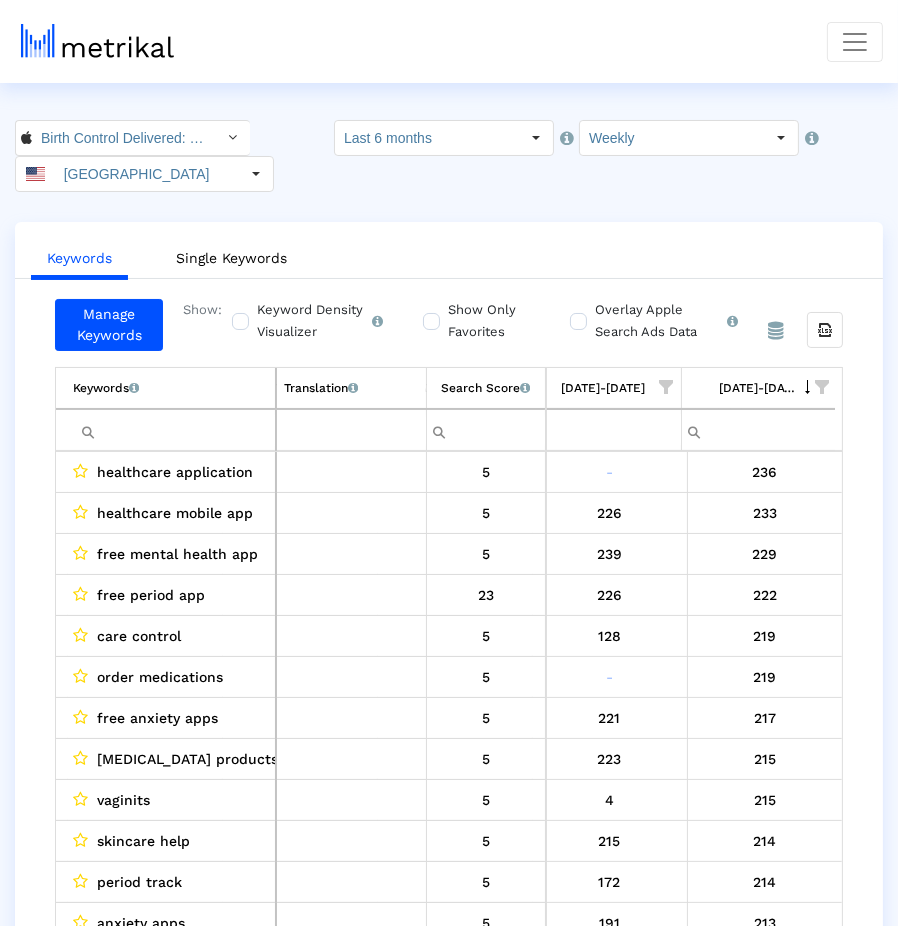 drag, startPoint x: 720, startPoint y: 380, endPoint x: 794, endPoint y: 388, distance: 74.431175 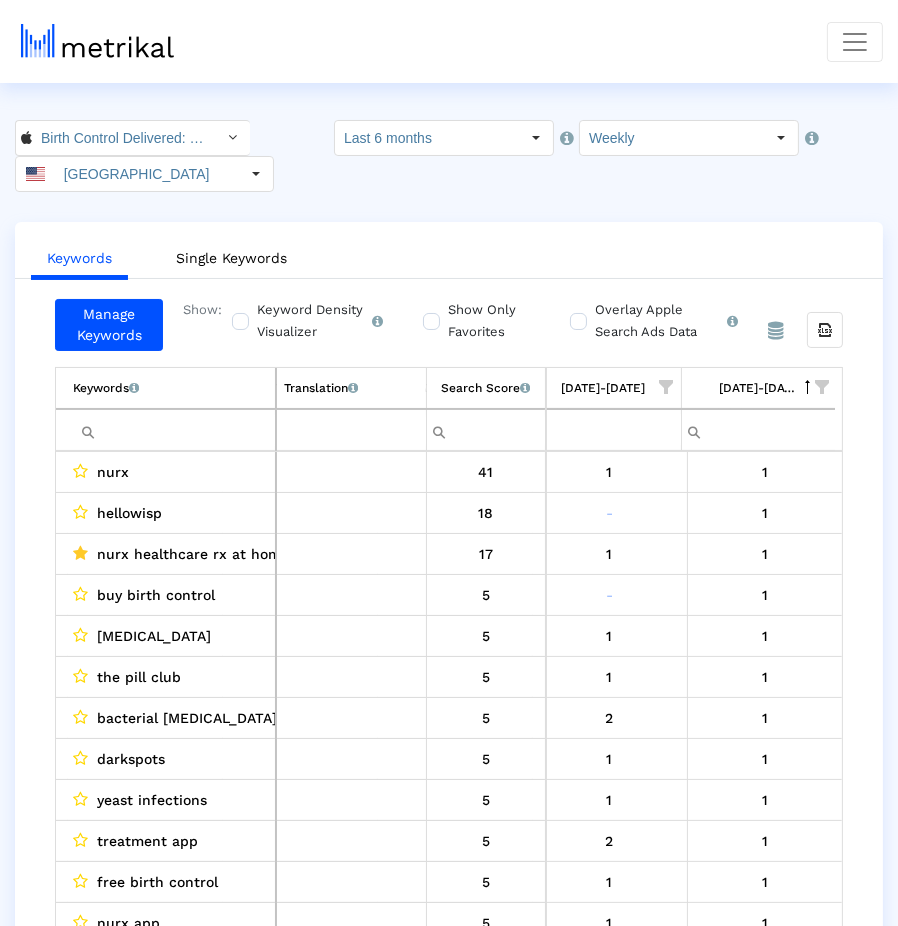 click on "Show Only Favorites" at bounding box center [487, 321] 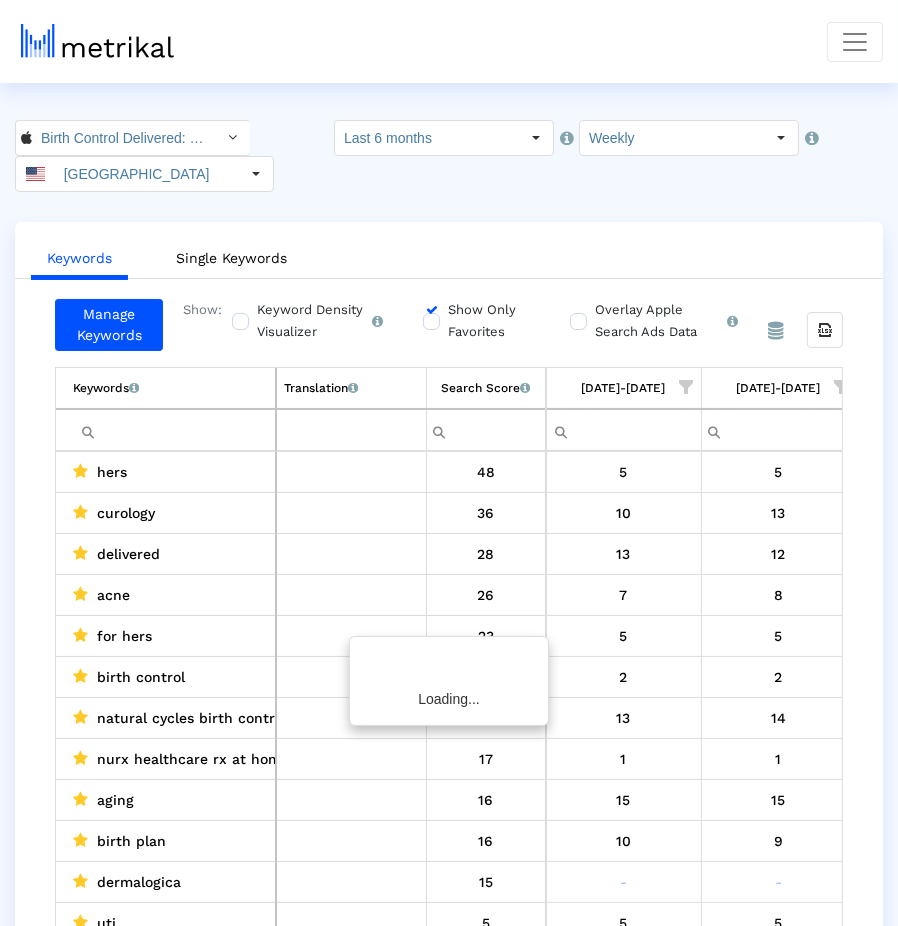 scroll, scrollTop: 0, scrollLeft: 3578, axis: horizontal 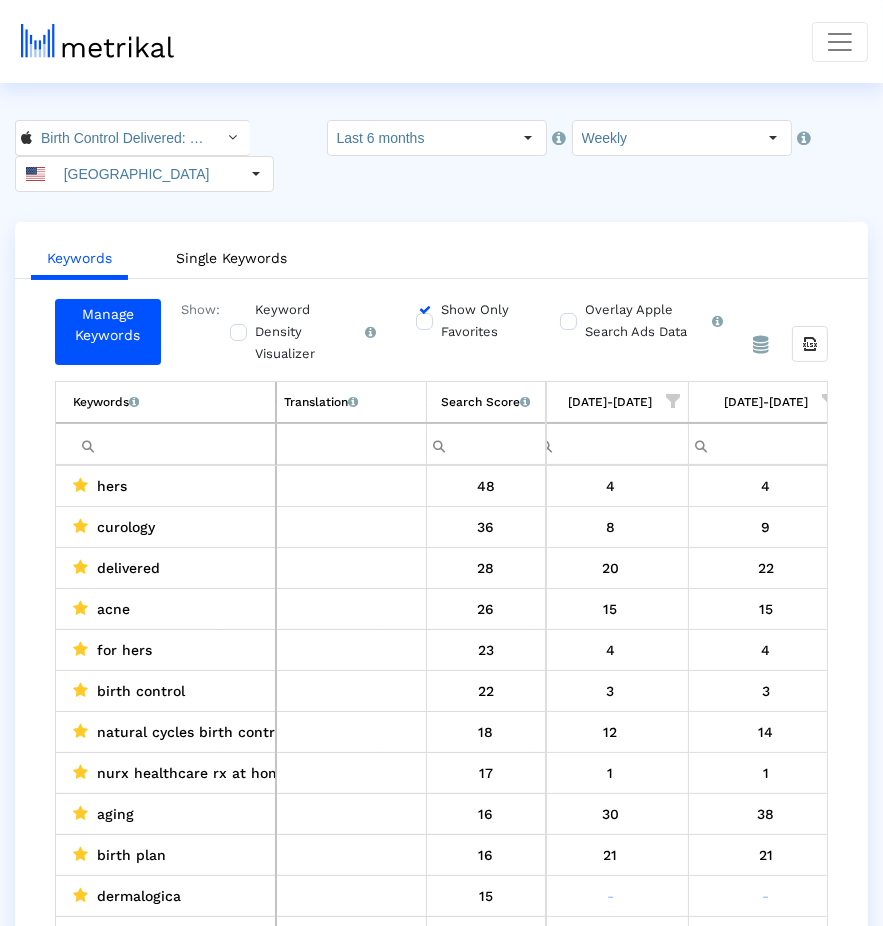 click on "Show Only Favorites" at bounding box center (478, 321) 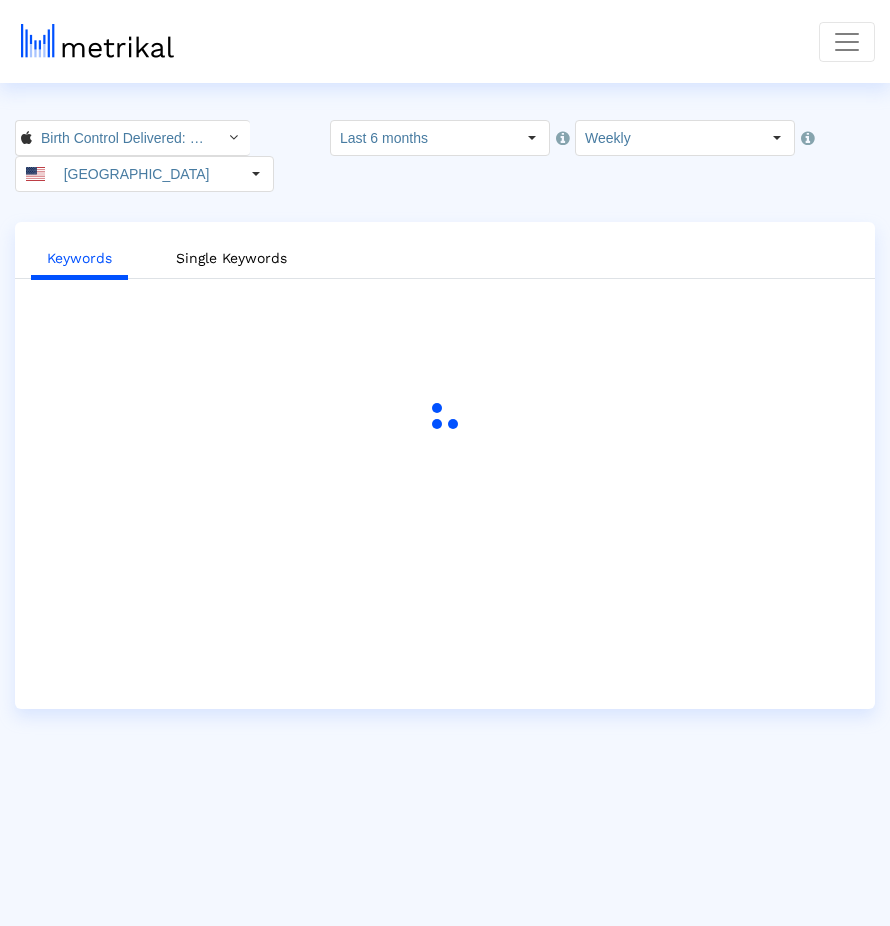 click on "Birth Control Delivered: Nurx < 1213141301 >  Select how far back from today you would like to view the data below.  Last 6 months  Select how would like to group the data below.  Weekly United States  Keywords   Single Keywords" 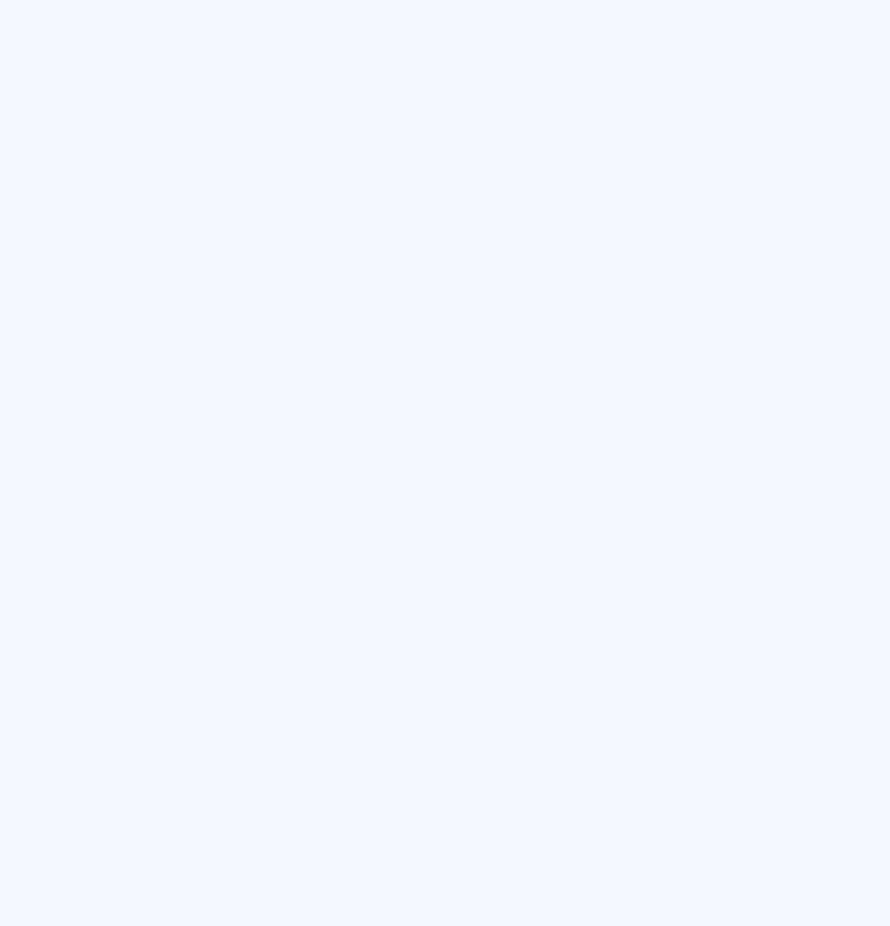 scroll, scrollTop: 0, scrollLeft: 0, axis: both 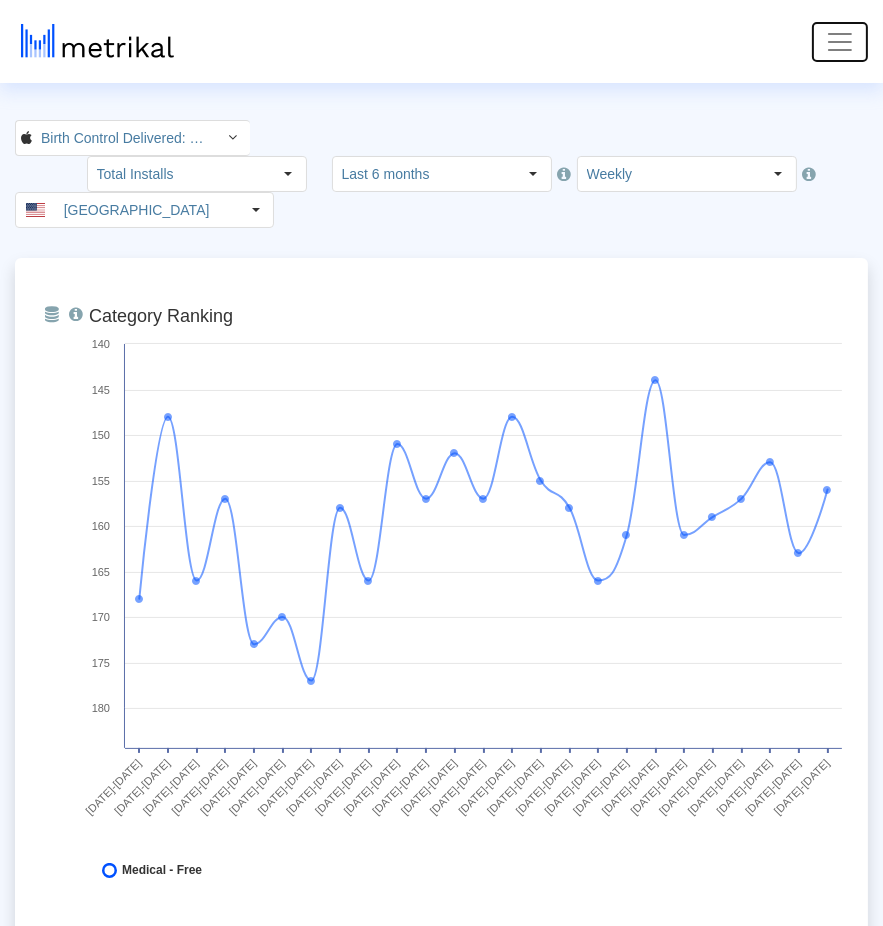 click 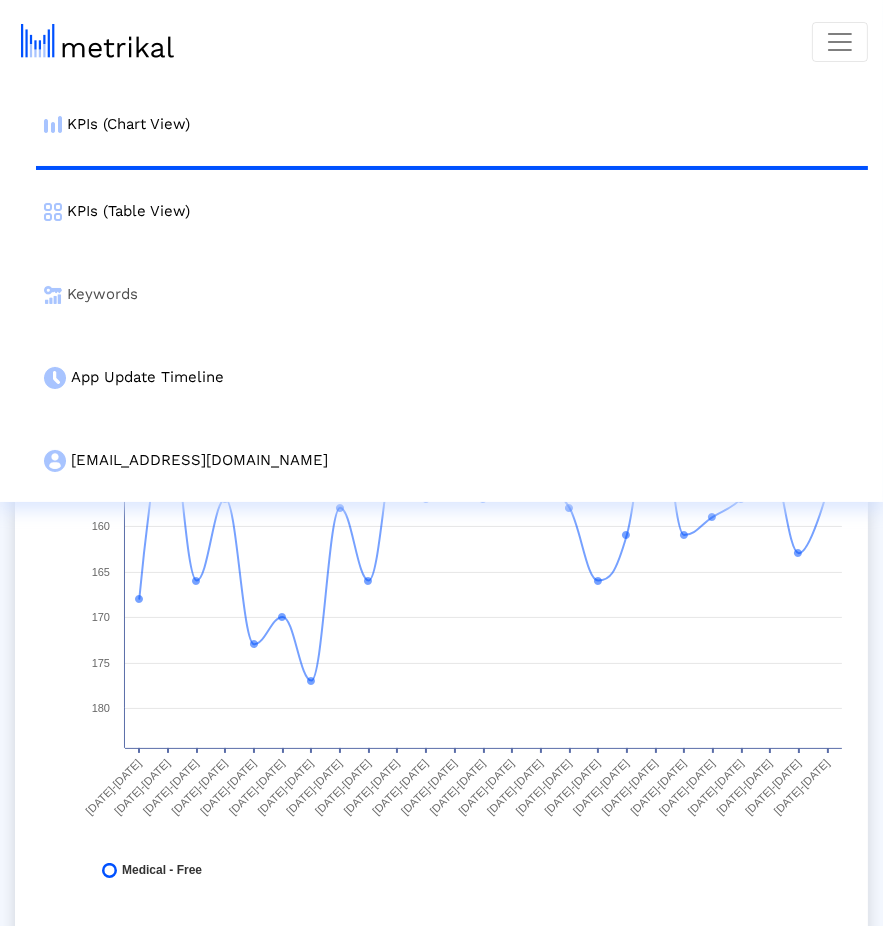 click on "Keywords" at bounding box center (452, 294) 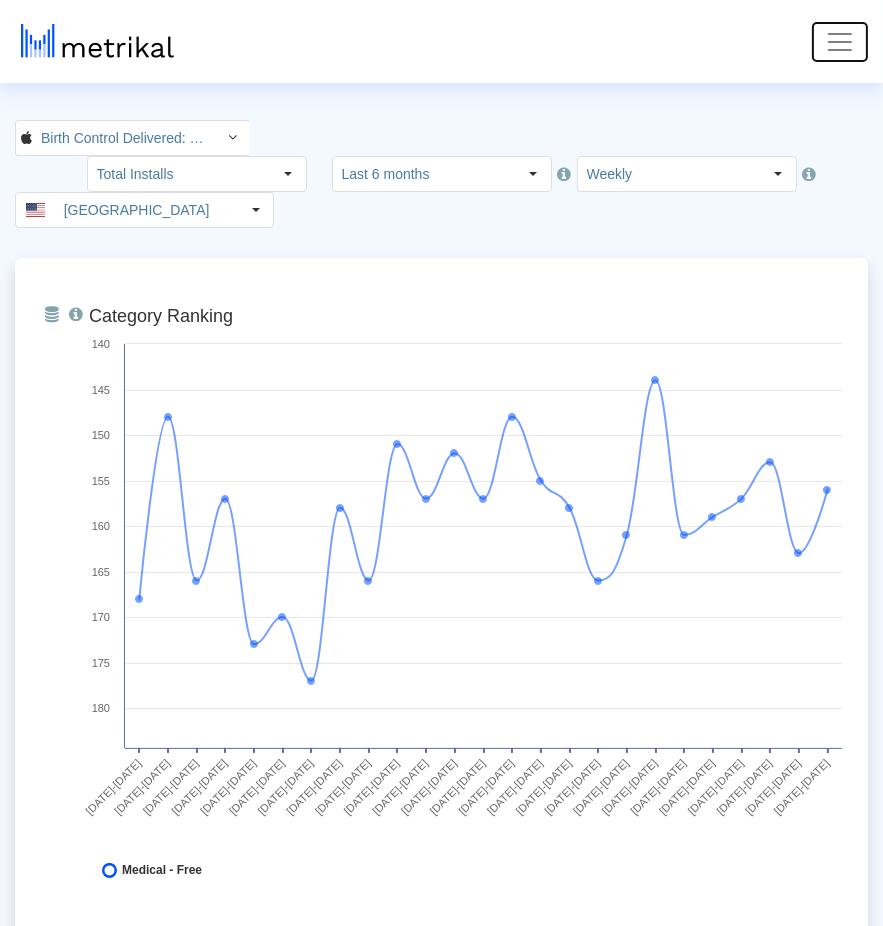 click 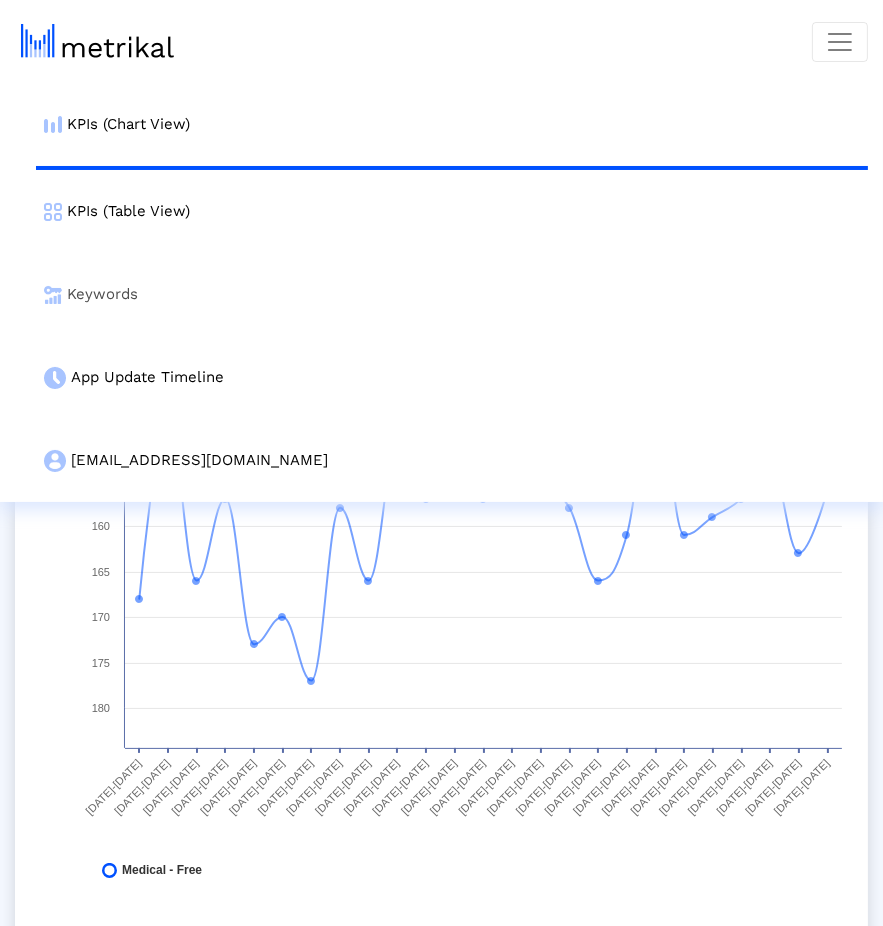 click on "Keywords" at bounding box center [452, 294] 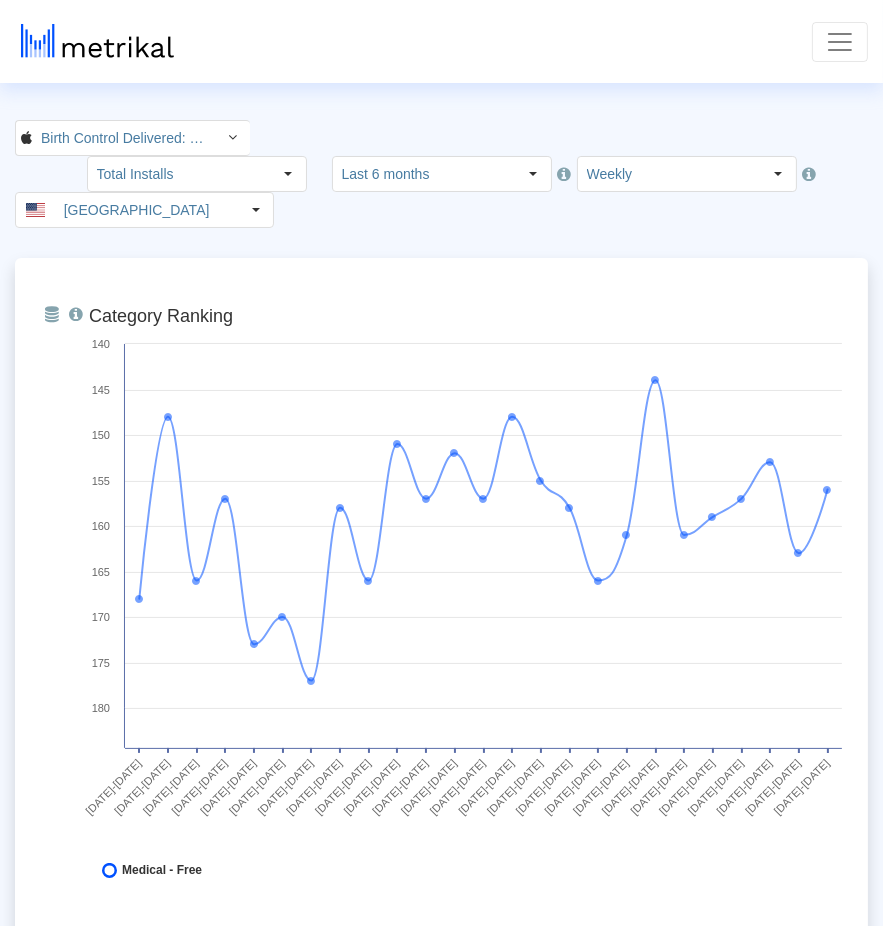 click on "KPIs (Chart View)  KPIs (Table View)  Keywords   App Update Timeline  nurx@shyftup.com   Keyword Manager  Customer Settings  Admin  Documentation  Logout Birth Control Delivered: Nurx < 1213141301 > Total Installs  Select how far back from today you would like to view the data below.  Last 6 months  Select how would like to group the data below.  Weekly United States  From Database   Ranking of the app in the Overall and Category Charts.  Created with Highcharts 8.1.2 Category Ranking 01/12/25-01/18/25 01/19/25-01/25/25 01/26/25-02/01/25 02/02/25-02/08/25 02/09/25-02/15/25 02/16/25-02/22/25 02/23/25-03/01/25 03/02/25-03/08/25 03/09/25-03/15/25 03/16/25-03/22/25 03/23/25-03/29/25 03/30/25-04/05/25 04/06/25-04/12/25 04/13/25-04/19/25 04/20/25-04/26/25 04/27/25-05/03/25 05/04/25-05/10/25 05/11/25-05/17/25 05/18/25-05/24/25 05/25/25-05/31/25 06/01/25-06/07/25 06/08/25-06/14/25 06/15/25-06/21/25 06/22/25-06/28/25 06/29/25-07/05/25 140 145 150 155 160 165 170 175 180" at bounding box center [441, 694] 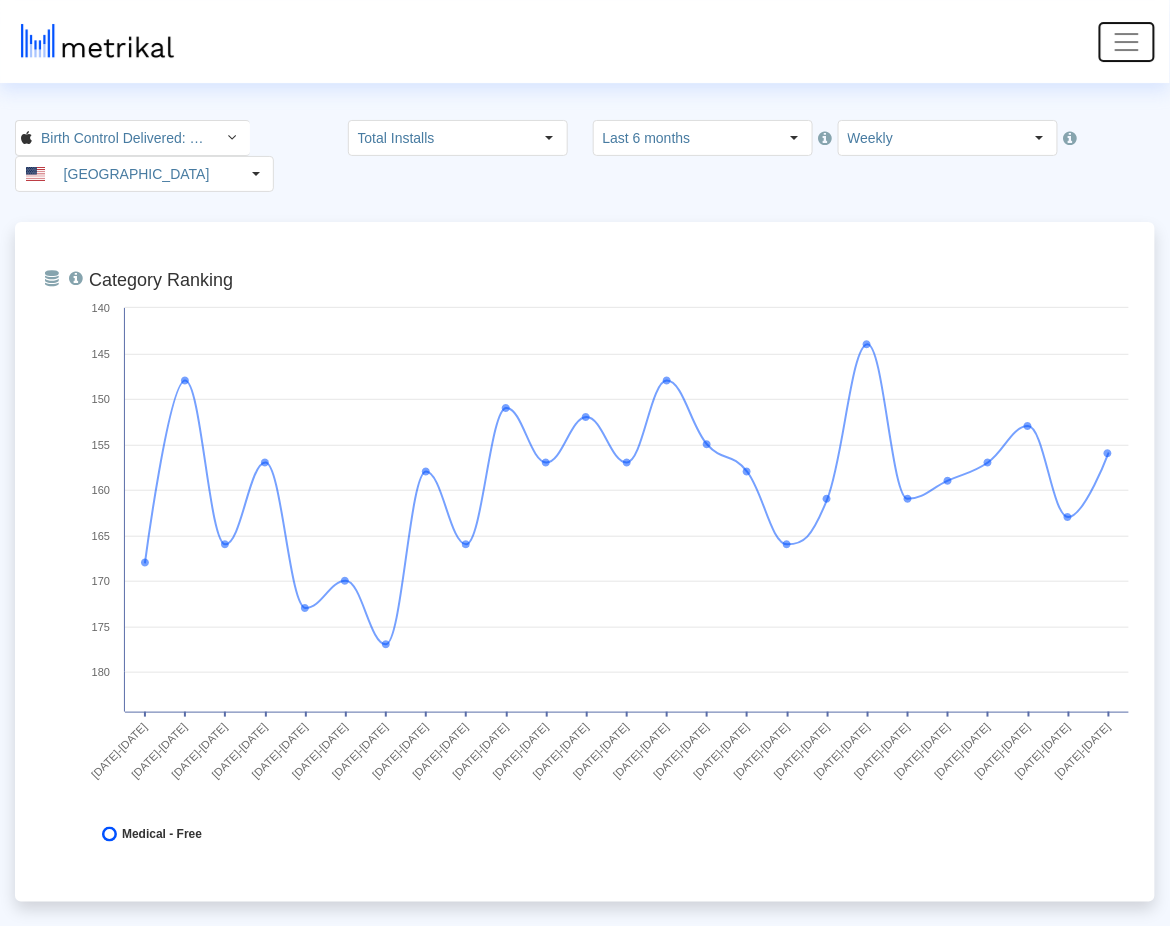 click 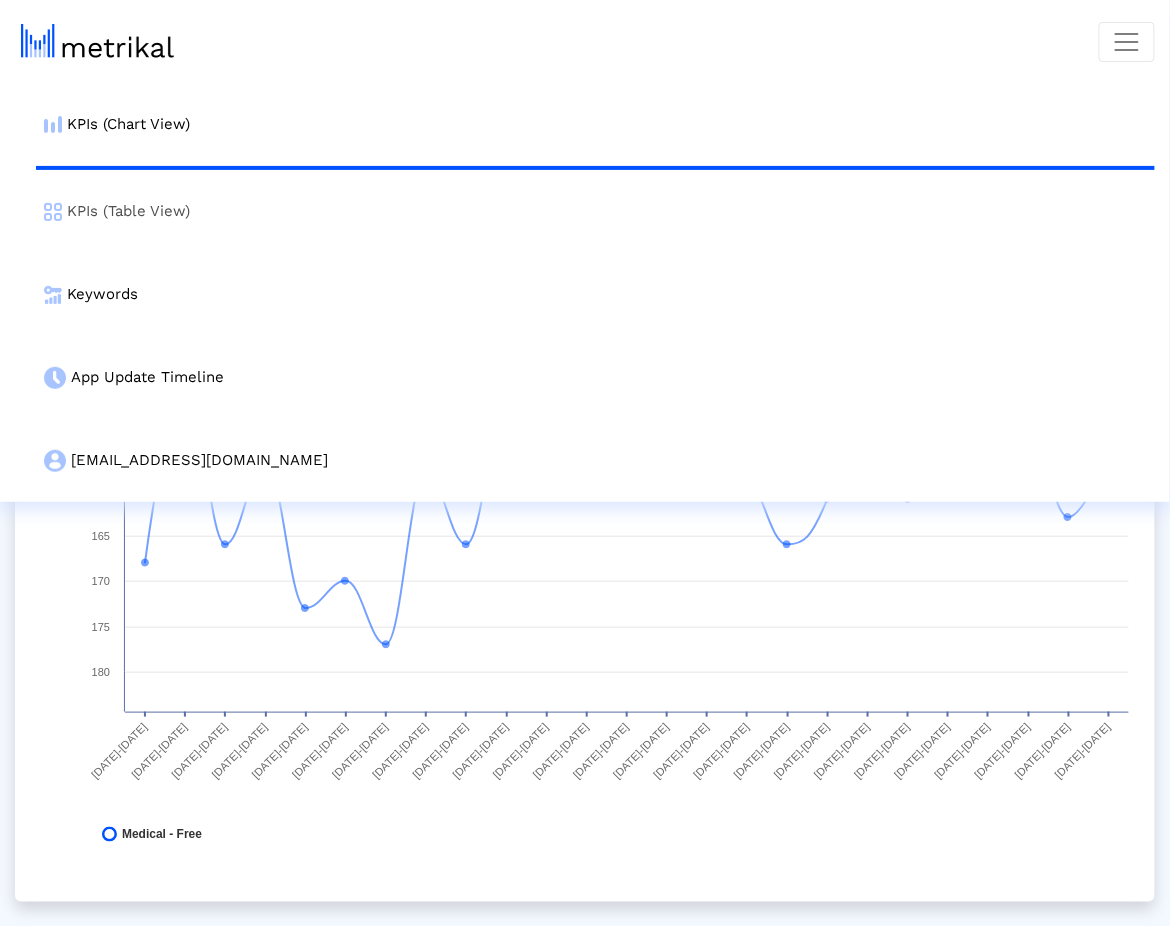 click on "KPIs (Table View)" at bounding box center (595, 211) 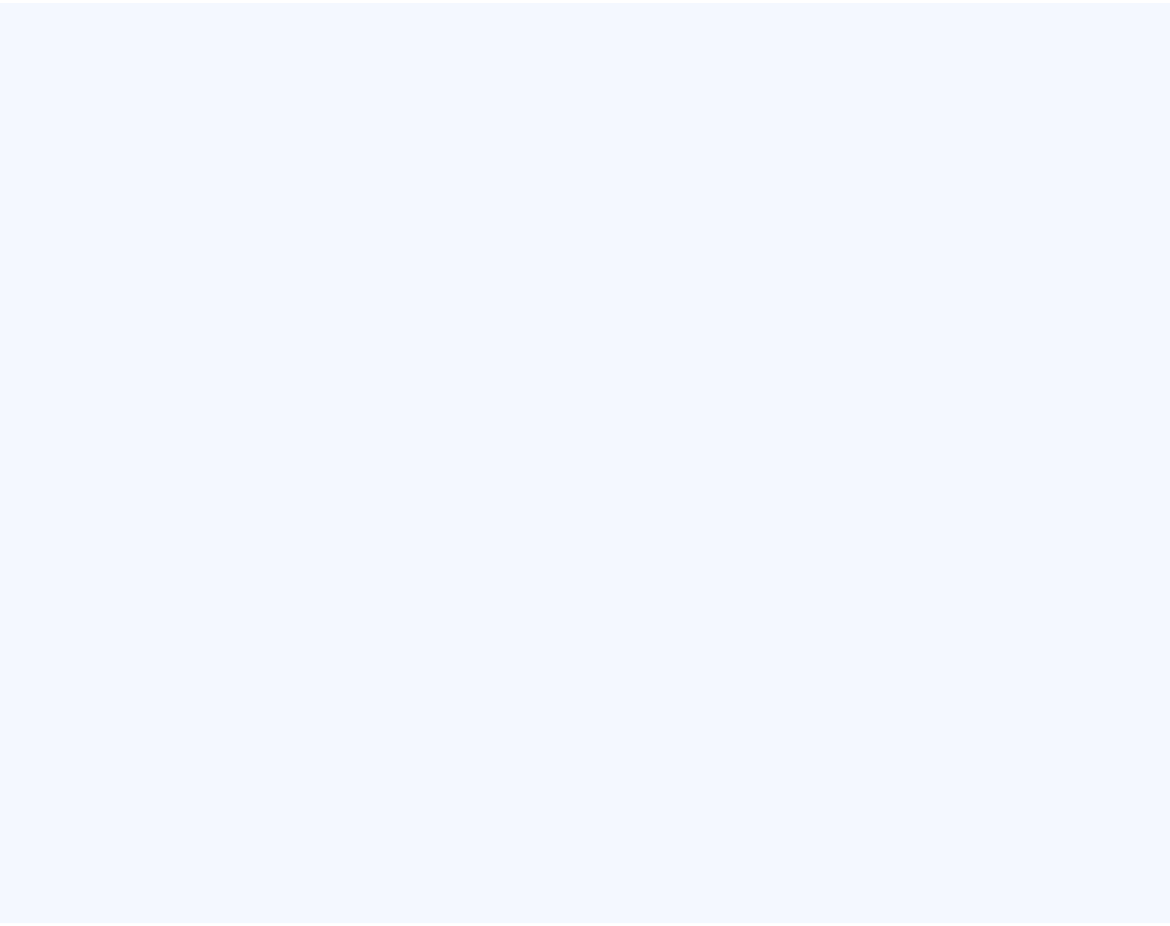 scroll, scrollTop: 0, scrollLeft: 0, axis: both 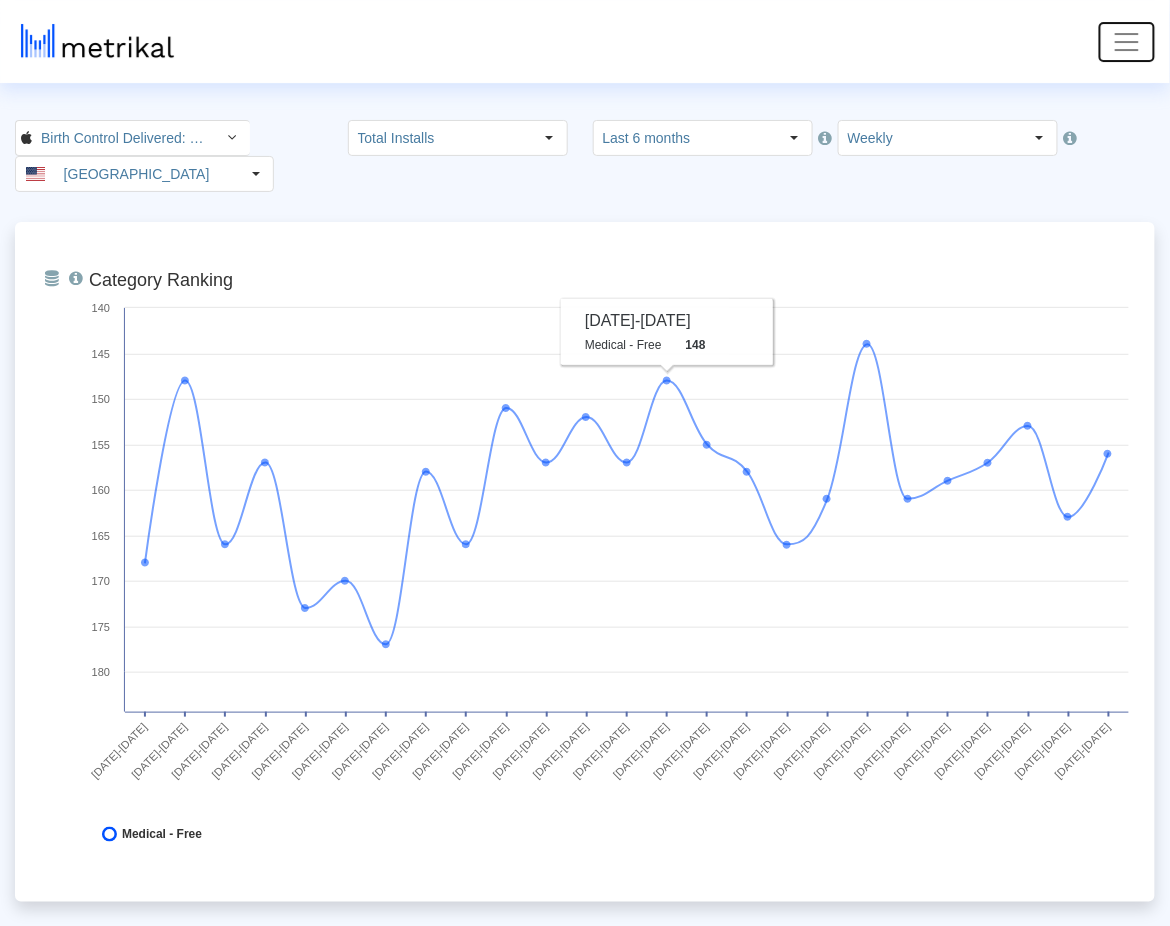 click 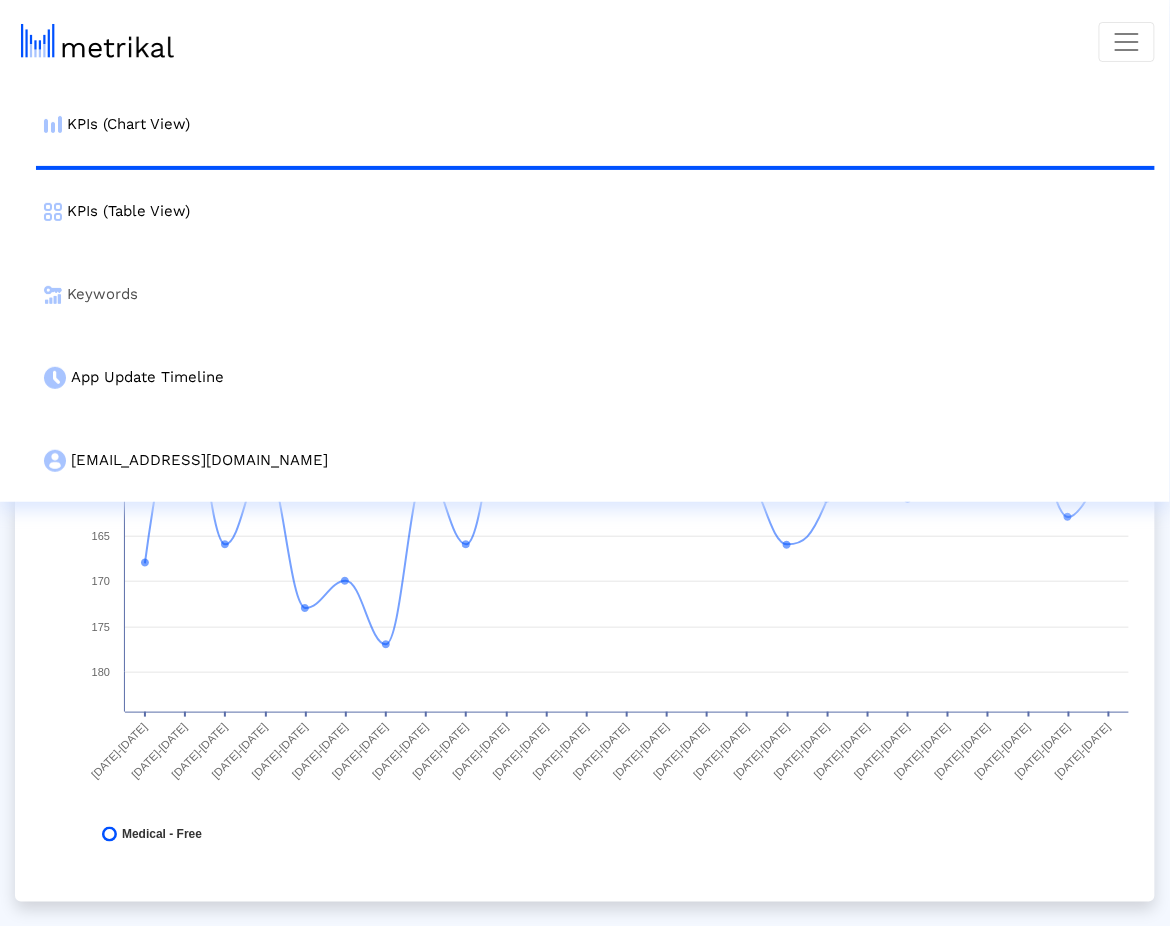 click on "Keywords" at bounding box center [595, 294] 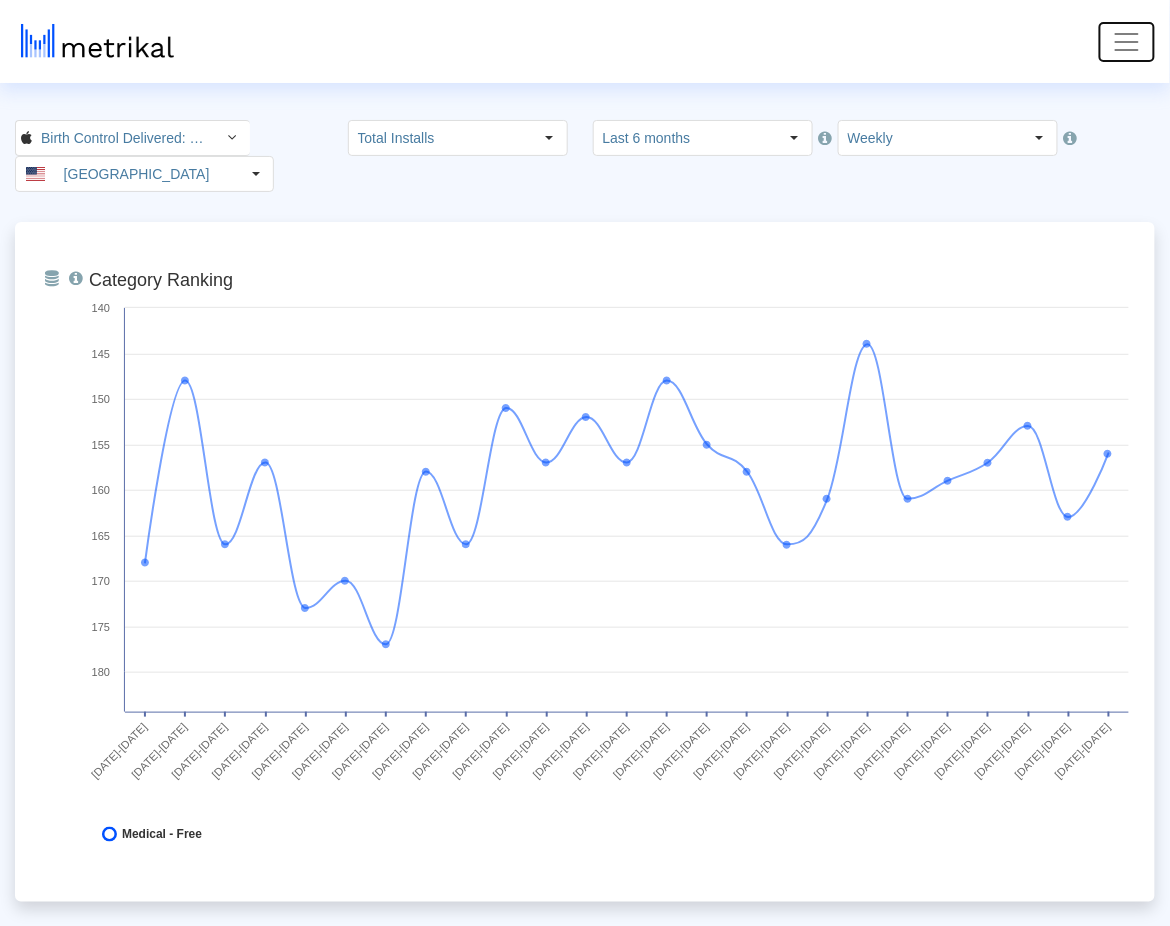 click 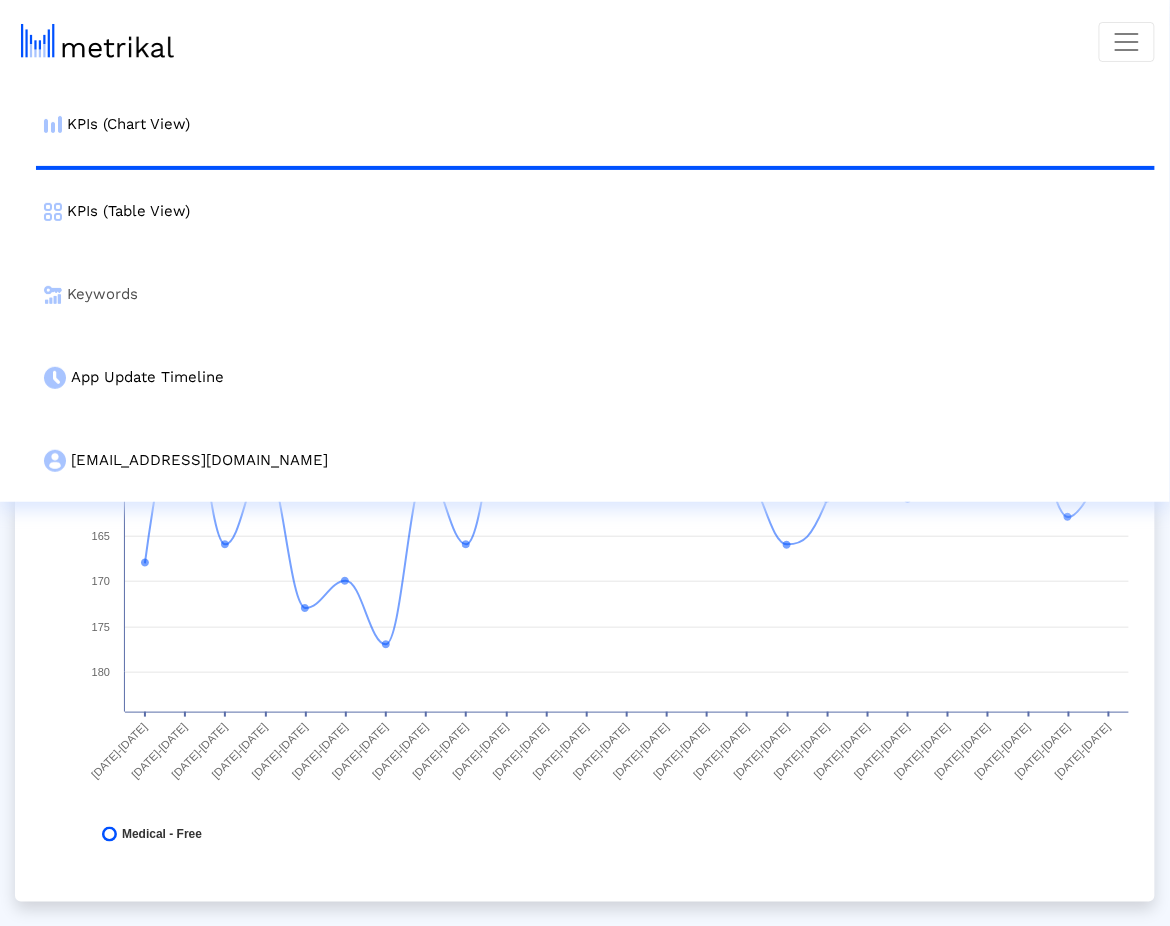 click on "Keywords" at bounding box center (595, 294) 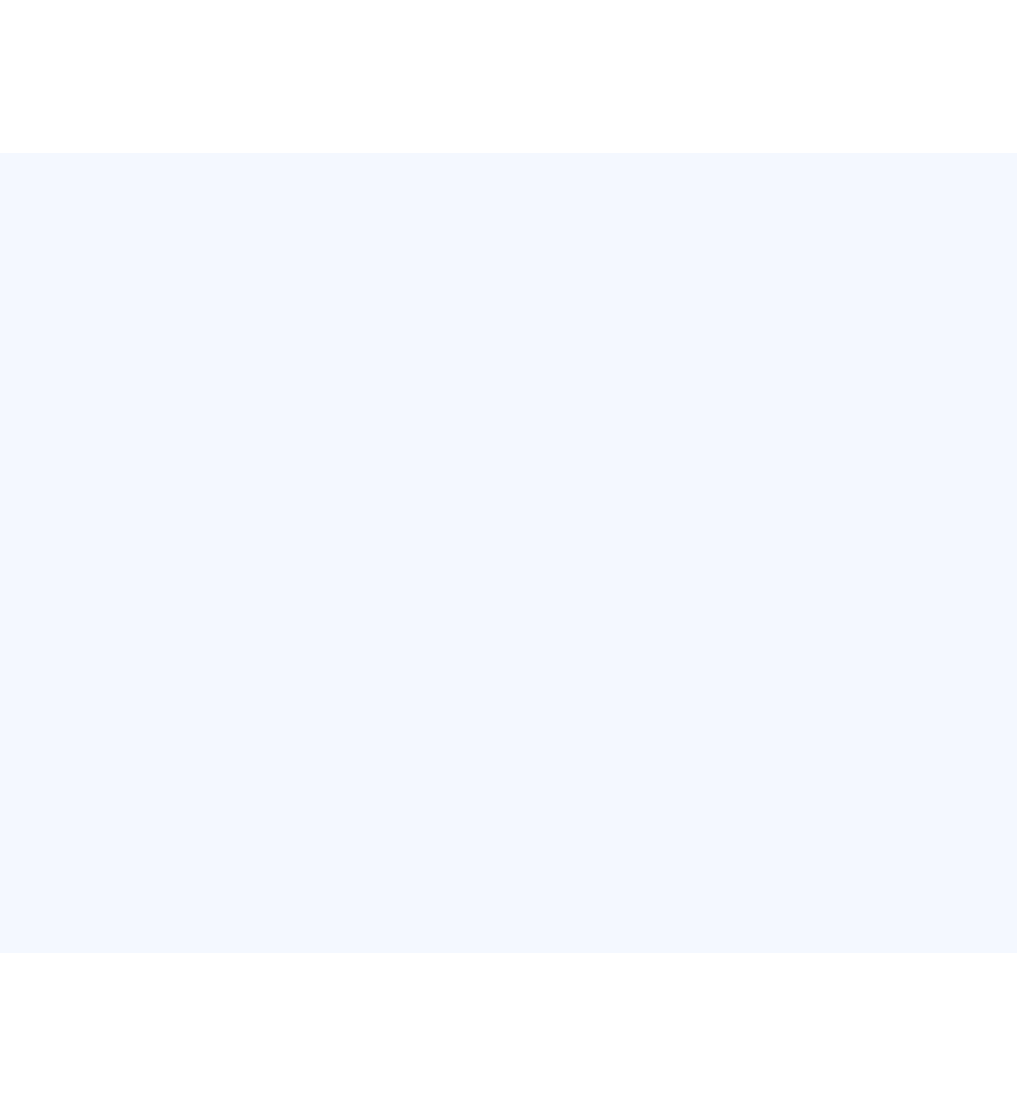 scroll, scrollTop: 0, scrollLeft: 0, axis: both 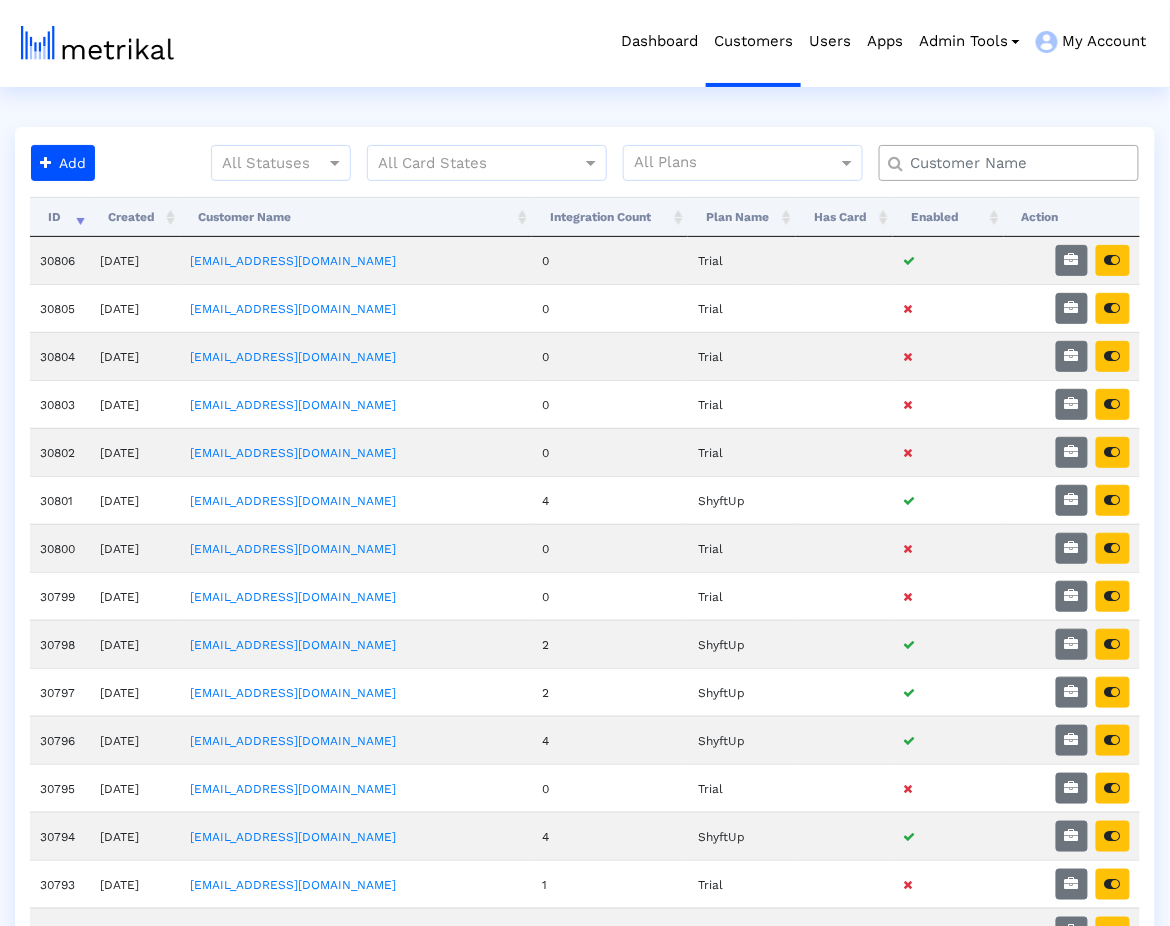 click 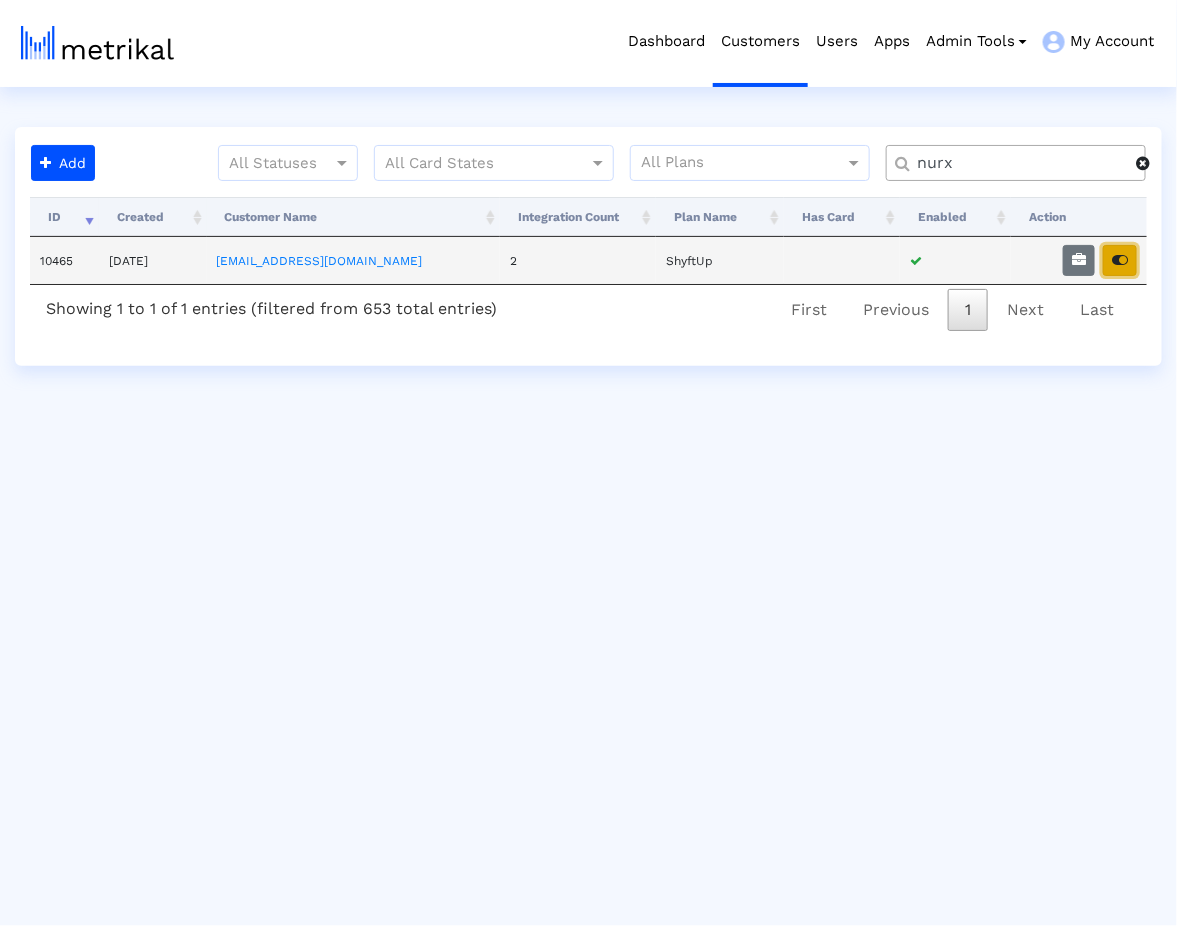 click at bounding box center (1120, 260) 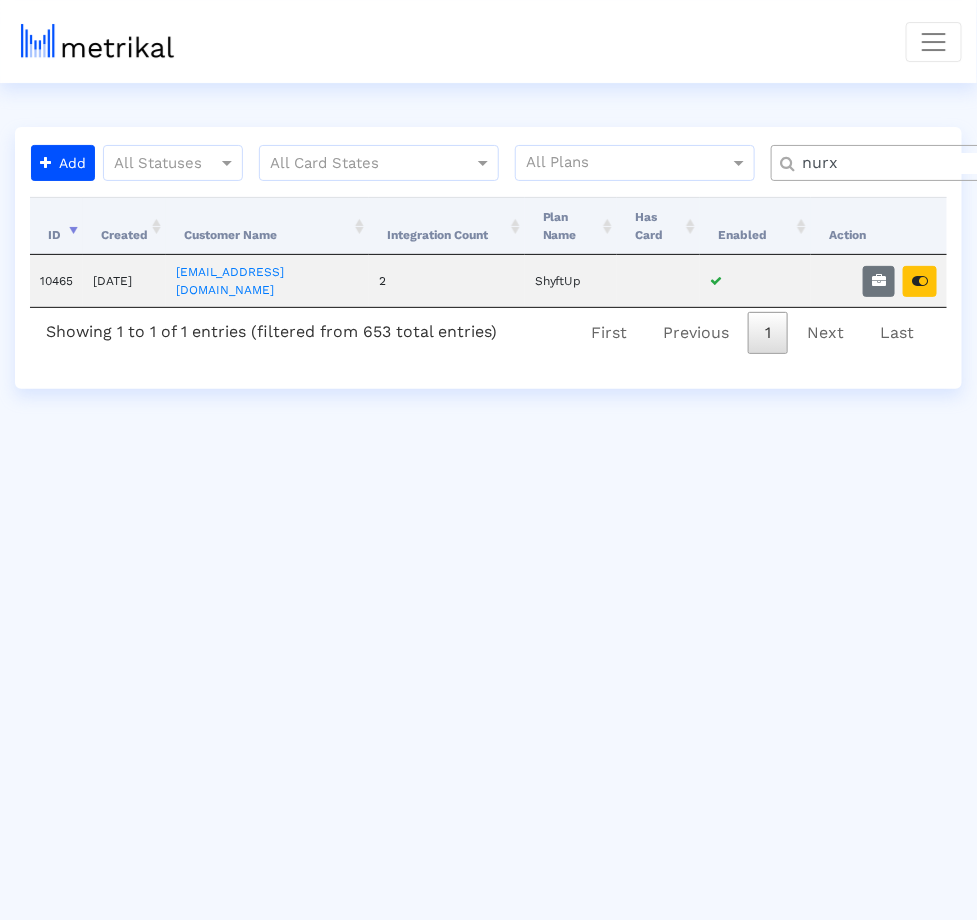 click on "nurx" 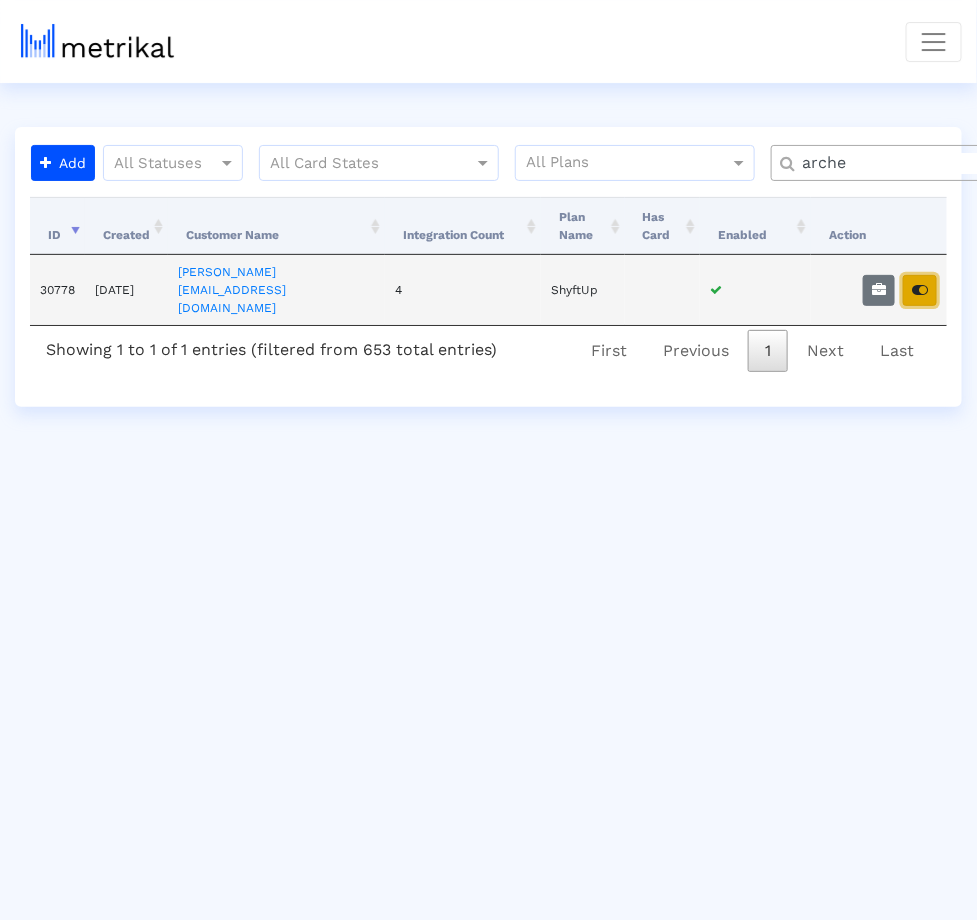 click at bounding box center (920, 290) 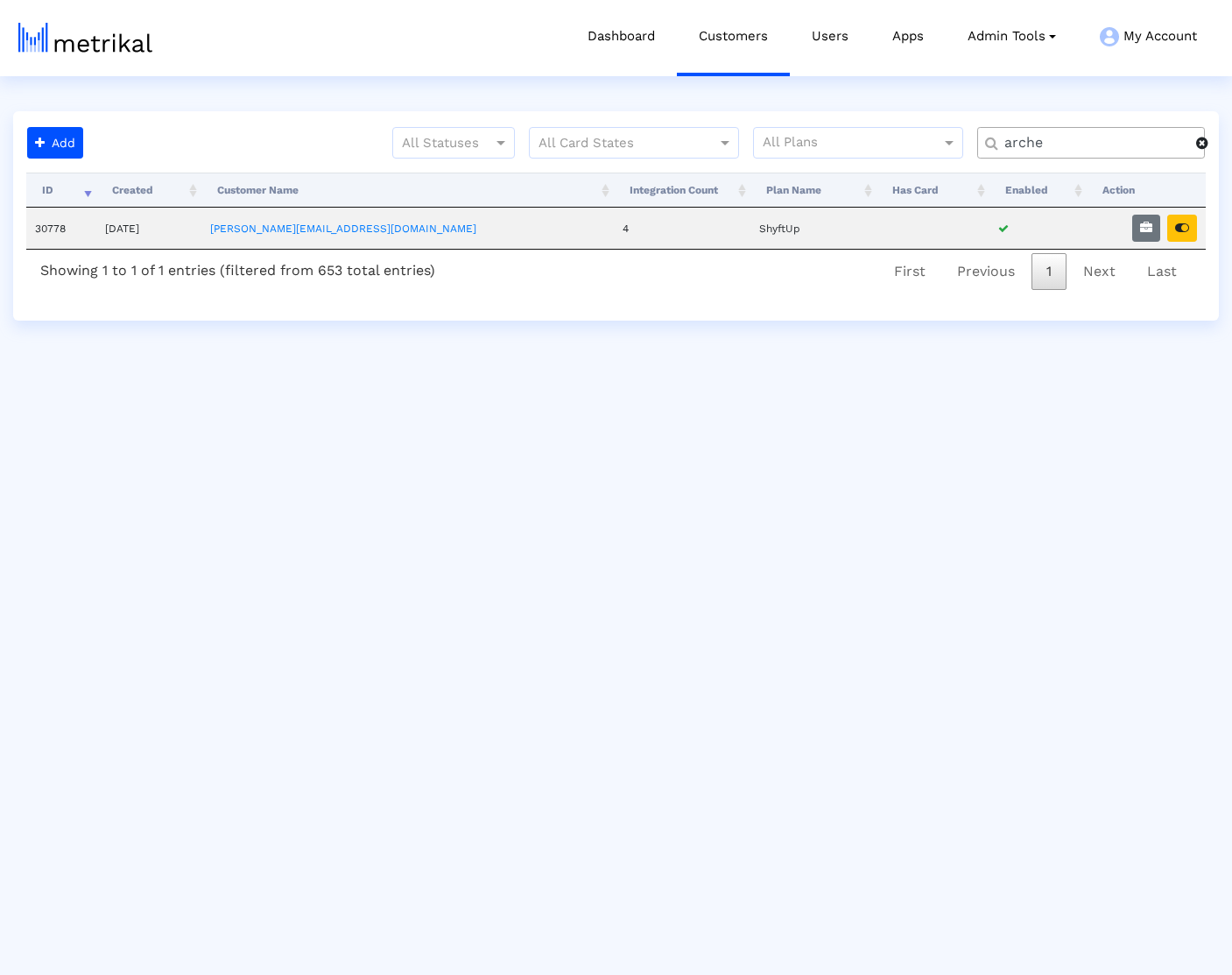 click on "arche" 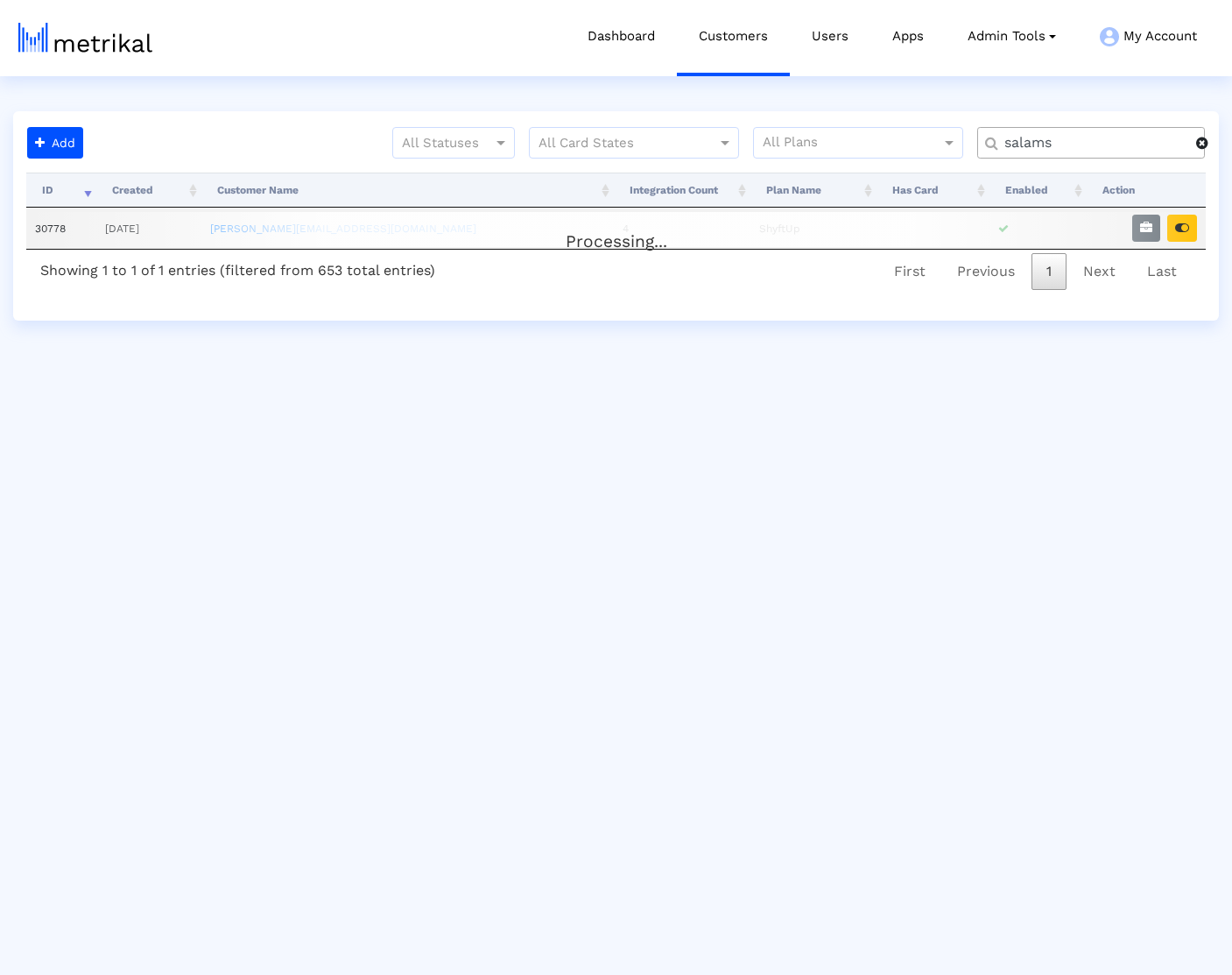 click on "Dashboard Customers Users Apps Admin Tools  Task Manager Subscription Manager Plan Manager Integration Manager Play Console Manager  My Account   Account Settings  Logout  Add All Statuses All Card States All Plans salams Processing... ID Created Customer Name Integration Count Plan Name Has Card Enabled Action 30778 2/12/2025 archer@shyftup.com 4 ShyftUp No matching records found Showing 1 to 1 of 1 entries (filtered from 653 total entries) First Previous 1 Next Last" at bounding box center [616, 160] 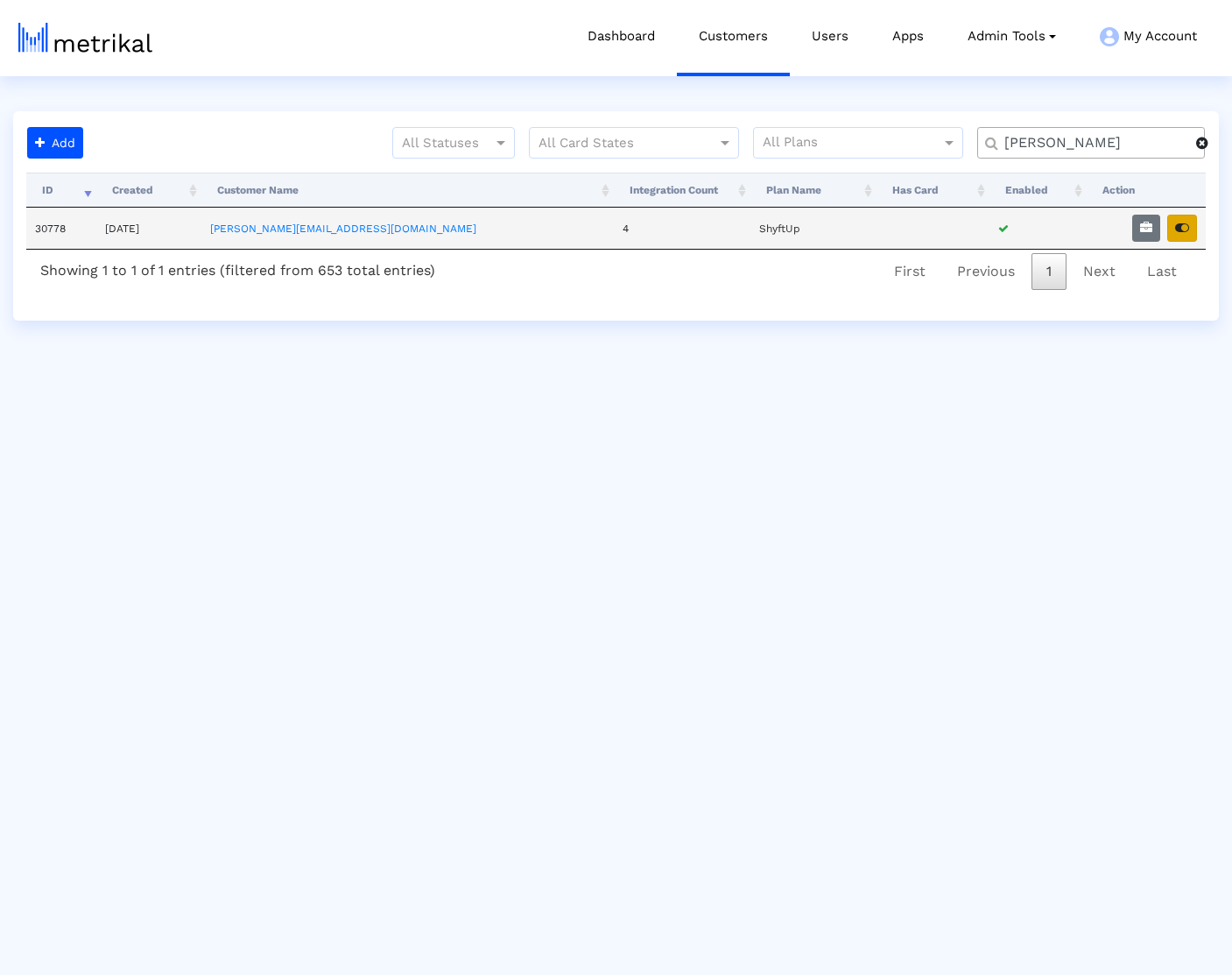 type on "archer" 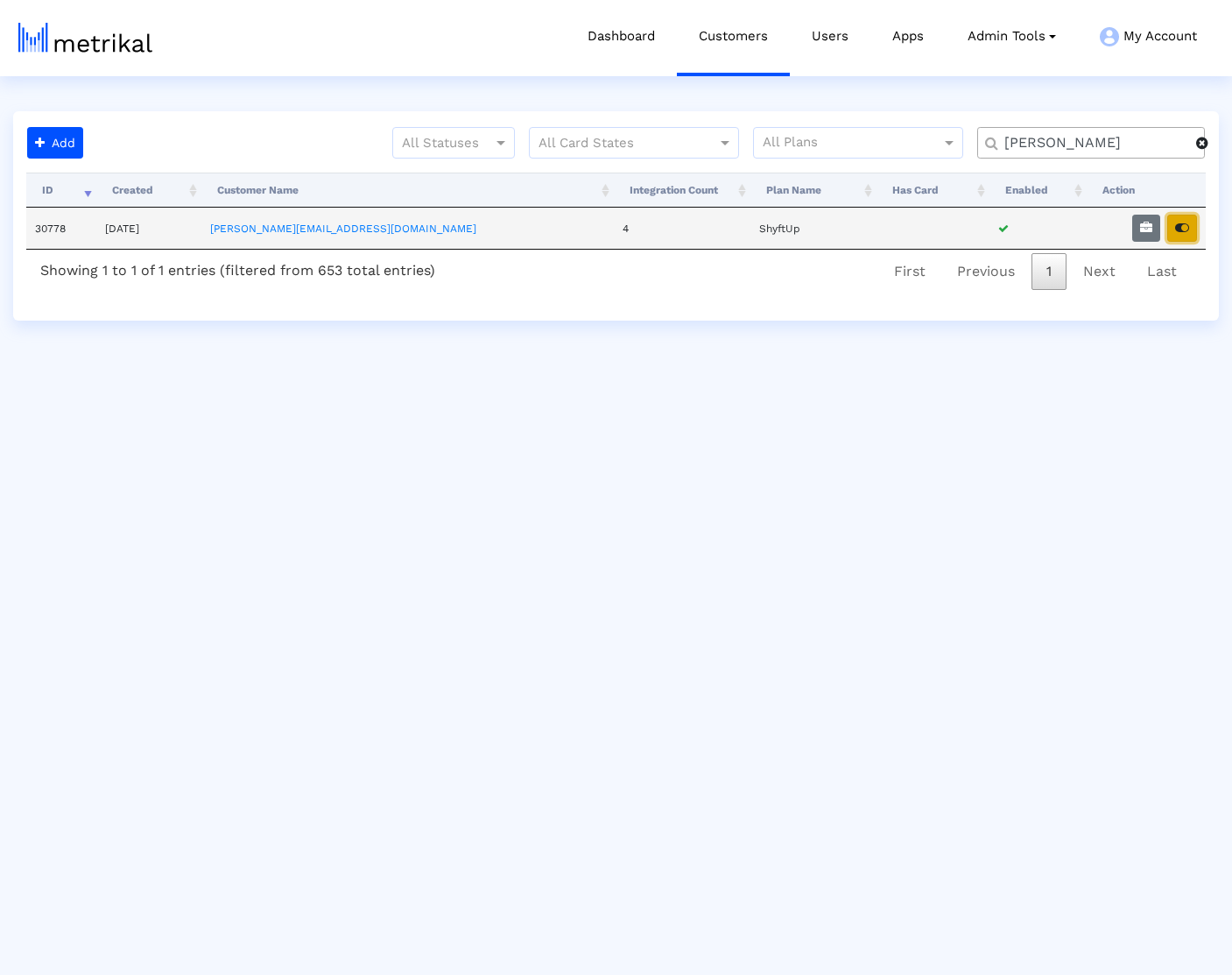 click at bounding box center (1182, 228) 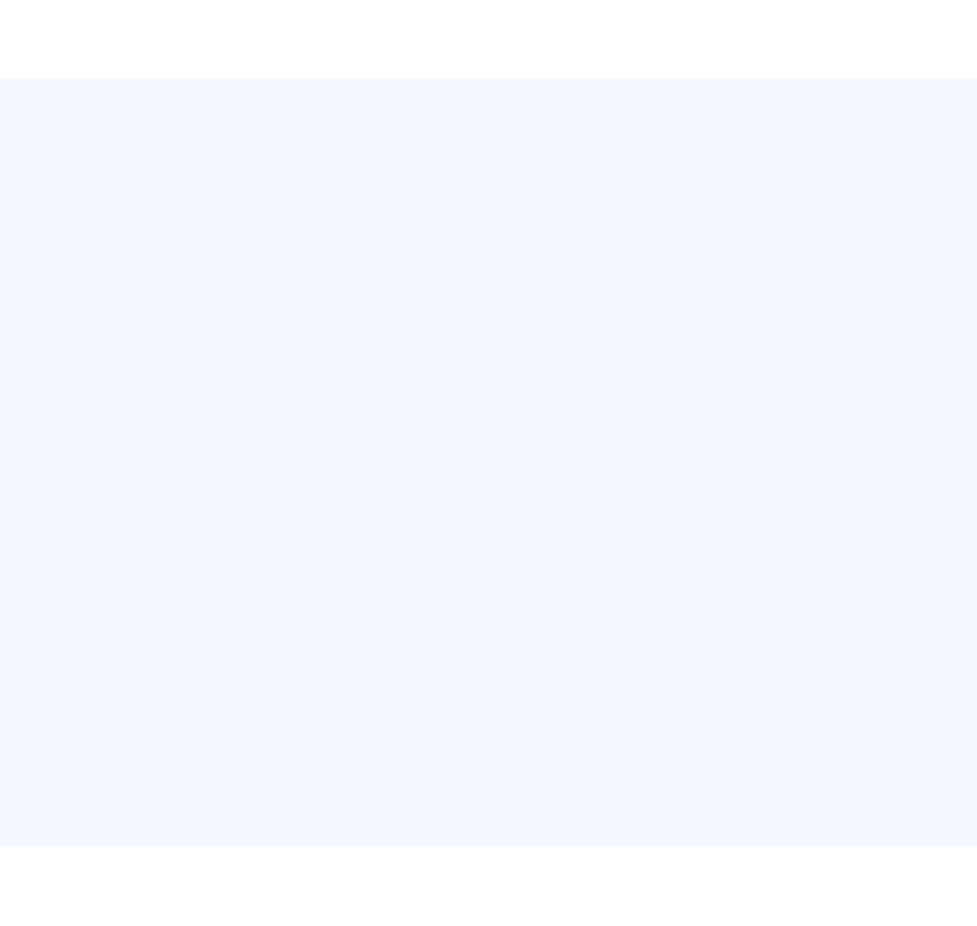 scroll, scrollTop: 0, scrollLeft: 0, axis: both 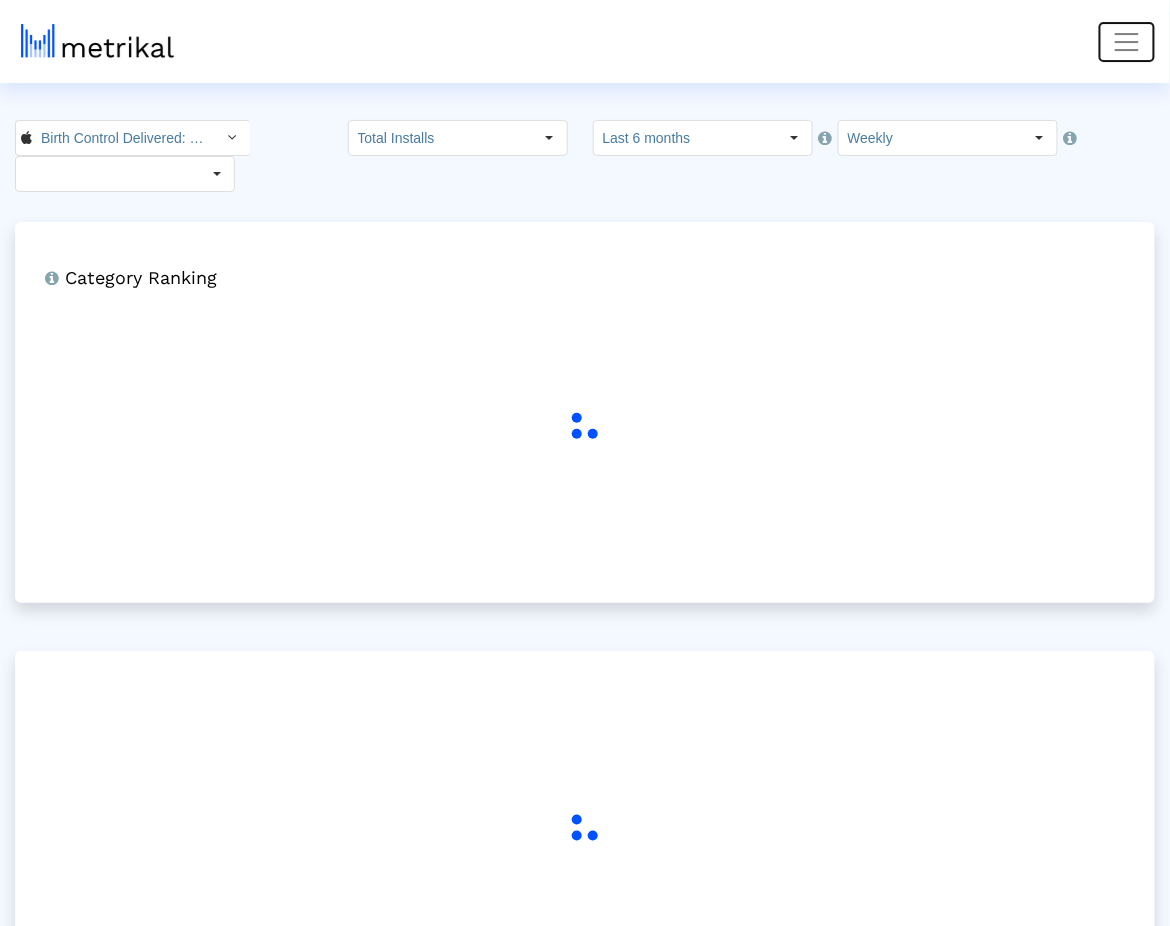 click 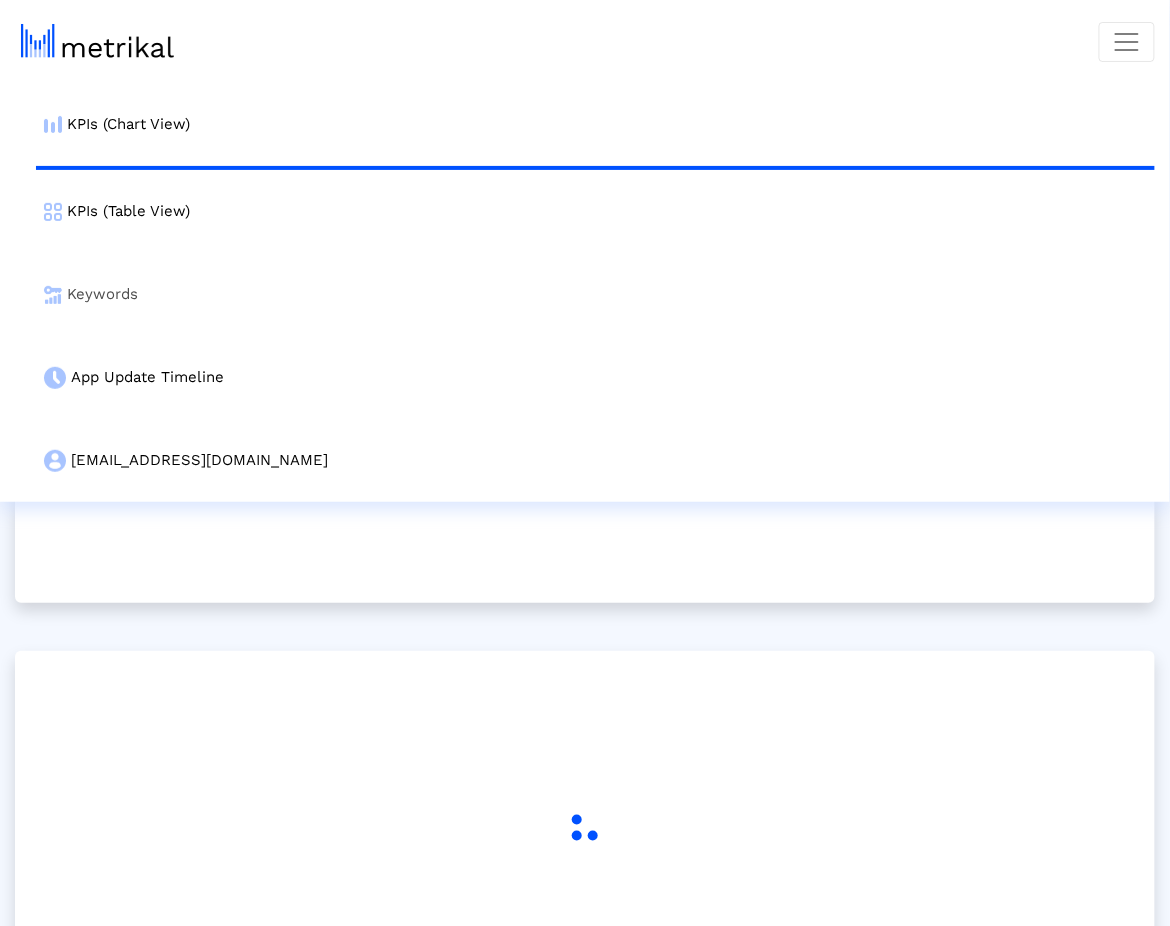 click on "Keywords" at bounding box center [595, 294] 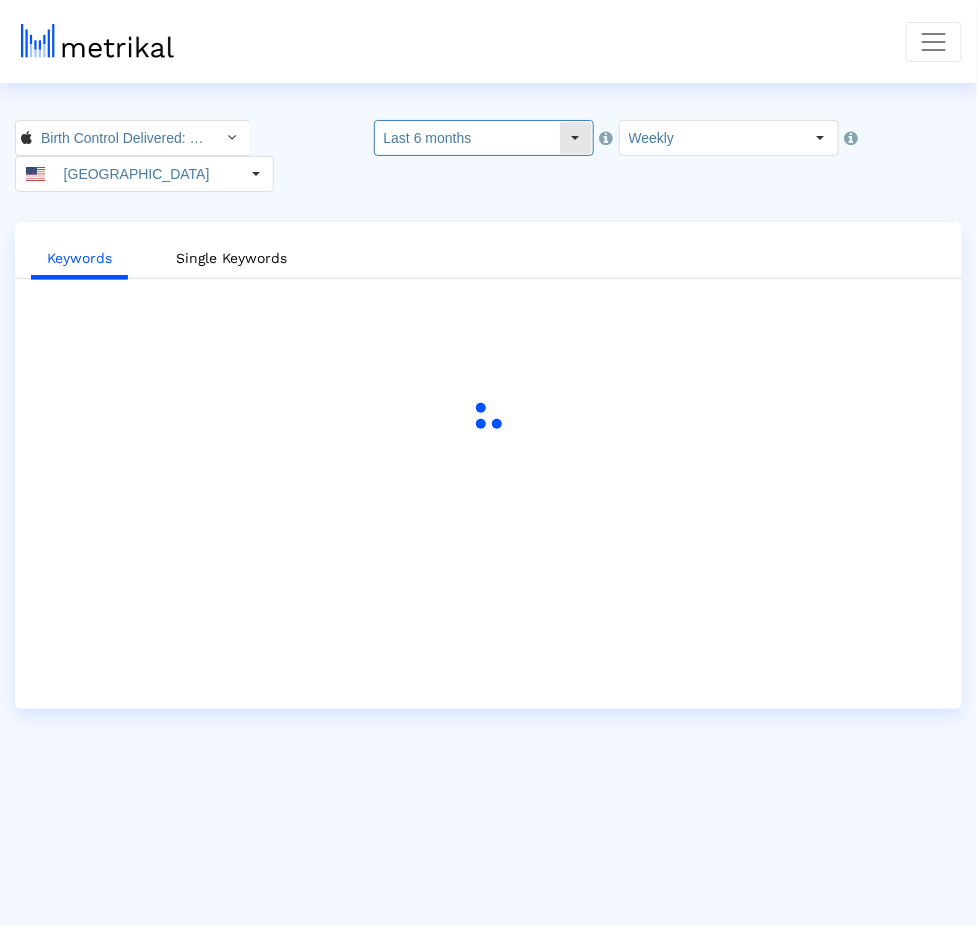 click on "Last 6 months" 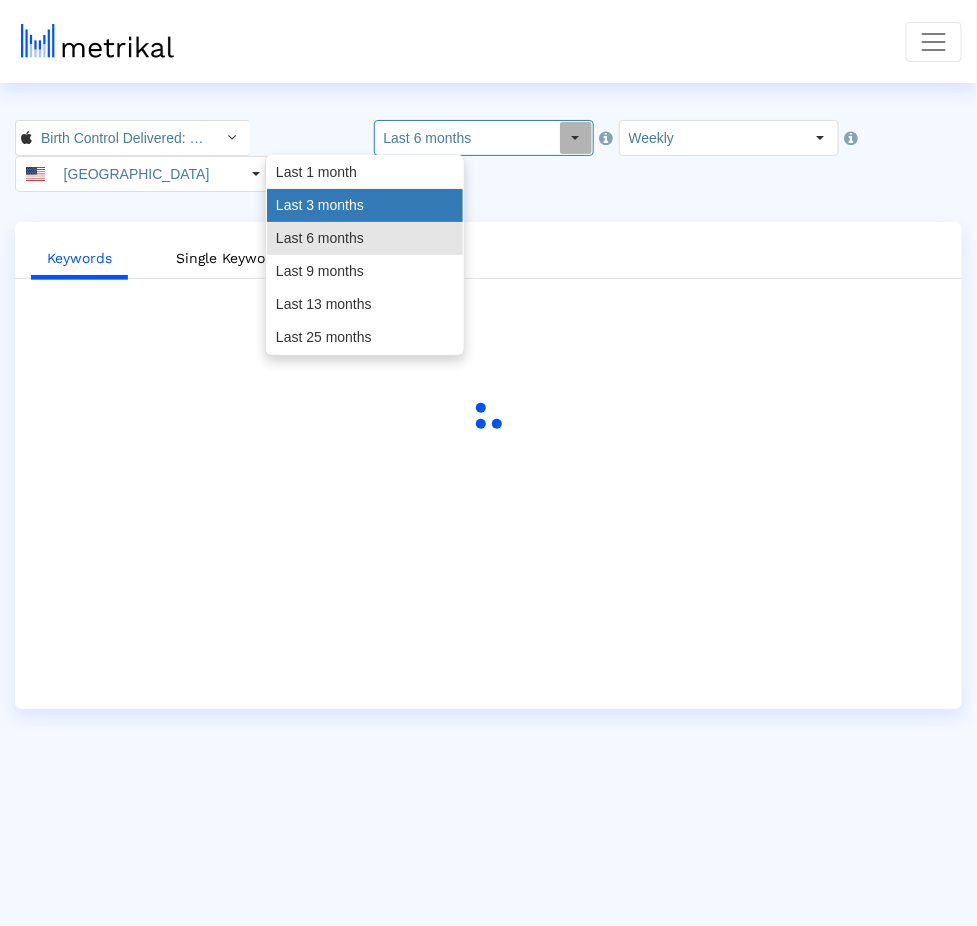 click on "Last 3 months" at bounding box center (365, 205) 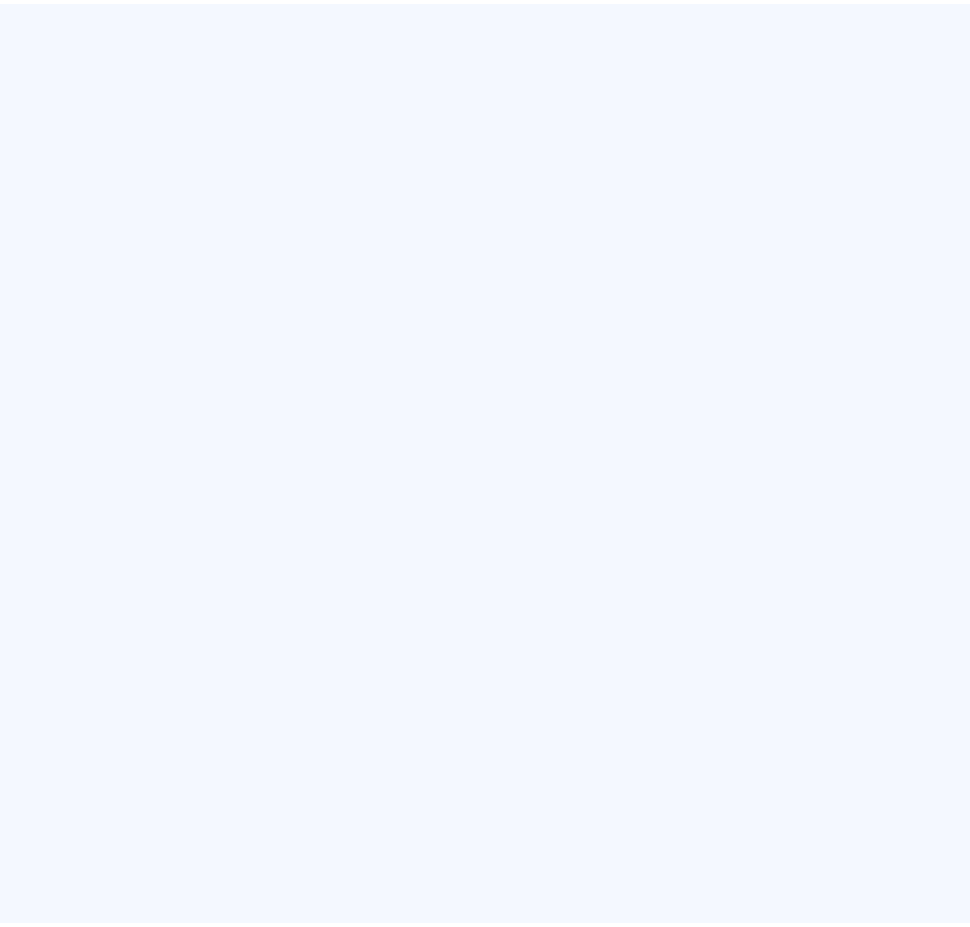 scroll, scrollTop: 0, scrollLeft: 0, axis: both 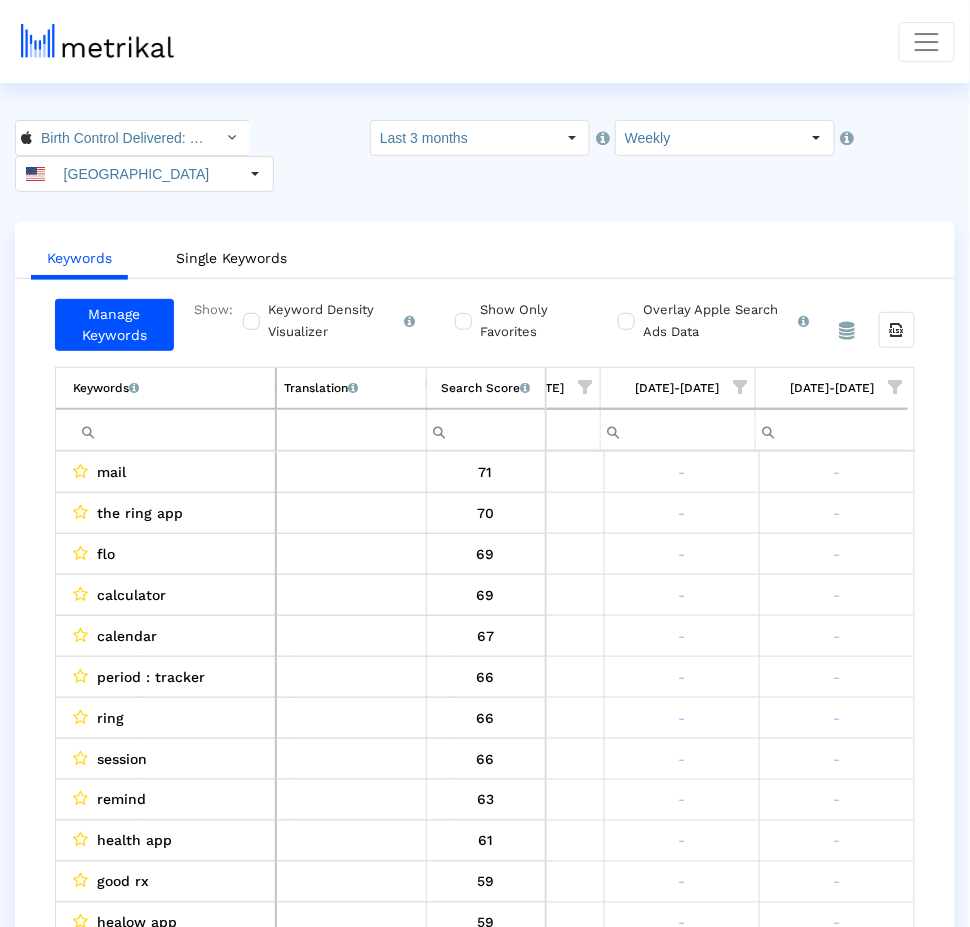 click at bounding box center [896, 387] 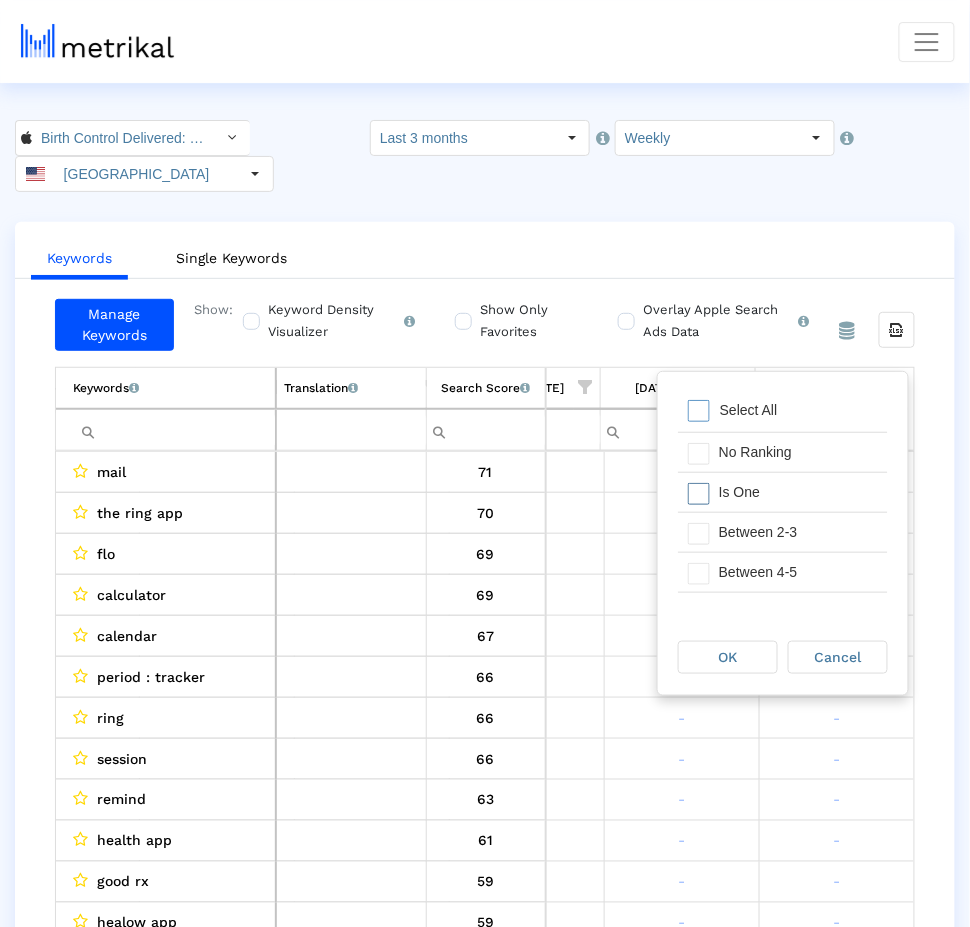 click on "Is One" at bounding box center (798, 492) 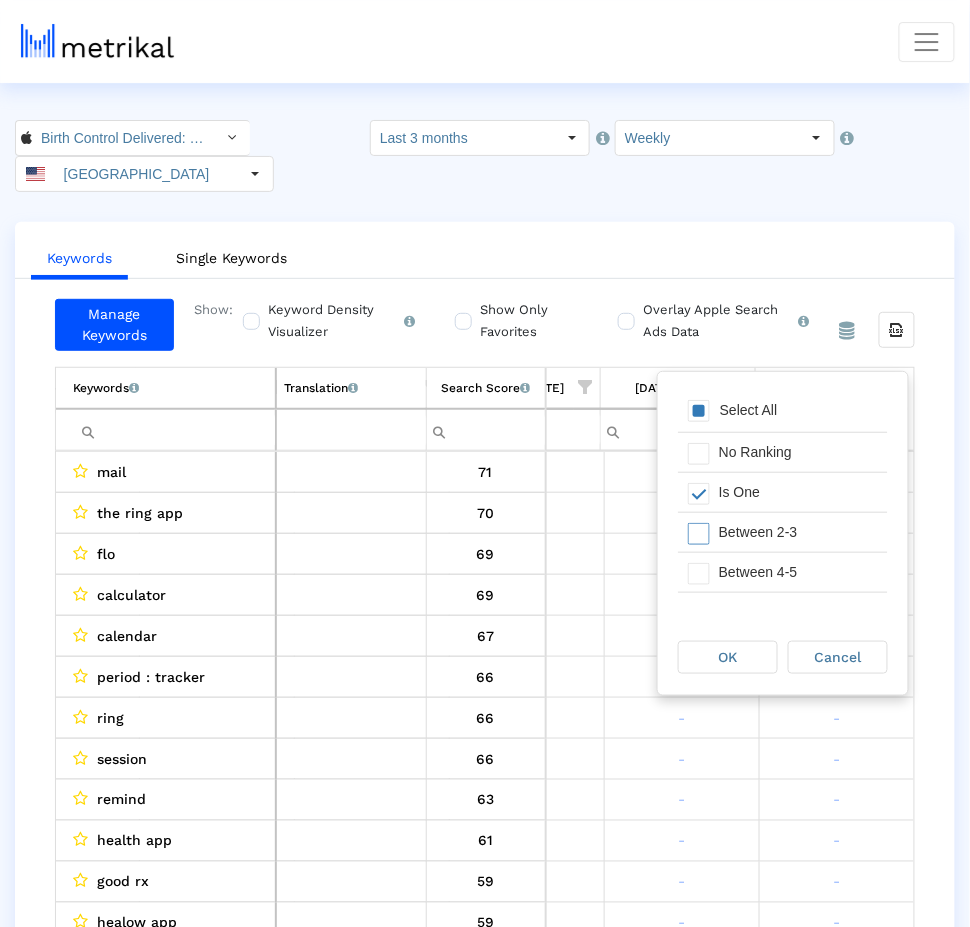 click on "Between 2-3" at bounding box center [798, 532] 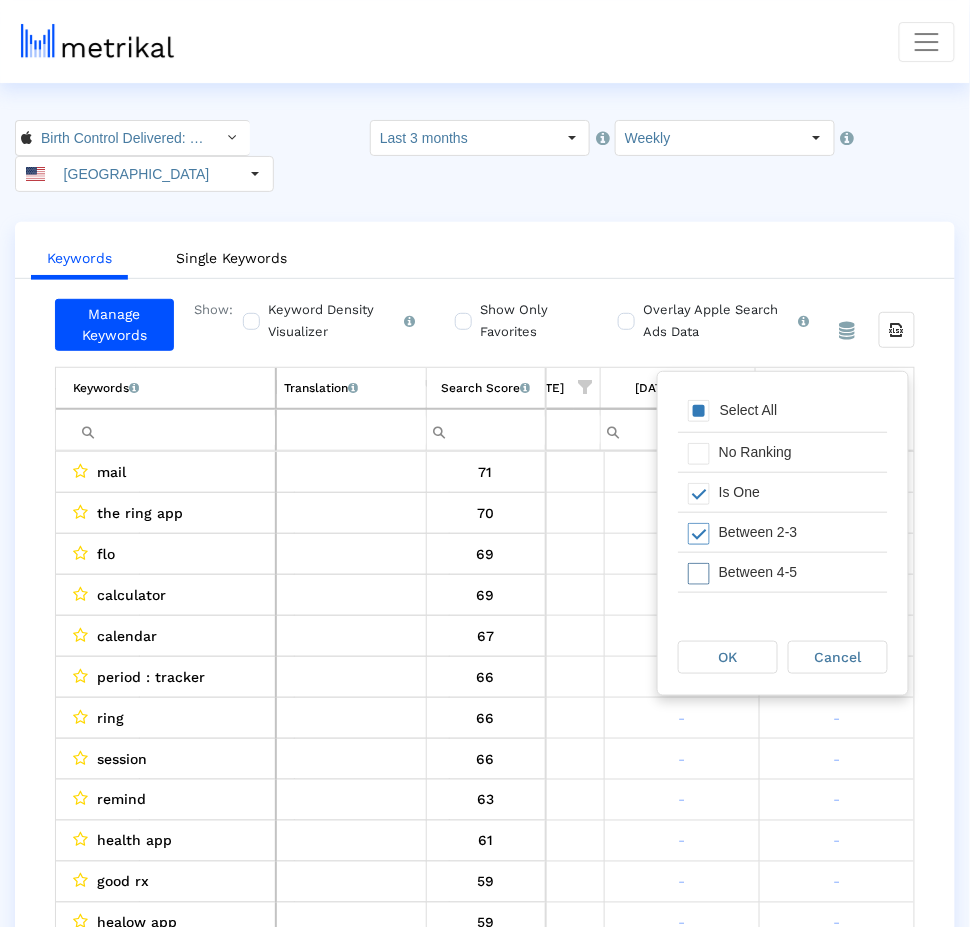 click on "Between 4-5" at bounding box center [798, 572] 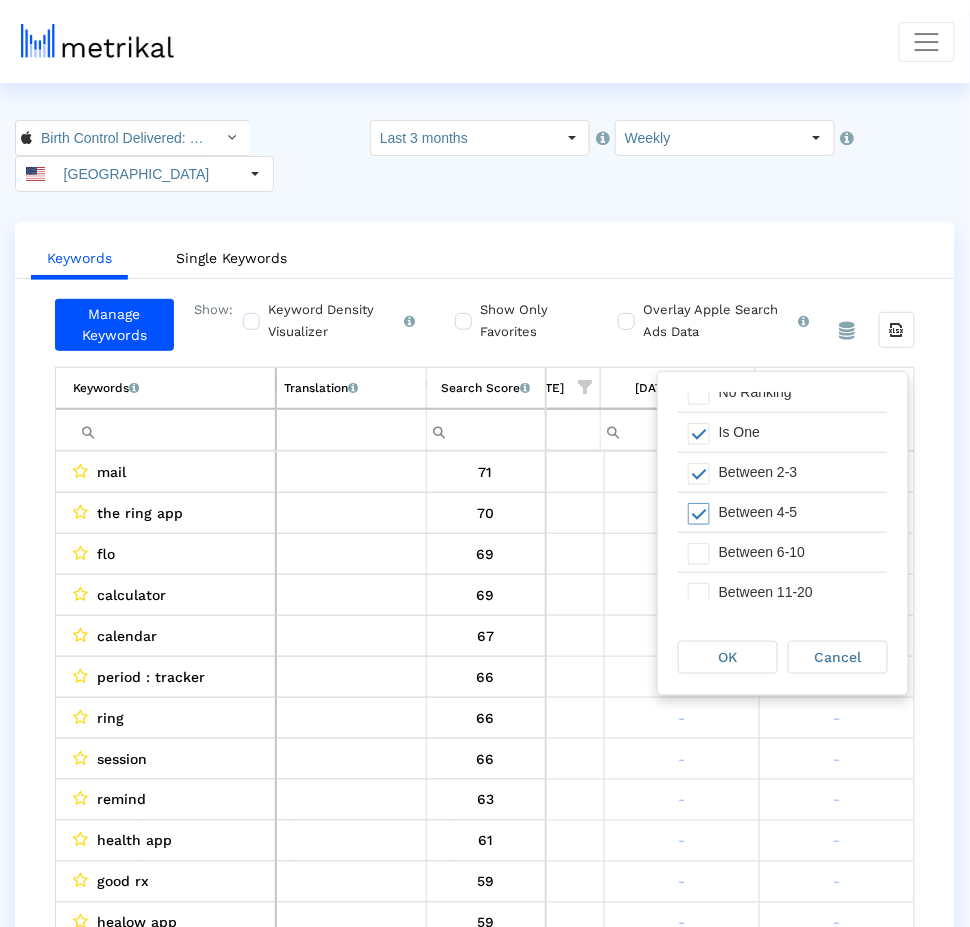 scroll, scrollTop: 63, scrollLeft: 0, axis: vertical 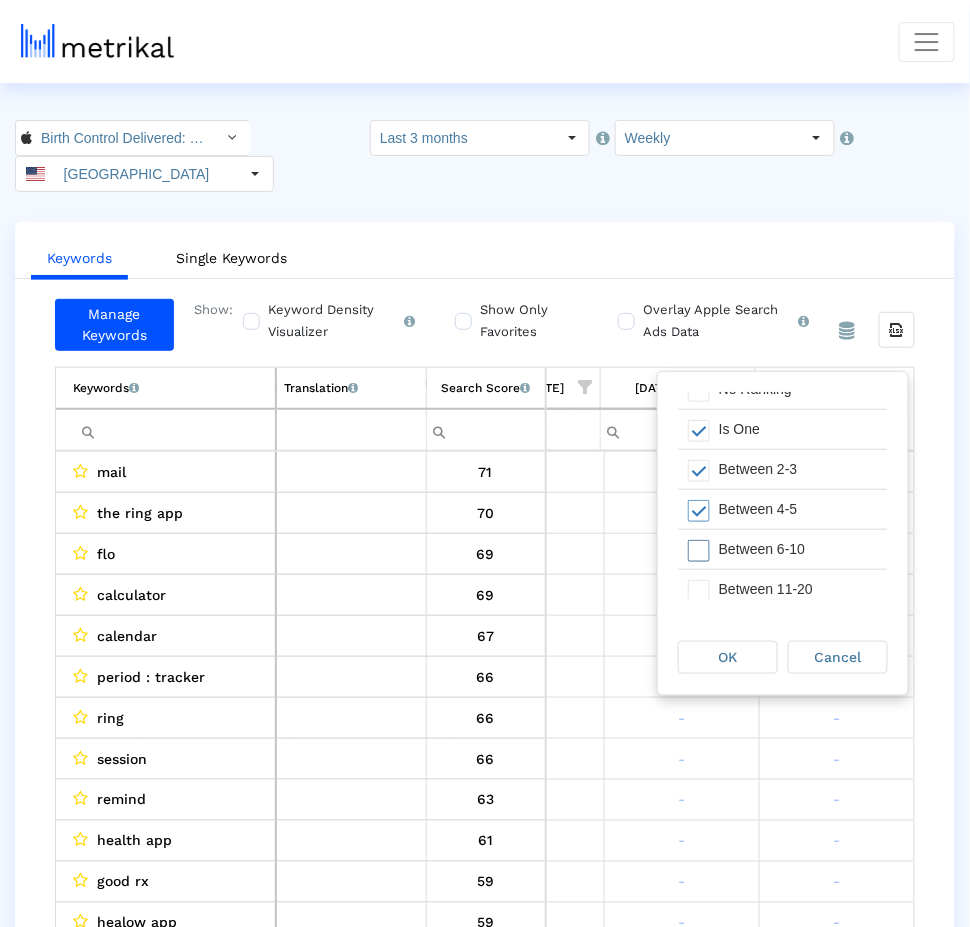 click on "Between 6-10" at bounding box center [798, 549] 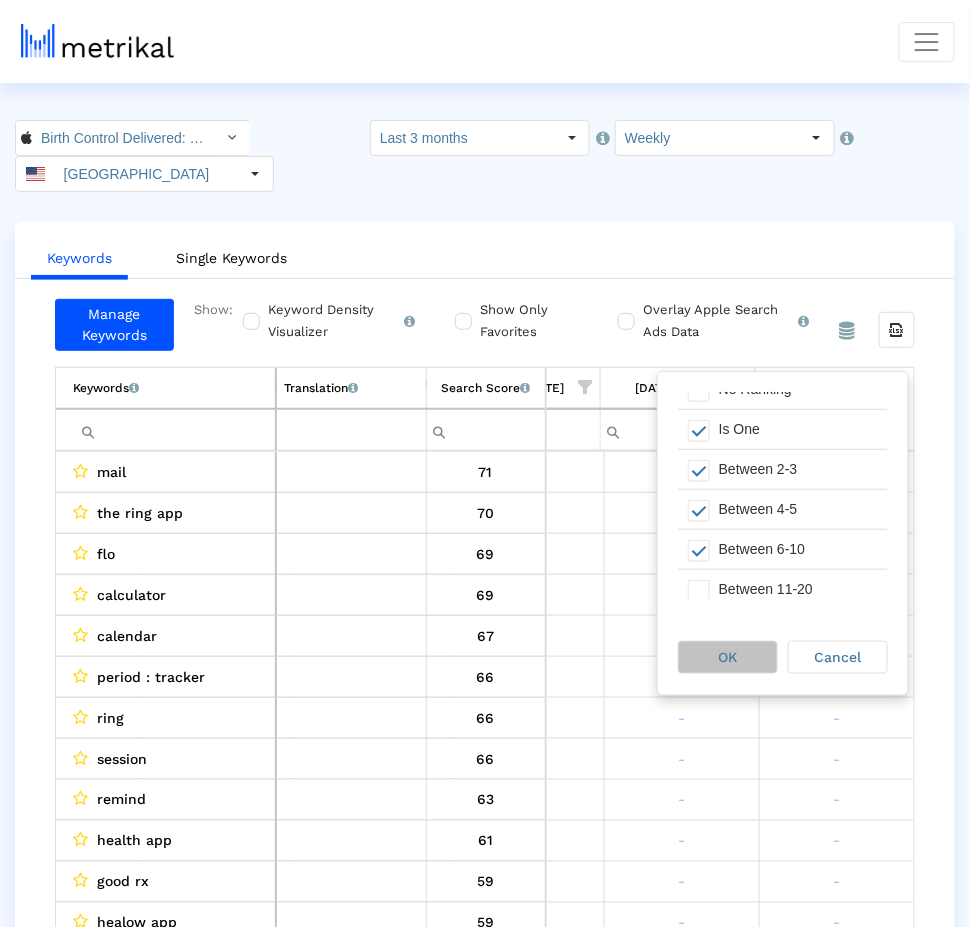 click on "OK" at bounding box center (728, 657) 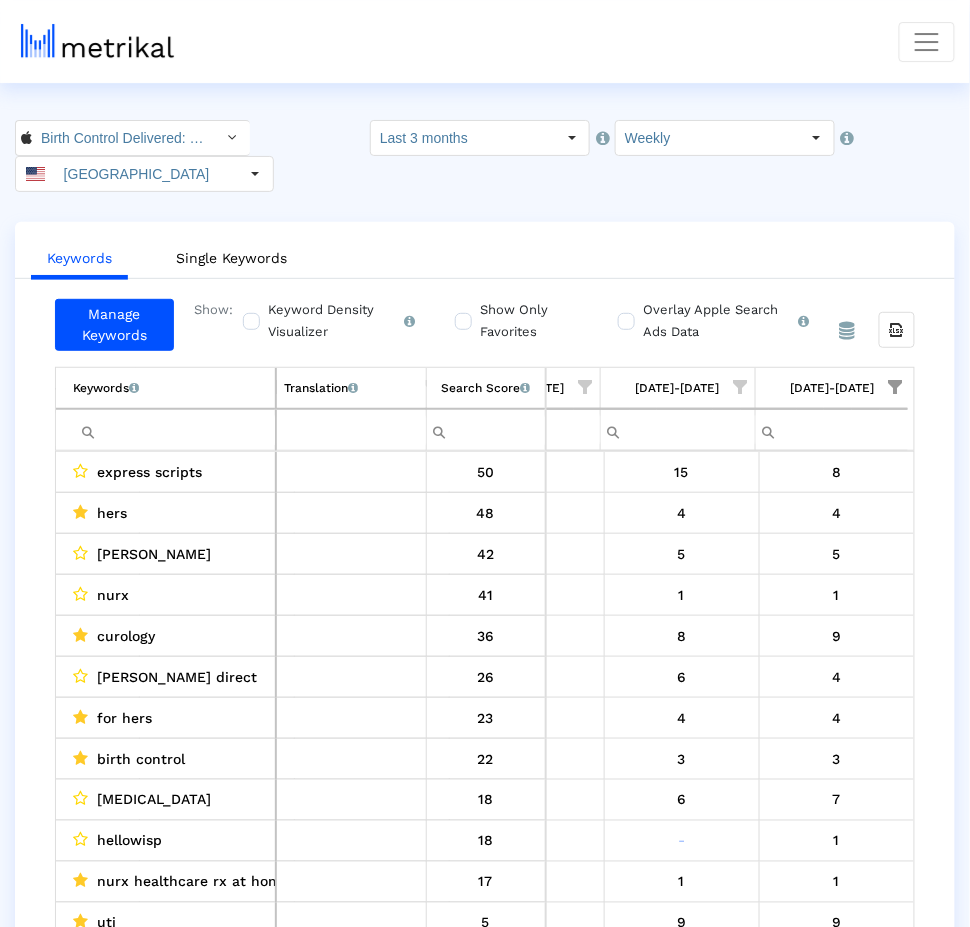 click on "express scripts" at bounding box center [149, 472] 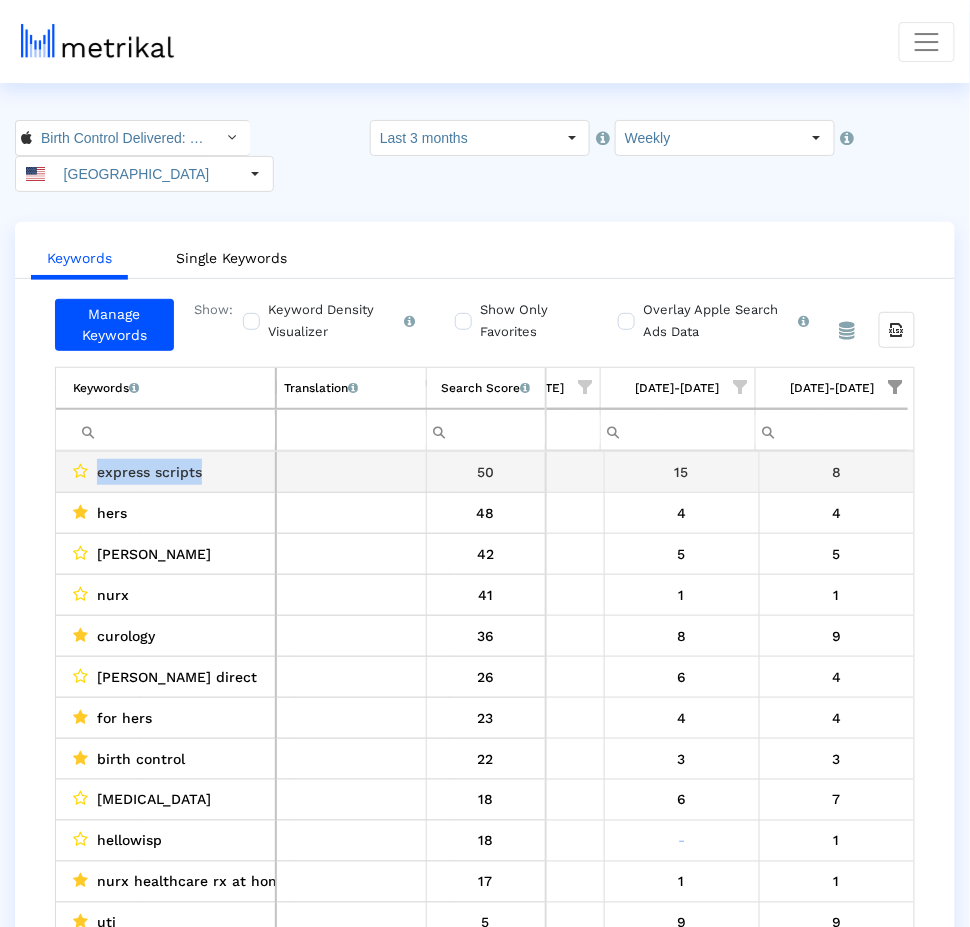 drag, startPoint x: 127, startPoint y: 434, endPoint x: 164, endPoint y: 433, distance: 37.01351 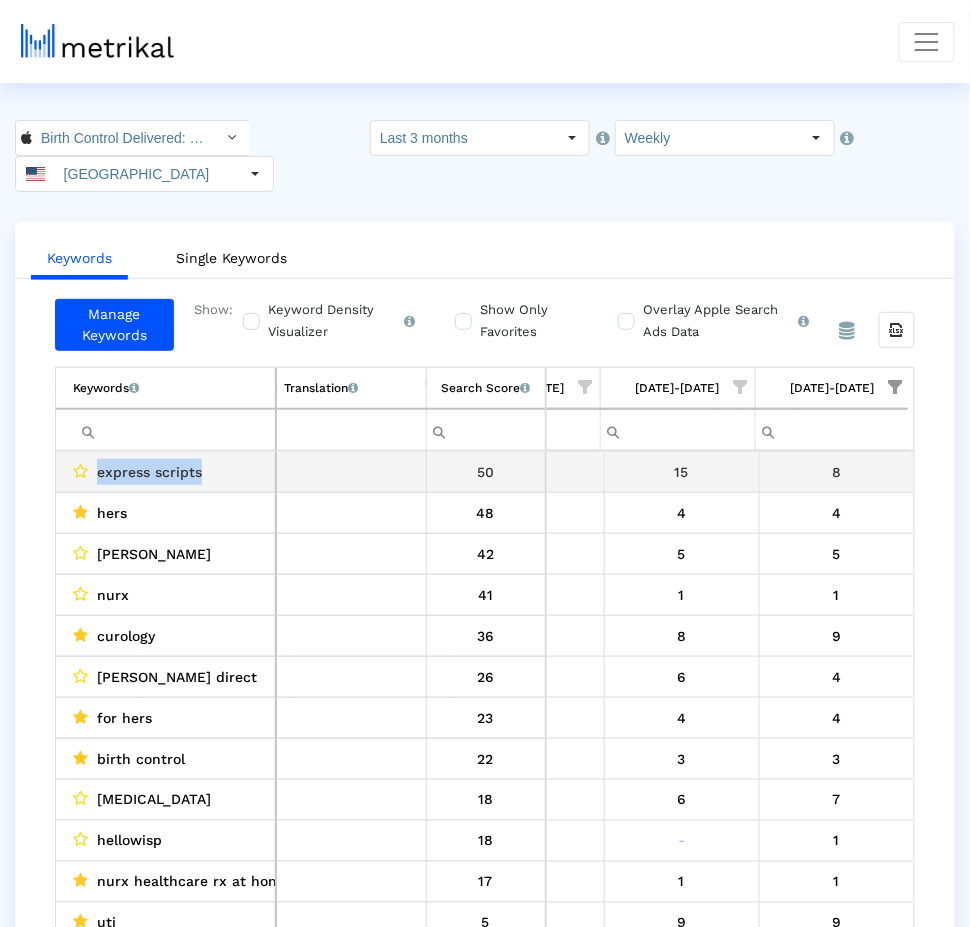 click on "express scripts" at bounding box center [149, 472] 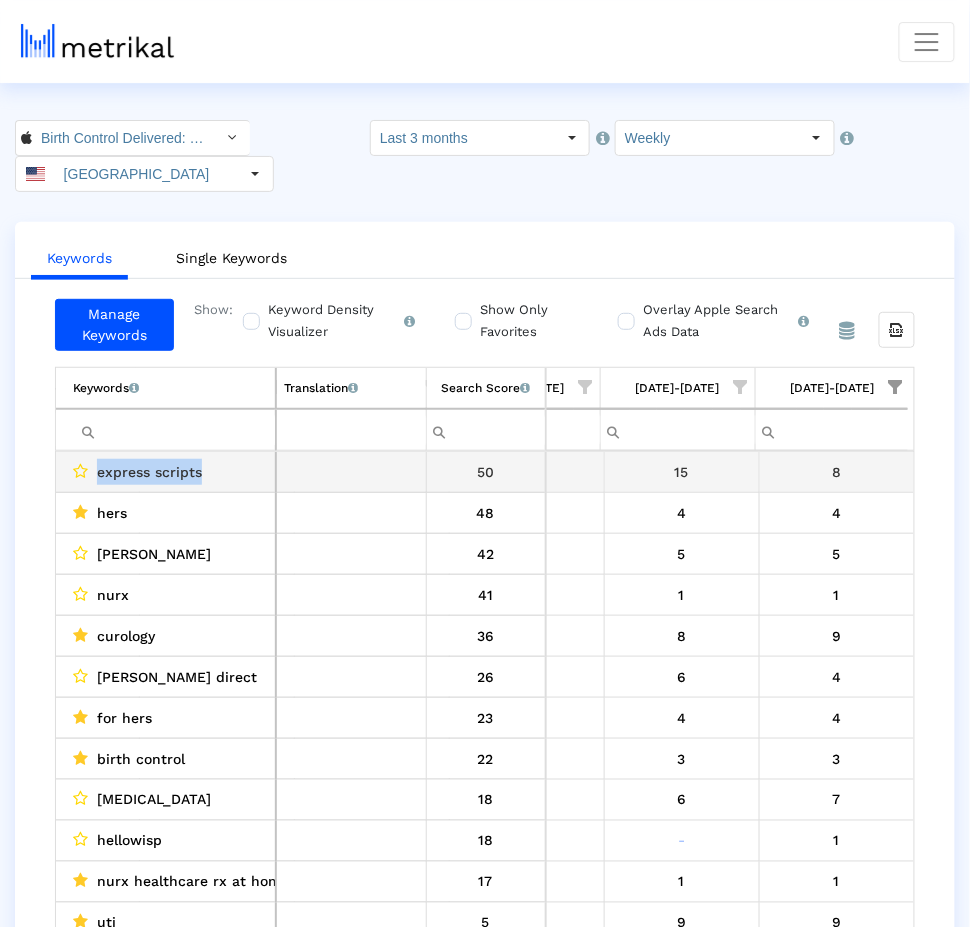 copy on "express scripts" 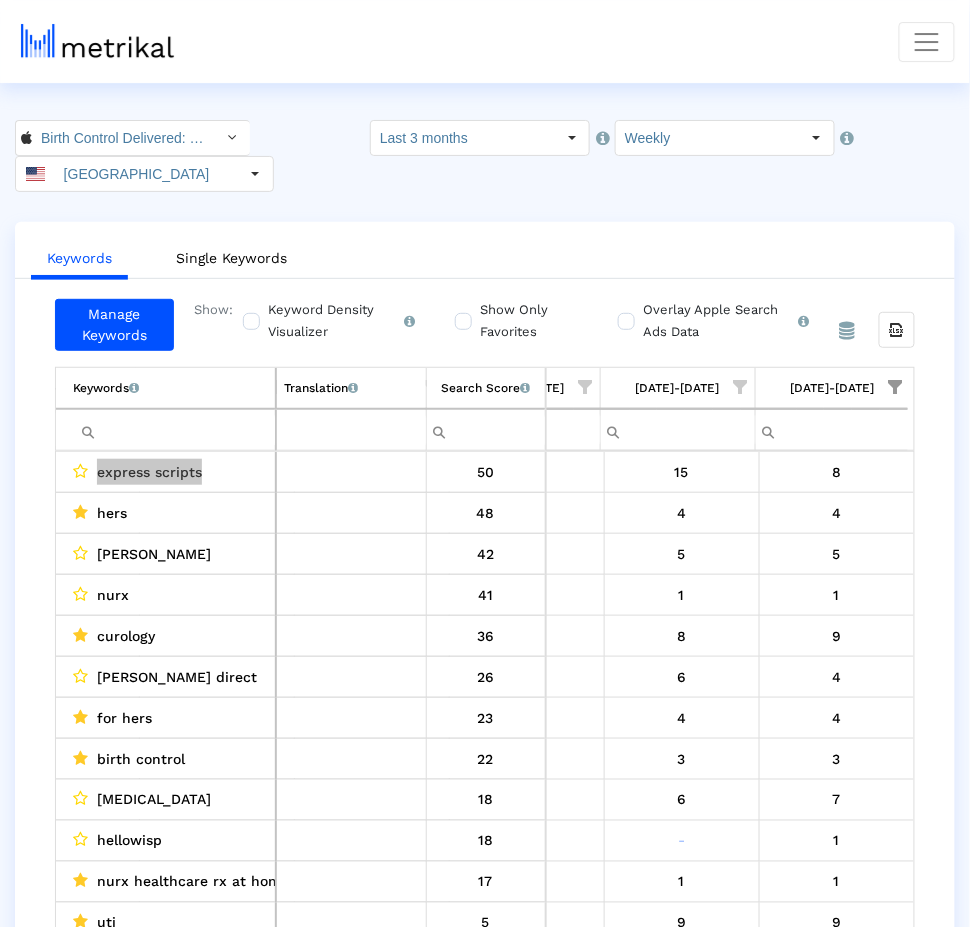 scroll, scrollTop: 28, scrollLeft: 1651, axis: both 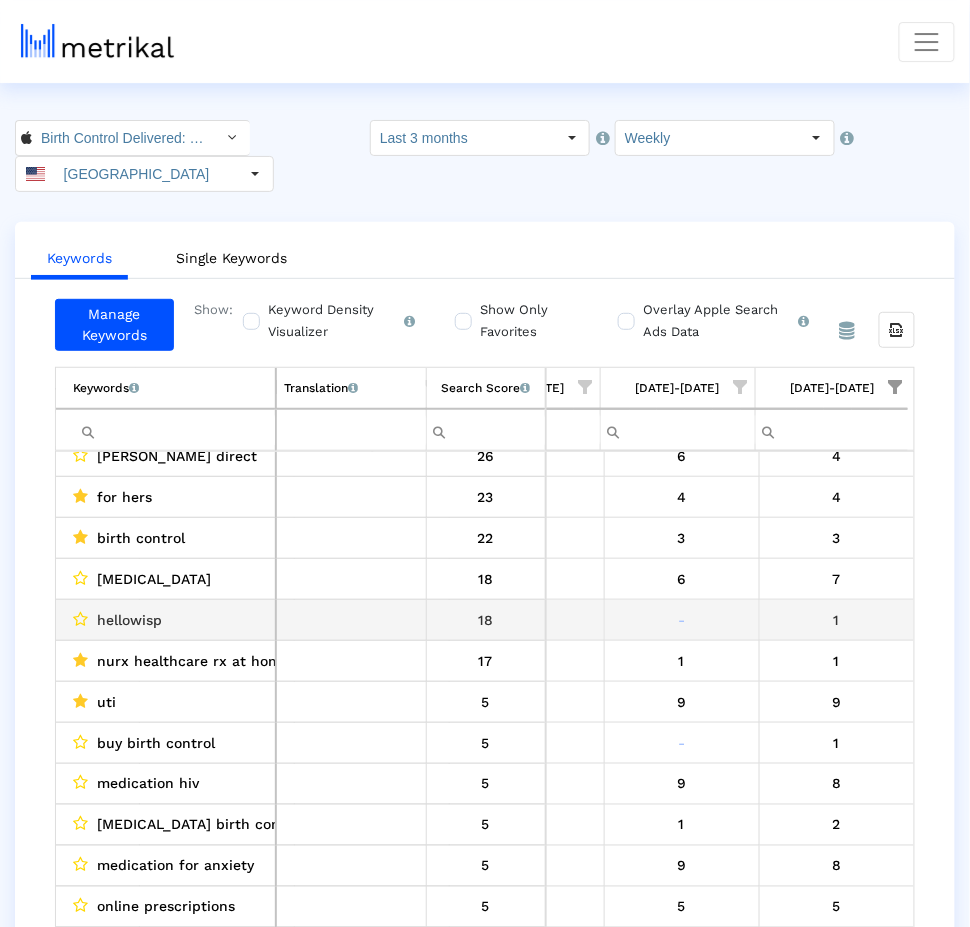 click on "hellowisp" at bounding box center (129, 620) 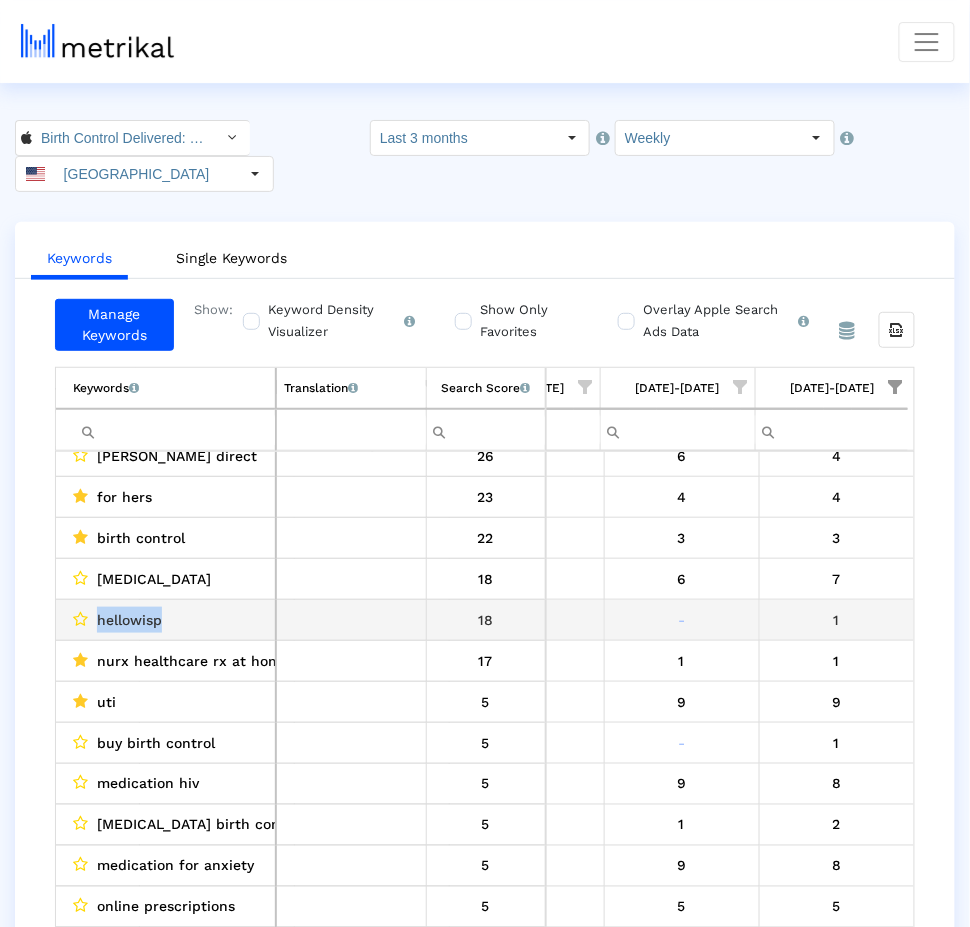 click on "hellowisp" at bounding box center (129, 620) 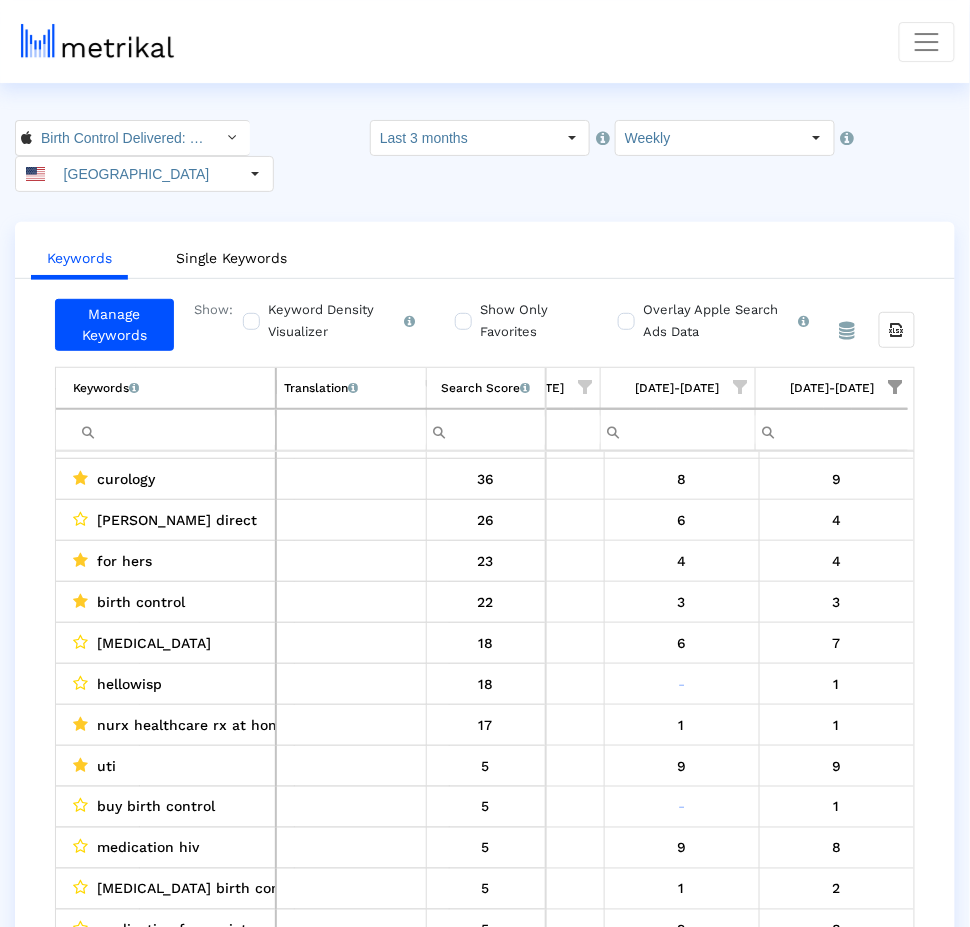 click on "hellowisp" at bounding box center [129, 684] 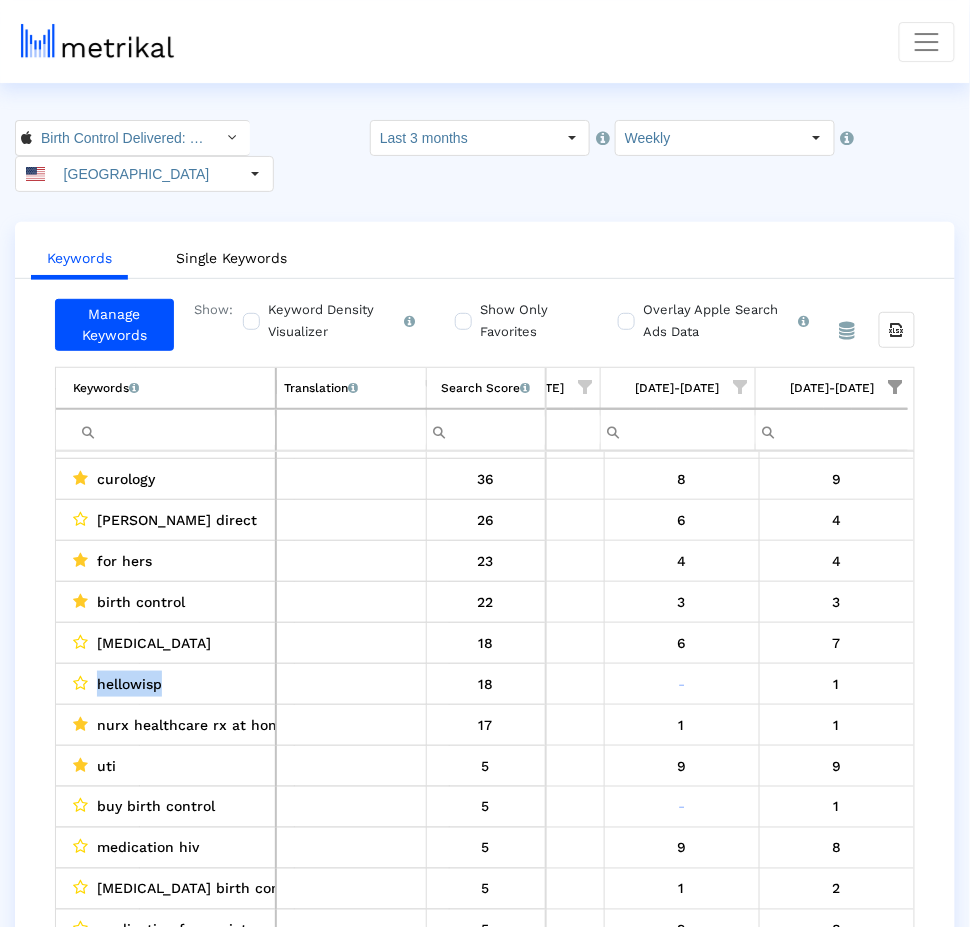 click on "hellowisp" at bounding box center (129, 684) 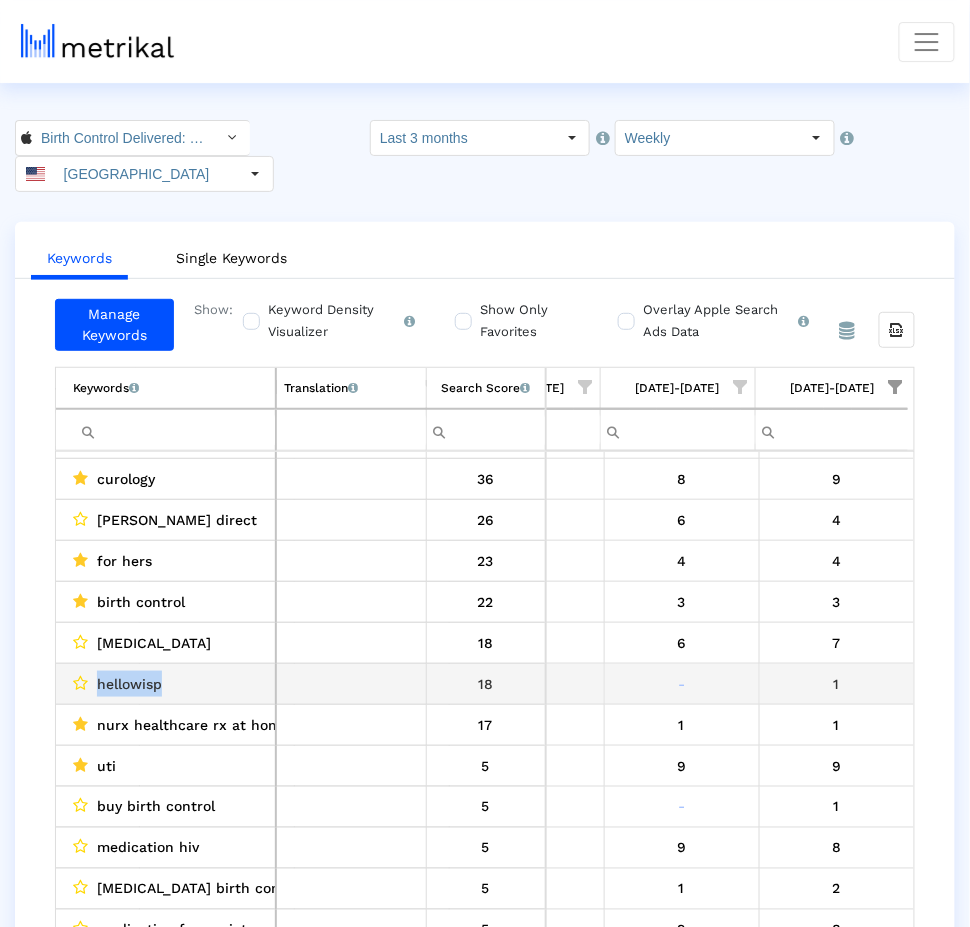 copy on "hellowisp" 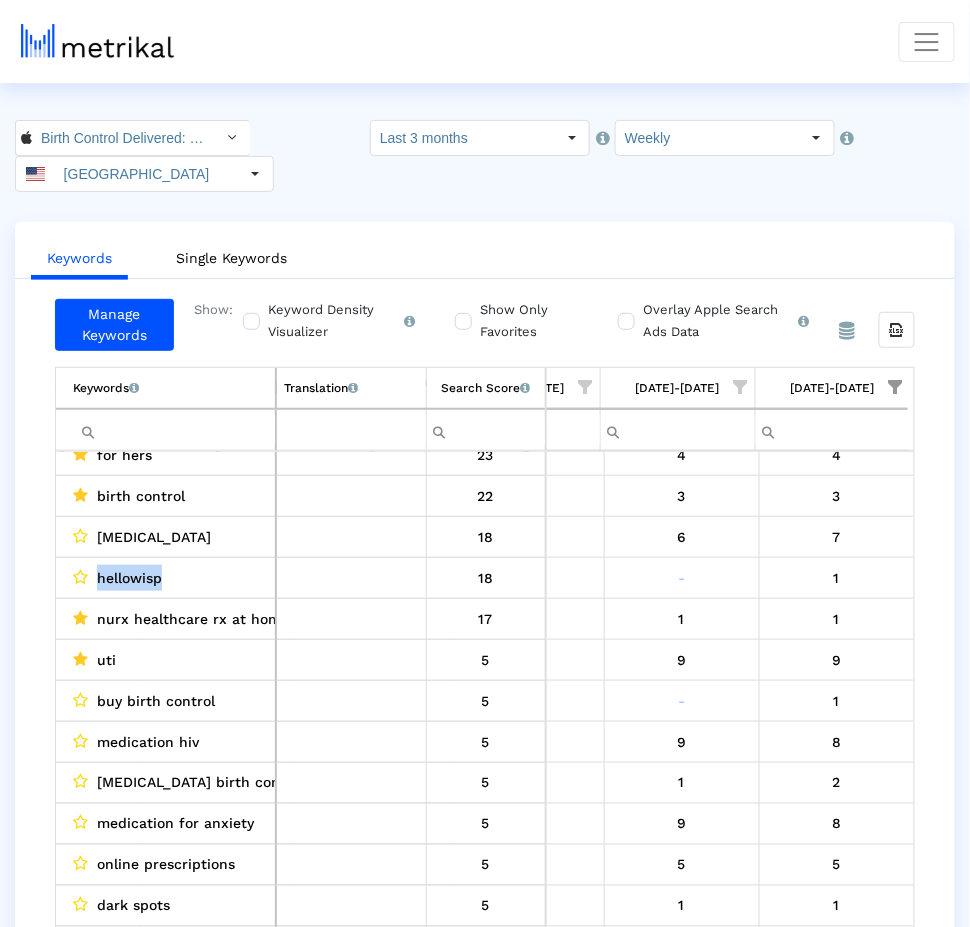 click on "buy birth control" at bounding box center [156, 701] 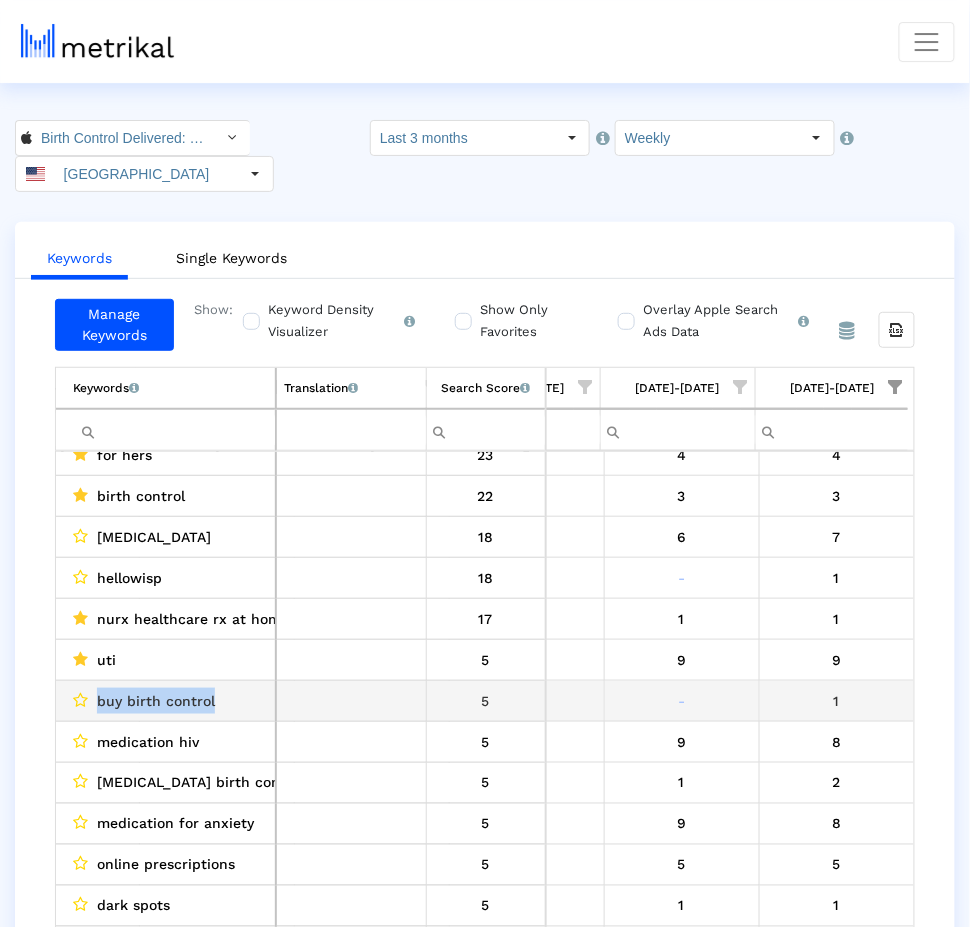 drag, startPoint x: 110, startPoint y: 663, endPoint x: 194, endPoint y: 657, distance: 84.21401 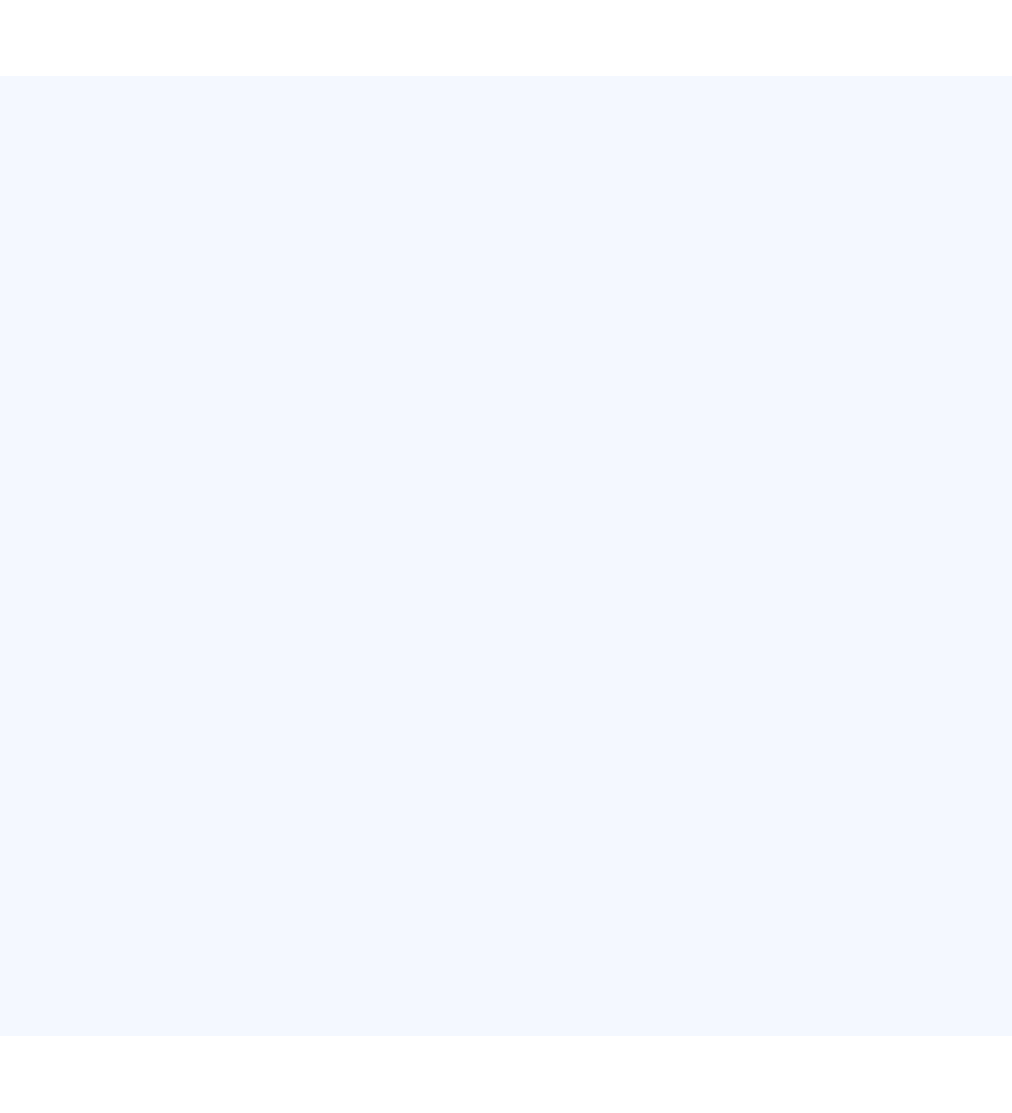 scroll, scrollTop: 0, scrollLeft: 0, axis: both 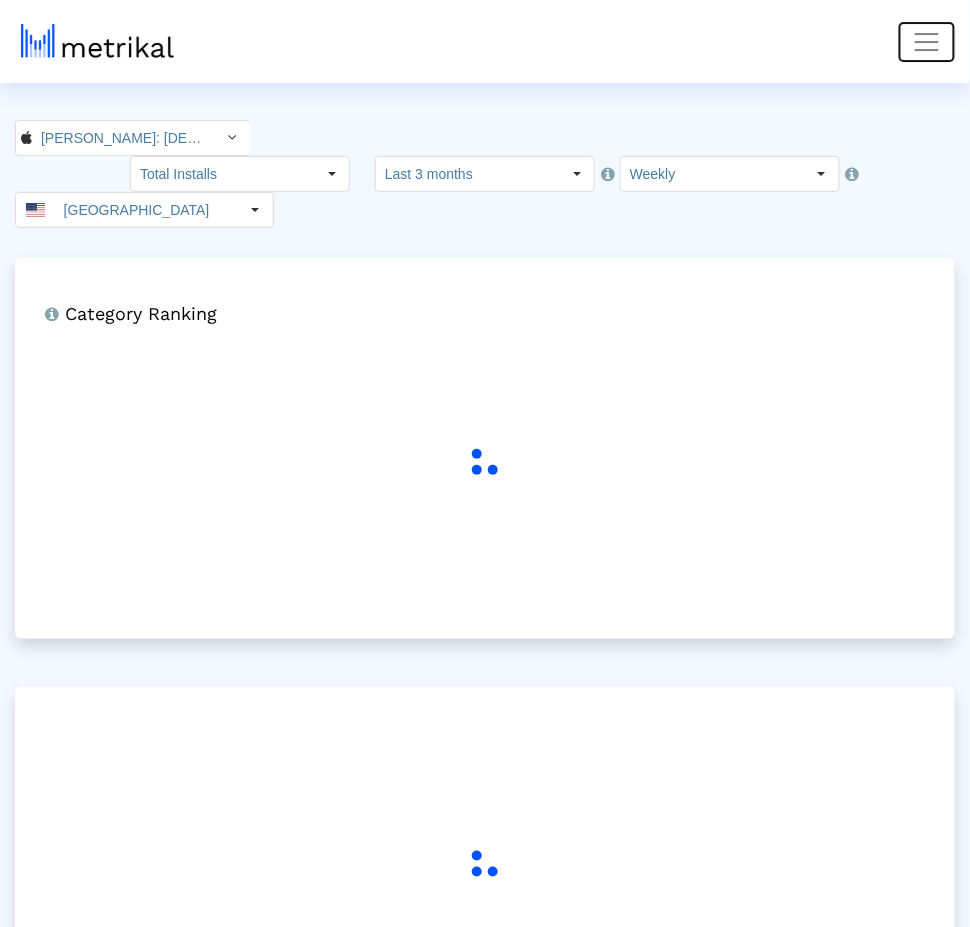 click 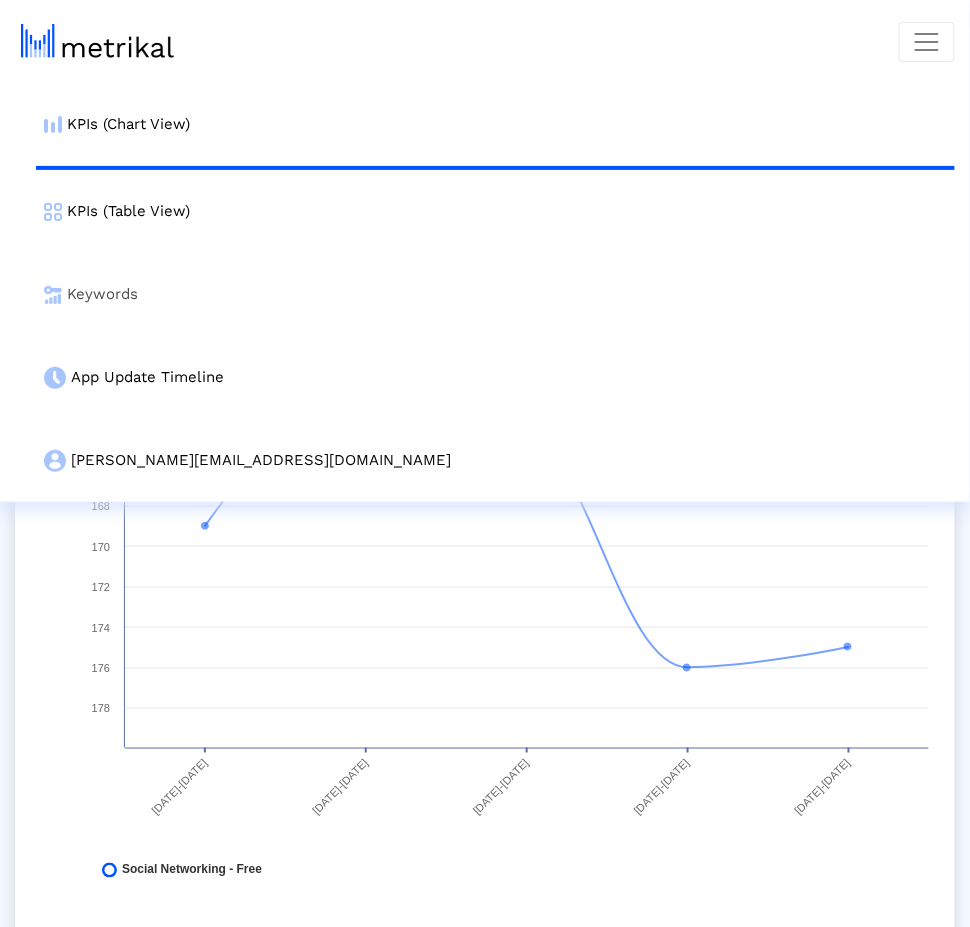 click on "Keywords" at bounding box center [495, 294] 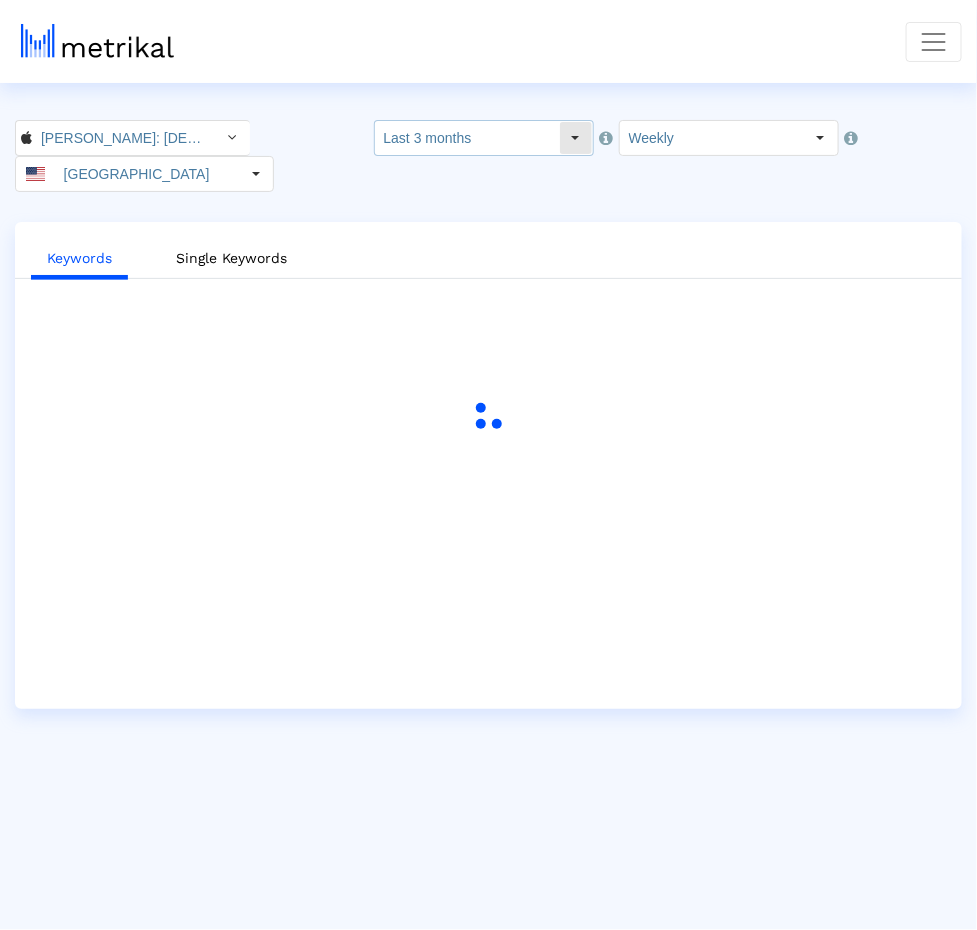 click on "Last 3 months" 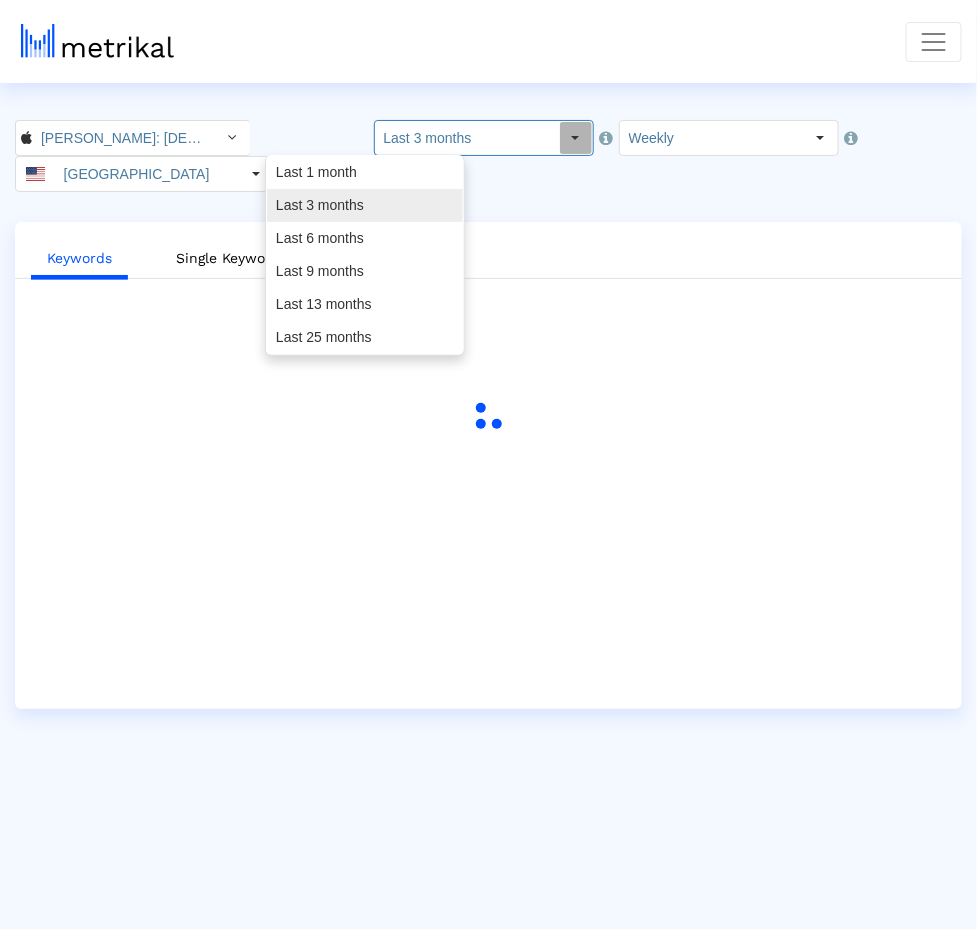 click on "Last 3 months" at bounding box center (365, 205) 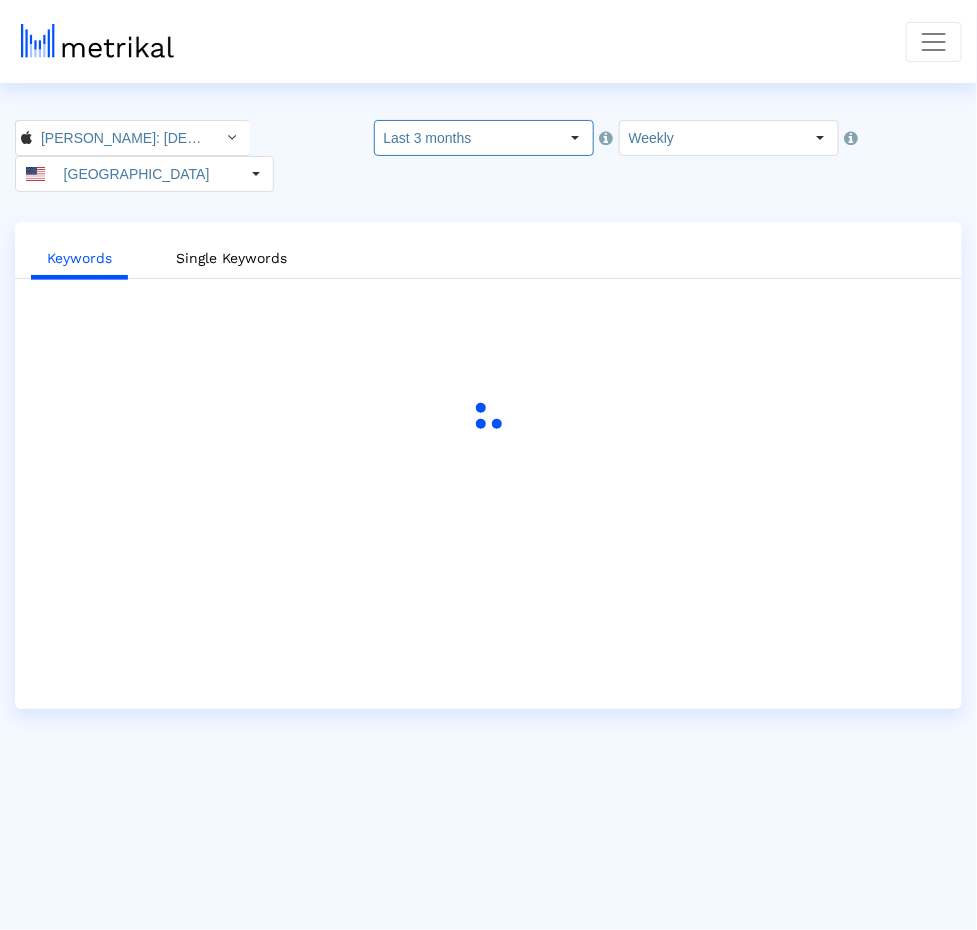 click on "Keywords   Single Keywords" 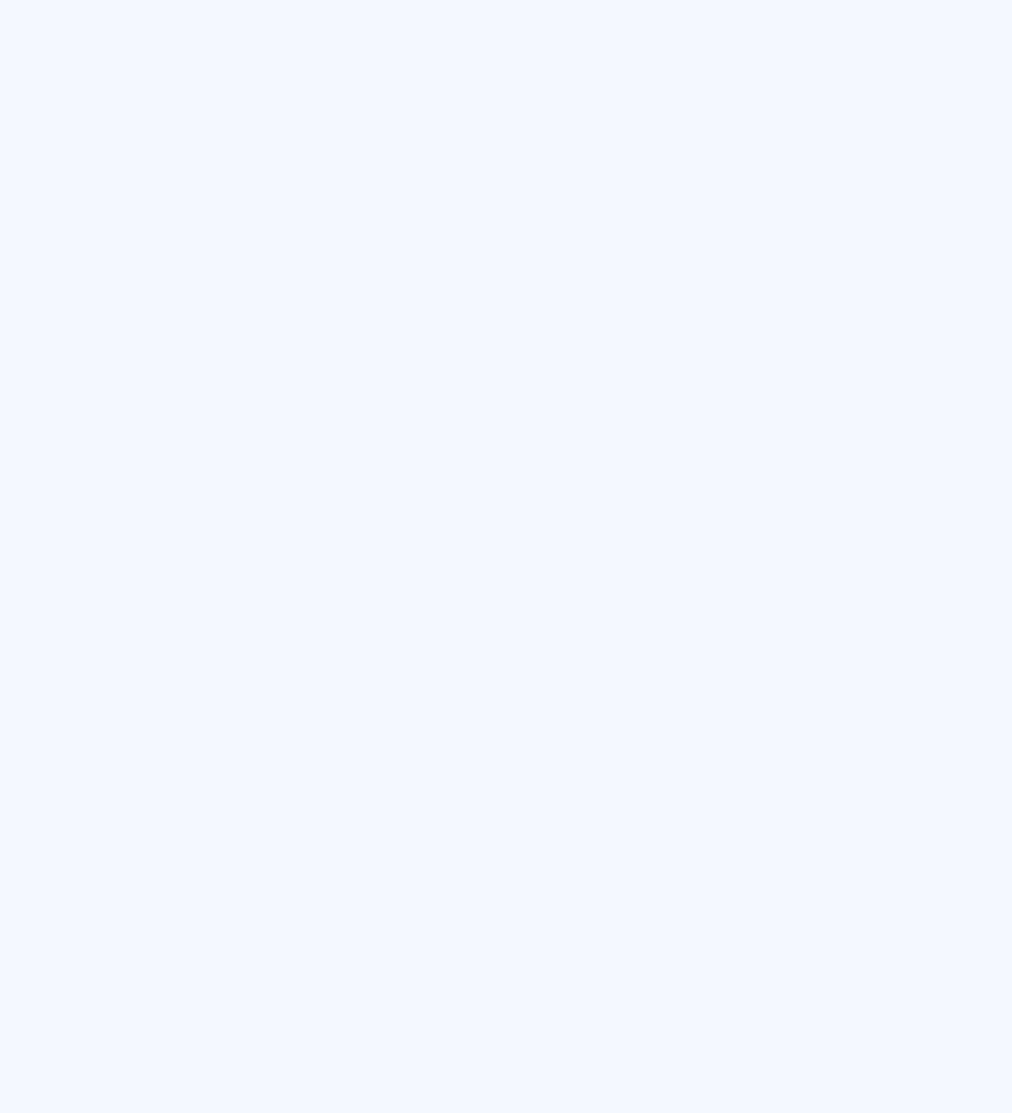 scroll, scrollTop: 0, scrollLeft: 0, axis: both 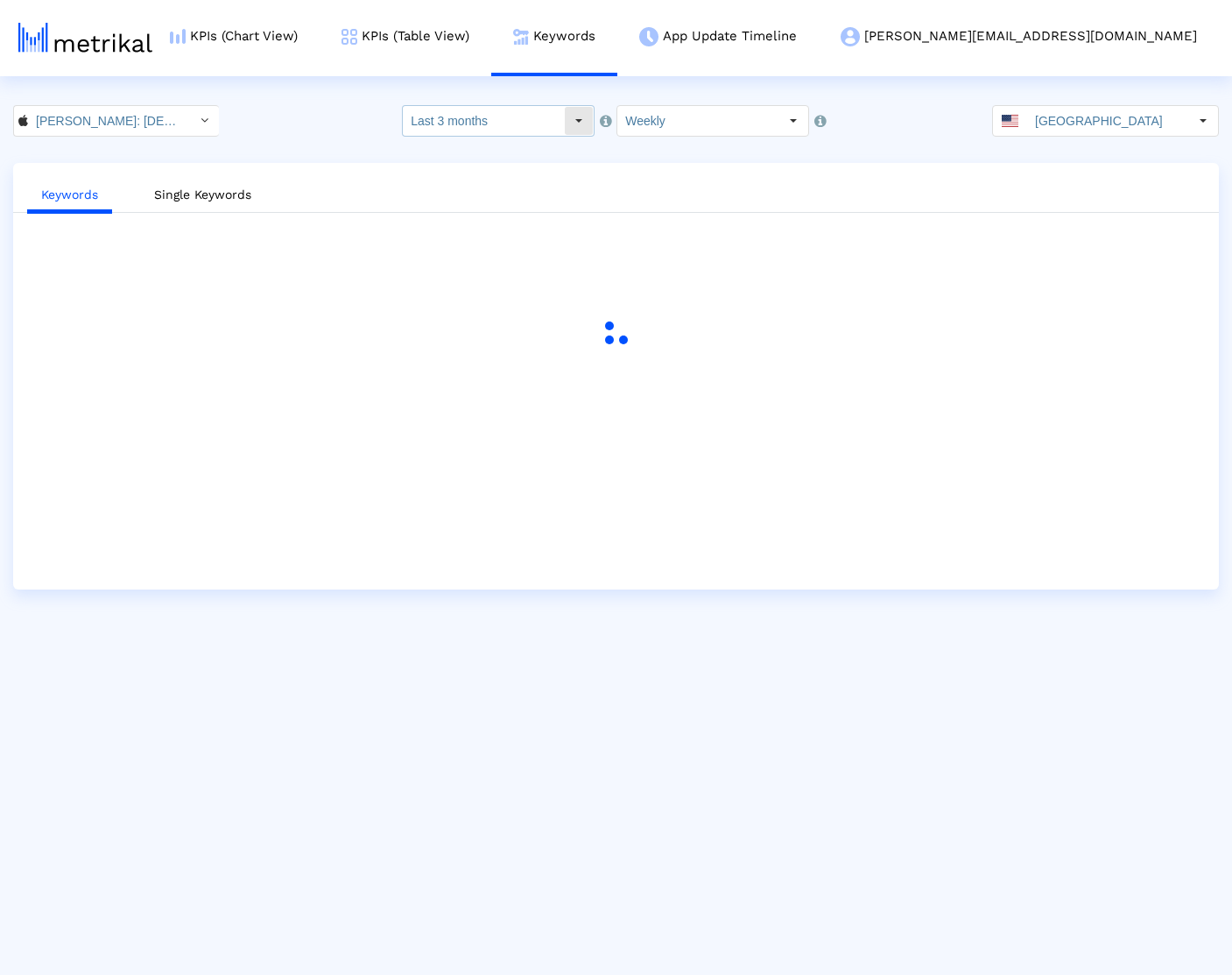 click on "Last 3 months" 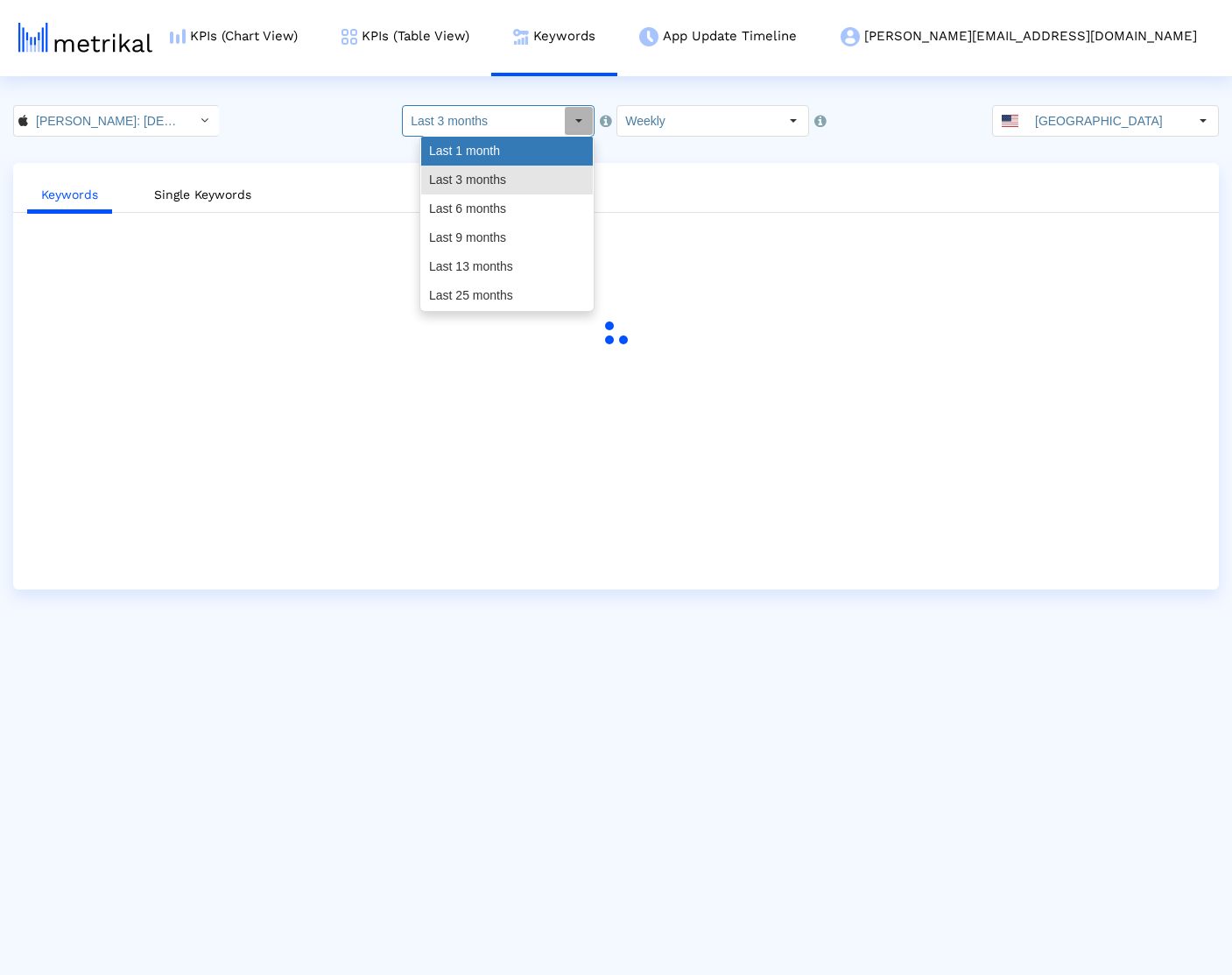 click on "Last 1 month" at bounding box center (507, 151) 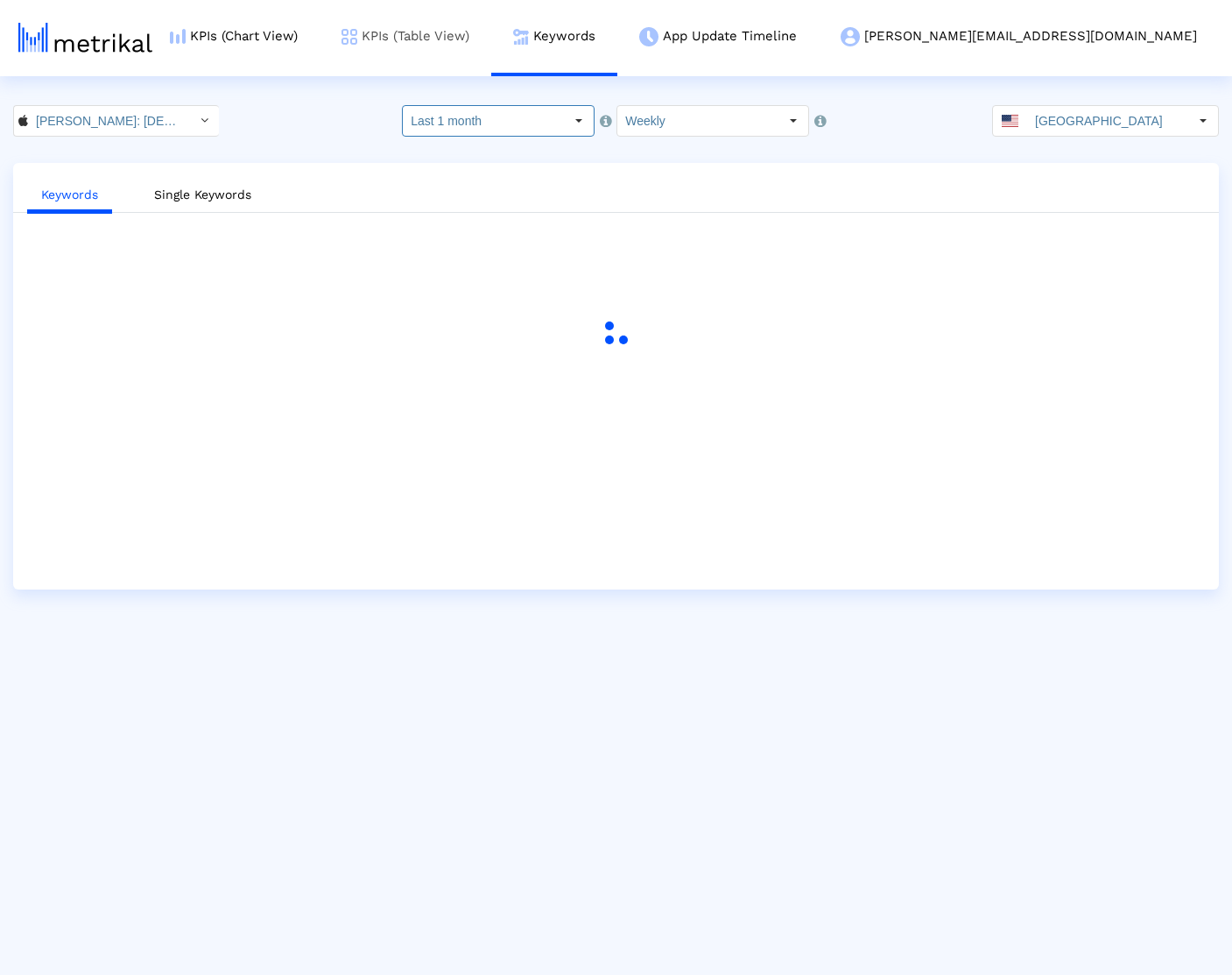 click on "KPIs (Table View)" at bounding box center [405, 36] 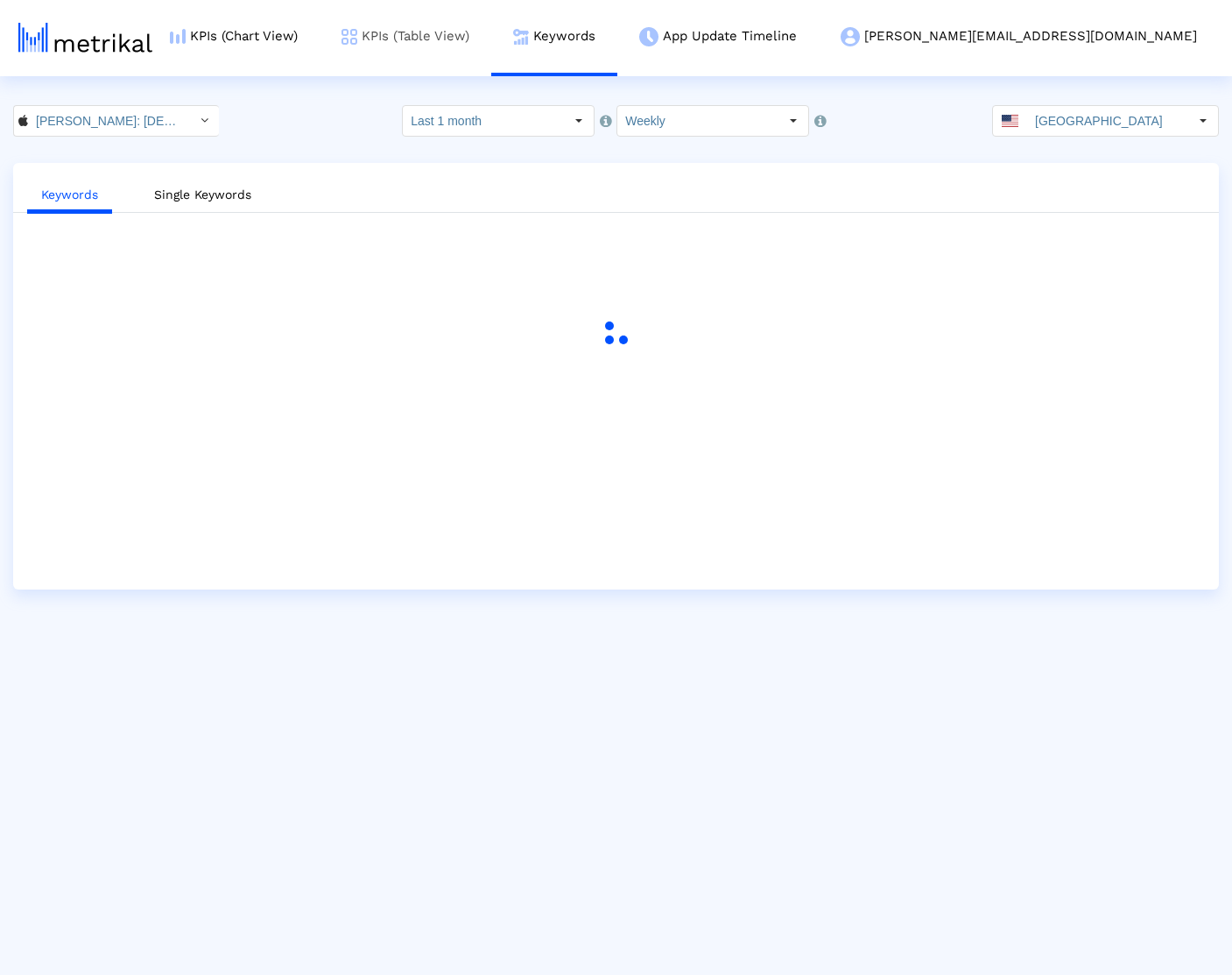 click on "KPIs (Table View)" at bounding box center [405, 36] 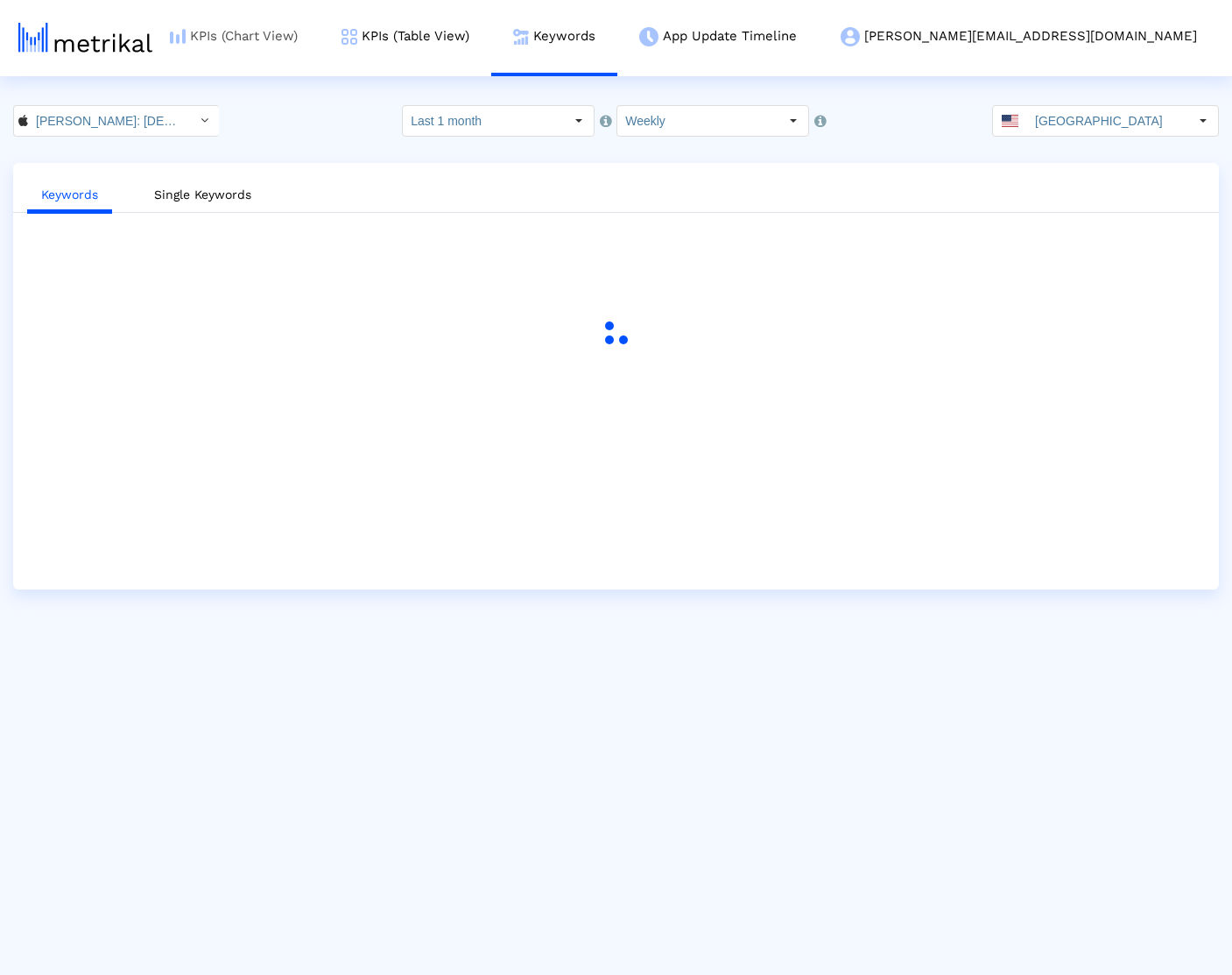 click on "KPIs (Chart View)" at bounding box center (234, 36) 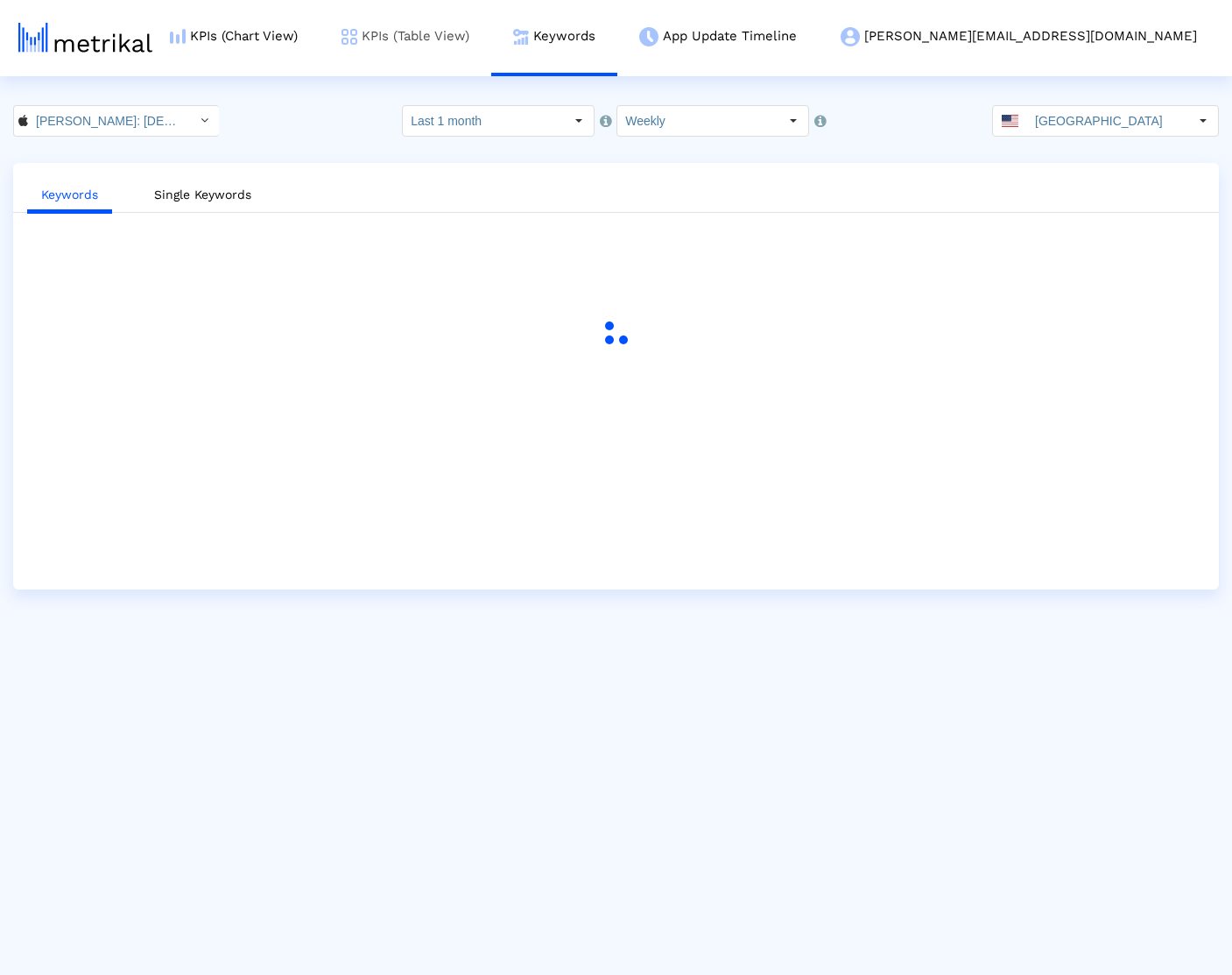 click on "KPIs (Table View)" at bounding box center (405, 36) 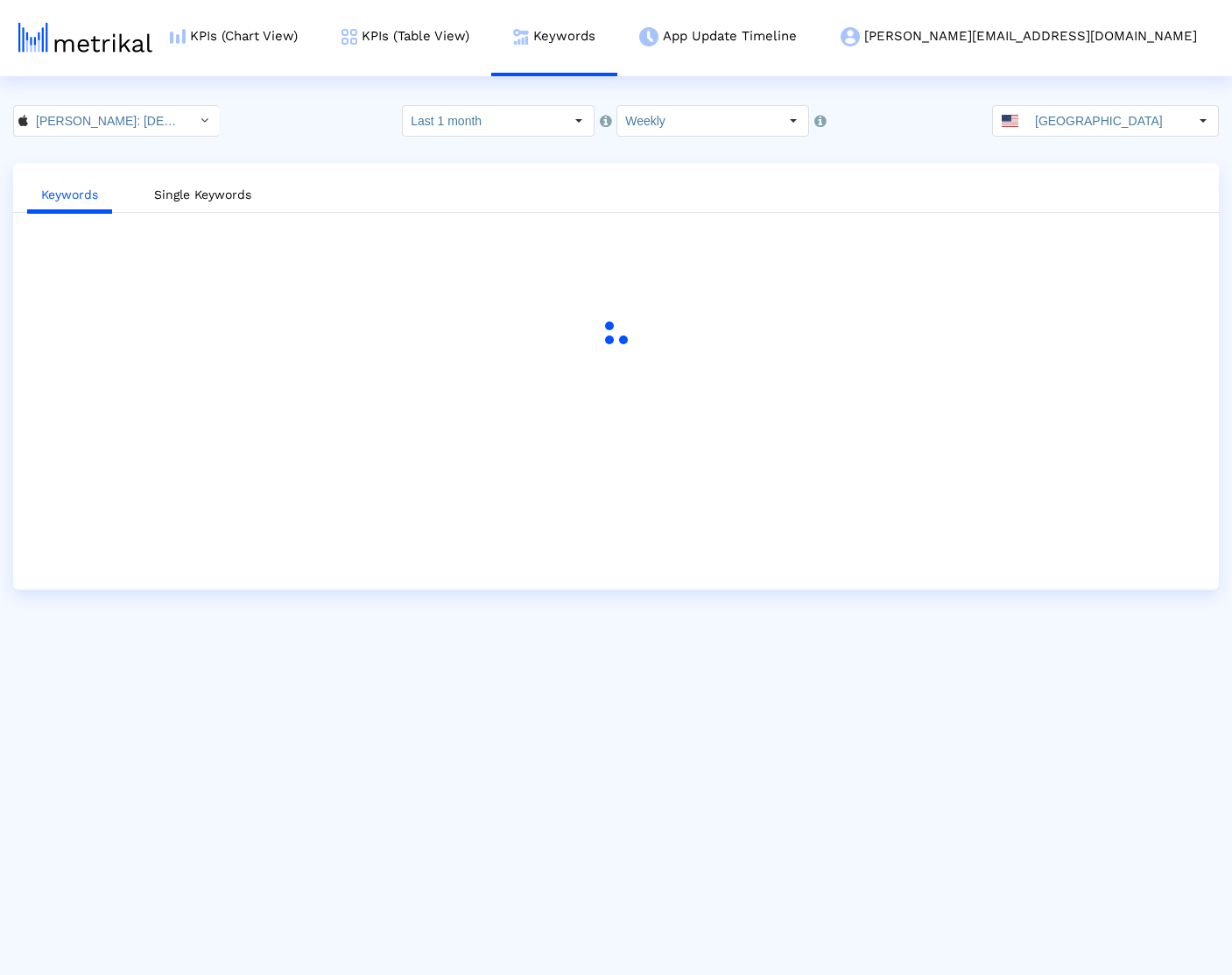 click at bounding box center (616, 333) 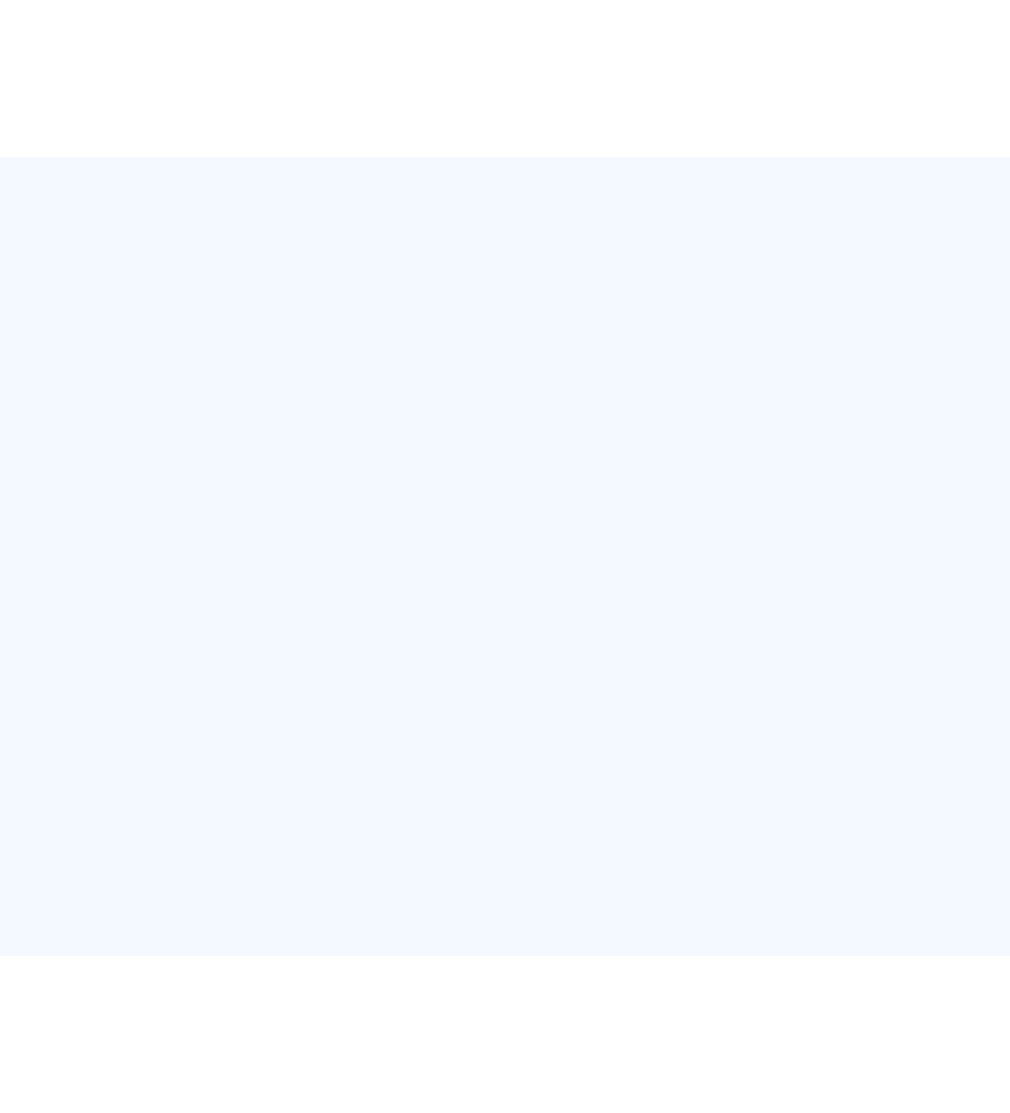 scroll, scrollTop: 0, scrollLeft: 0, axis: both 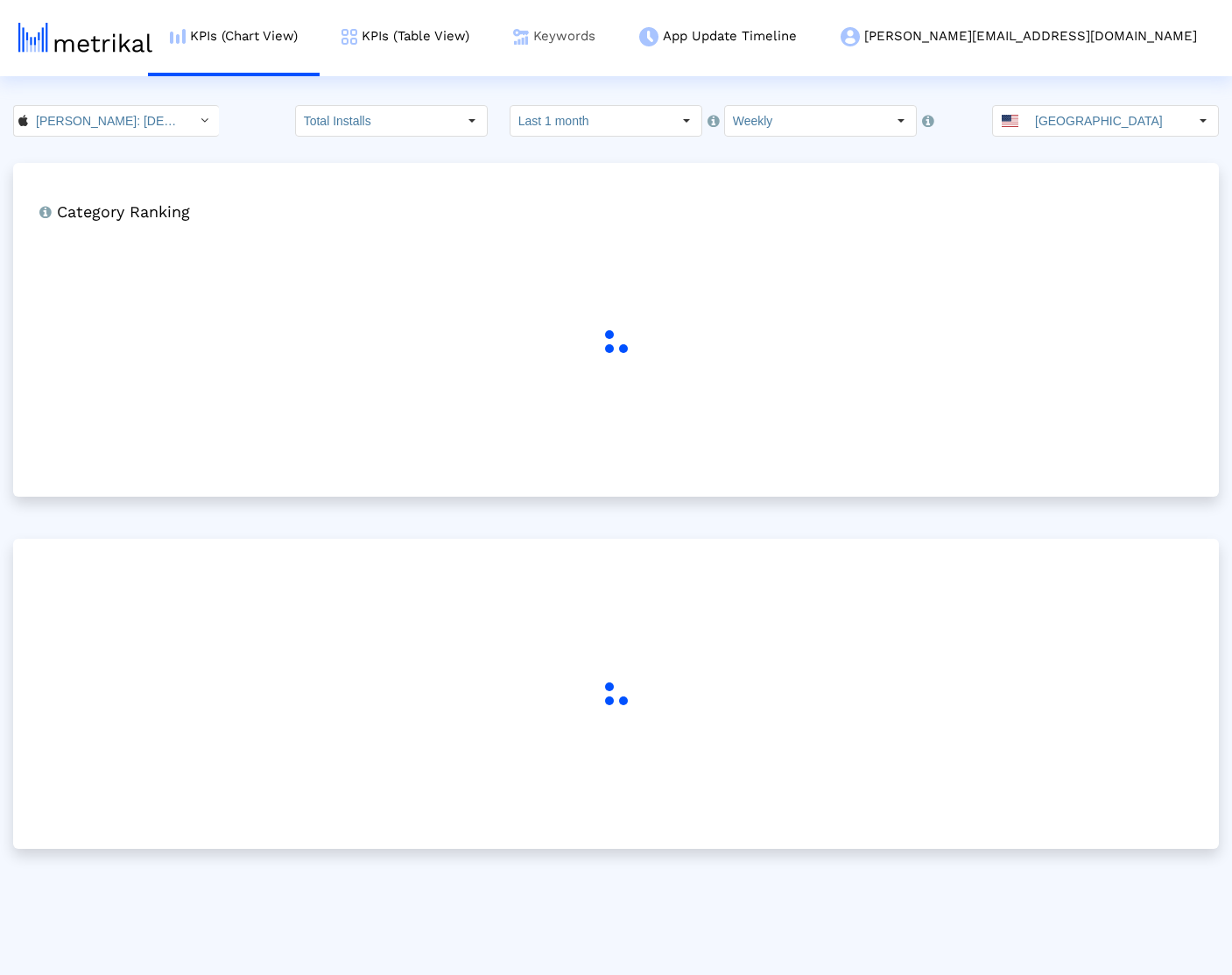 click on "Keywords" at bounding box center (554, 36) 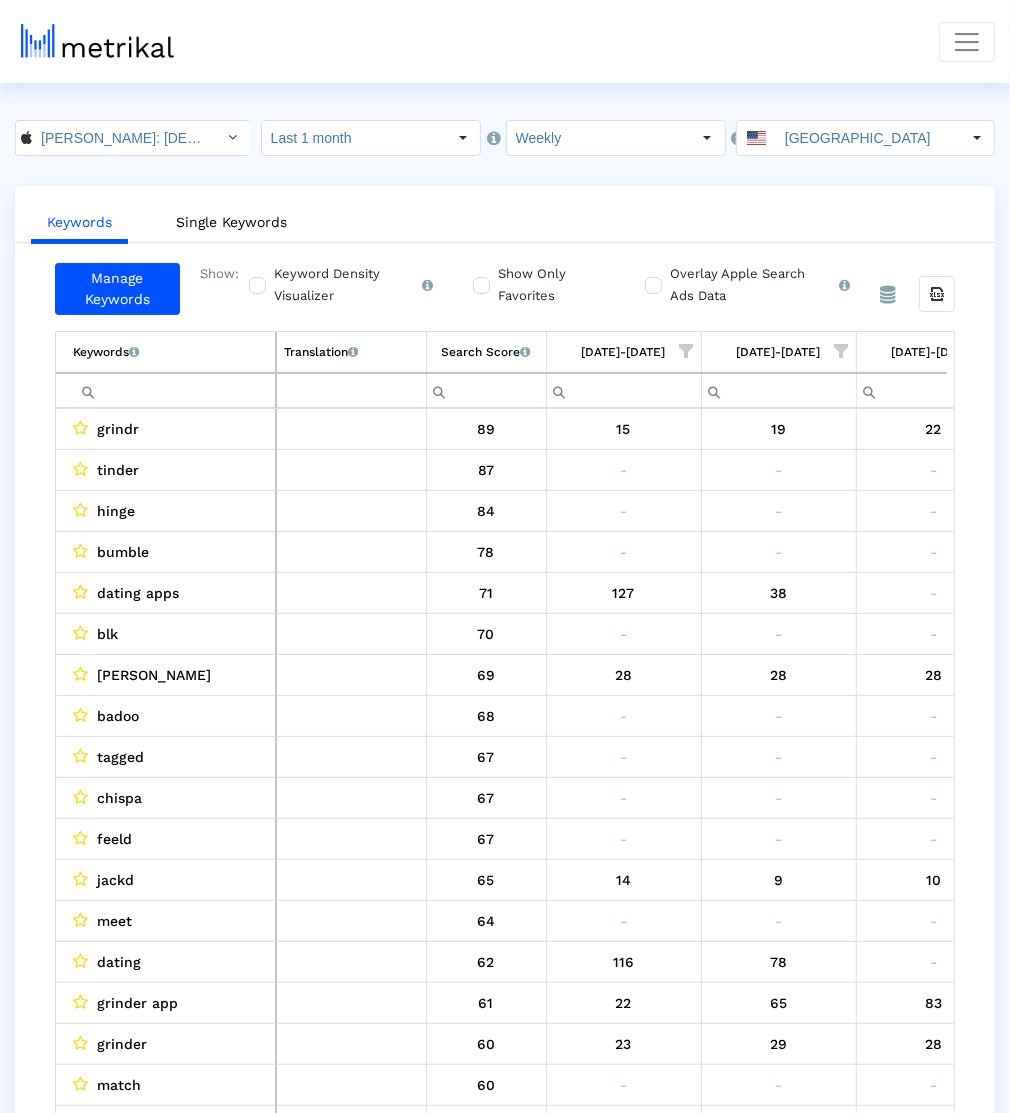 scroll, scrollTop: 0, scrollLeft: 373, axis: horizontal 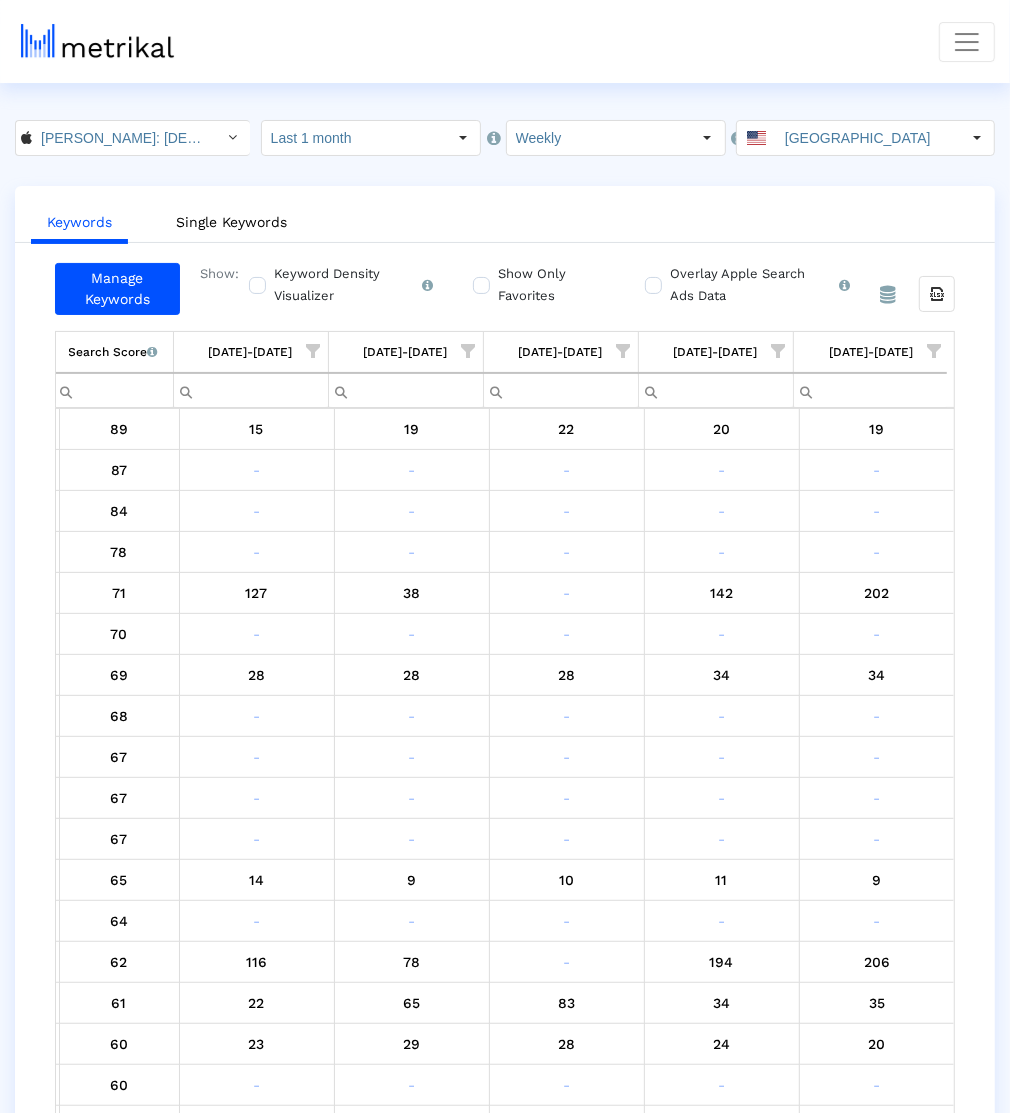 click on "Keywords   Single Keywords" 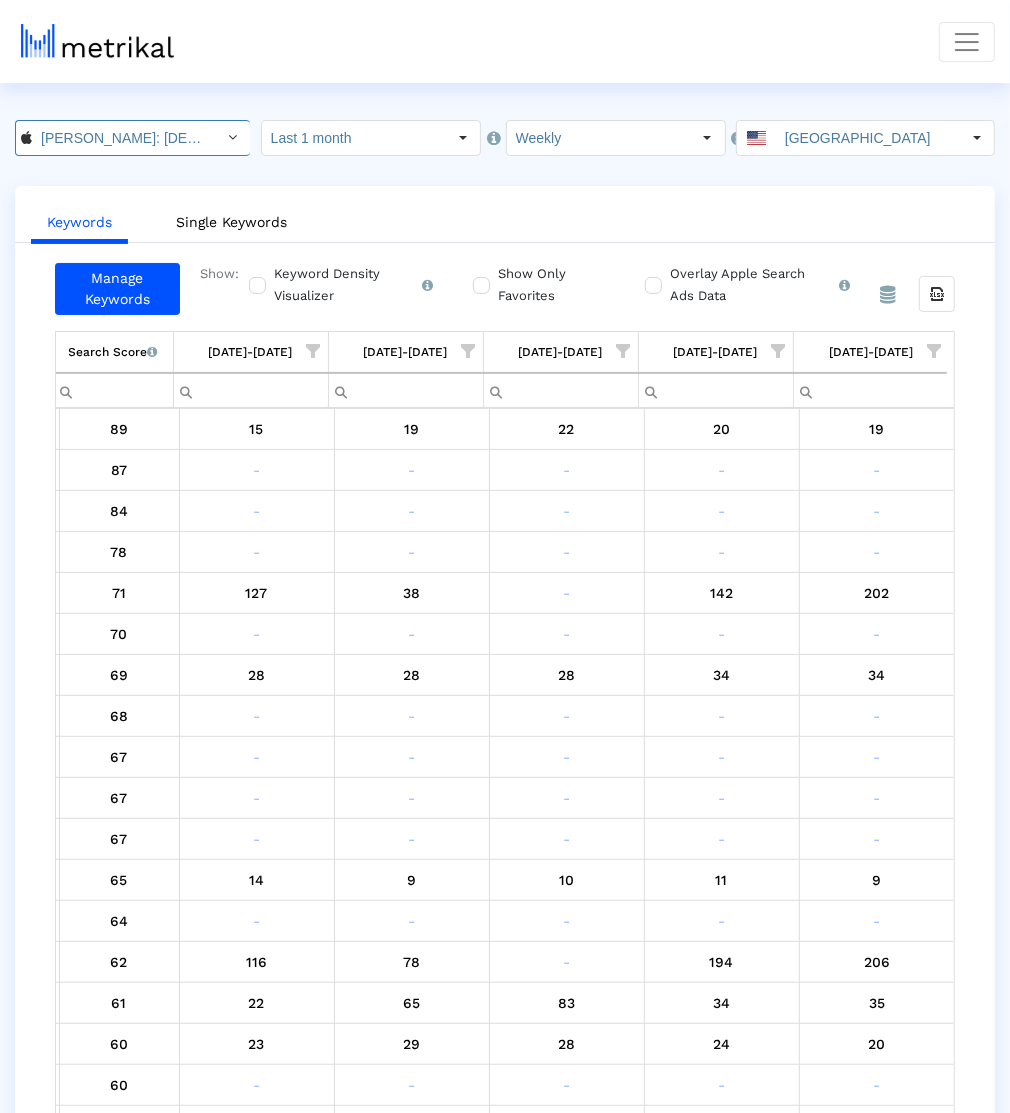 click on "[PERSON_NAME]: [DEMOGRAPHIC_DATA] Dating & Chat < 6446289426 >" 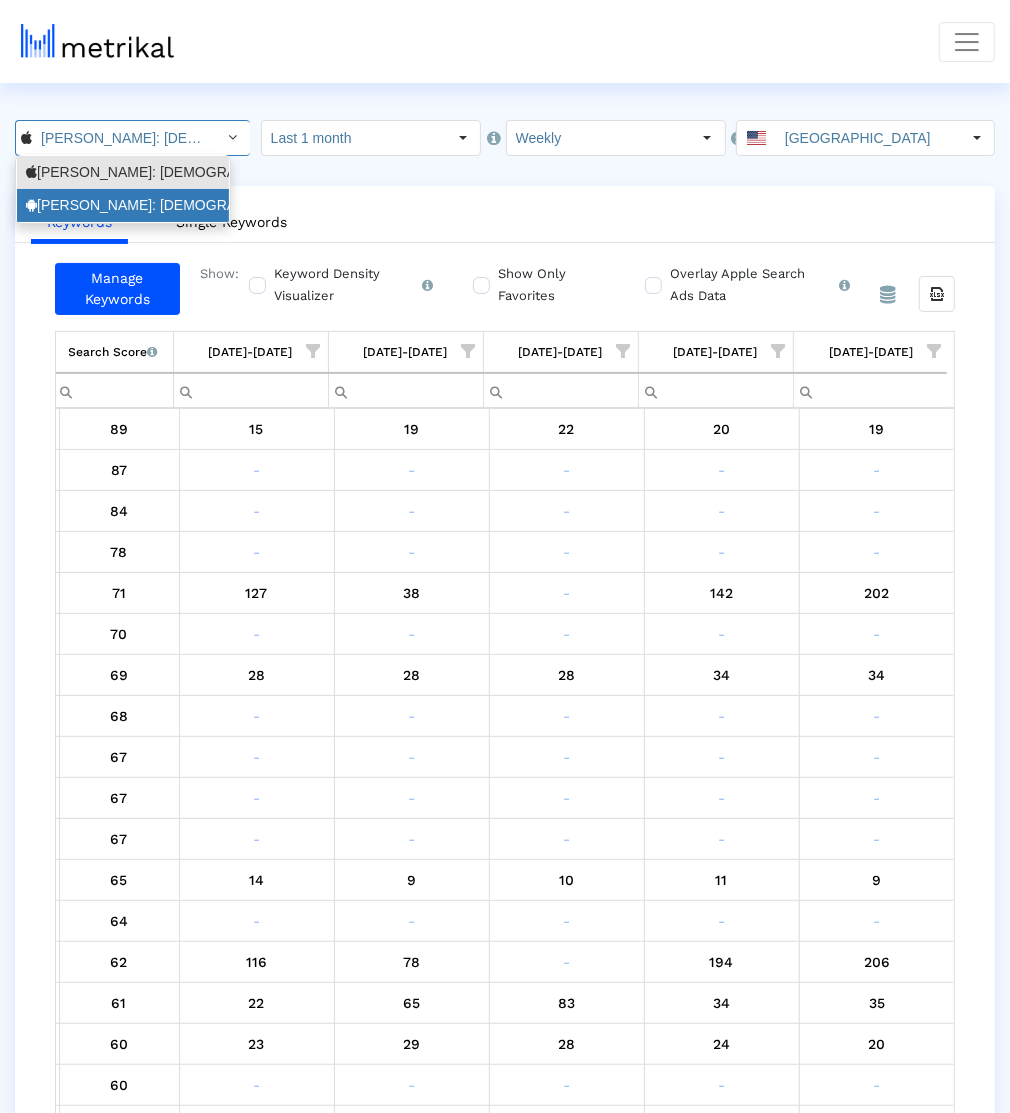 click on "[PERSON_NAME]: [DEMOGRAPHIC_DATA] Dating & [DEMOGRAPHIC_DATA] Chat <com.archerapp.[PERSON_NAME]>" at bounding box center (123, 205) 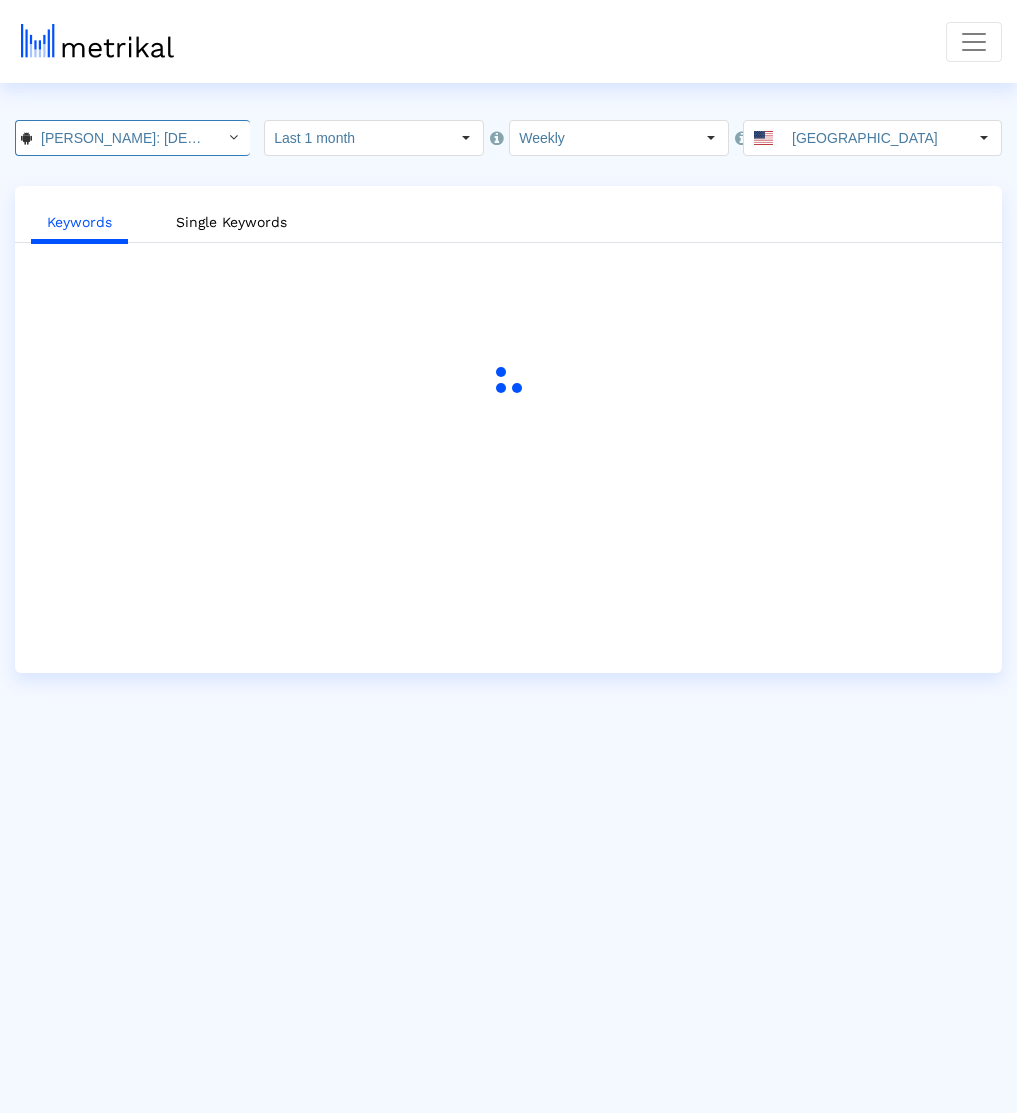 scroll, scrollTop: 0, scrollLeft: 210, axis: horizontal 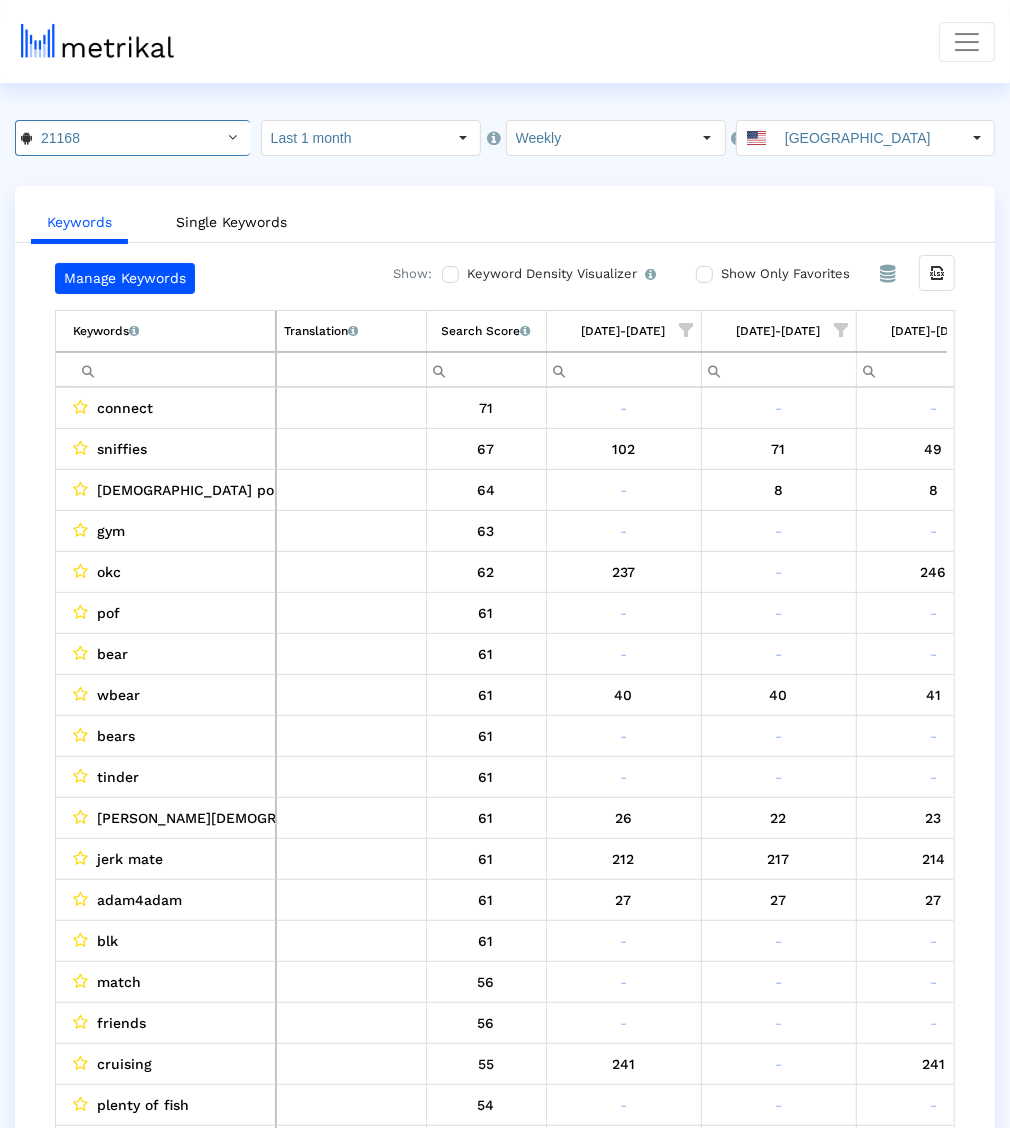 click at bounding box center (174, 369) 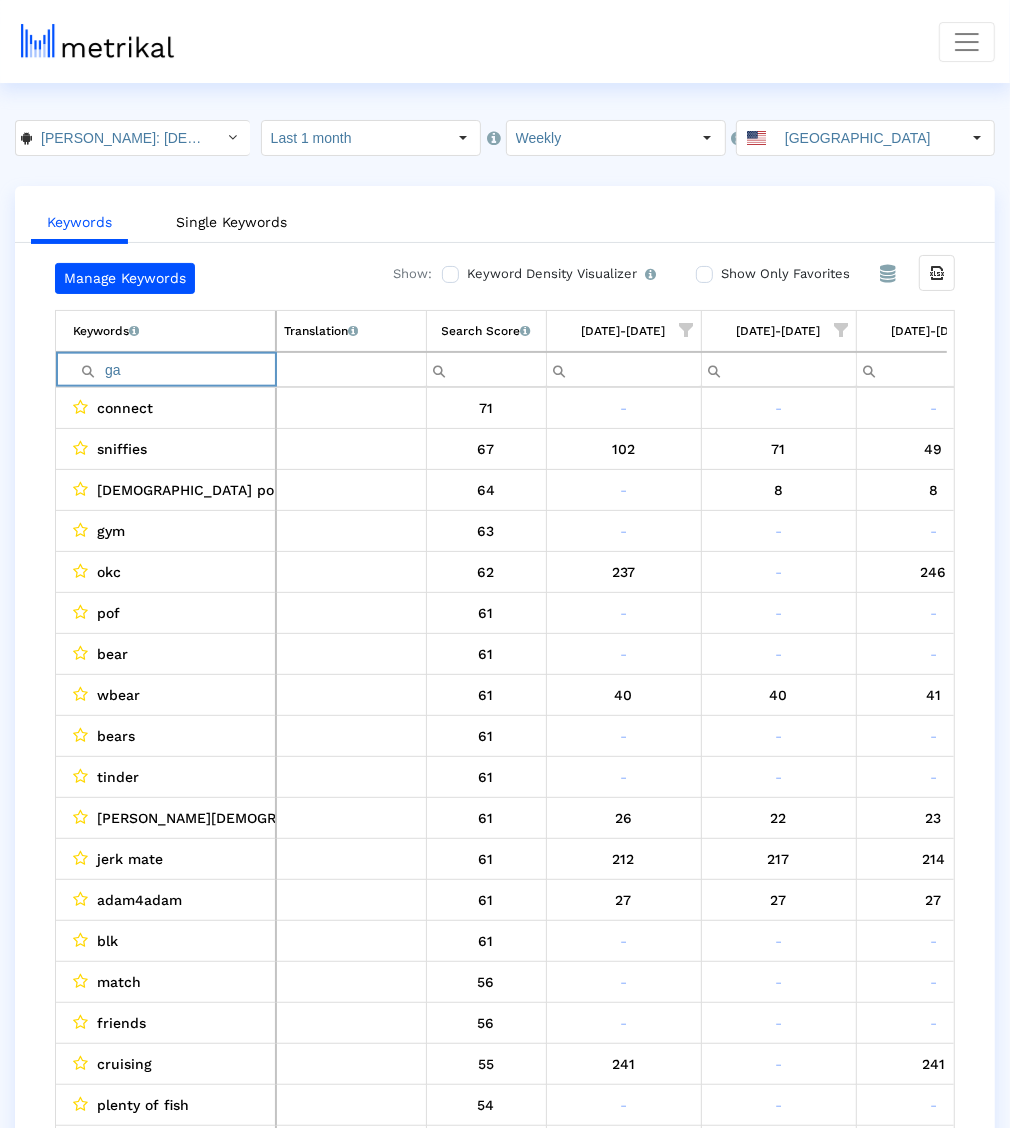 type on "[DEMOGRAPHIC_DATA]" 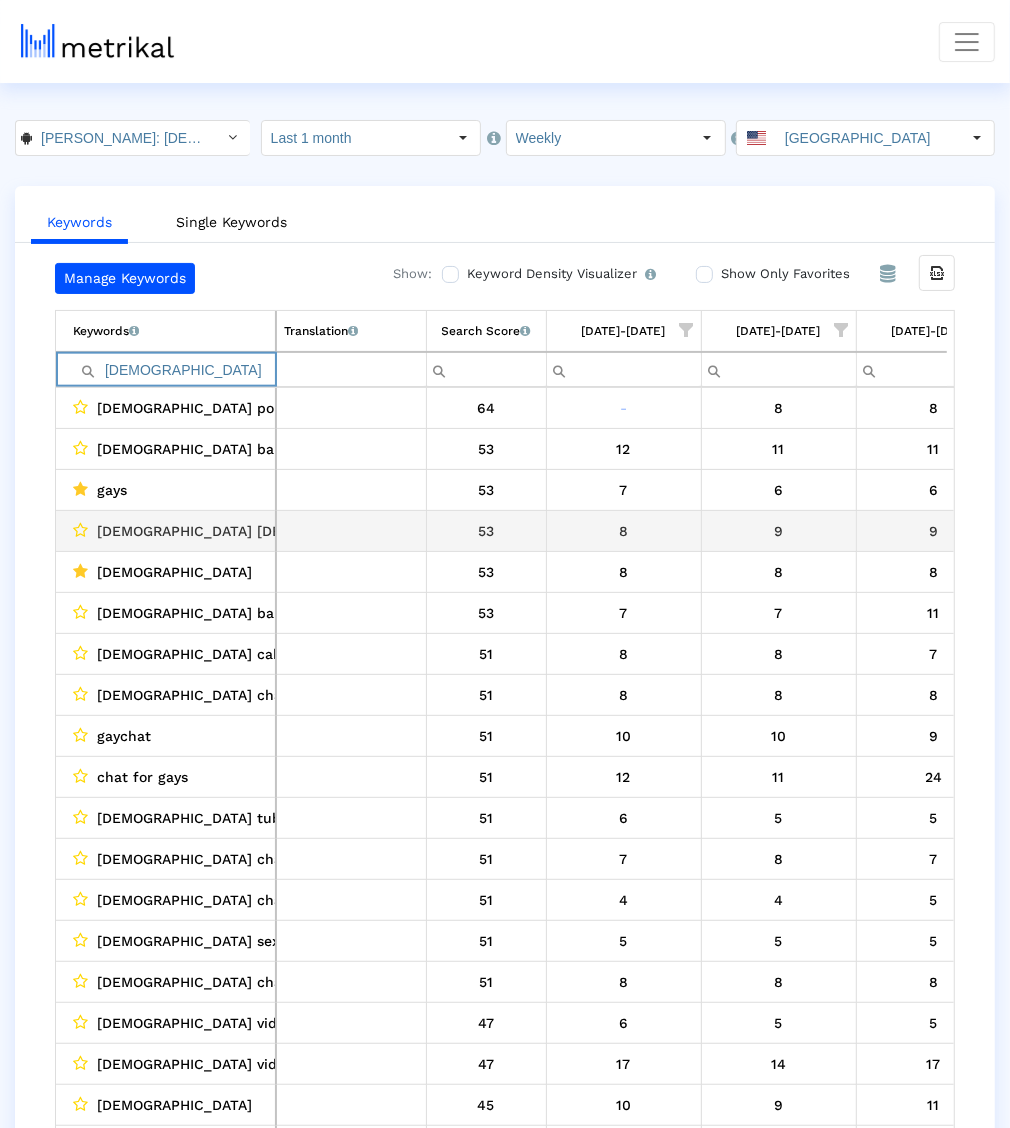 scroll, scrollTop: 0, scrollLeft: 61, axis: horizontal 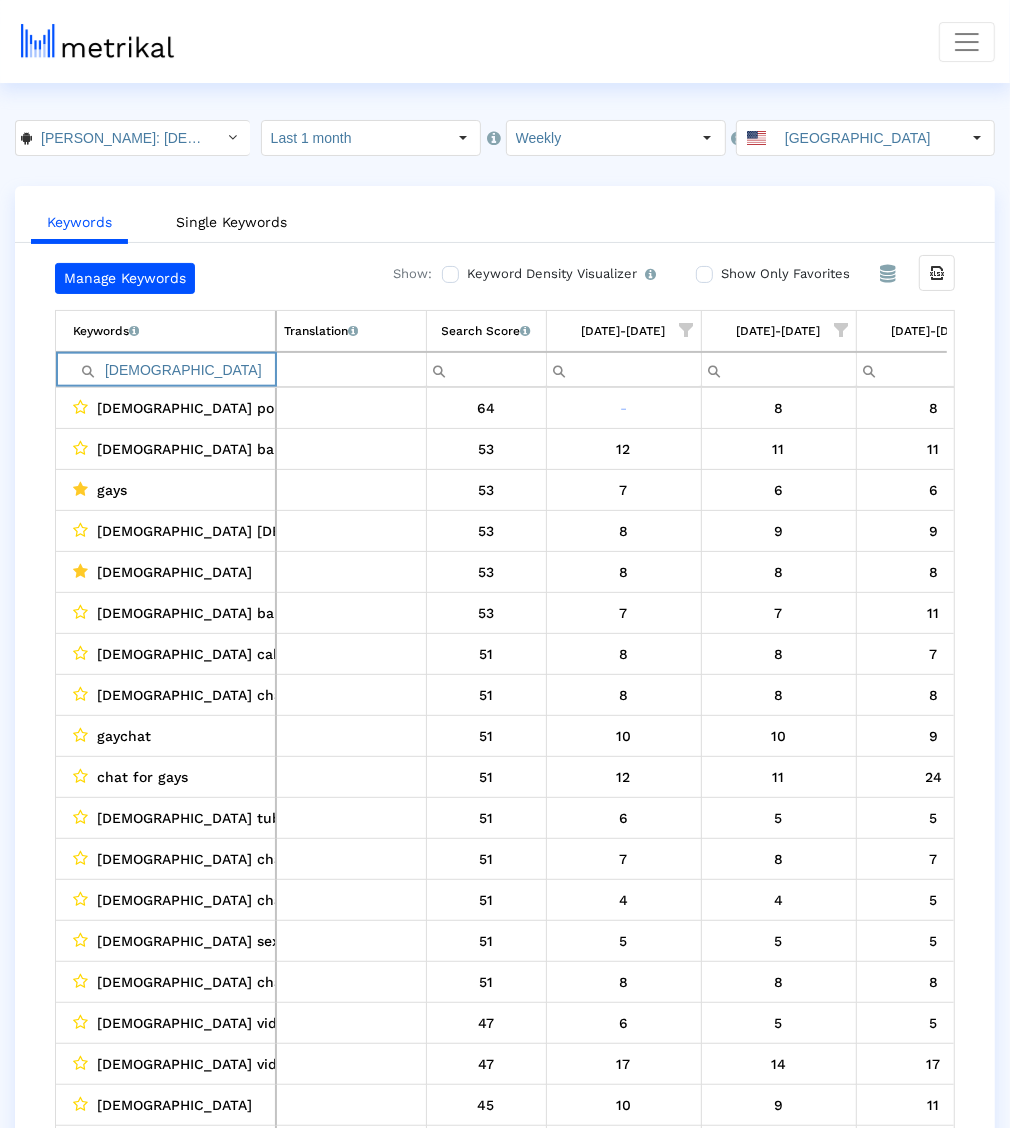 click on "[DEMOGRAPHIC_DATA]" at bounding box center [174, 369] 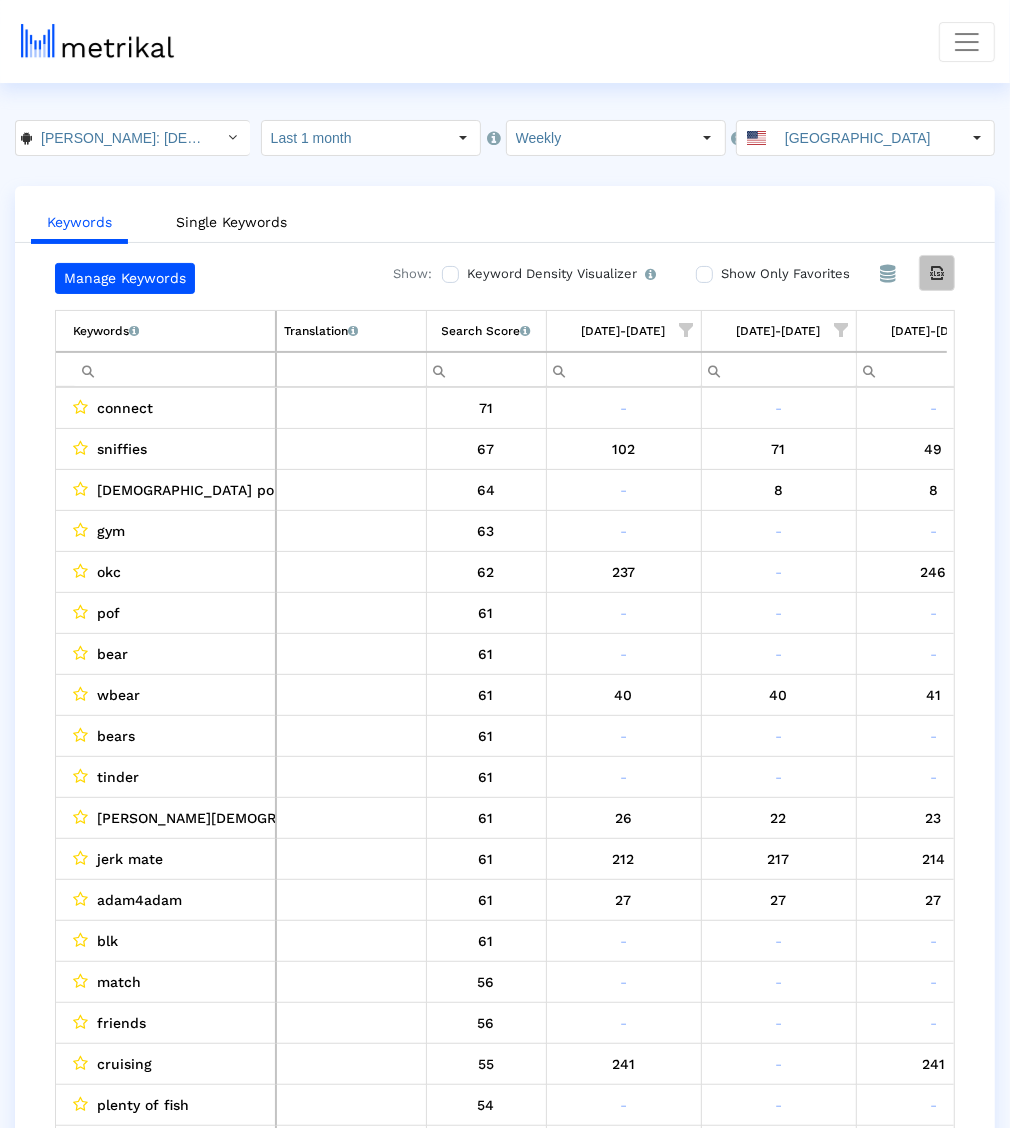 click at bounding box center [937, 273] 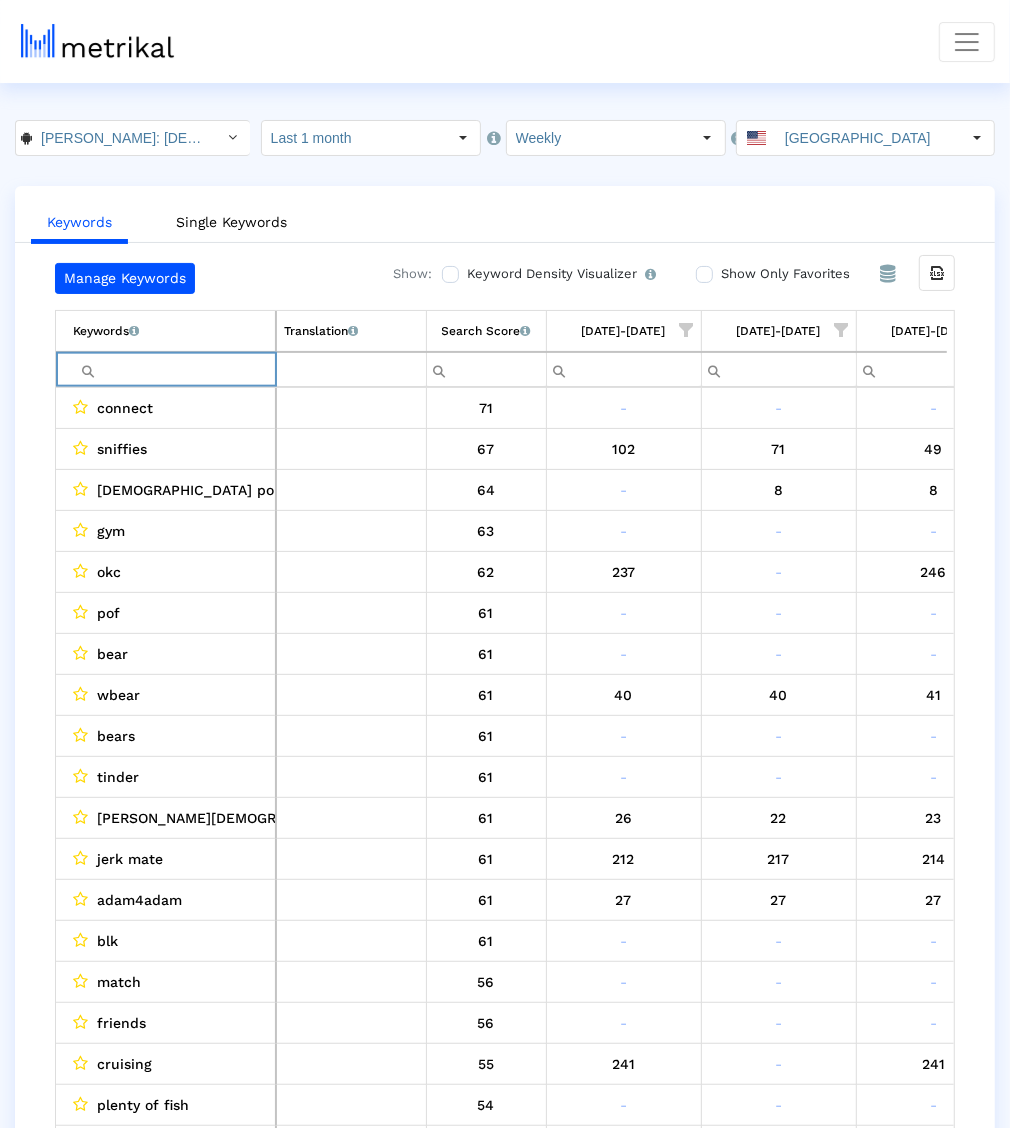 click at bounding box center [174, 369] 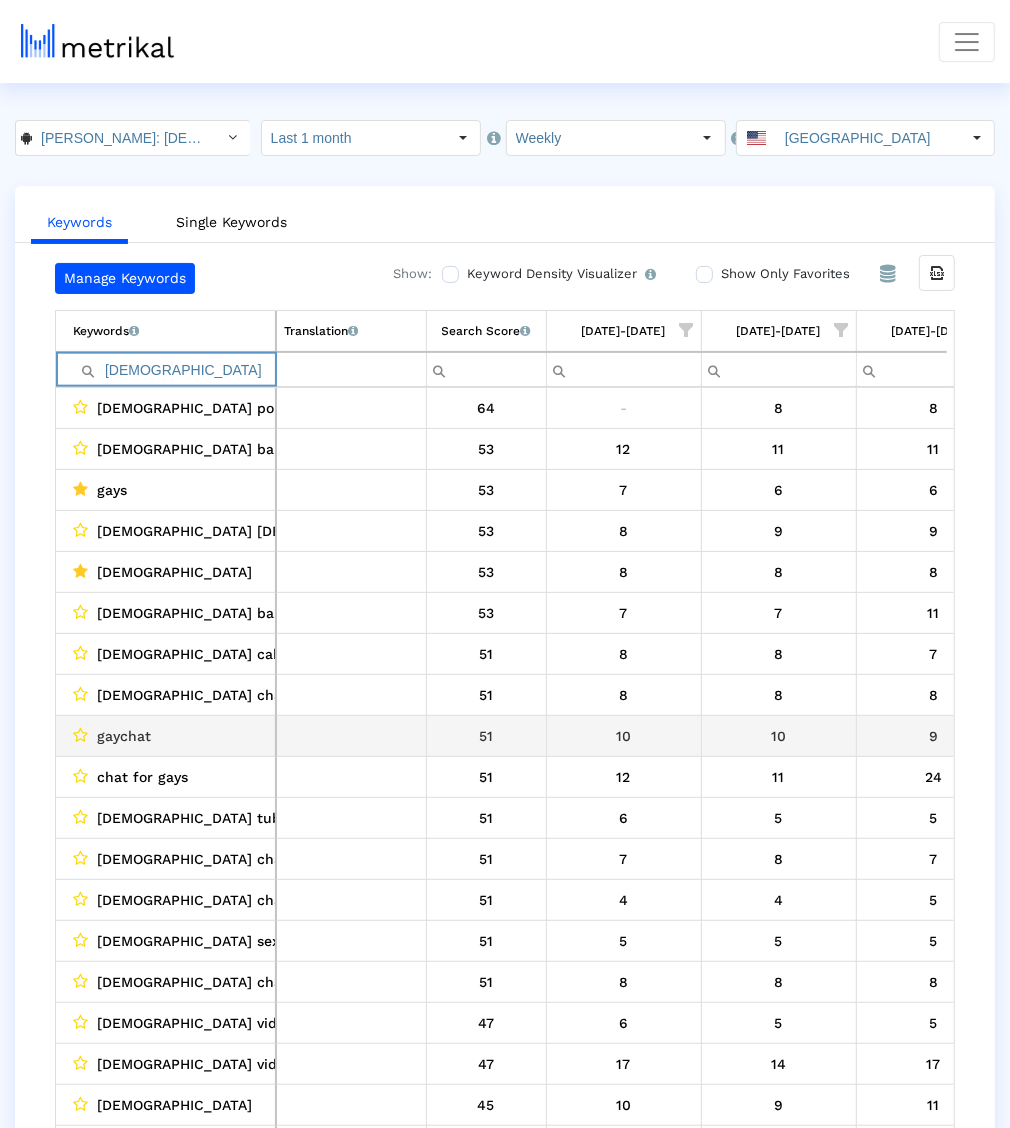 scroll, scrollTop: 0, scrollLeft: 135, axis: horizontal 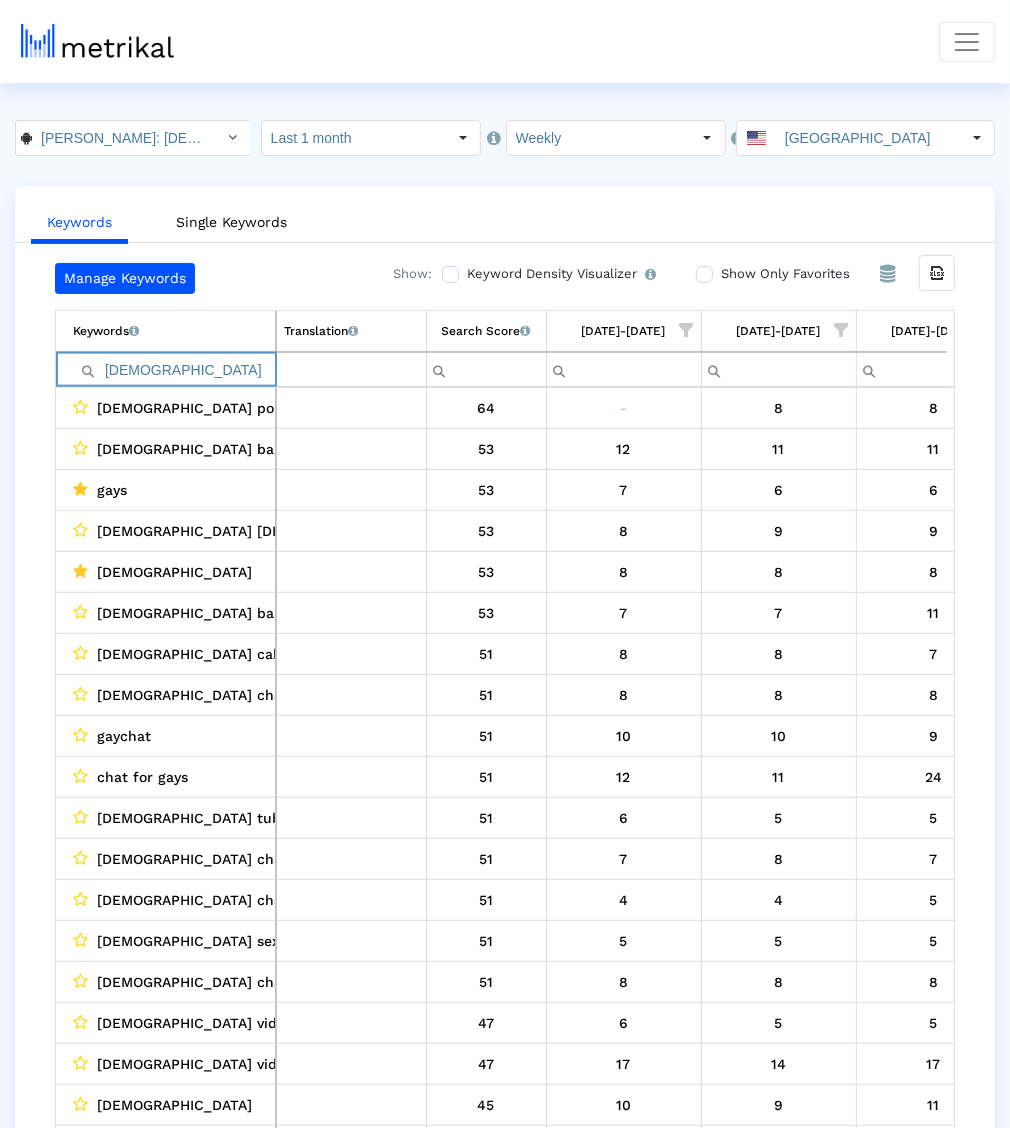 click on "[DEMOGRAPHIC_DATA]" at bounding box center [174, 369] 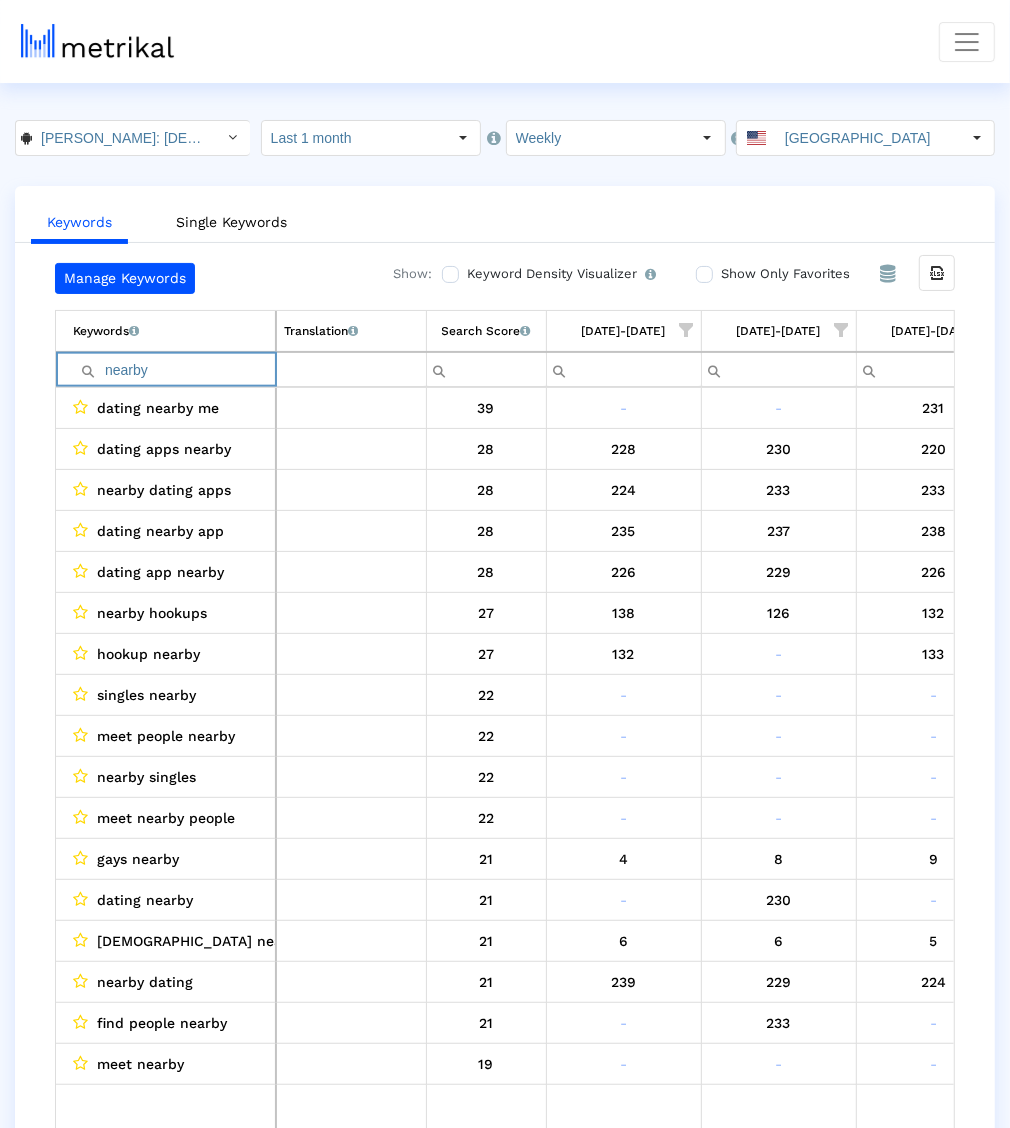 click on "nearby" at bounding box center (174, 369) 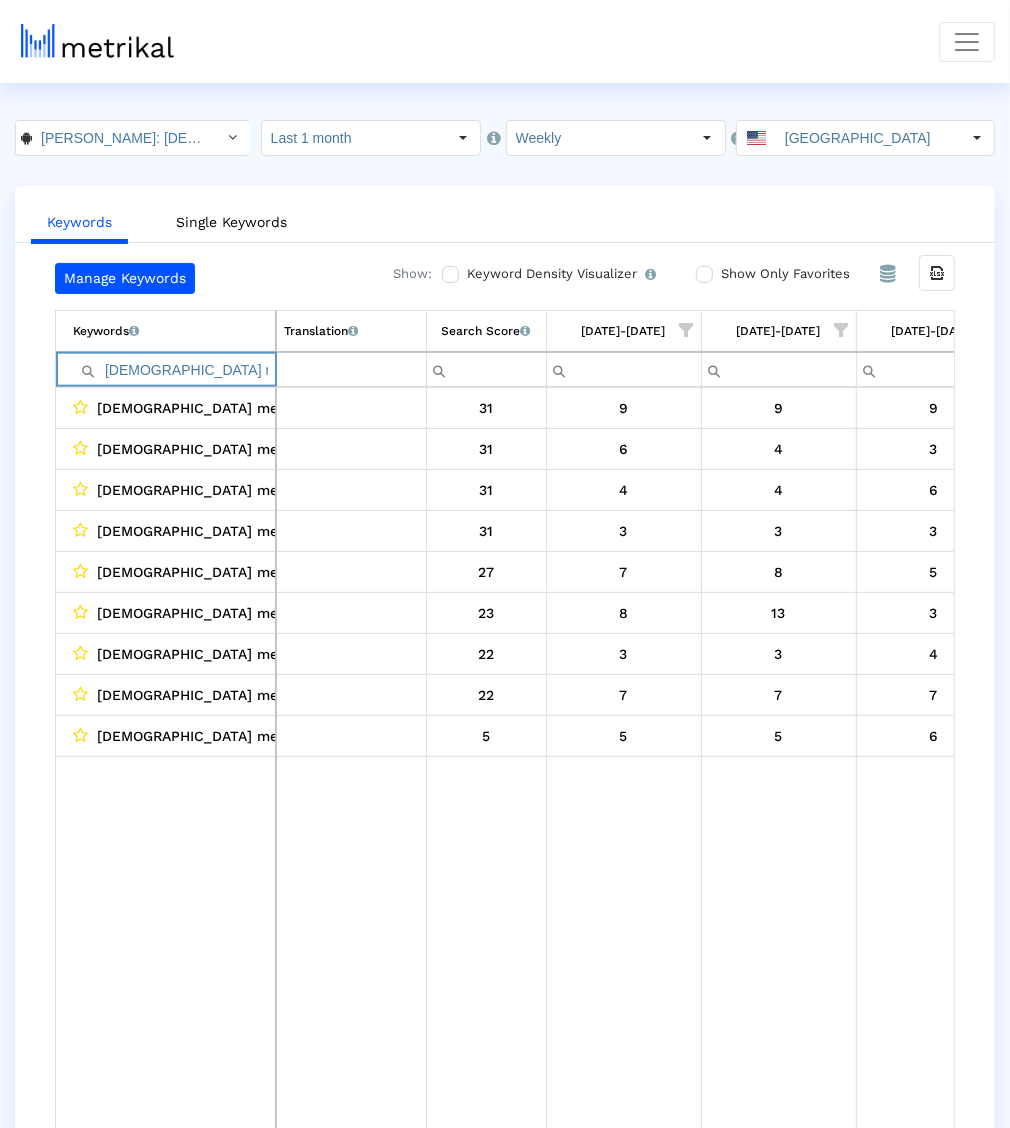 click on "[DEMOGRAPHIC_DATA] meet" at bounding box center [174, 369] 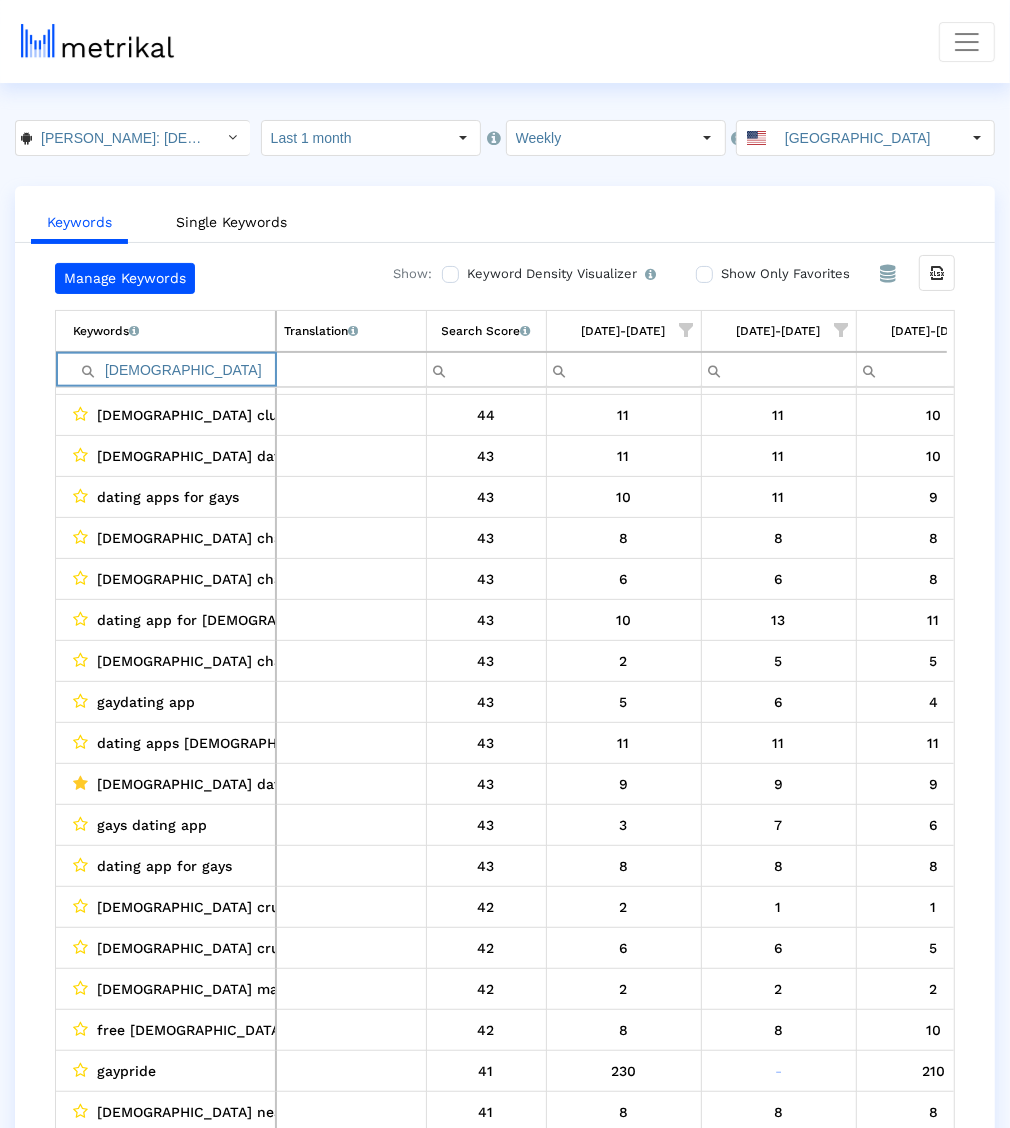 scroll, scrollTop: 931, scrollLeft: 168, axis: both 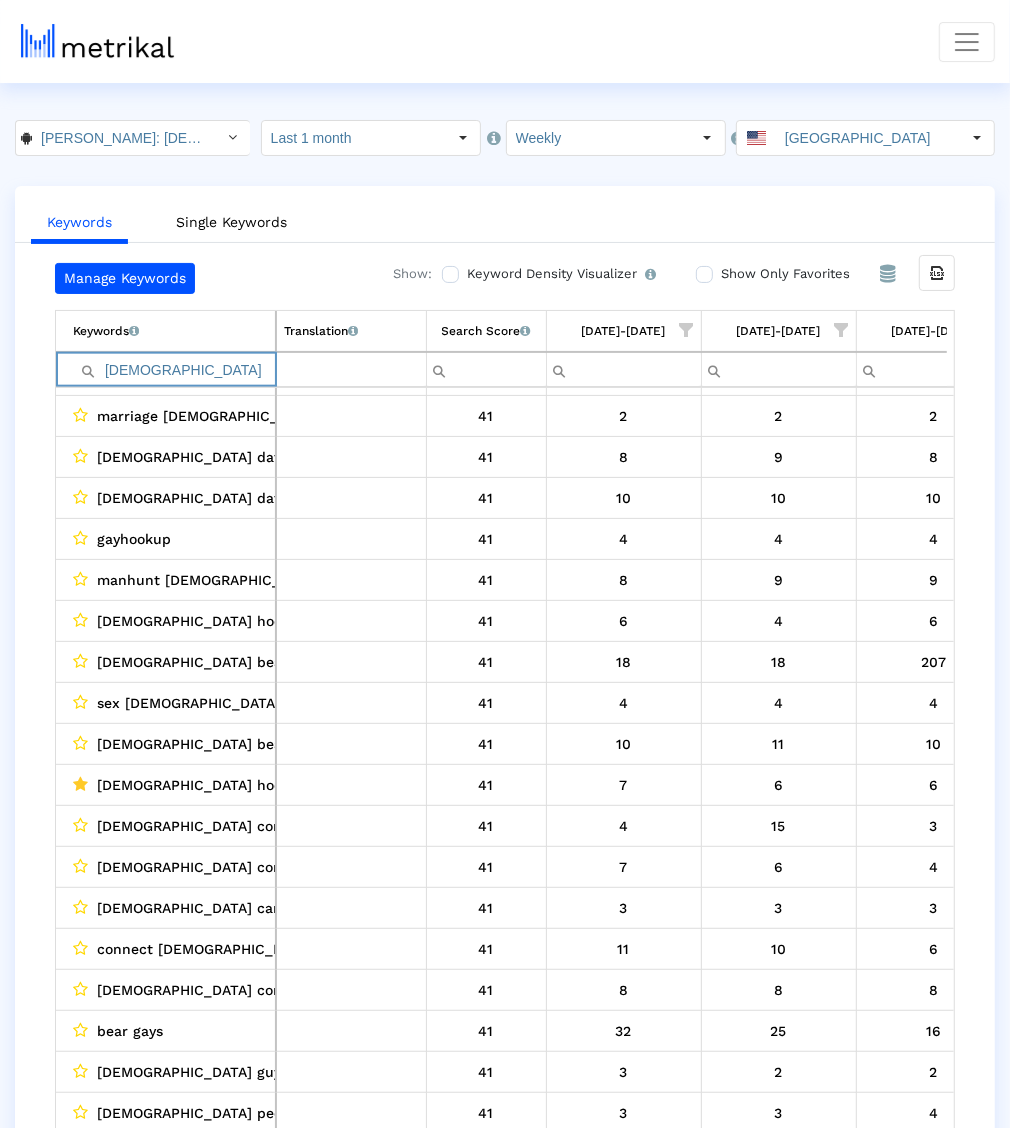 click on "[DEMOGRAPHIC_DATA]" at bounding box center (174, 369) 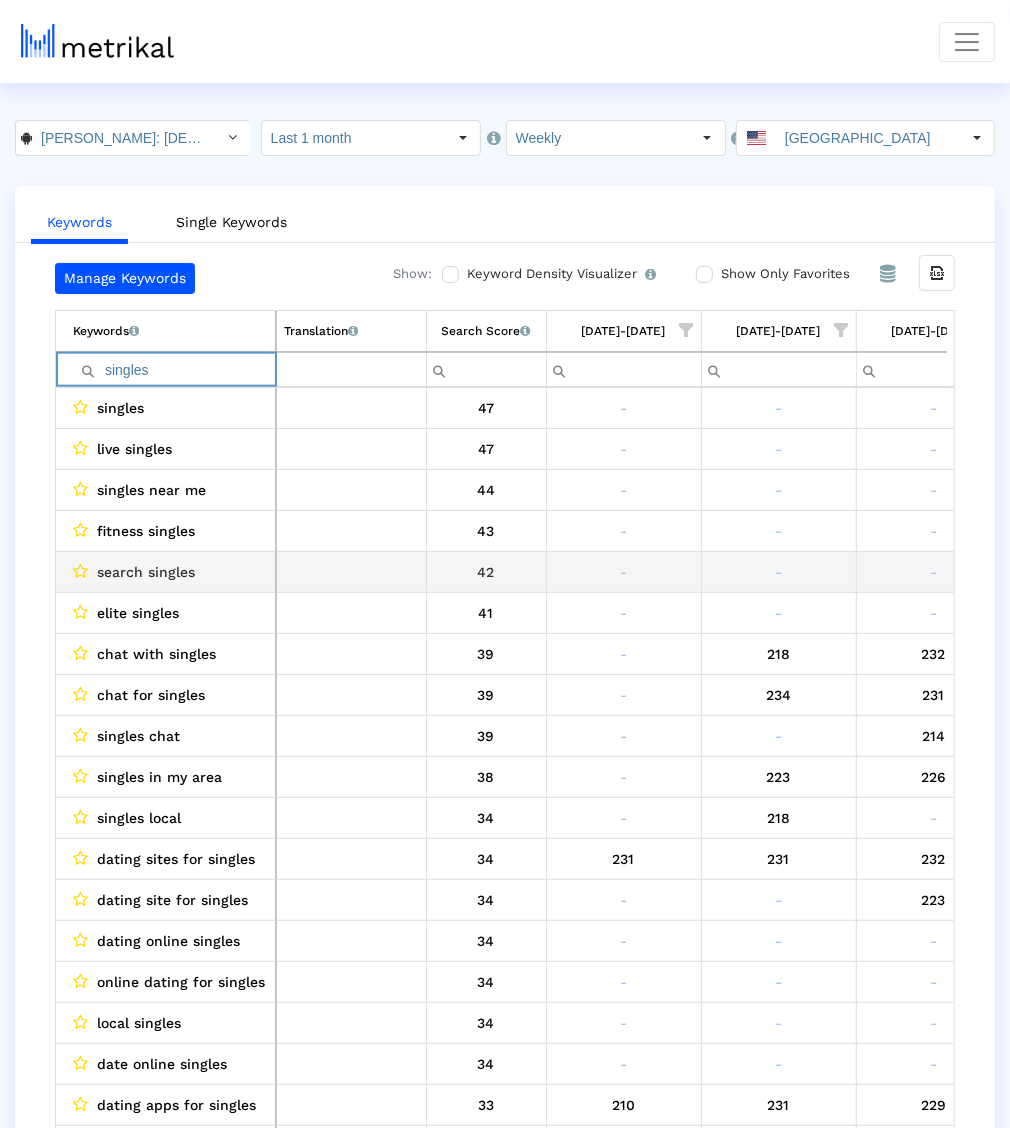 scroll, scrollTop: 0, scrollLeft: 12, axis: horizontal 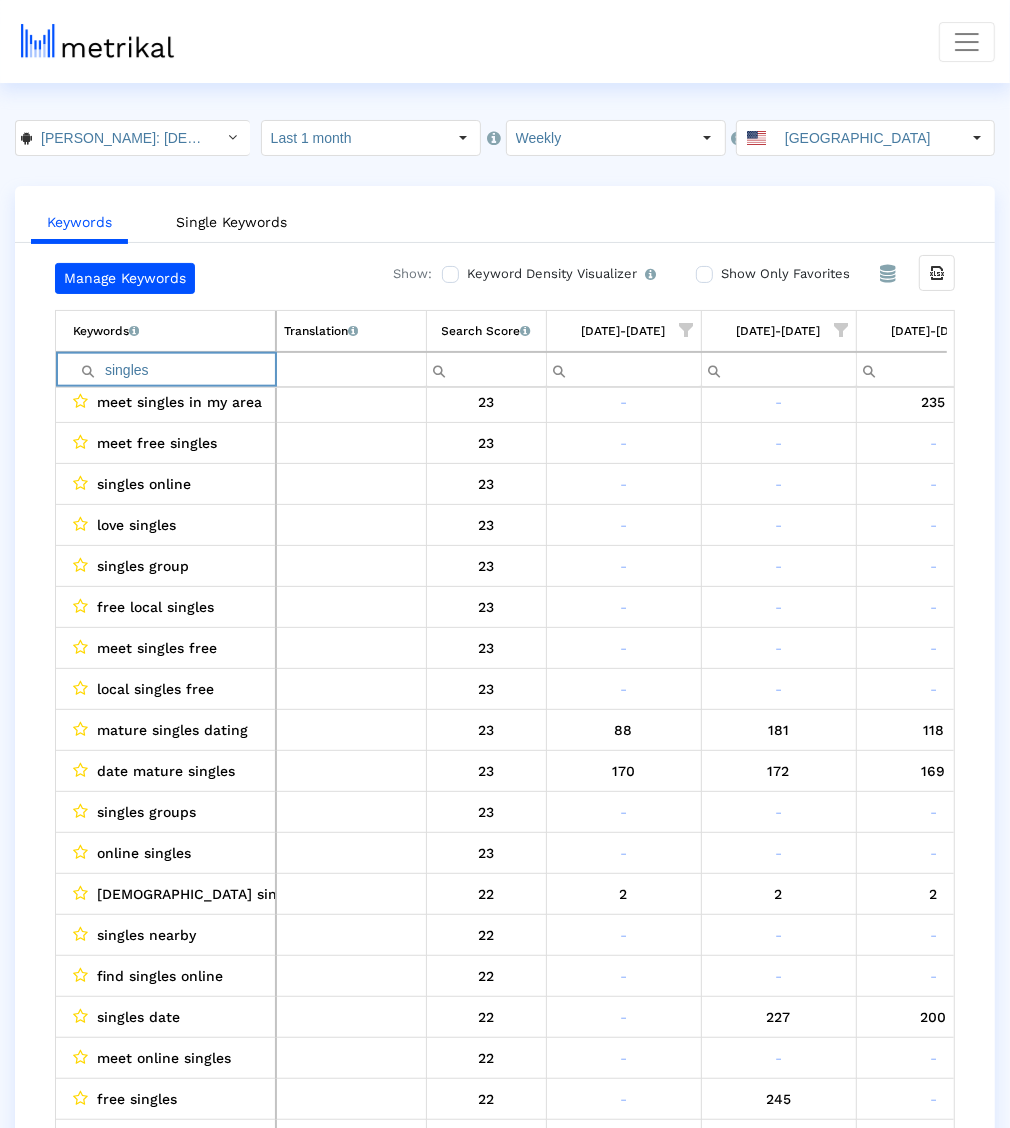click on "singles" at bounding box center [174, 369] 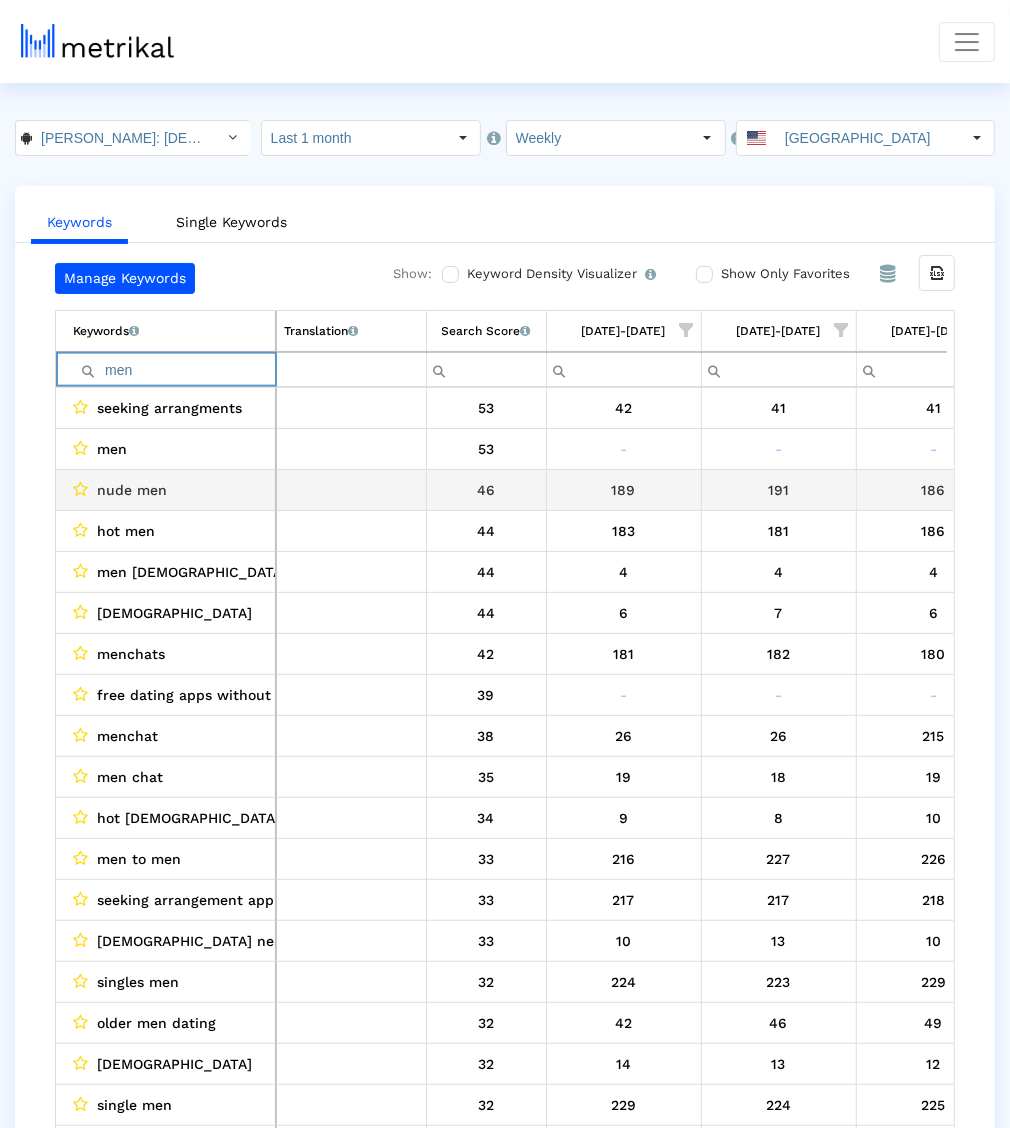 scroll, scrollTop: 0, scrollLeft: 34, axis: horizontal 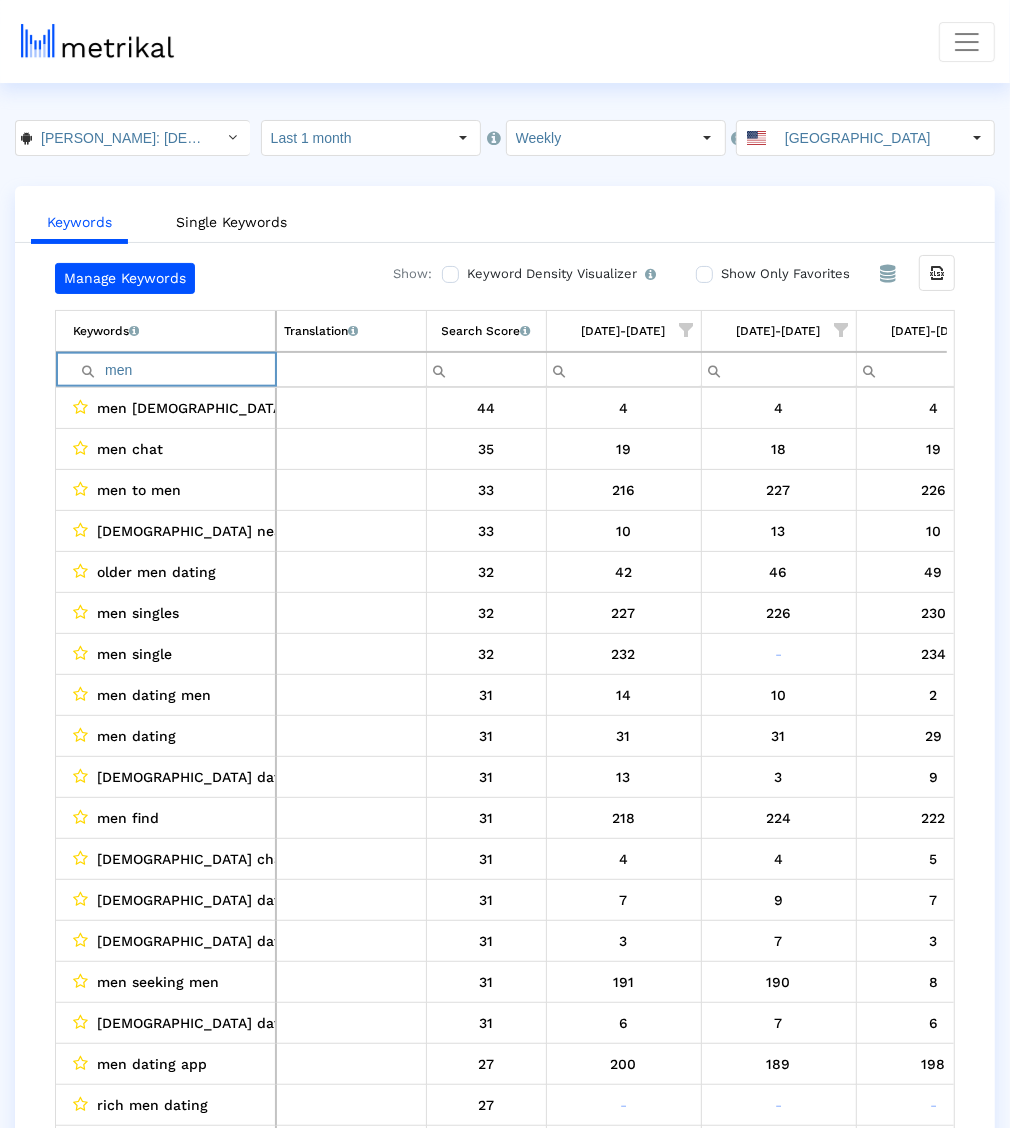 click on "men" at bounding box center [174, 369] 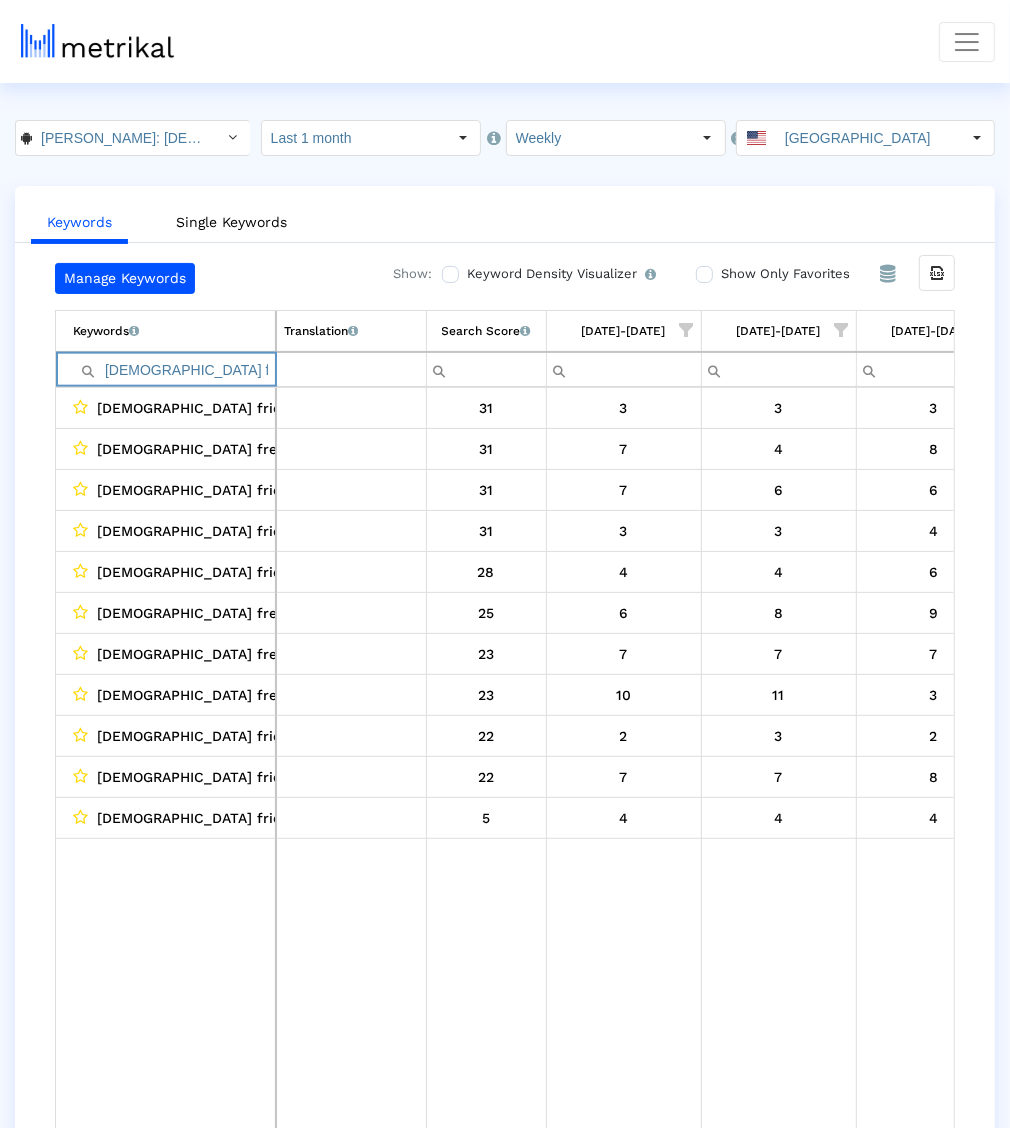 type on "[DEMOGRAPHIC_DATA] fr" 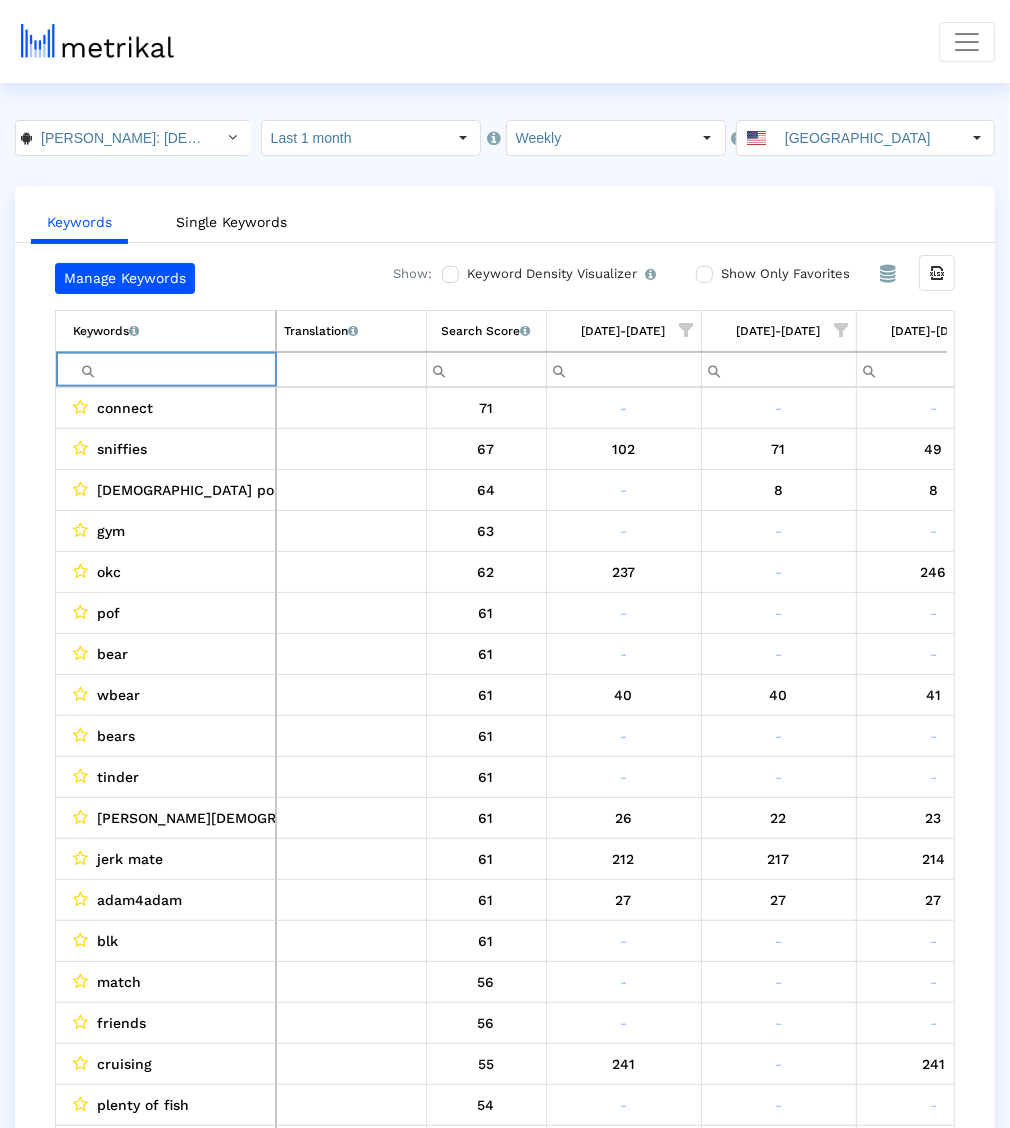 type 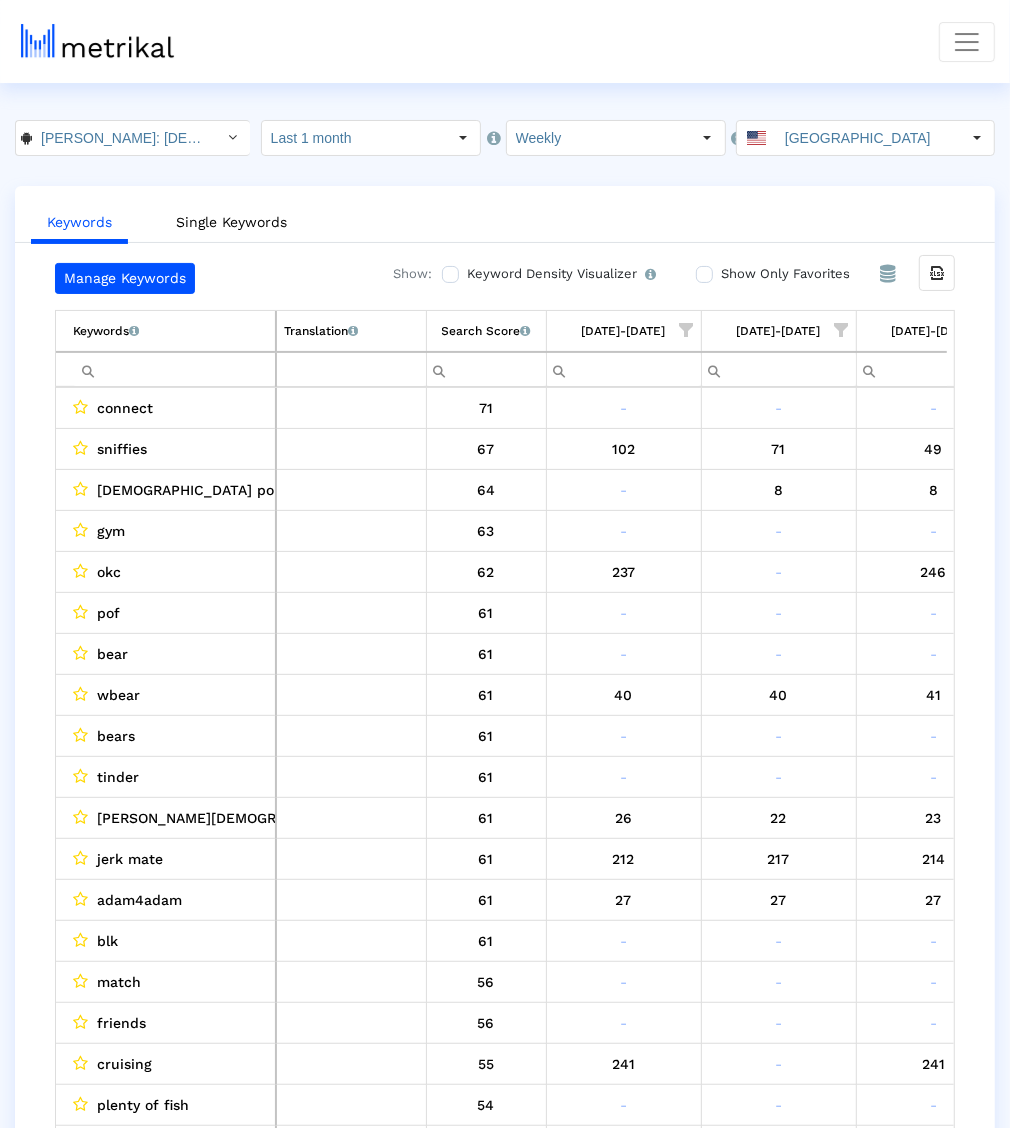 click on "Show Only Favorites" at bounding box center (783, 274) 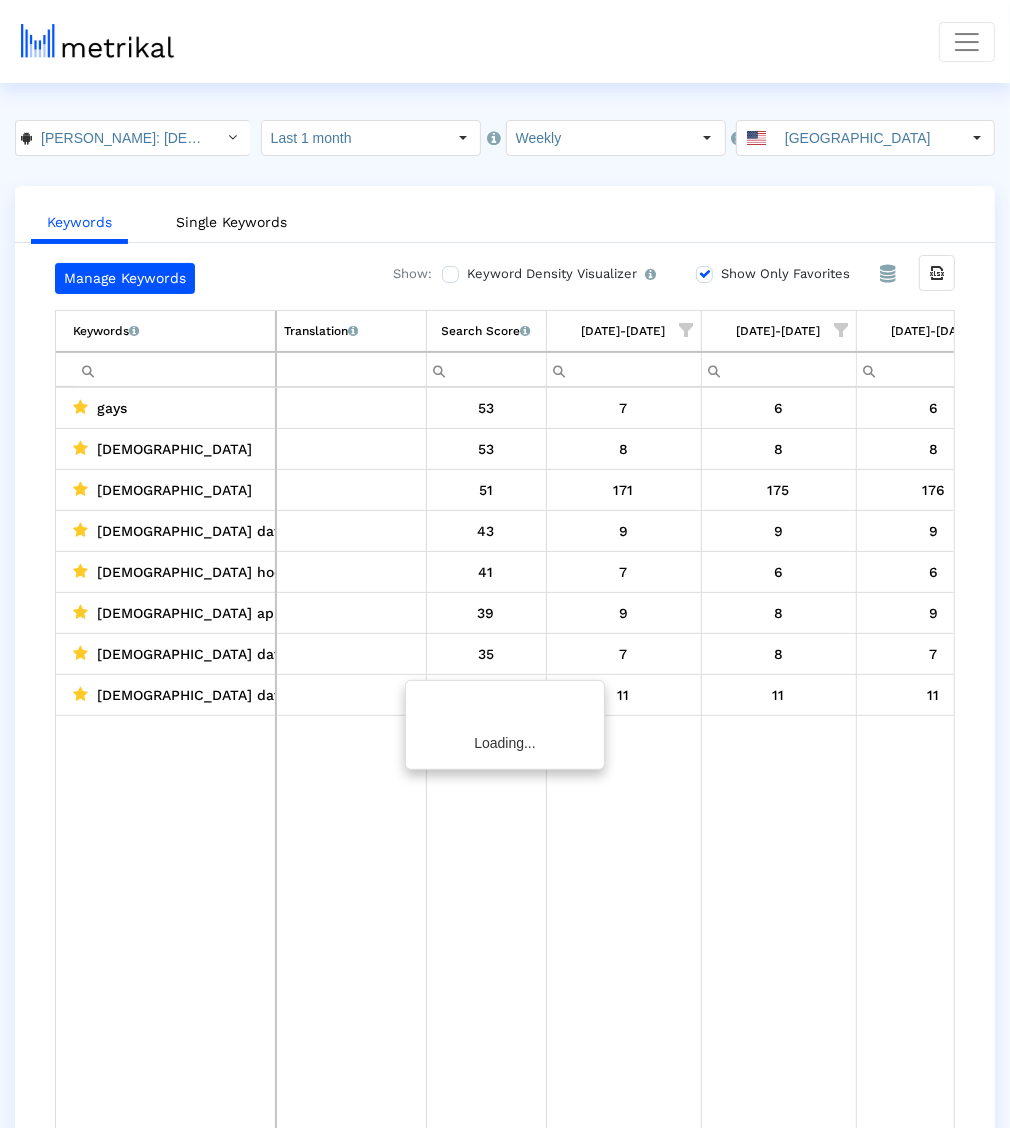 scroll, scrollTop: 0, scrollLeft: 366, axis: horizontal 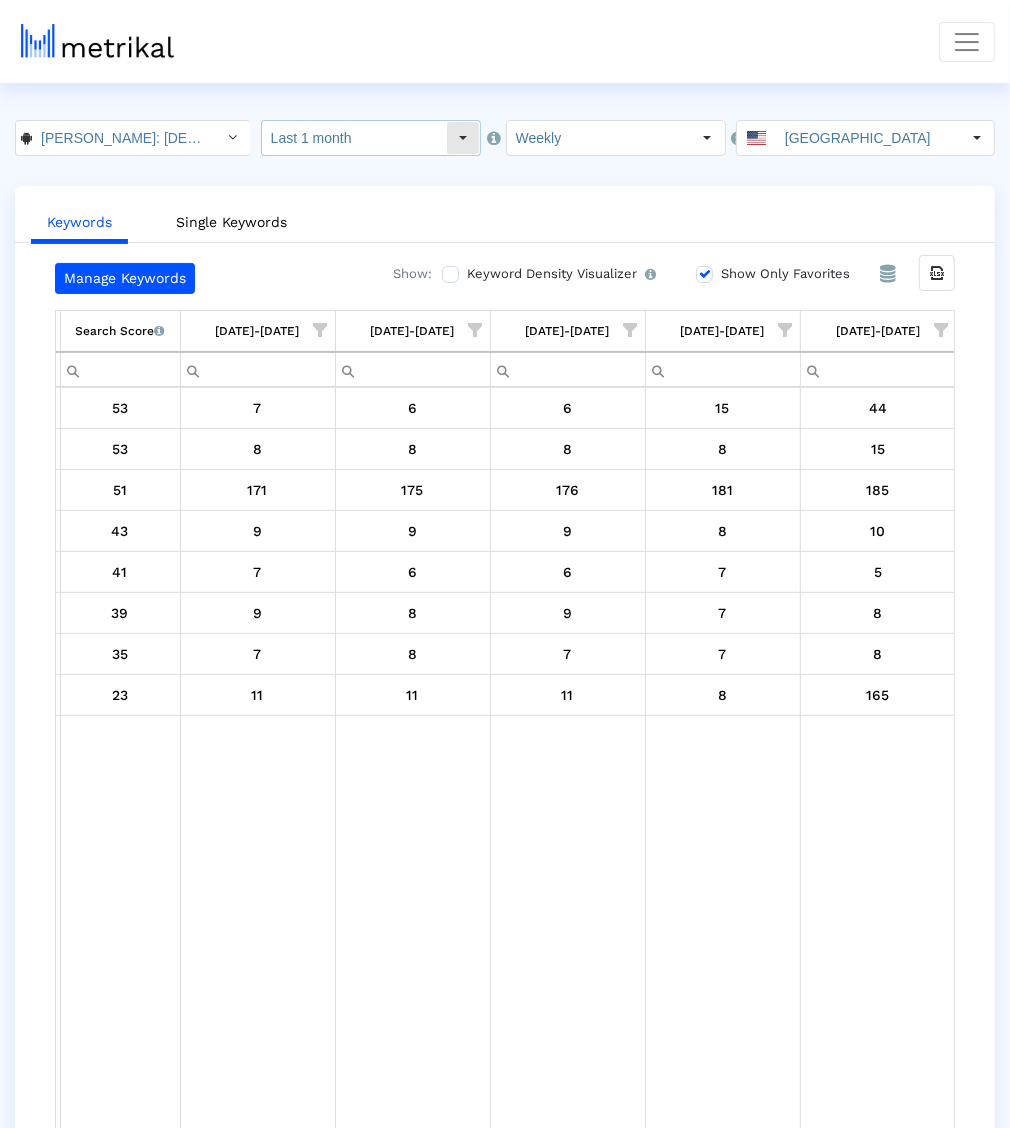 click on "Last 1 month" 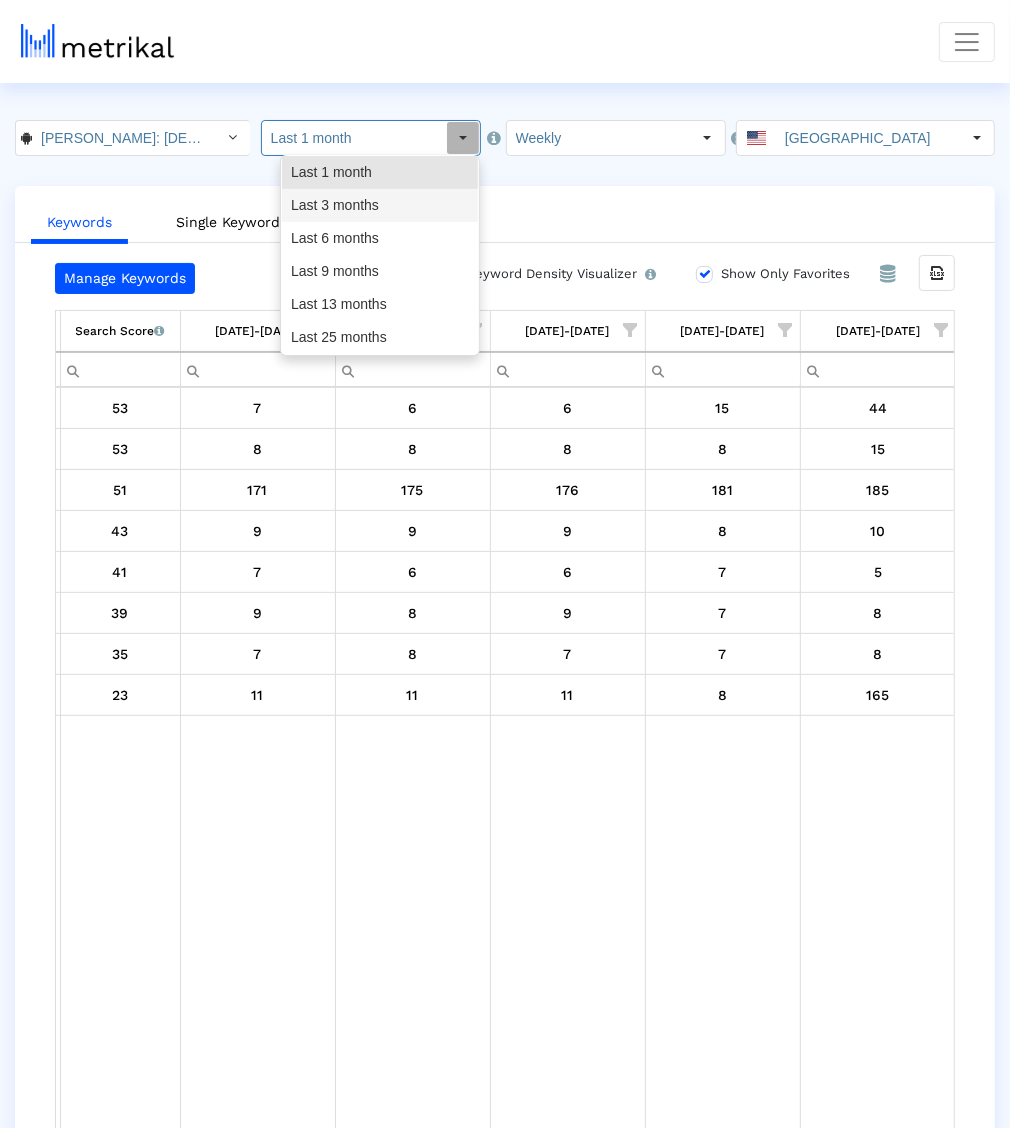 click on "Last 3 months" at bounding box center (380, 205) 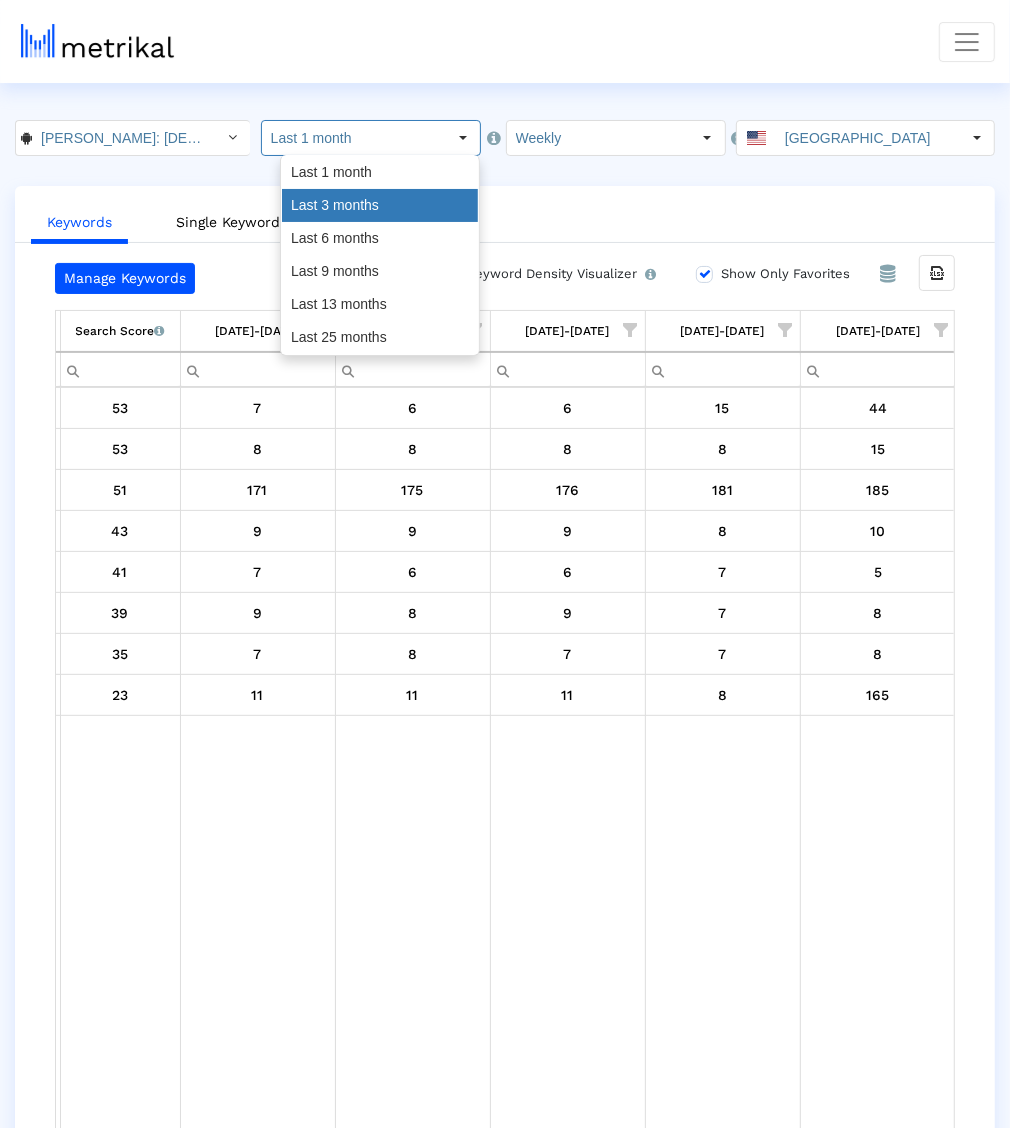 type on "Last 3 months" 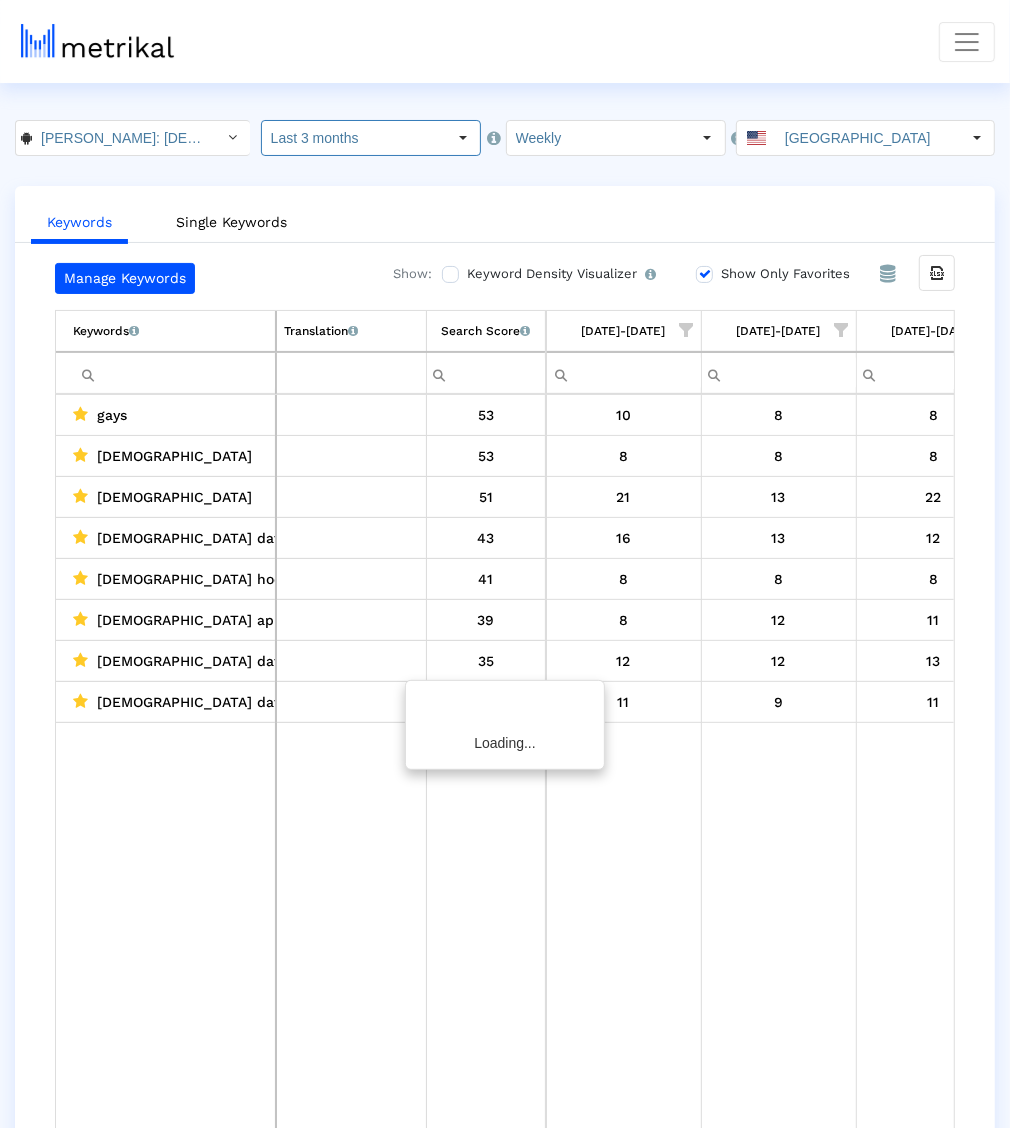 scroll, scrollTop: 0, scrollLeft: 1606, axis: horizontal 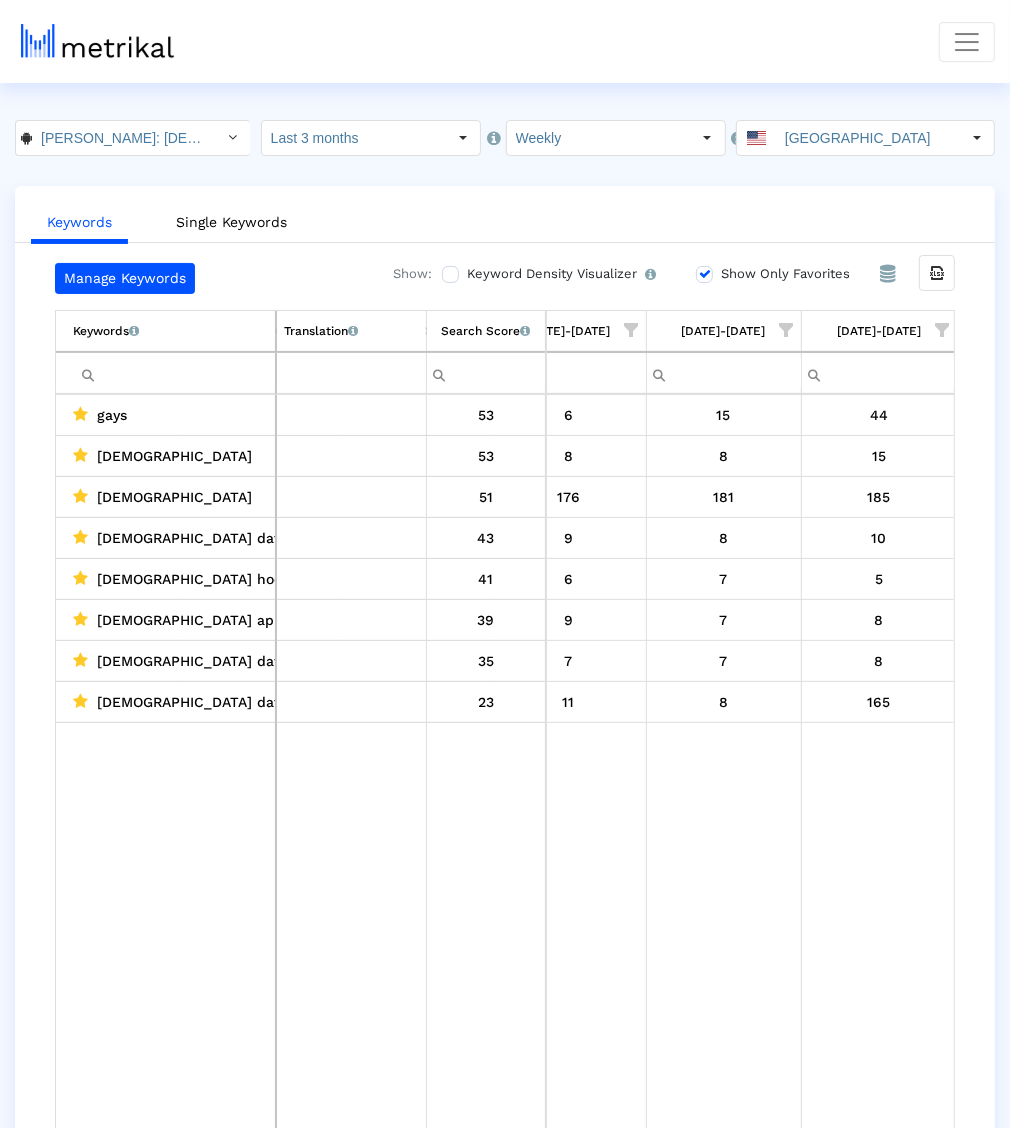 click on "Show Only Favorites" at bounding box center [702, 274] 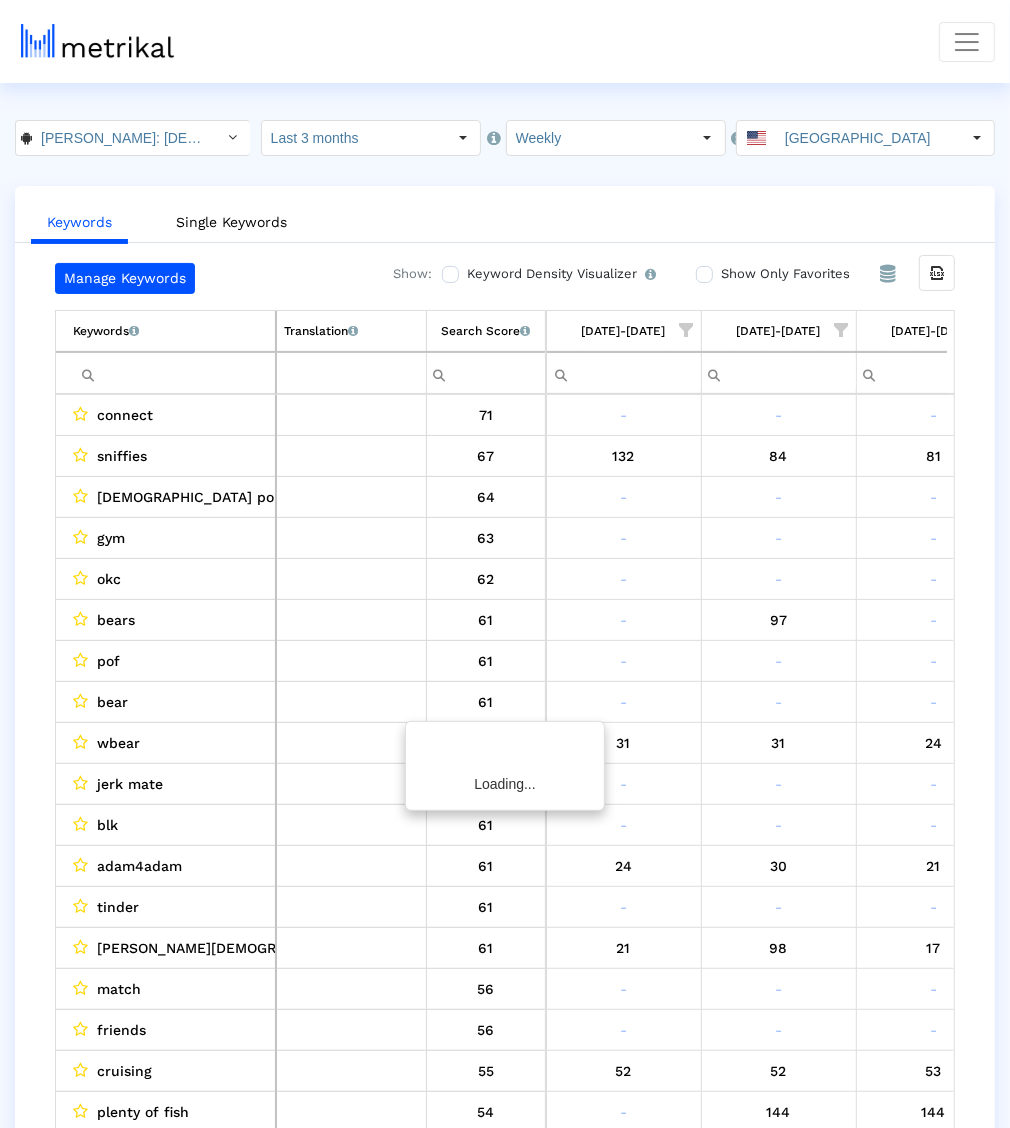 scroll, scrollTop: 0, scrollLeft: 1613, axis: horizontal 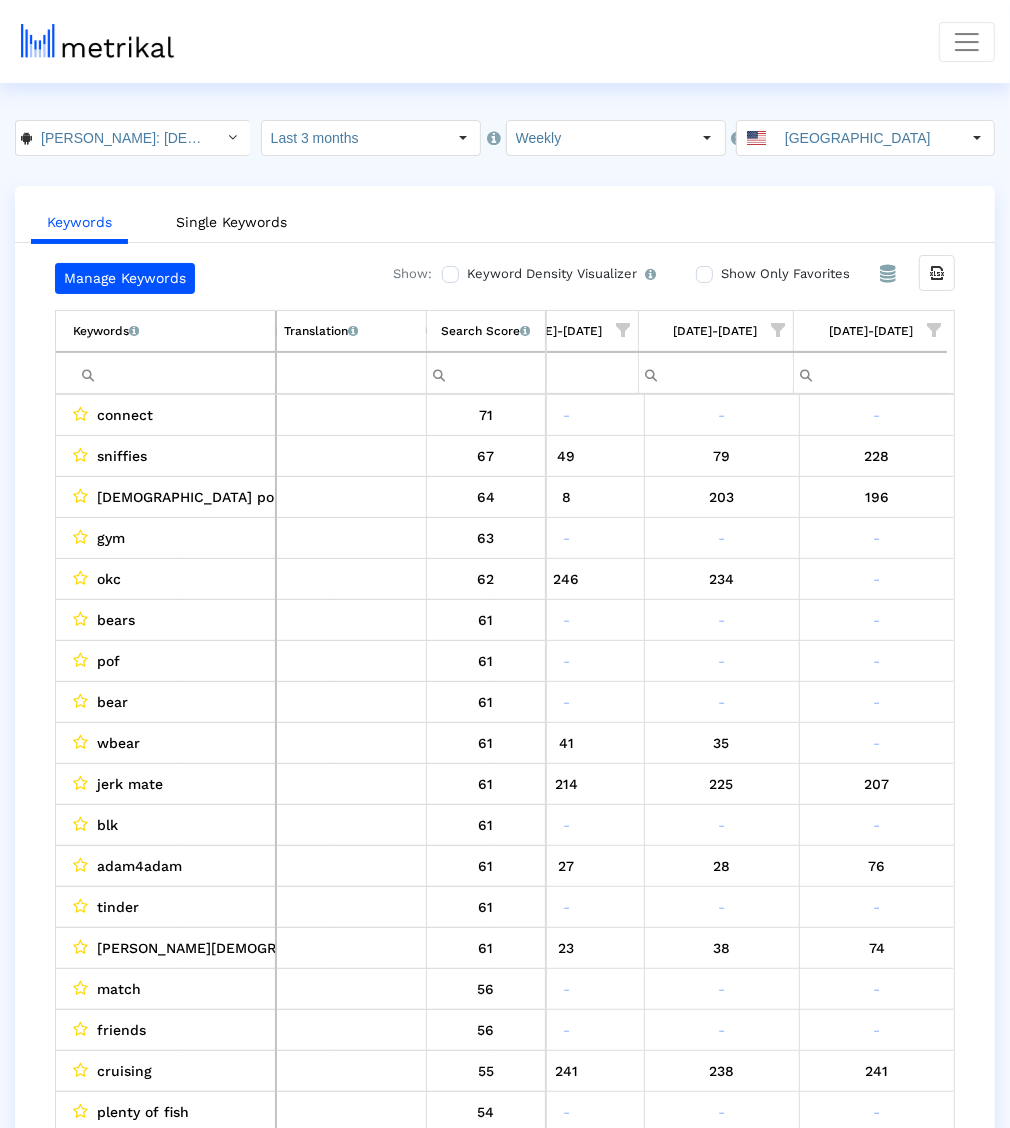 click at bounding box center (934, 330) 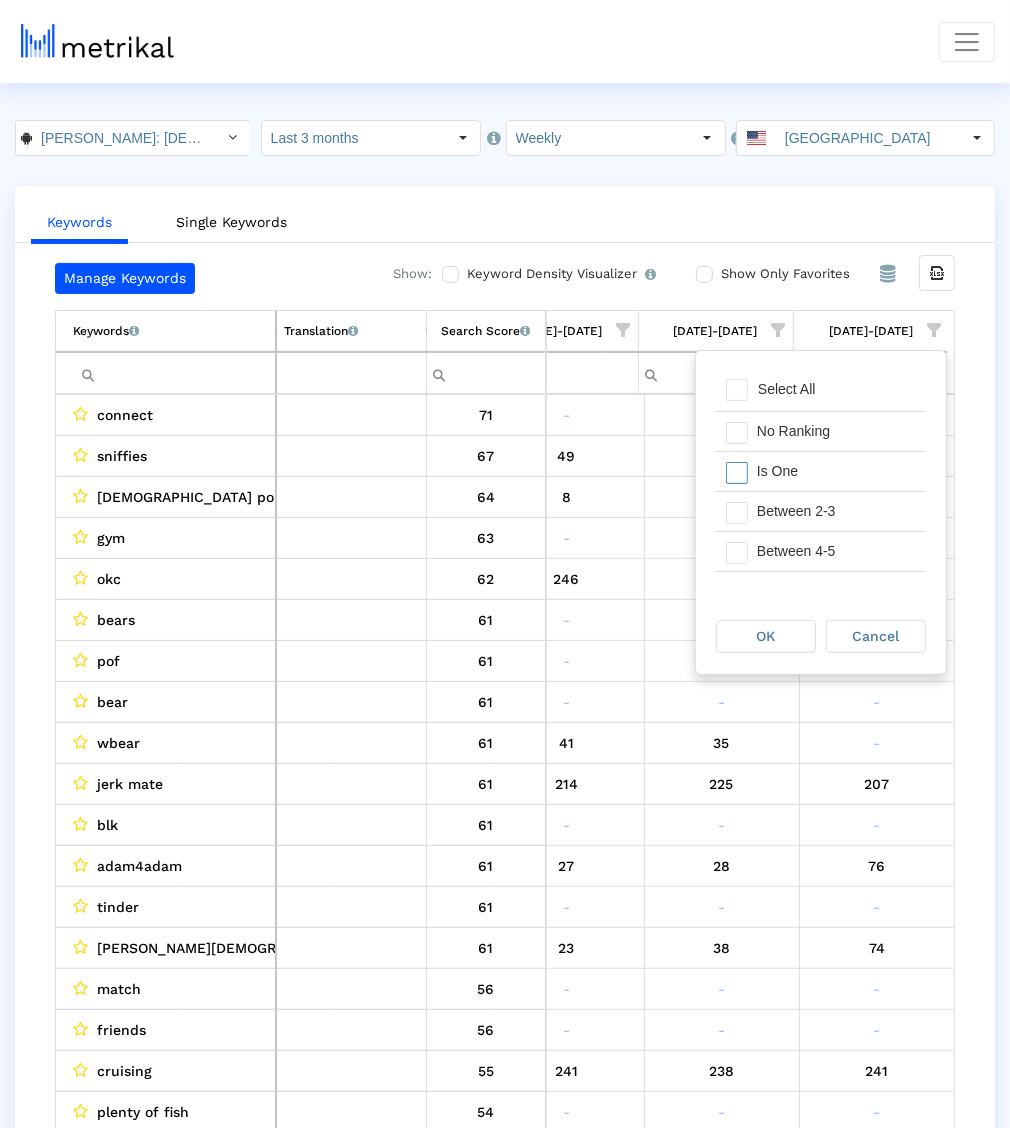 click on "Is One" at bounding box center (836, 471) 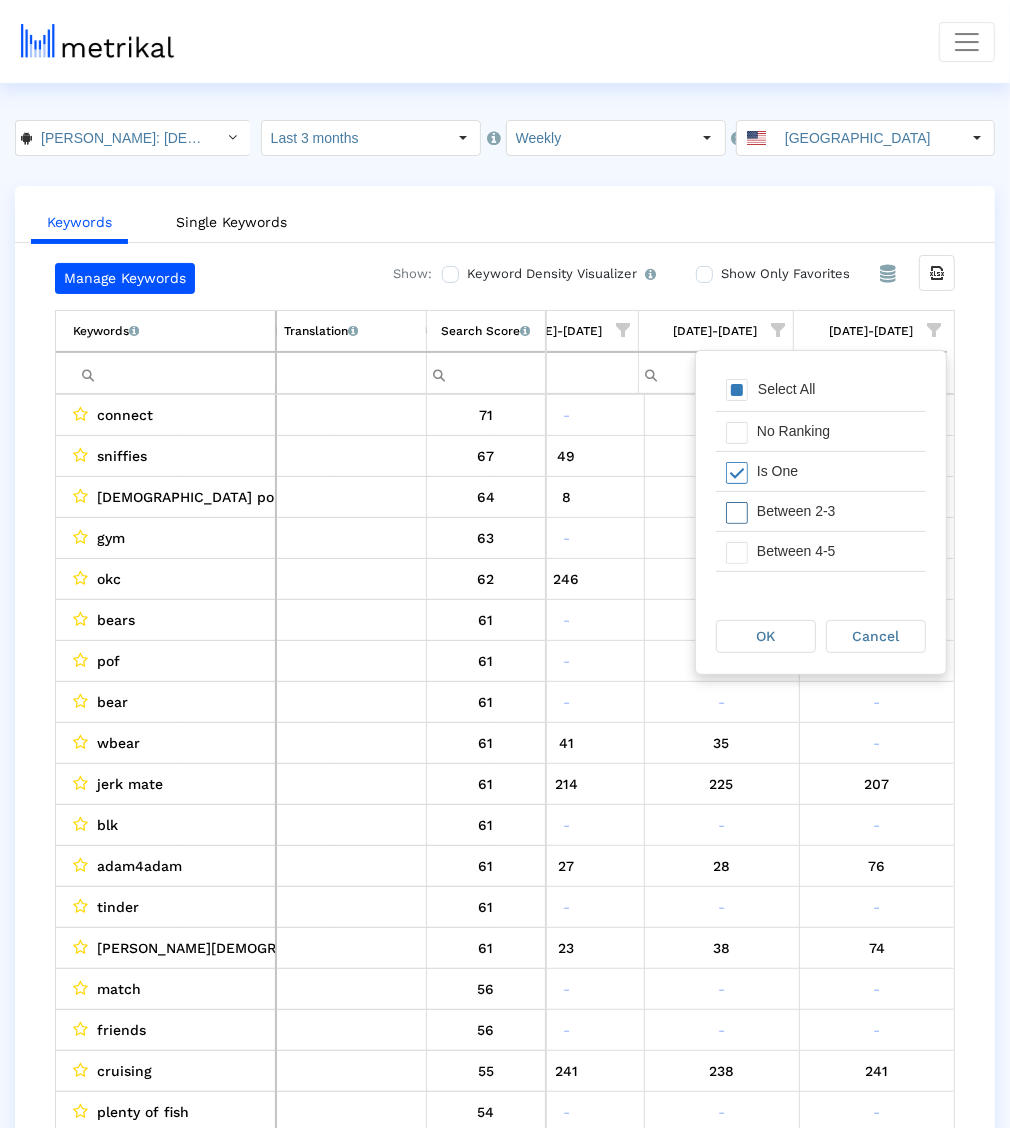 click on "Between 2-3" at bounding box center (836, 511) 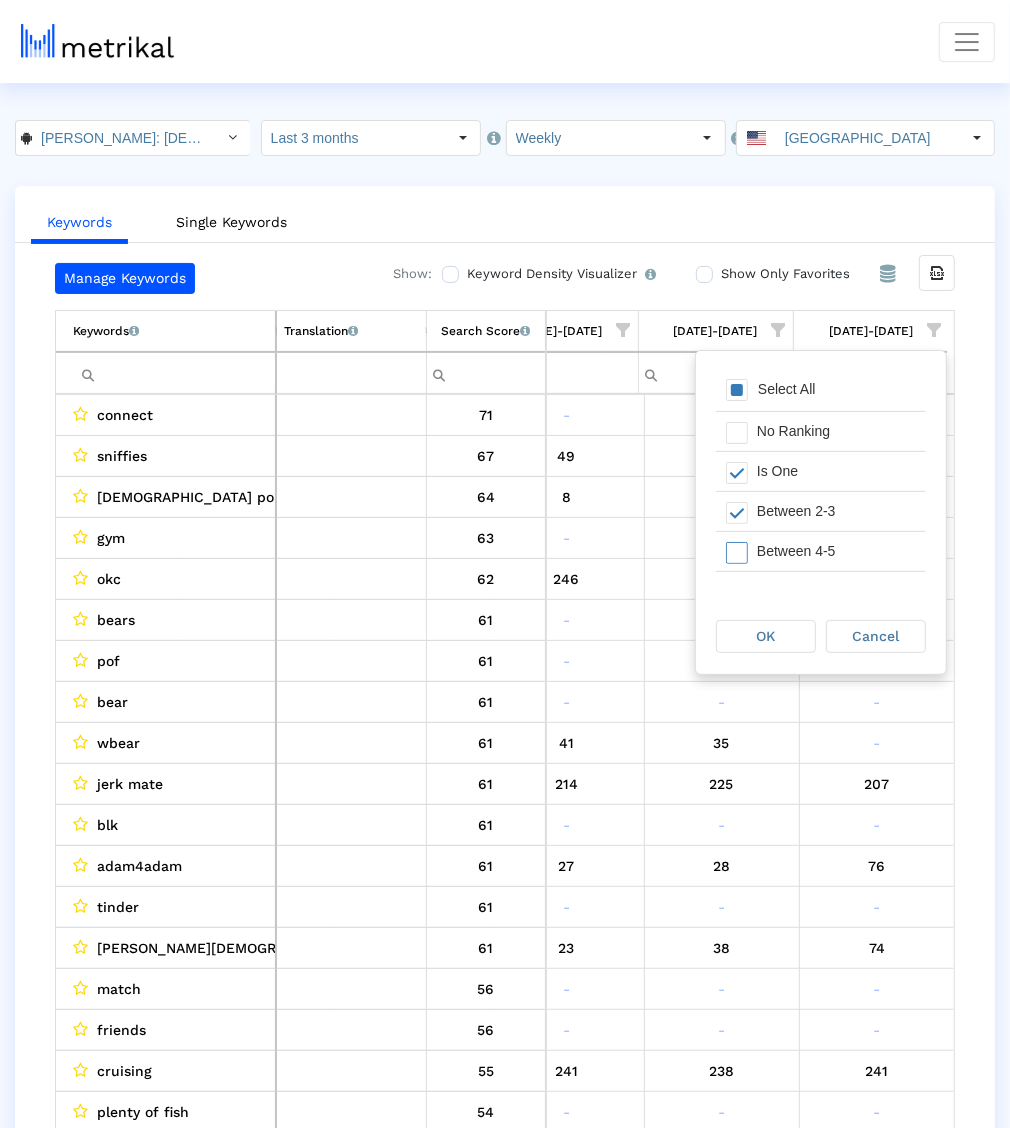 click on "Between 4-5" at bounding box center [836, 551] 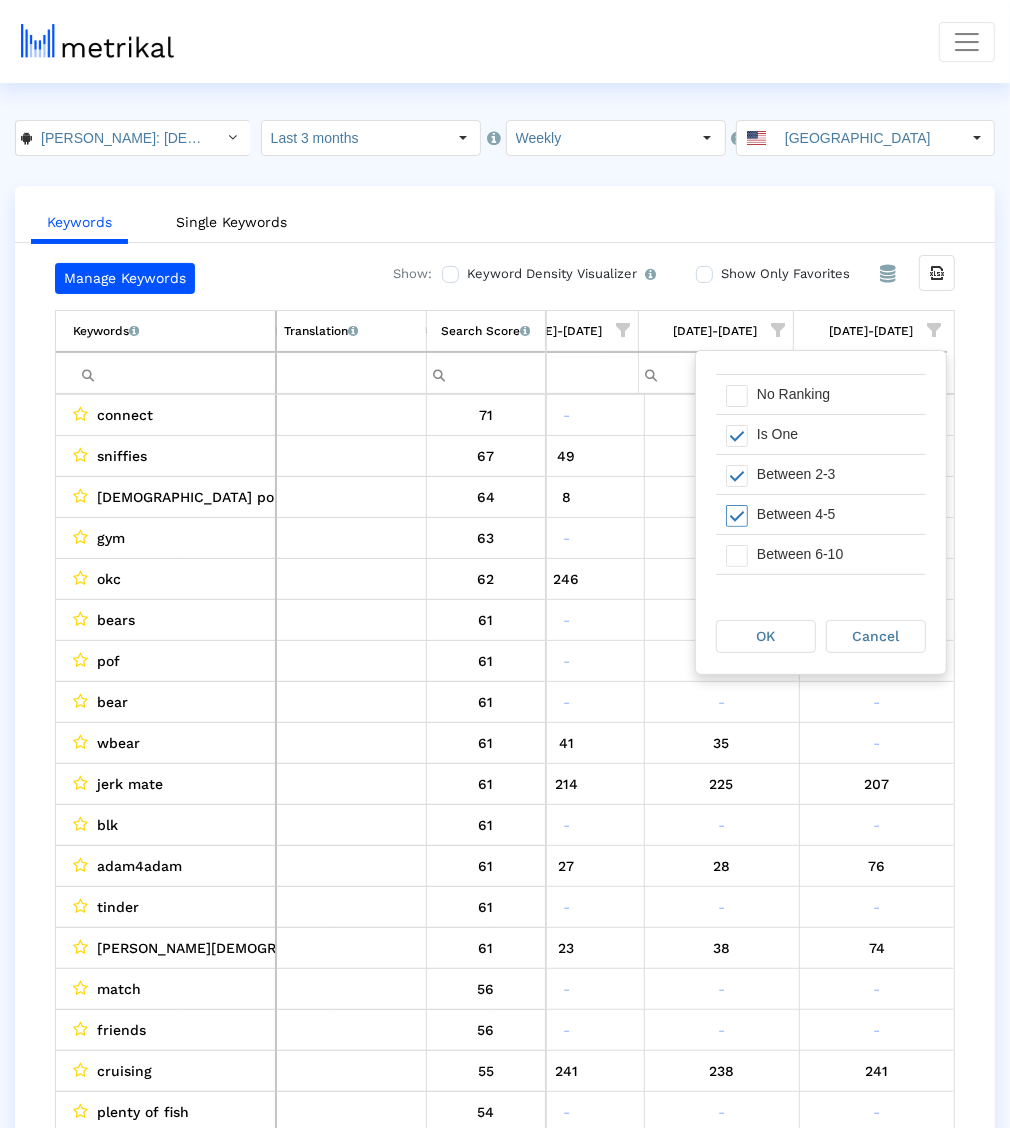 scroll, scrollTop: 43, scrollLeft: 0, axis: vertical 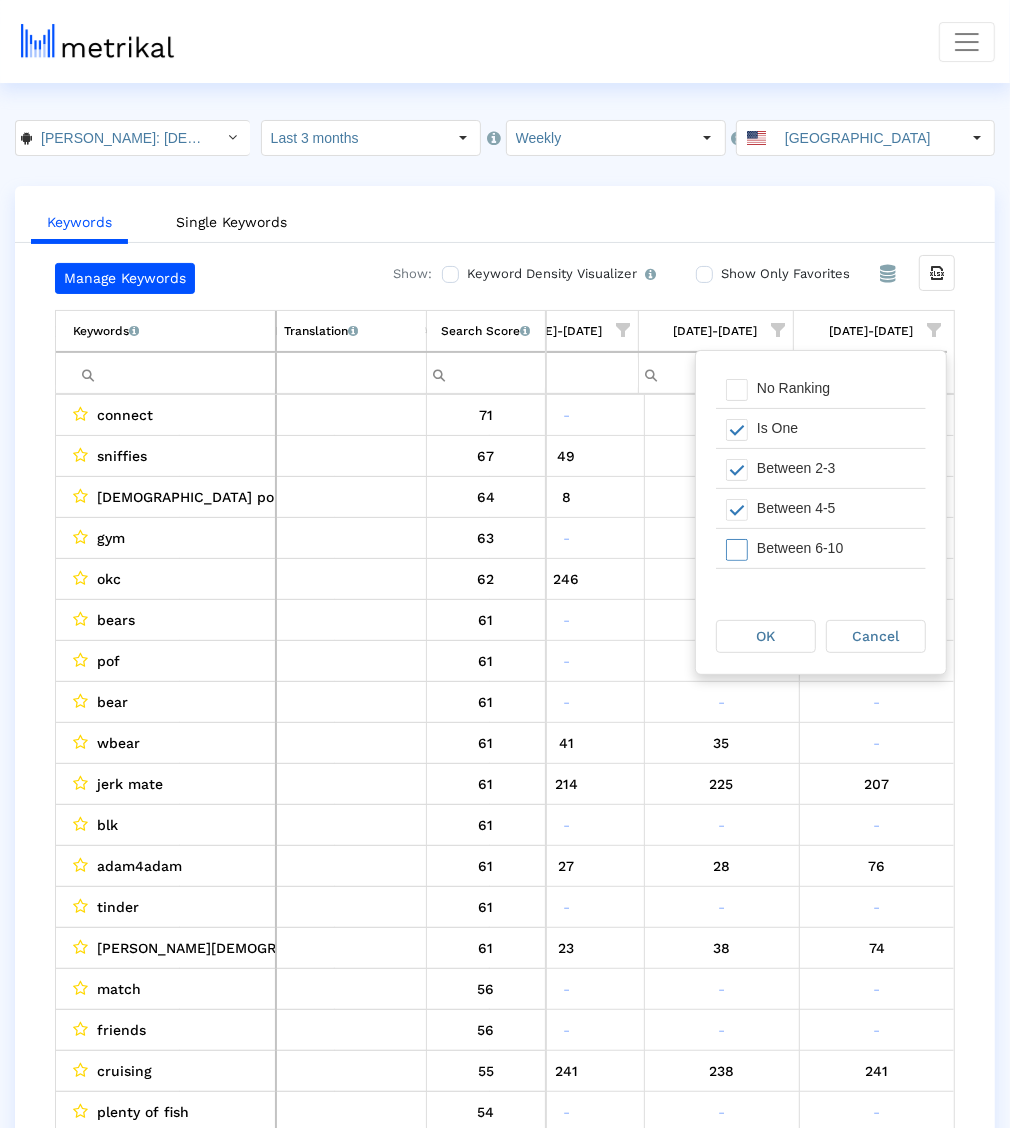 click on "Between 6-10" at bounding box center [836, 548] 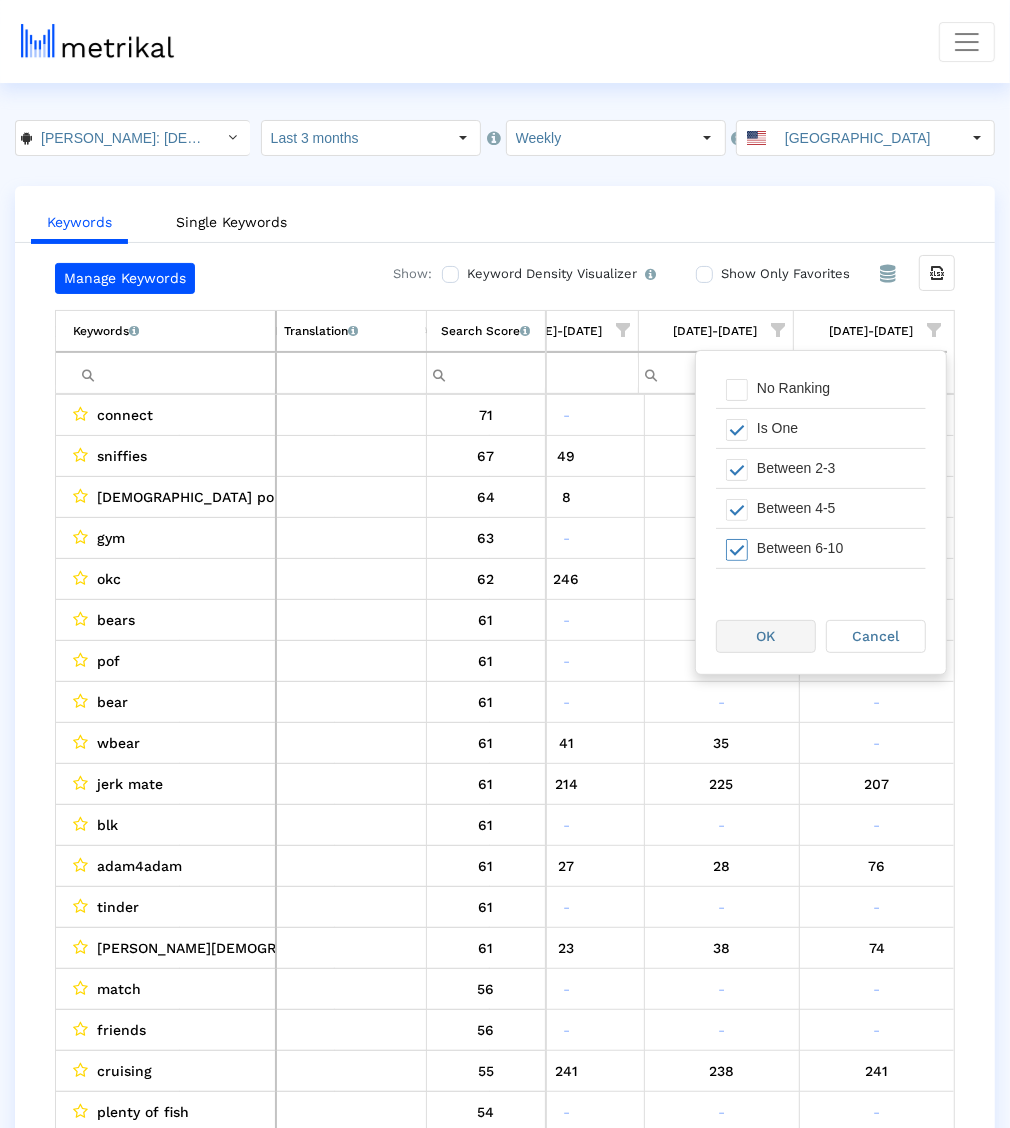 click on "OK" at bounding box center (766, 636) 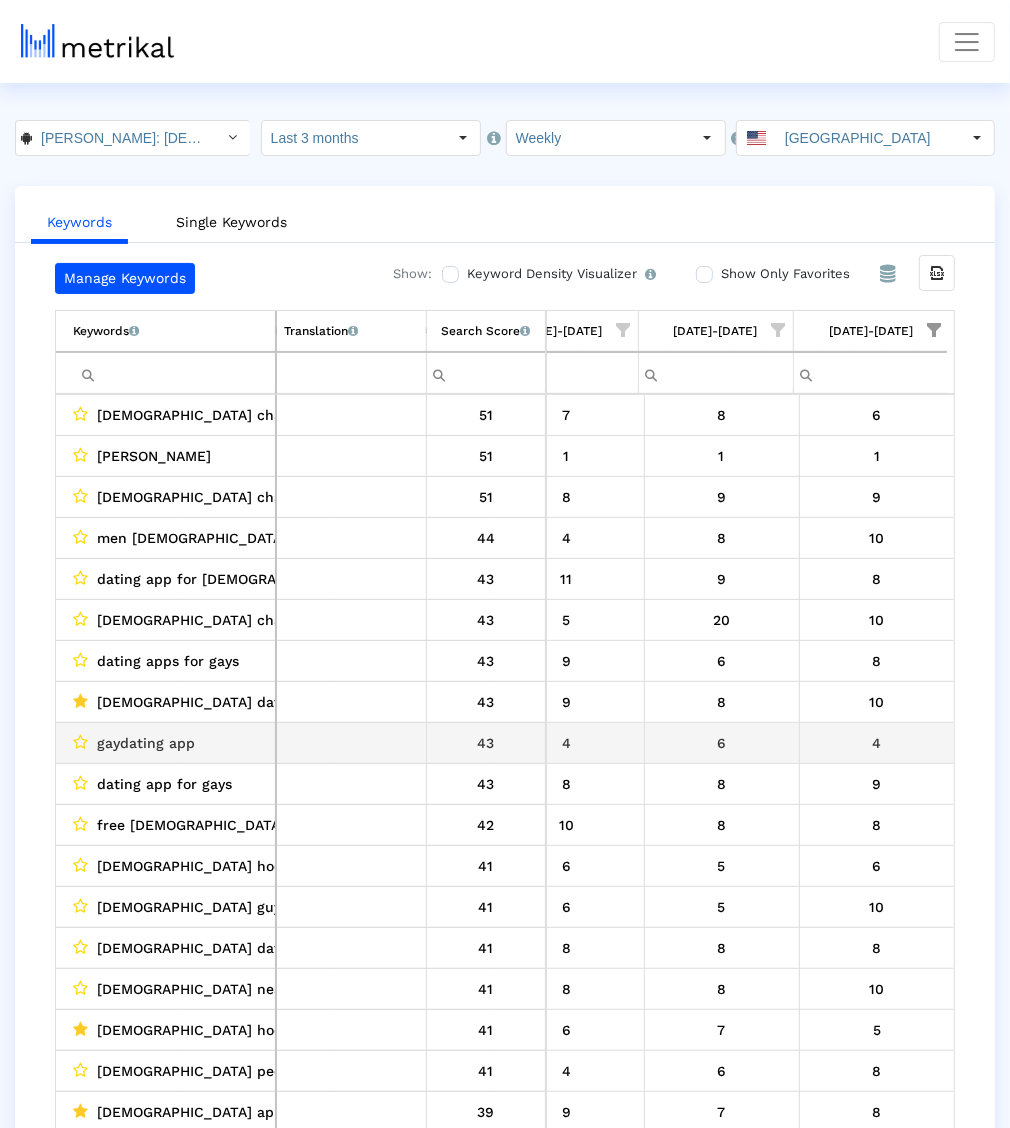 scroll, scrollTop: 56, scrollLeft: 1612, axis: both 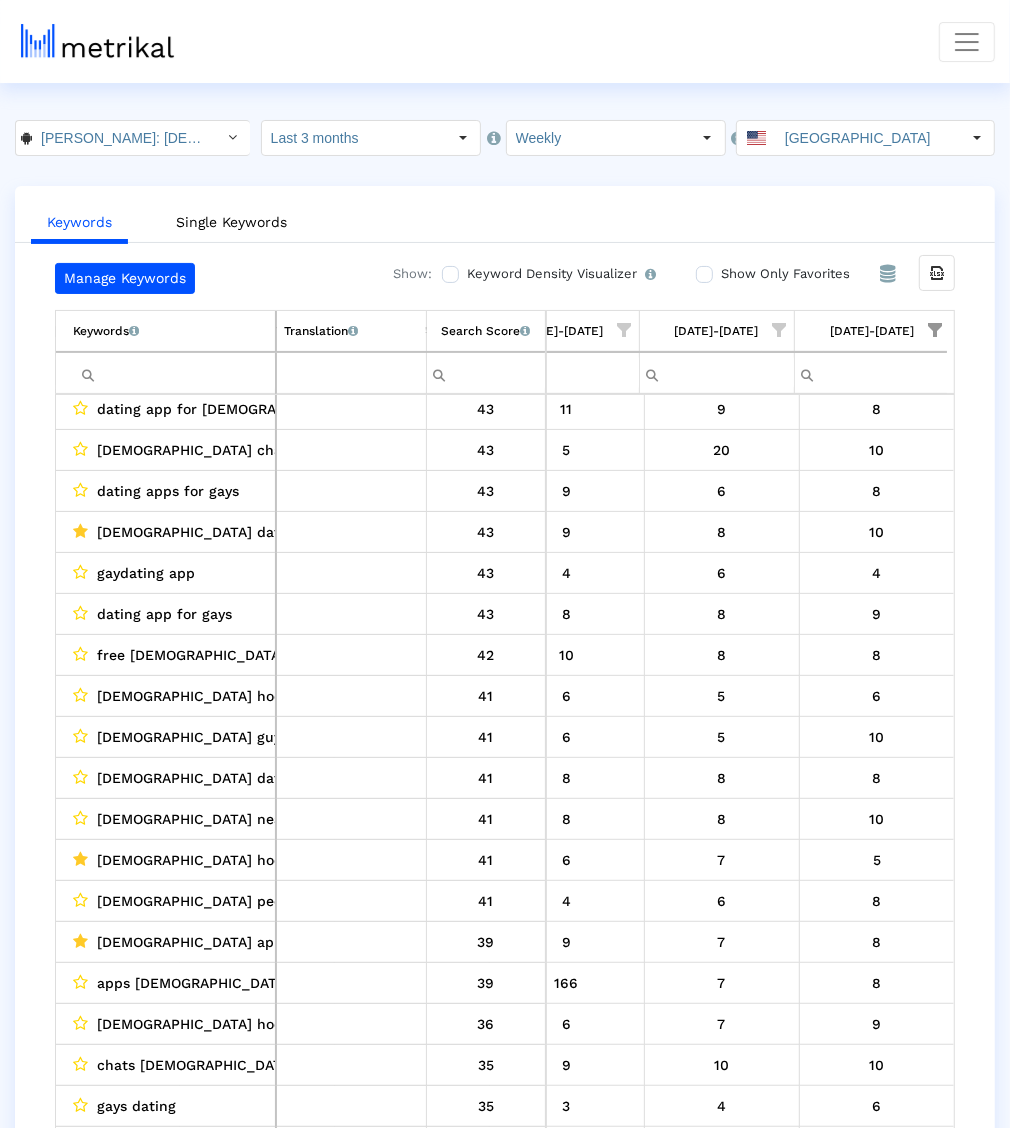 click at bounding box center [780, 330] 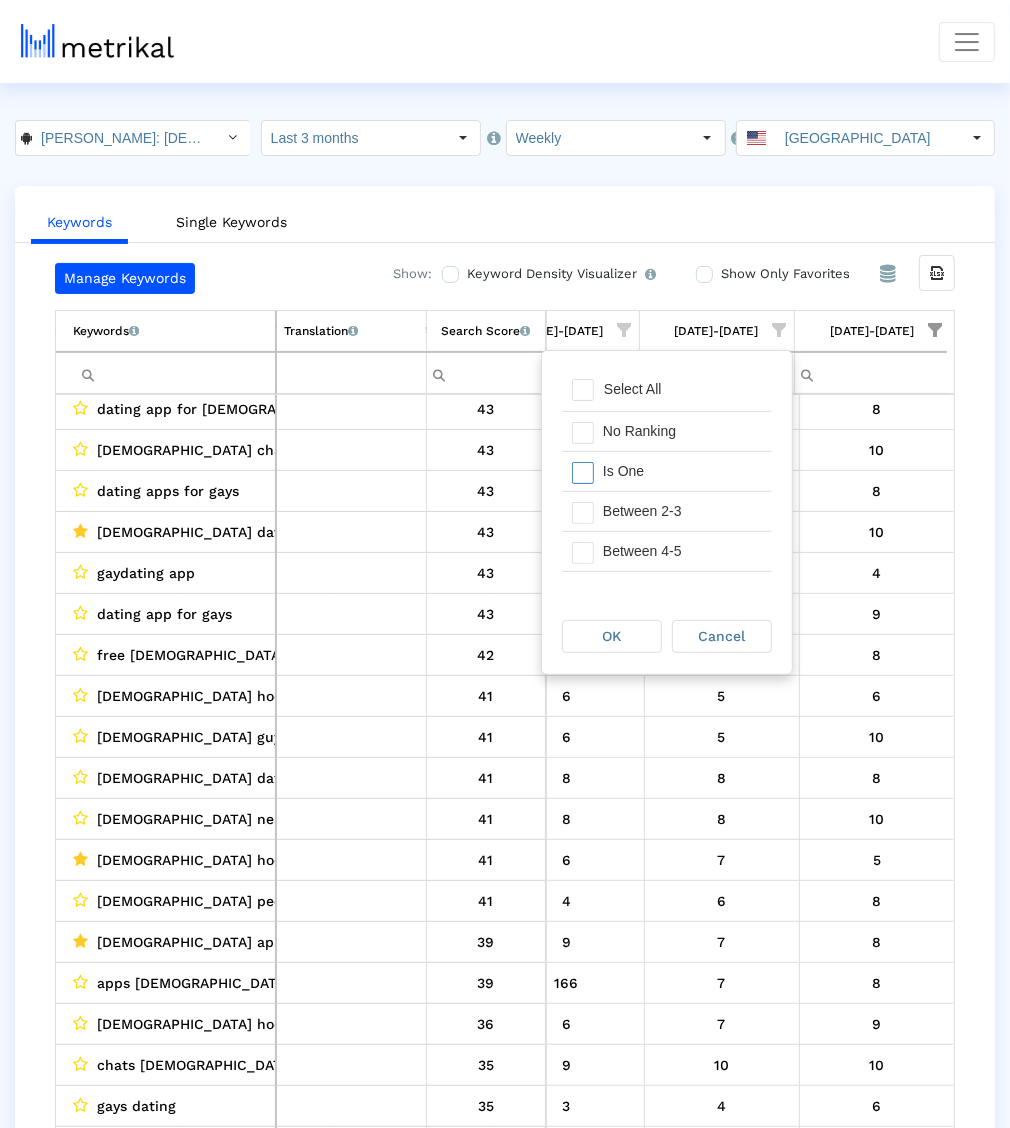 click on "Is One" at bounding box center (682, 471) 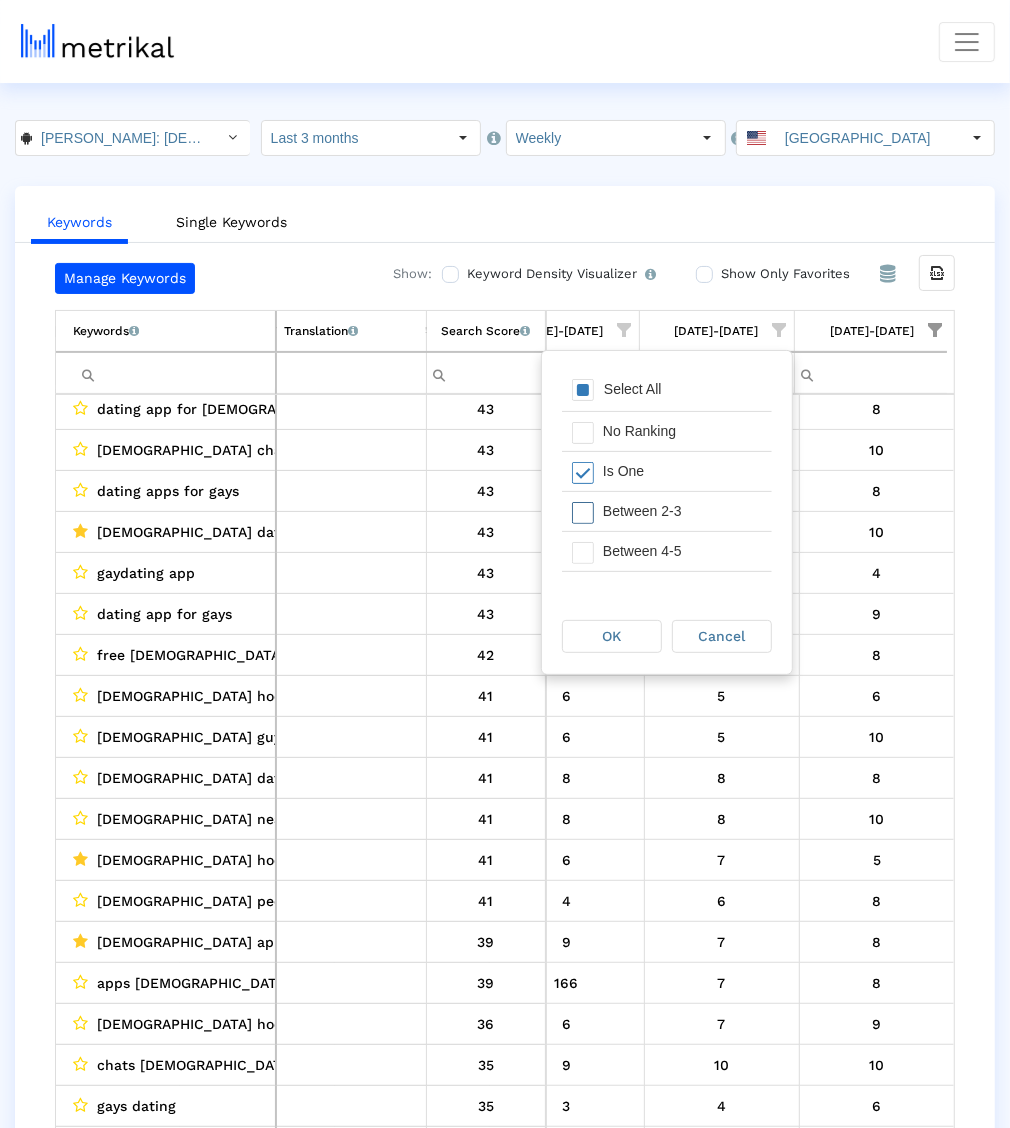 click on "Between 2-3" at bounding box center [682, 511] 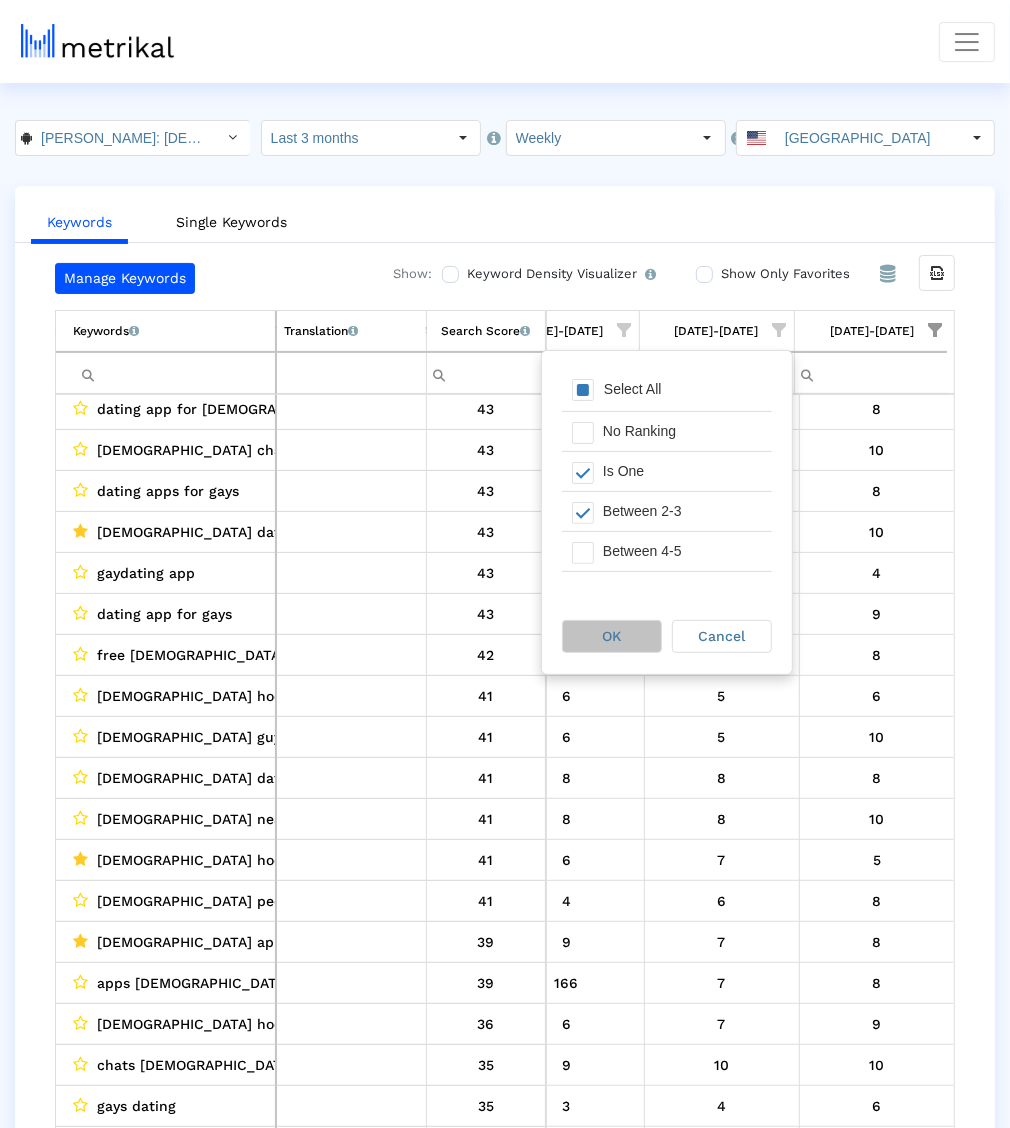 click on "OK" at bounding box center [612, 636] 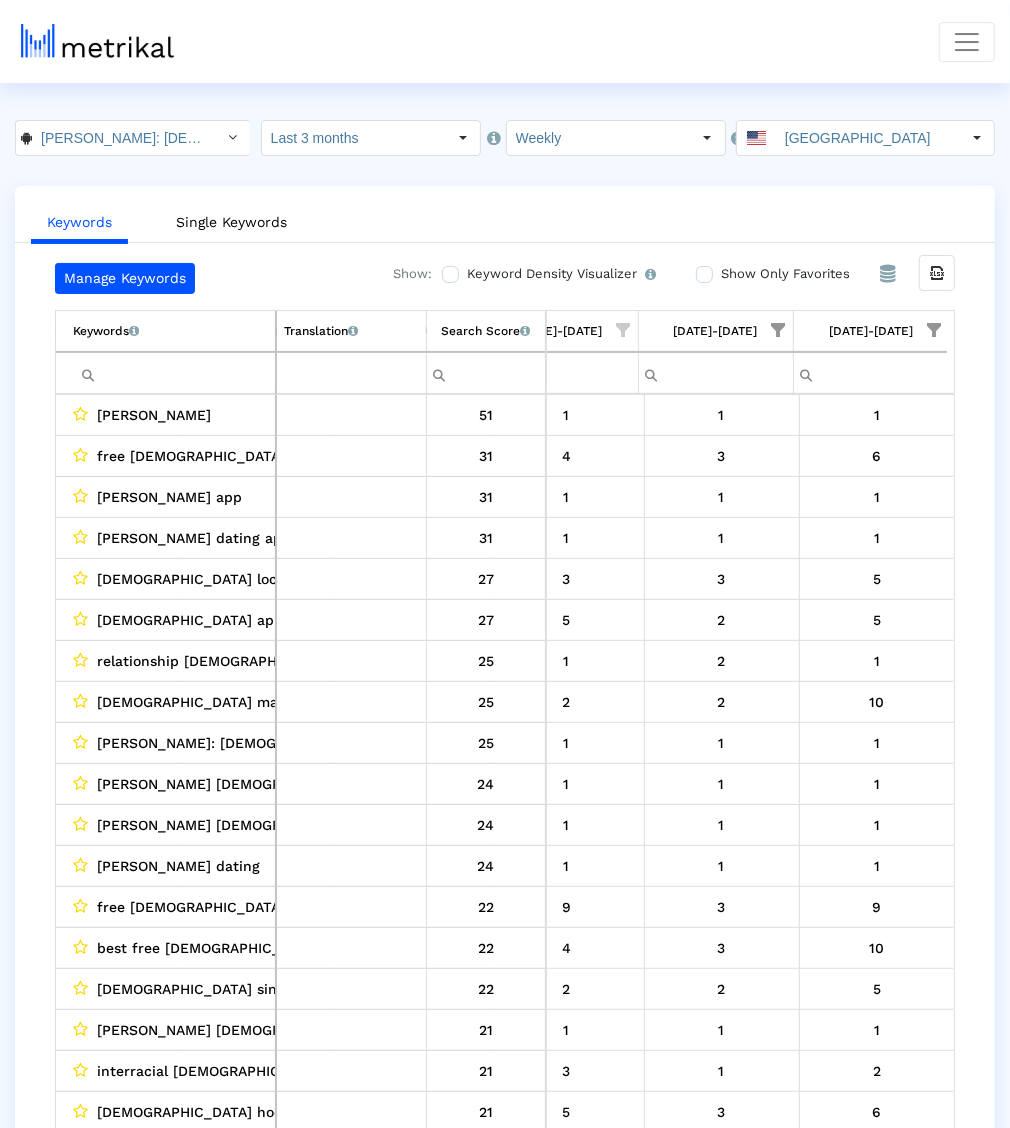 click at bounding box center [934, 330] 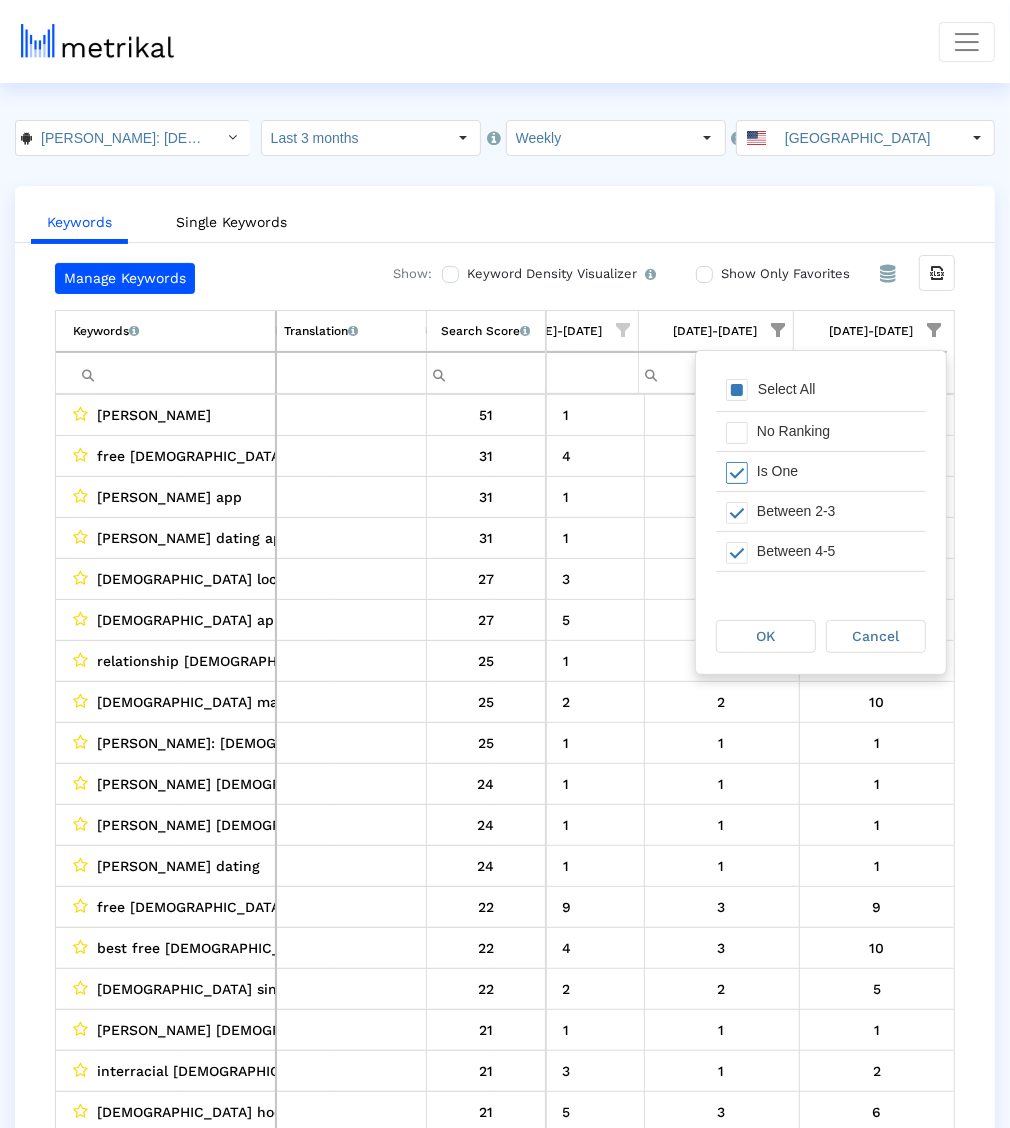 click on "Is One" at bounding box center (836, 471) 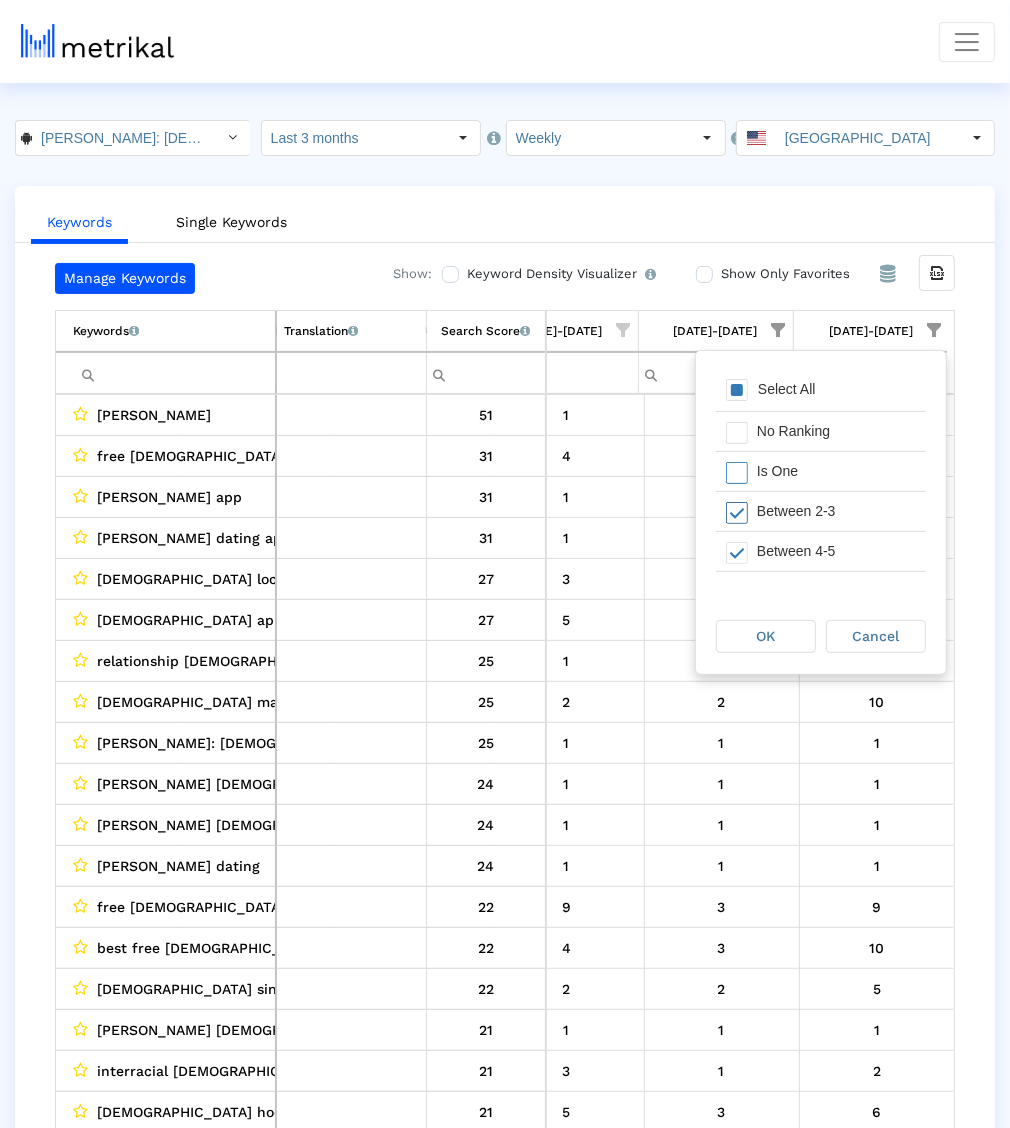 click on "Between 2-3" at bounding box center [836, 511] 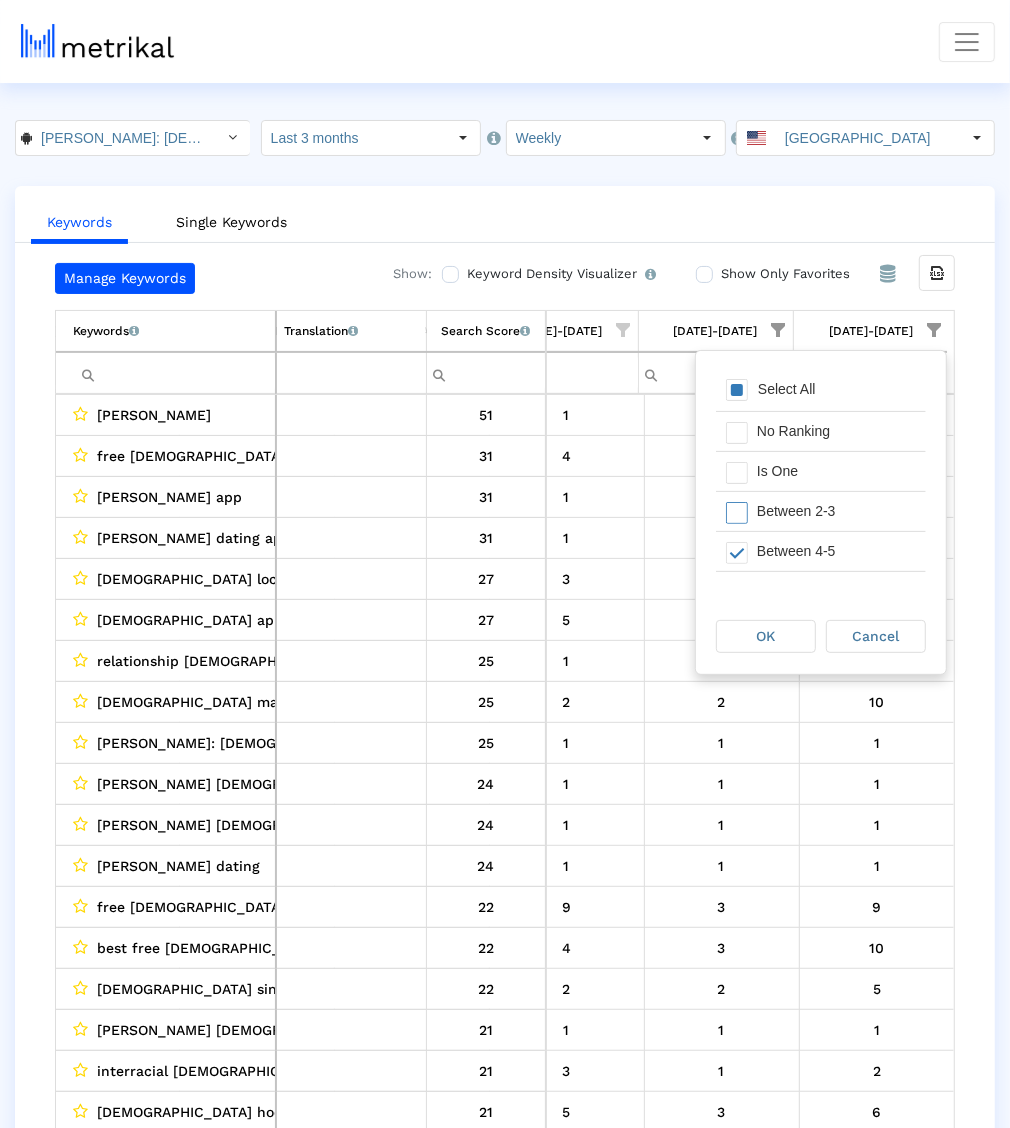 click on "Select All" at bounding box center (787, 389) 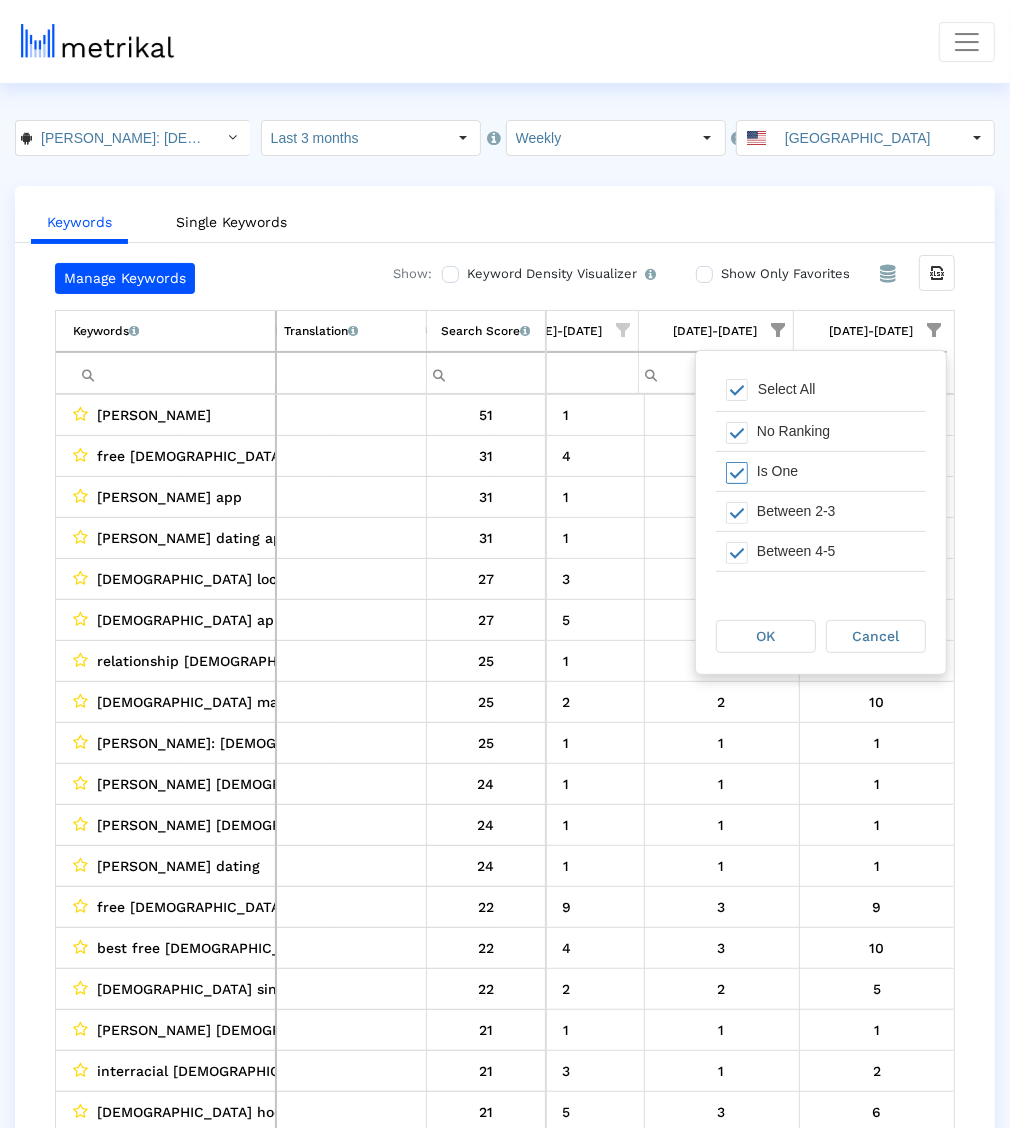 click on "Is One" at bounding box center [836, 471] 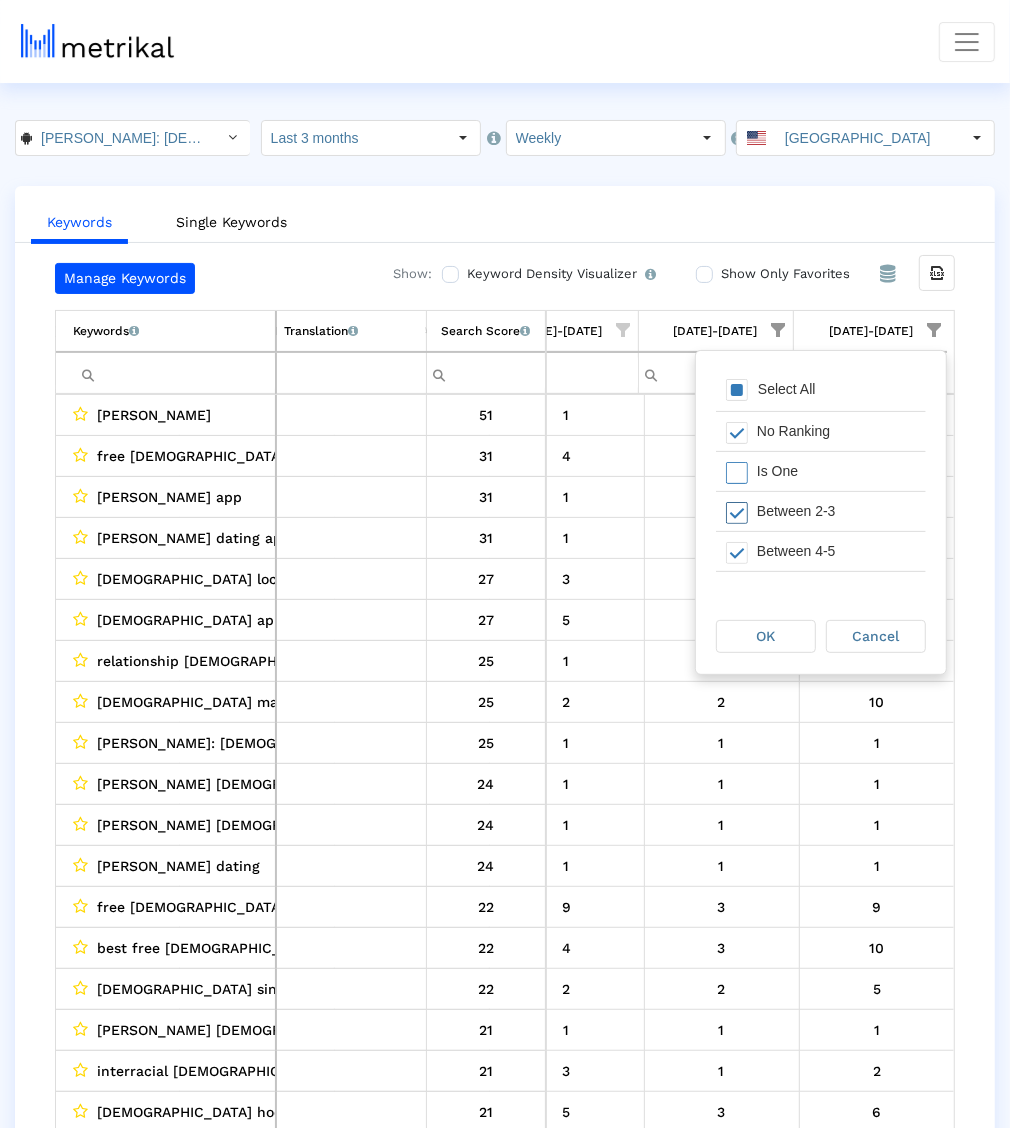 click on "Between 2-3" at bounding box center (836, 511) 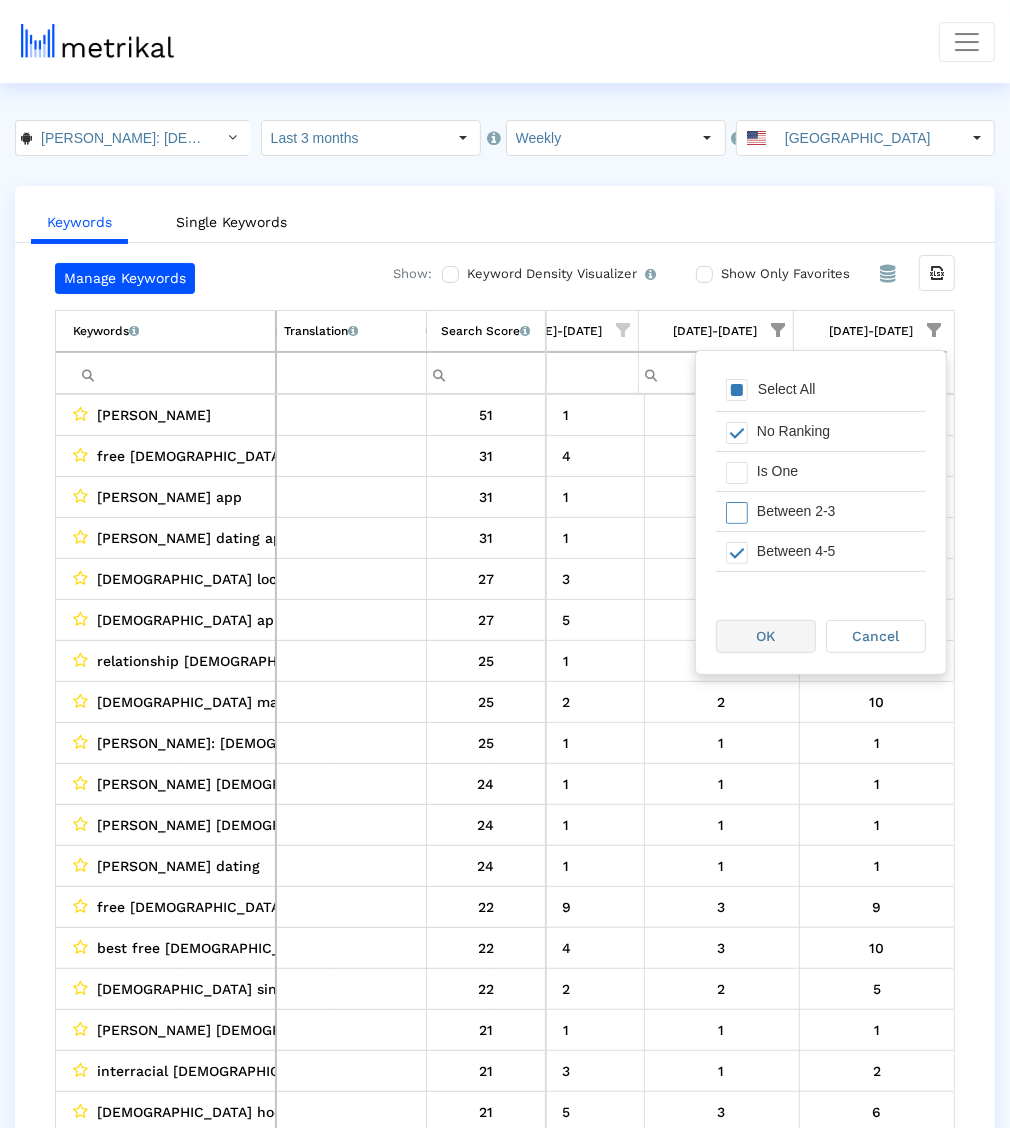 click on "OK" at bounding box center (766, 636) 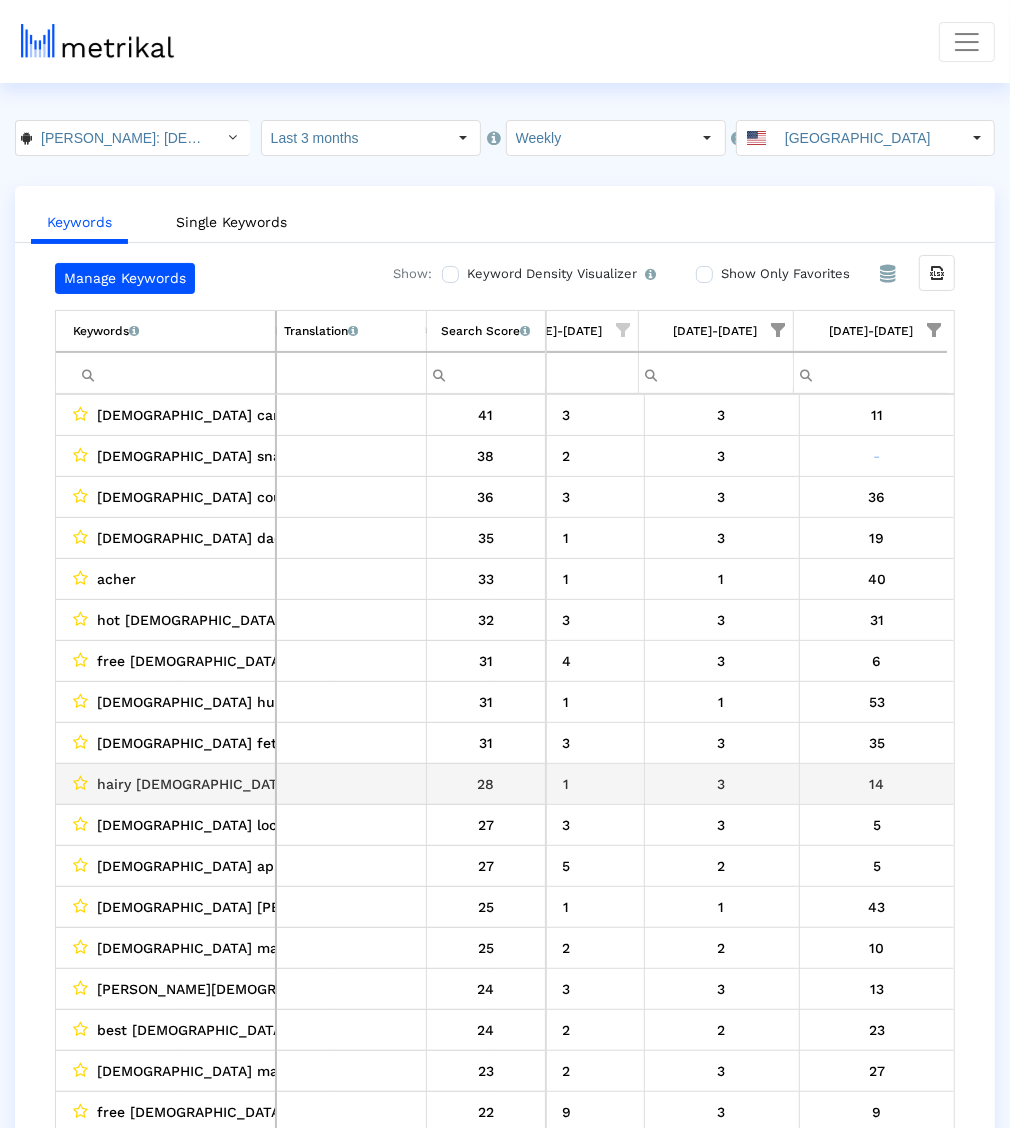 scroll, scrollTop: 36, scrollLeft: 1612, axis: both 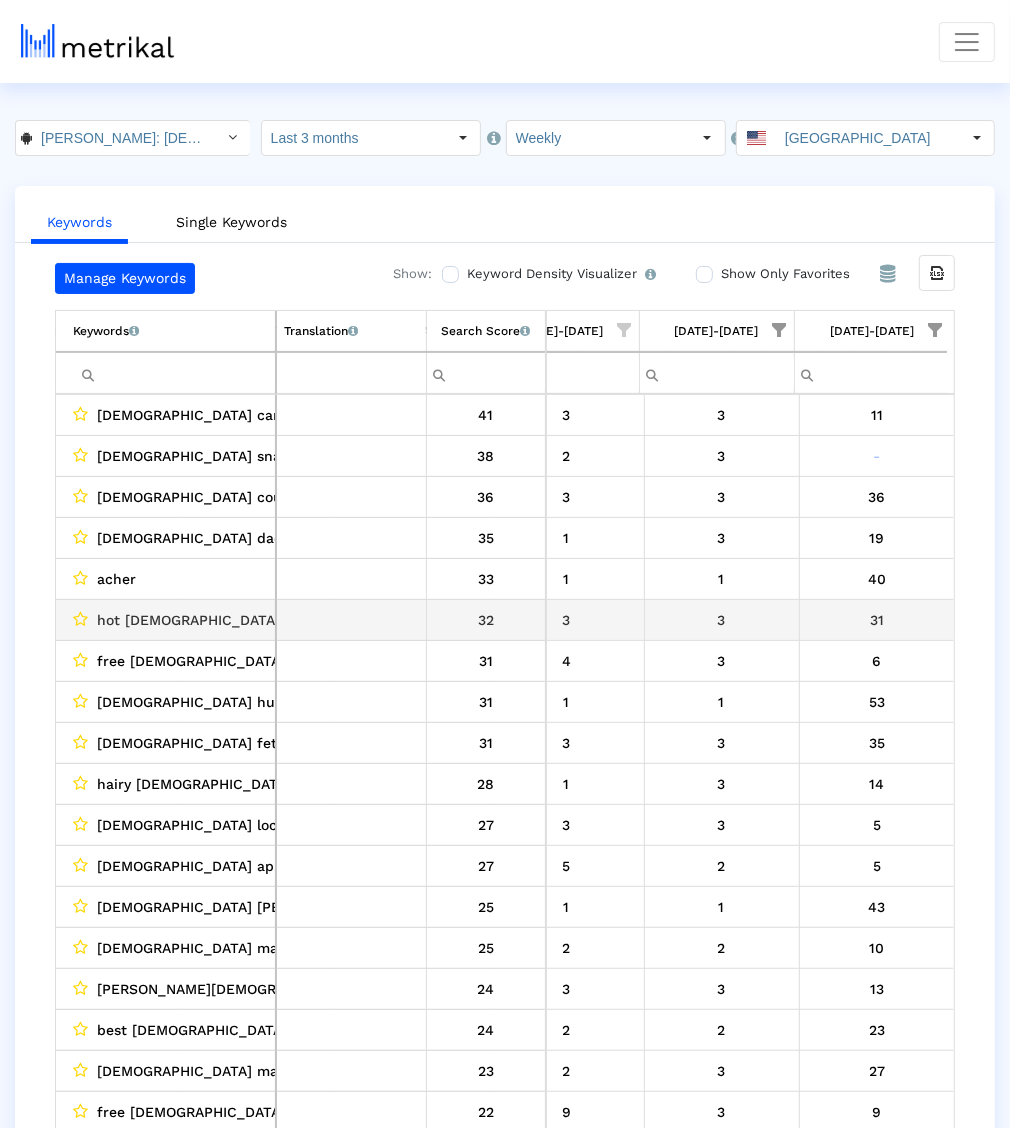 click on "3" at bounding box center [722, 620] 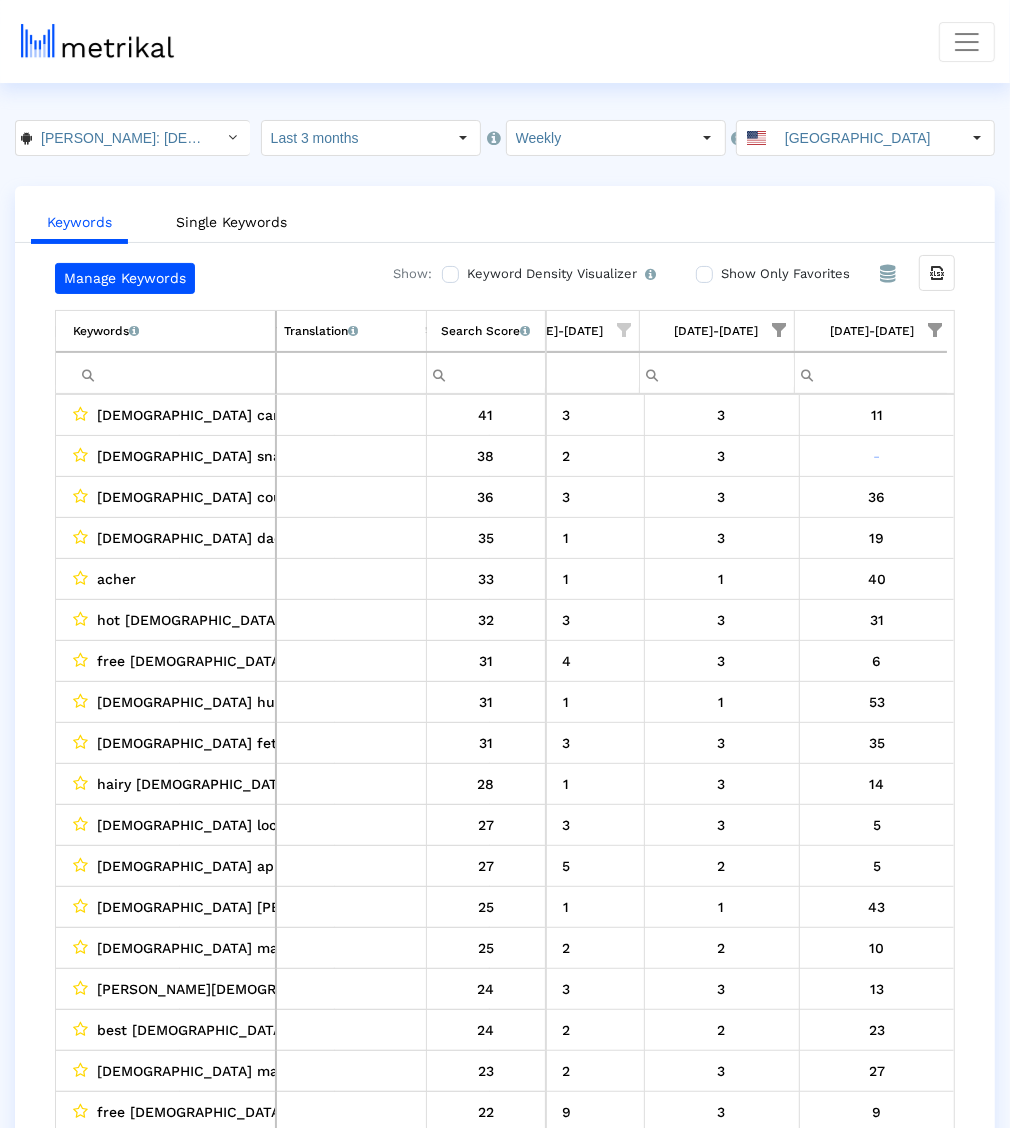 click at bounding box center [780, 330] 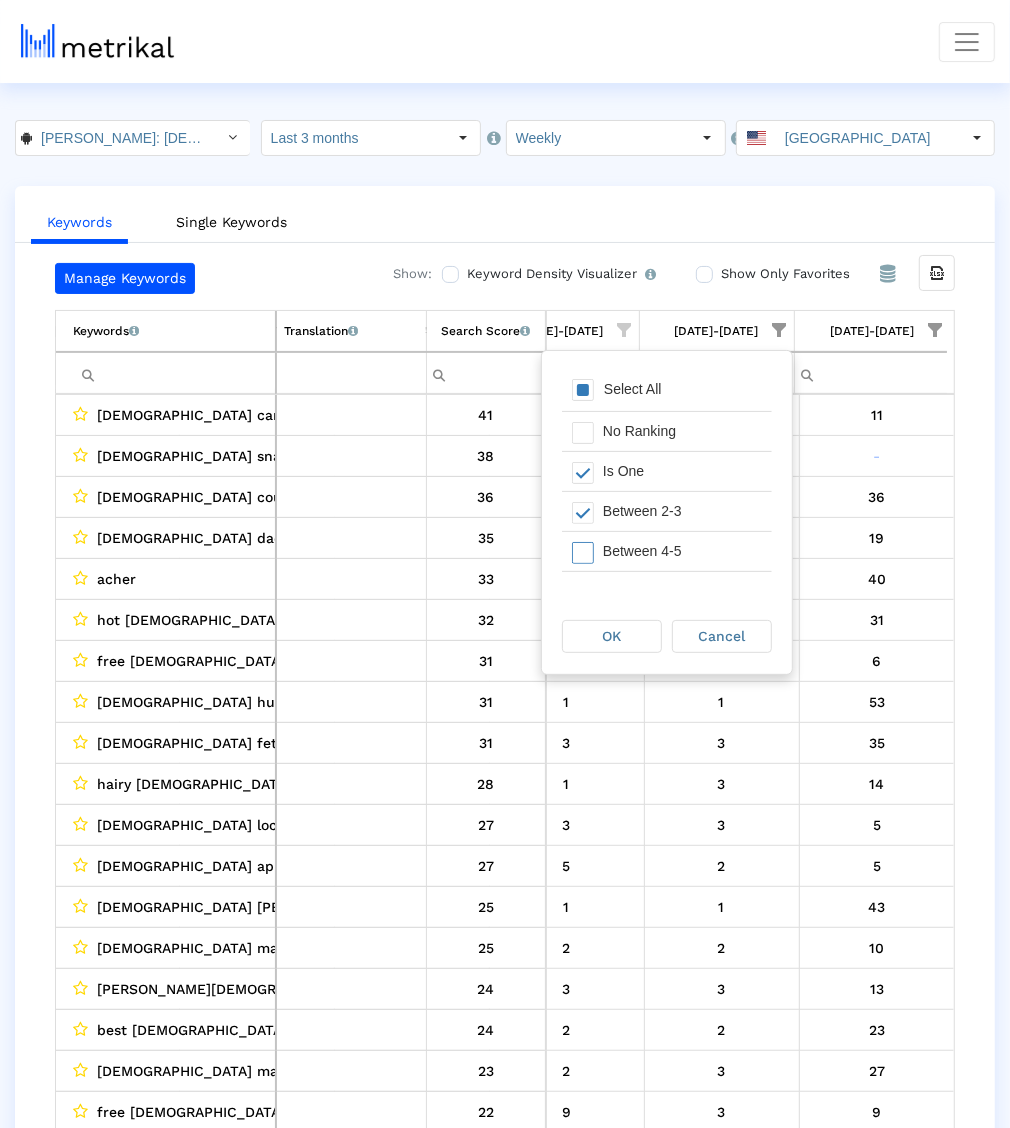 click on "Between 4-5" at bounding box center [682, 551] 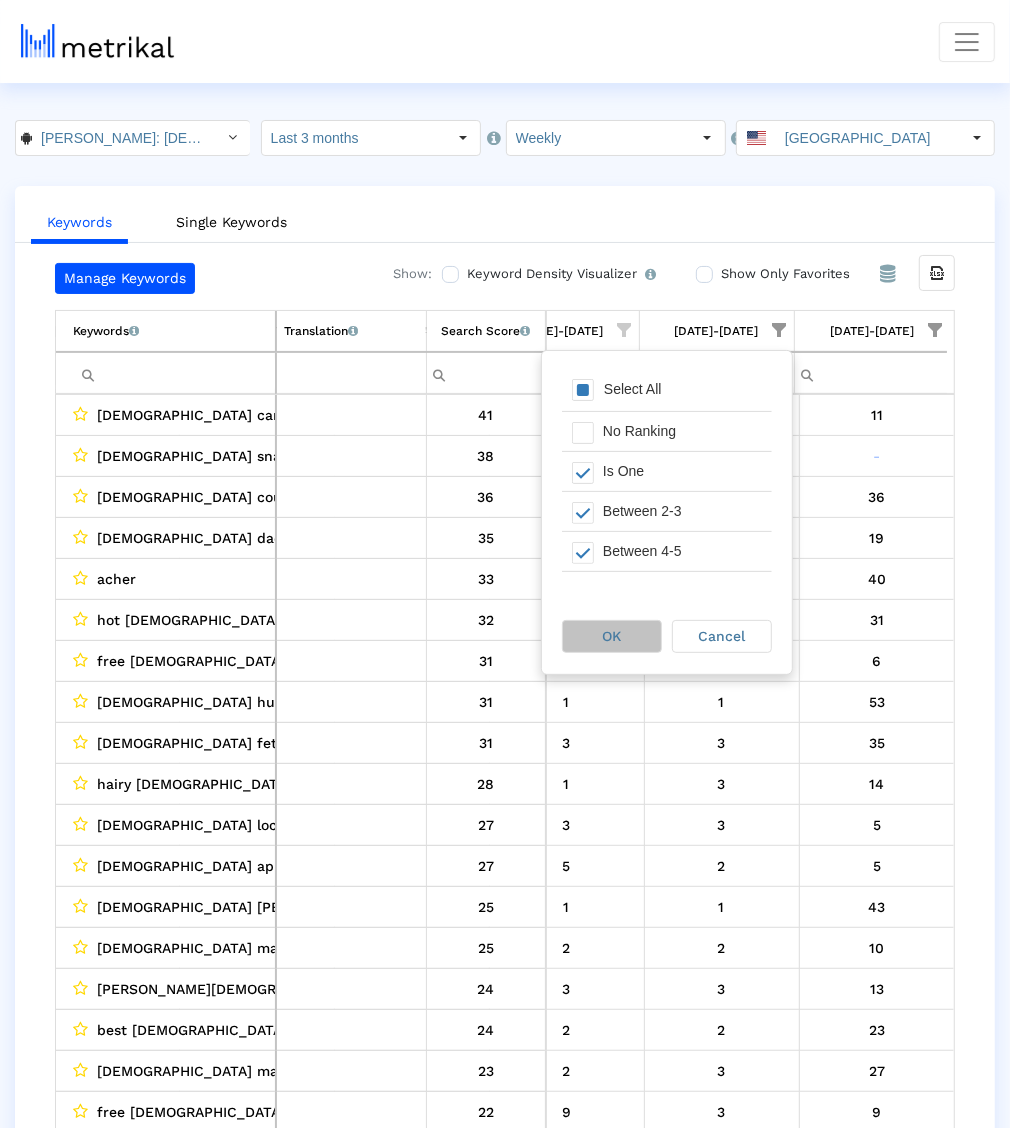 click on "OK" at bounding box center [612, 636] 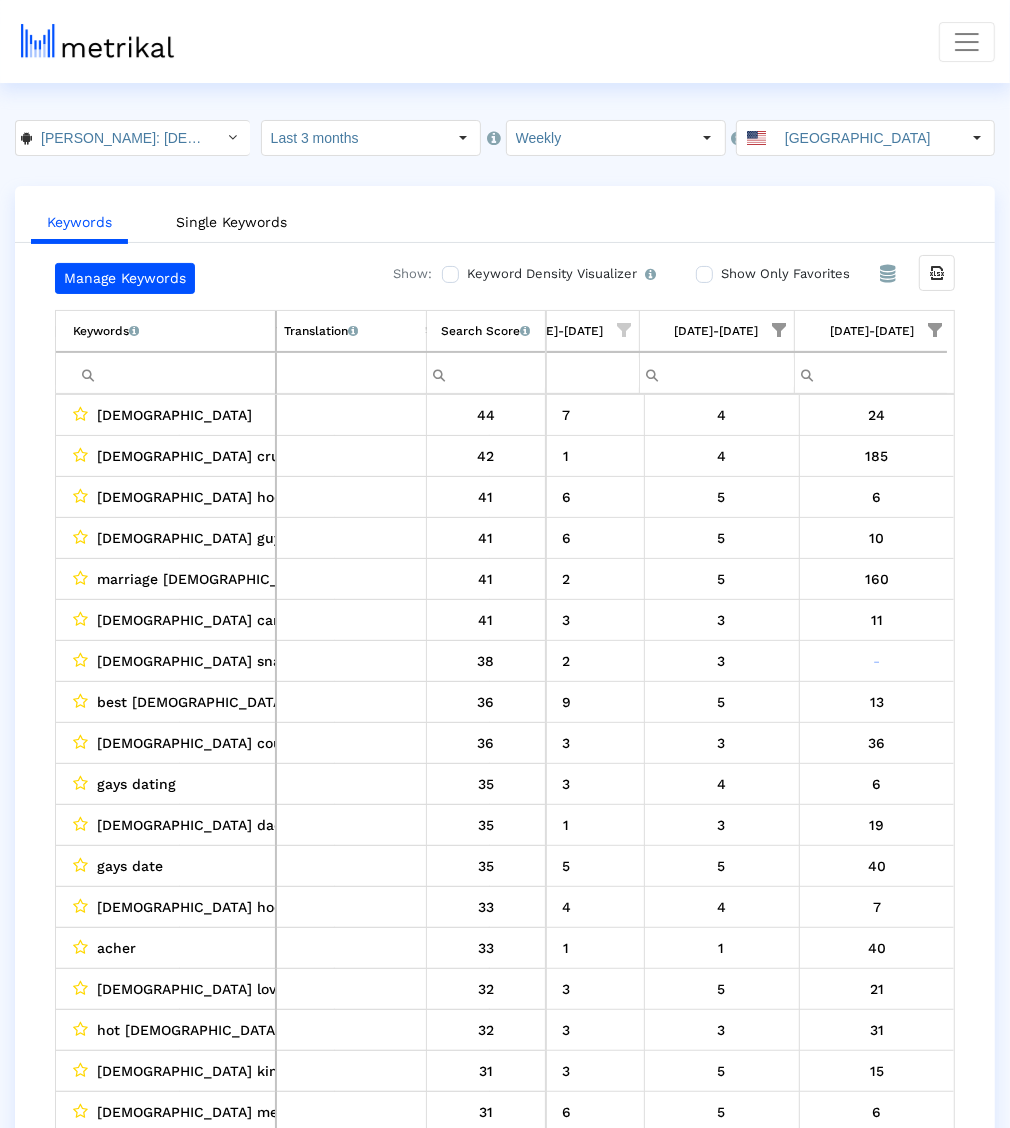 click at bounding box center [935, 330] 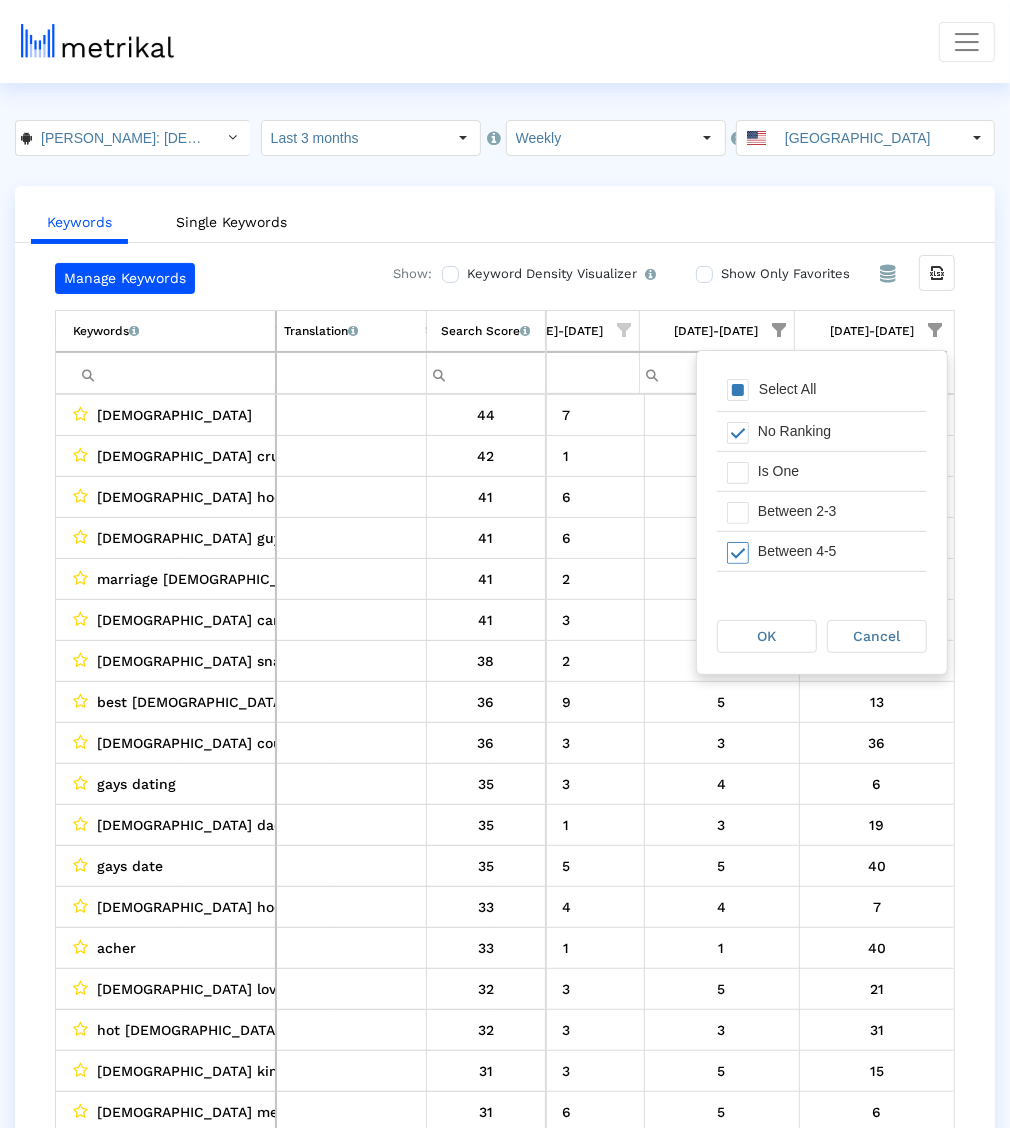 click on "Between 4-5" at bounding box center (837, 551) 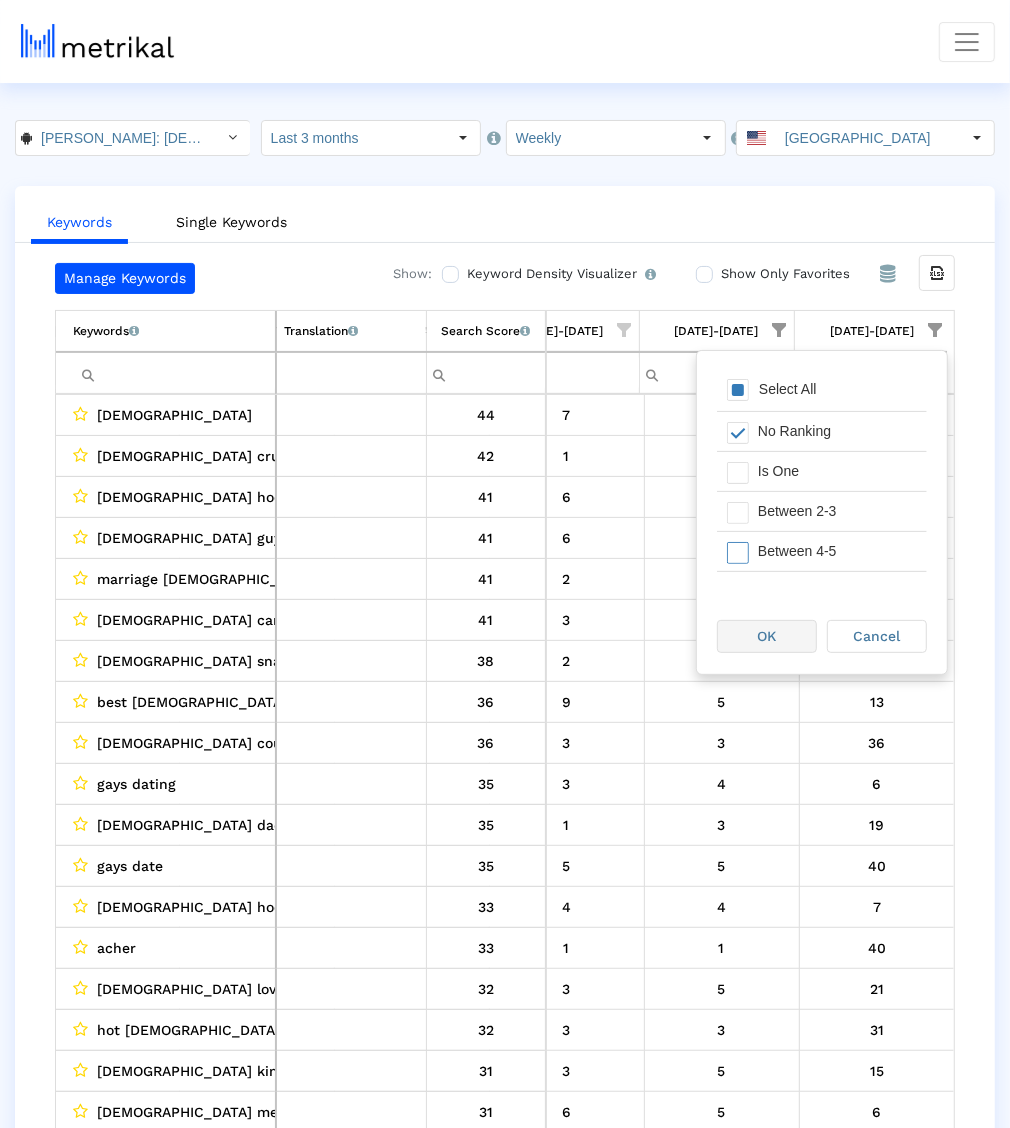 click on "OK" at bounding box center (767, 636) 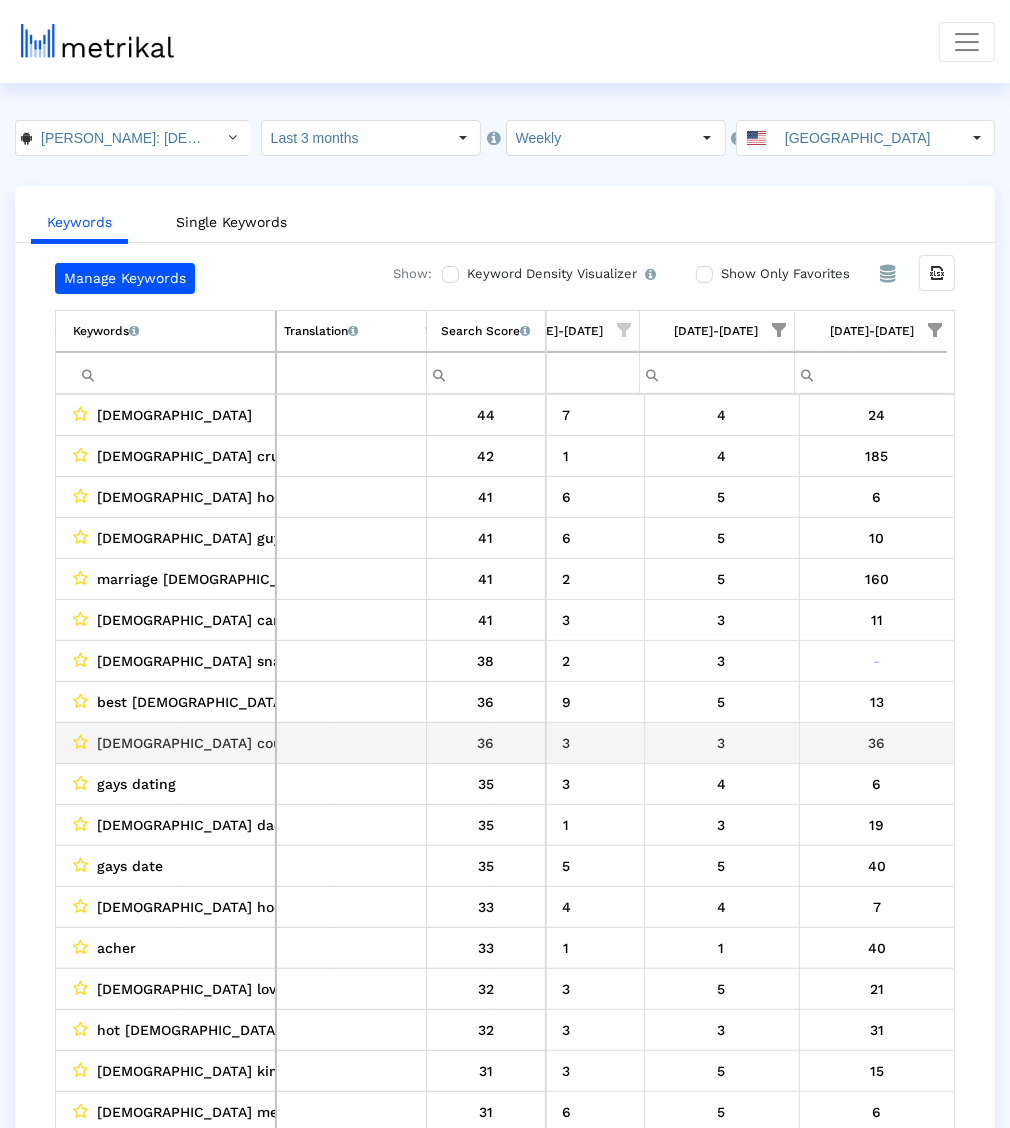scroll, scrollTop: 37, scrollLeft: 1612, axis: both 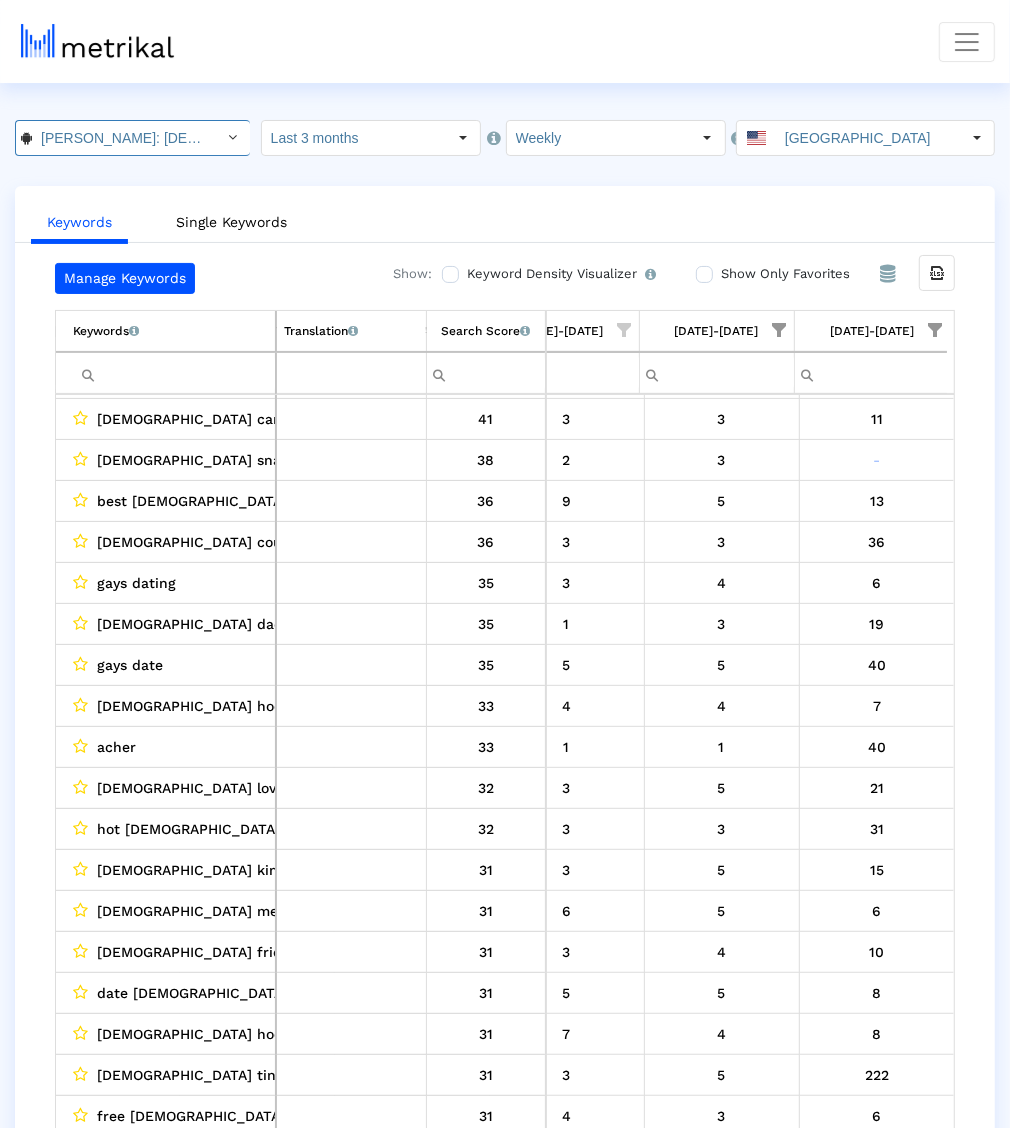 click on "[PERSON_NAME]: [DEMOGRAPHIC_DATA] Dating & [DEMOGRAPHIC_DATA] Chat < com.archerapp.[PERSON_NAME] >" 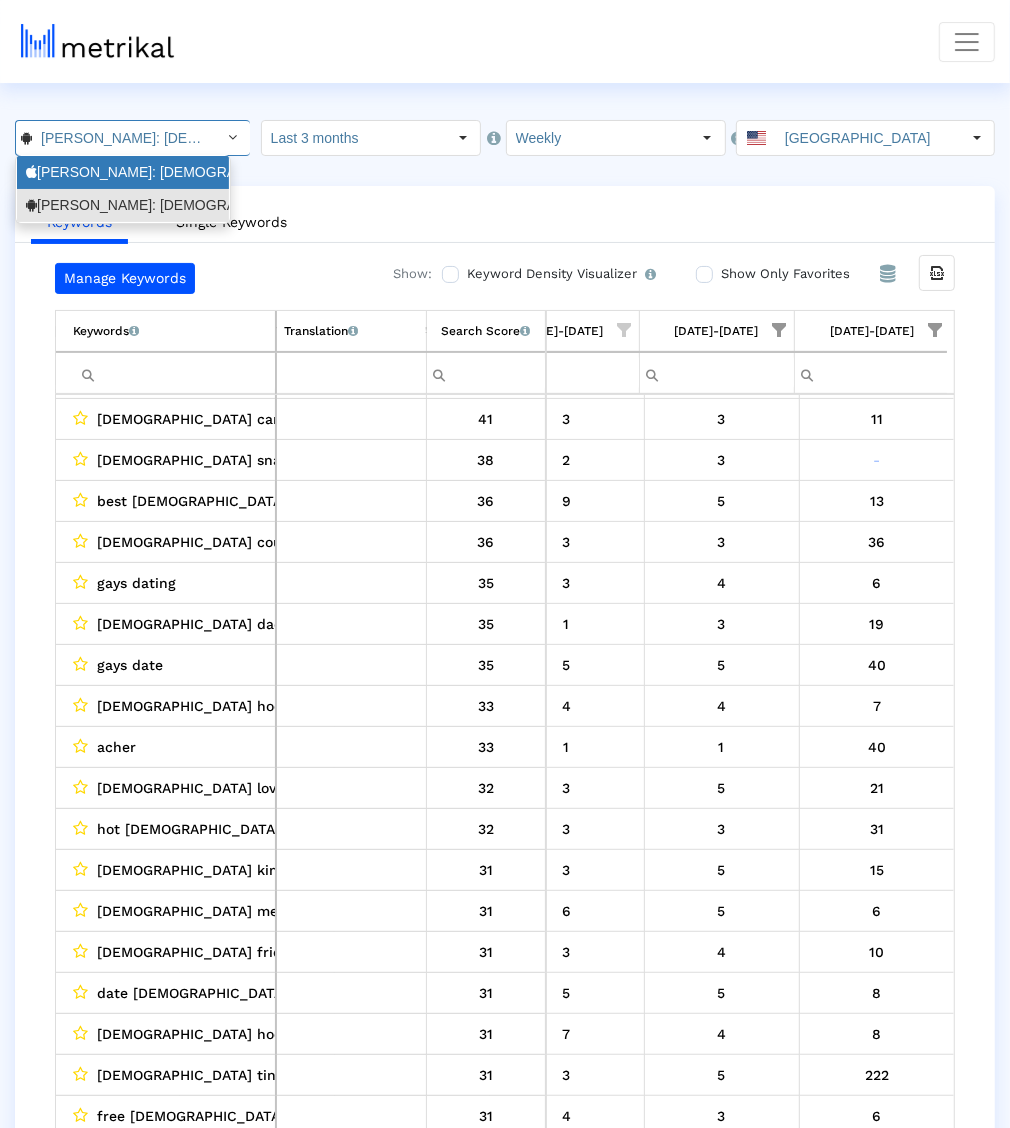 click on "[PERSON_NAME]: [DEMOGRAPHIC_DATA] Dating & Chat <6446289426>" at bounding box center (123, 172) 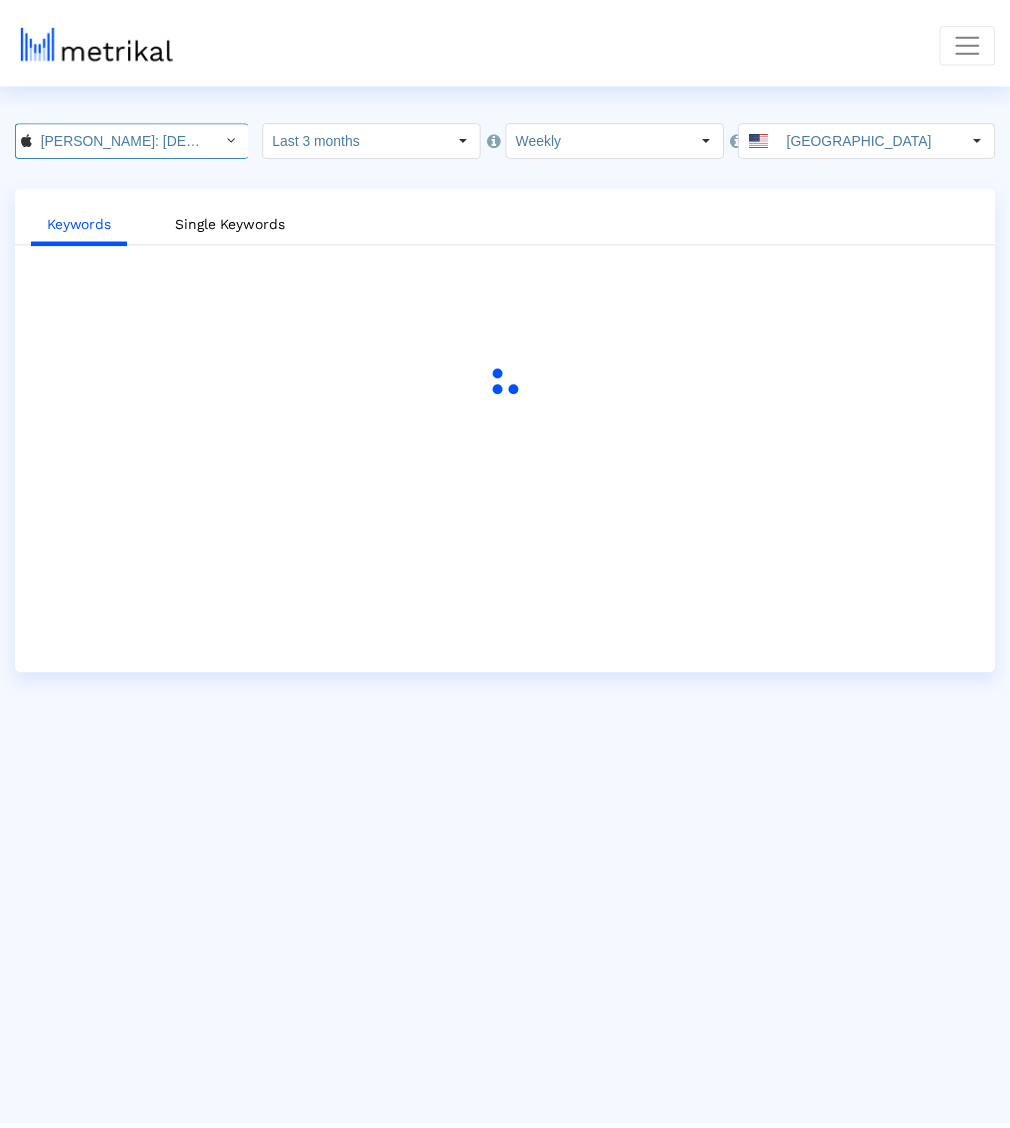scroll, scrollTop: 0, scrollLeft: 121, axis: horizontal 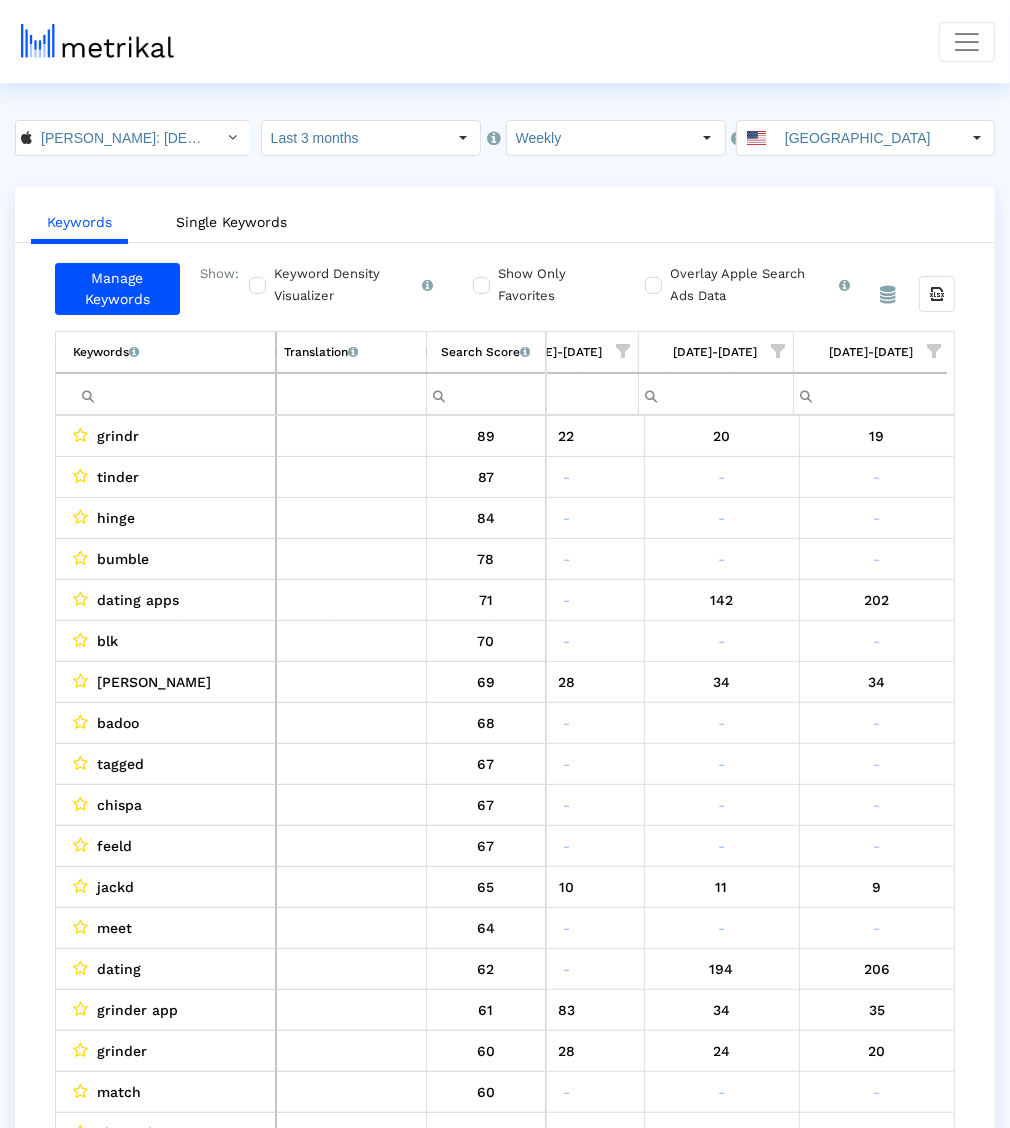 click on "Show Only Favorites" at bounding box center [549, 285] 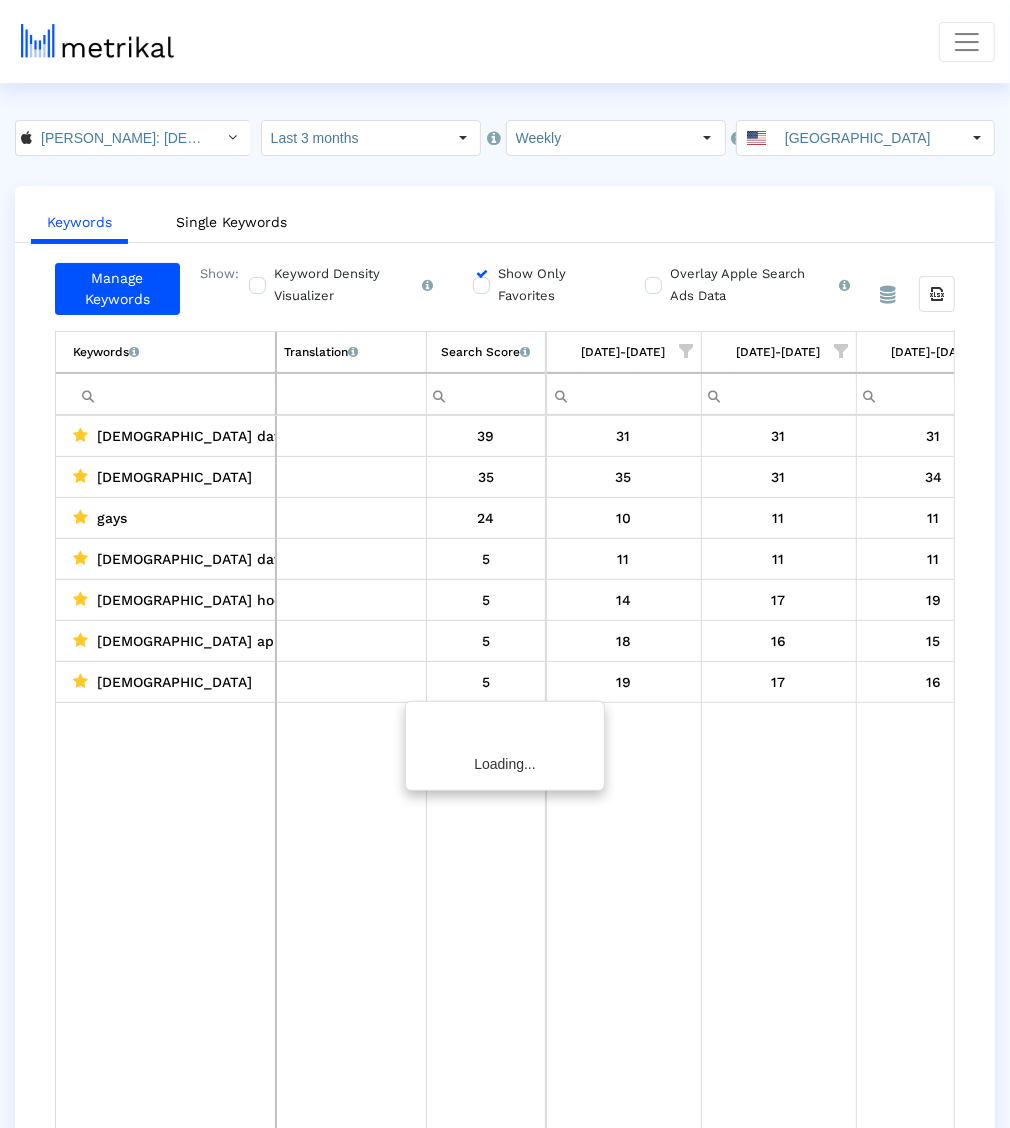 scroll, scrollTop: 0, scrollLeft: 1606, axis: horizontal 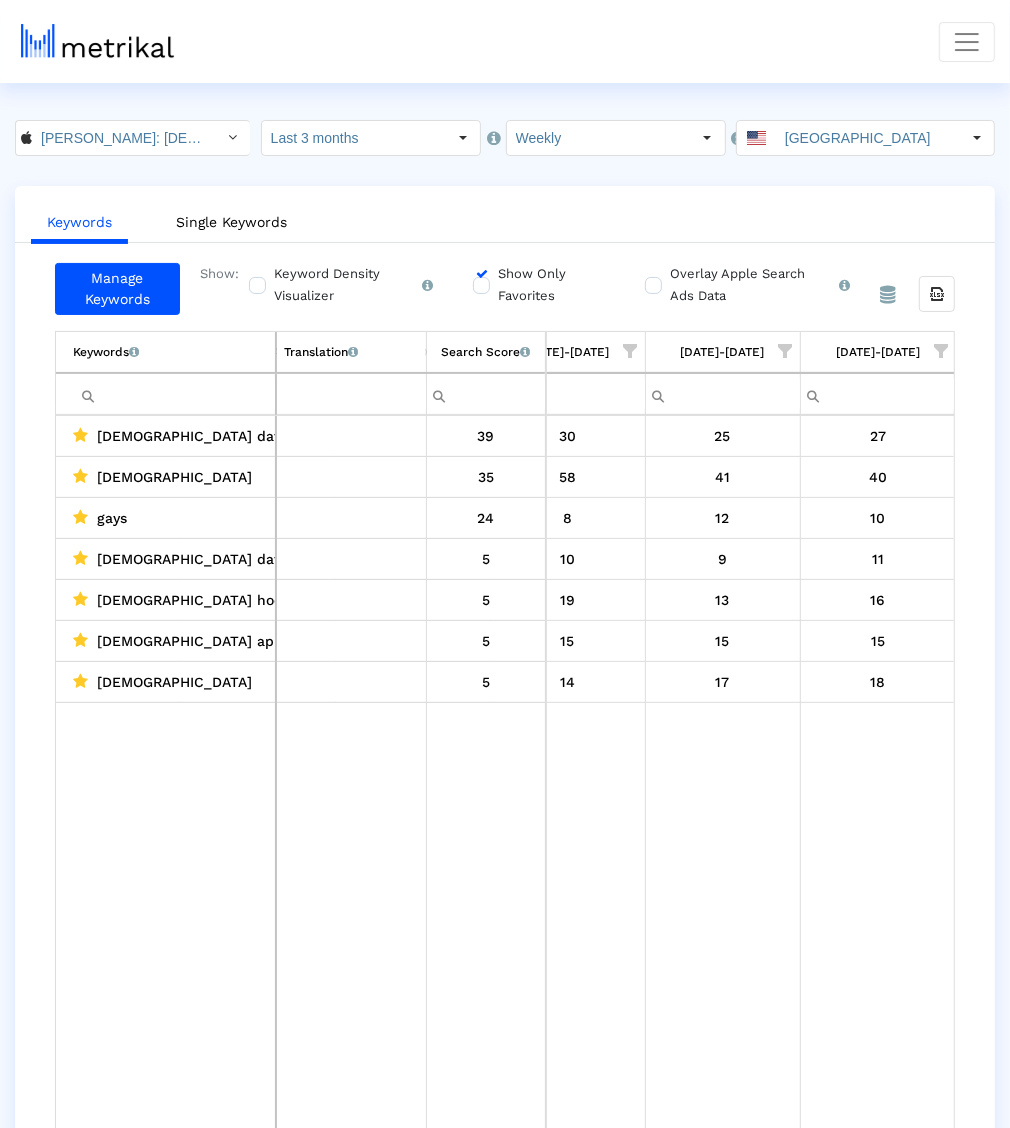 click on "Show Only Favorites" at bounding box center [479, 274] 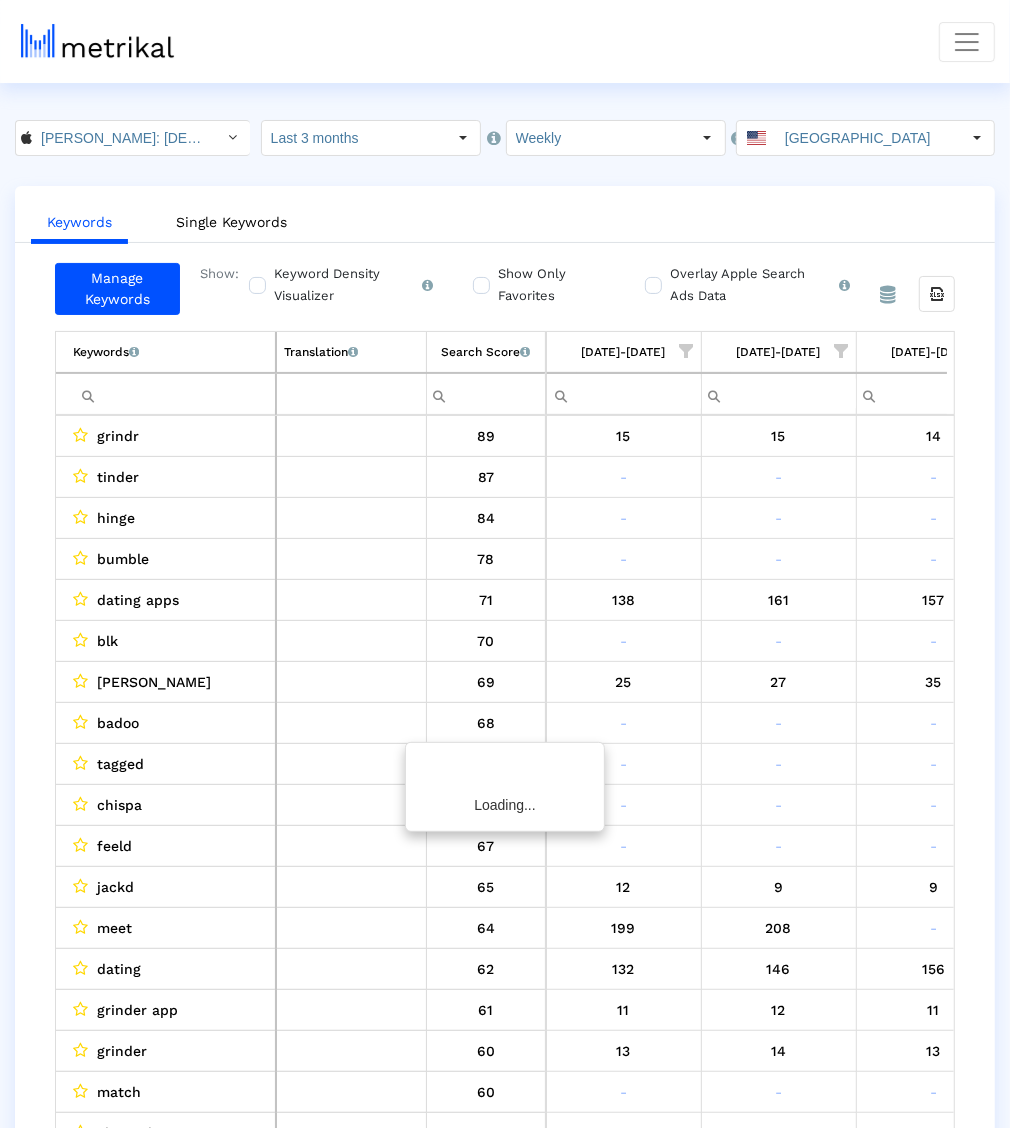 scroll, scrollTop: 0, scrollLeft: 1613, axis: horizontal 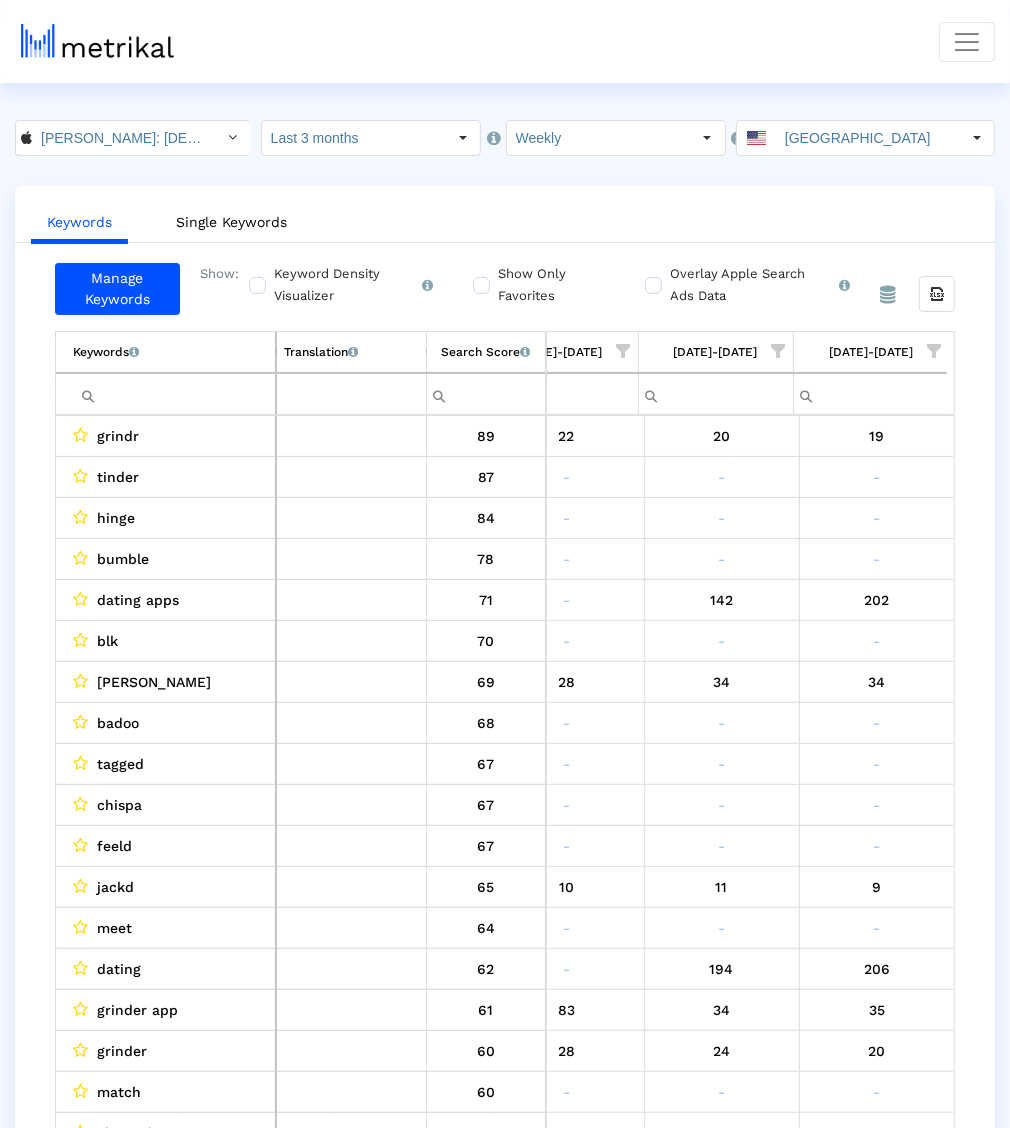 click at bounding box center [779, 351] 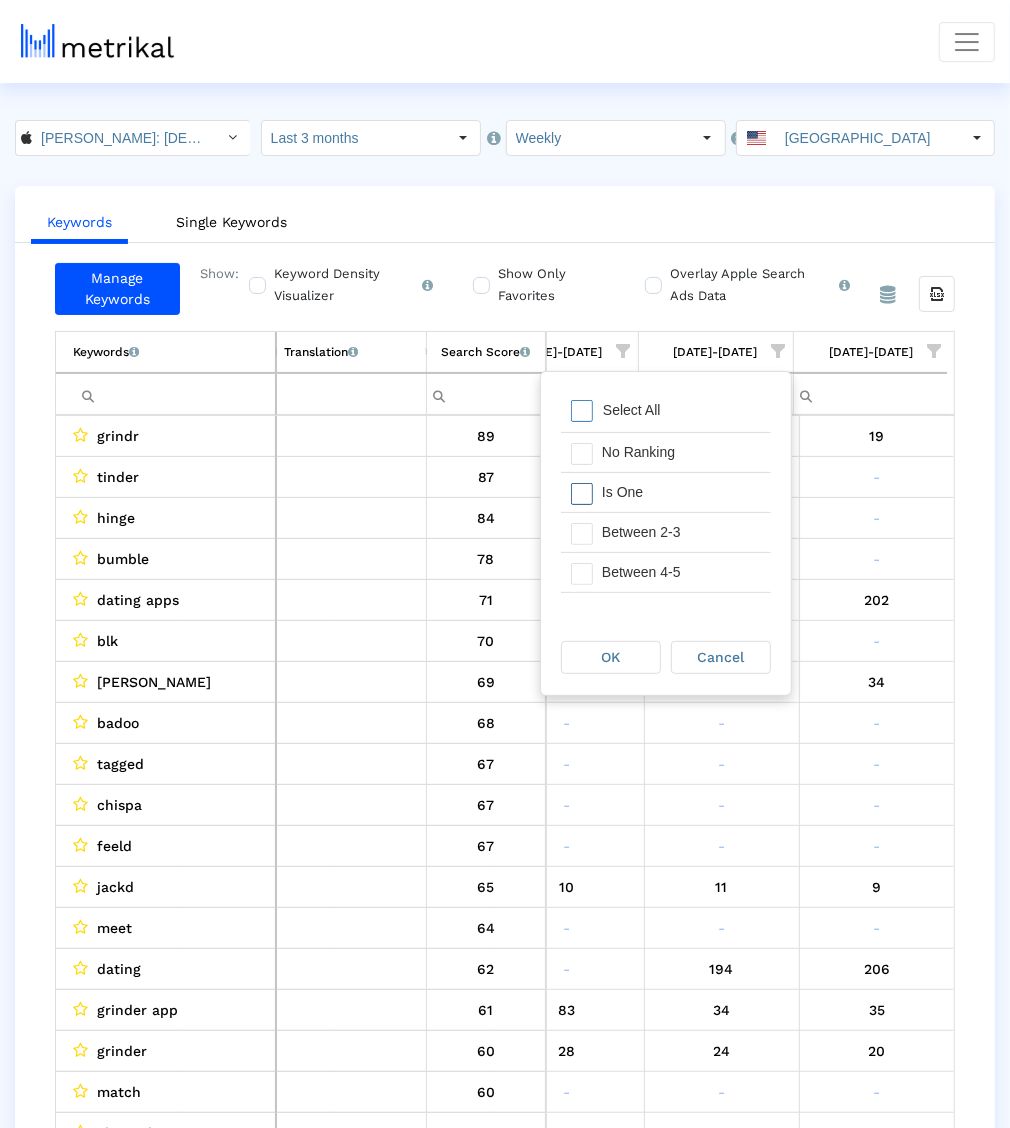 click on "Is One" at bounding box center (681, 492) 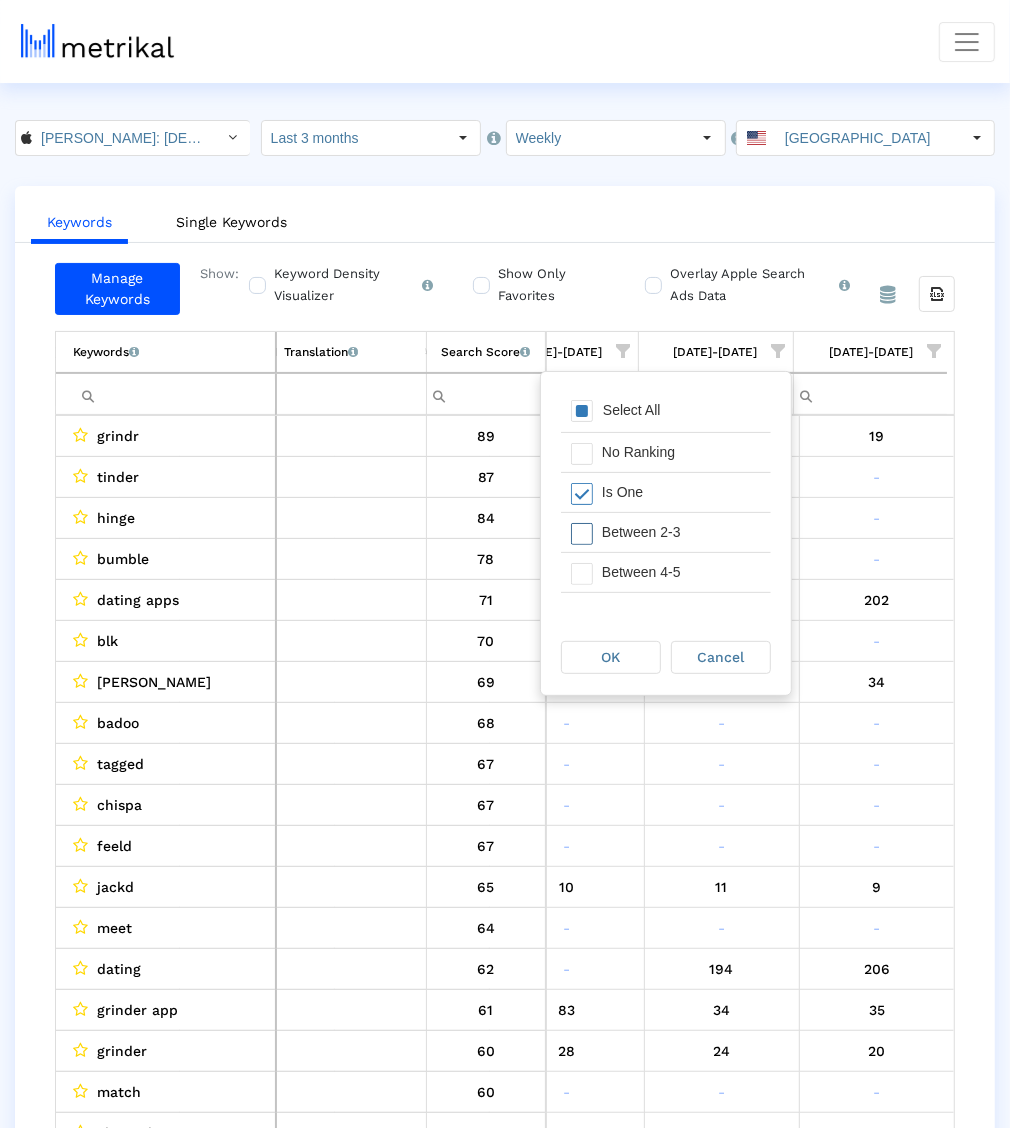 click on "Between 2-3" at bounding box center [681, 532] 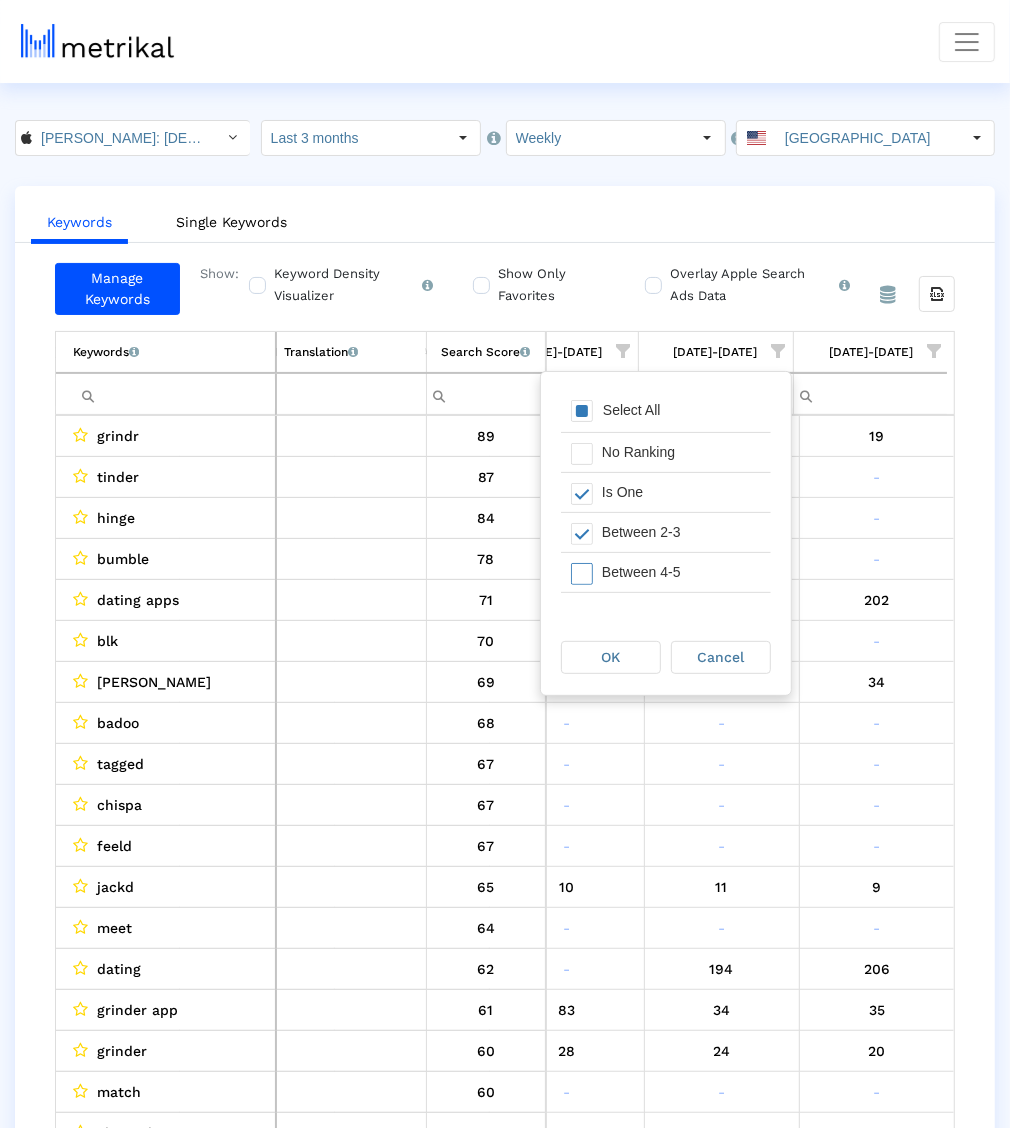 click on "Between 4-5" at bounding box center (681, 572) 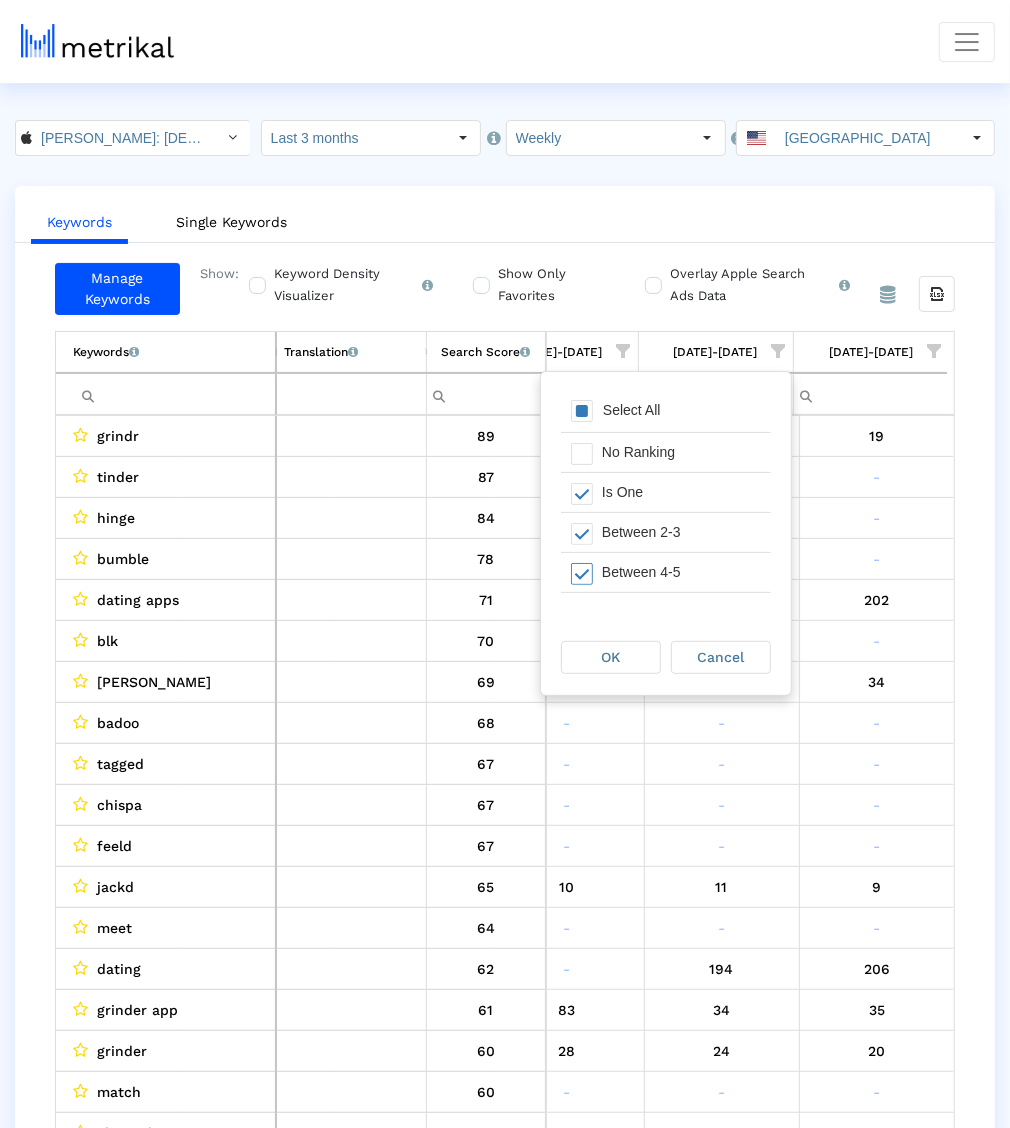 scroll, scrollTop: 24, scrollLeft: 0, axis: vertical 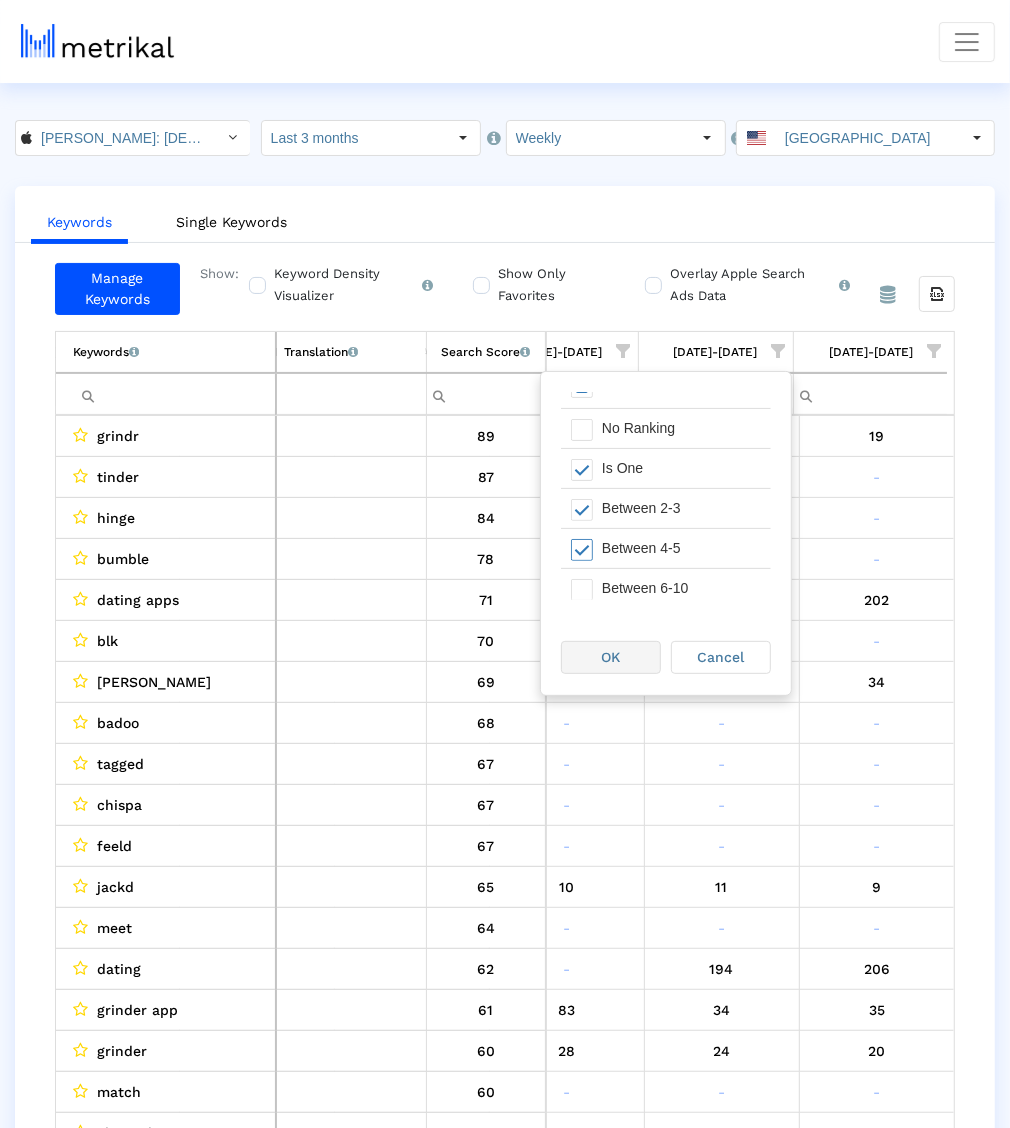 click on "OK" at bounding box center [611, 657] 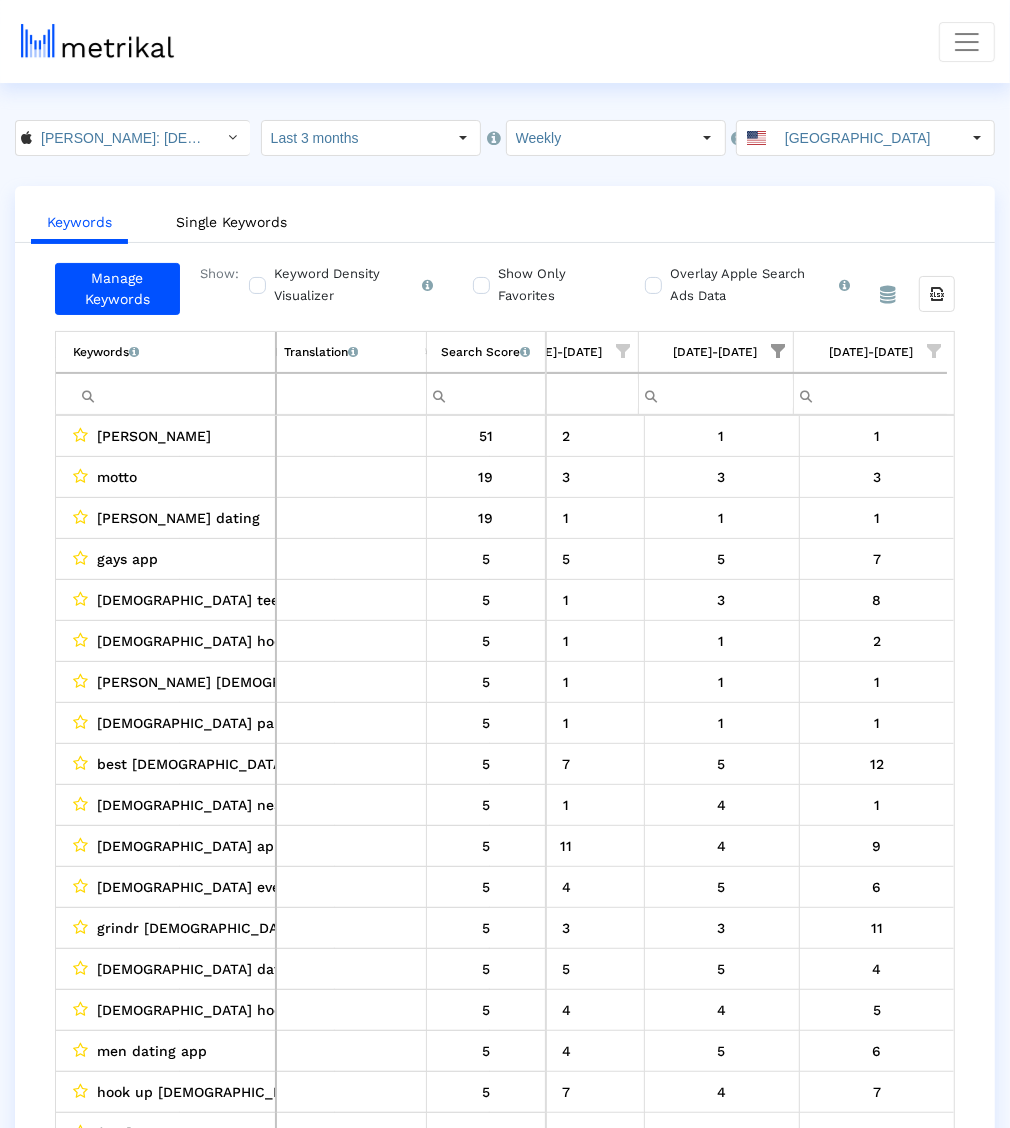 click at bounding box center [934, 351] 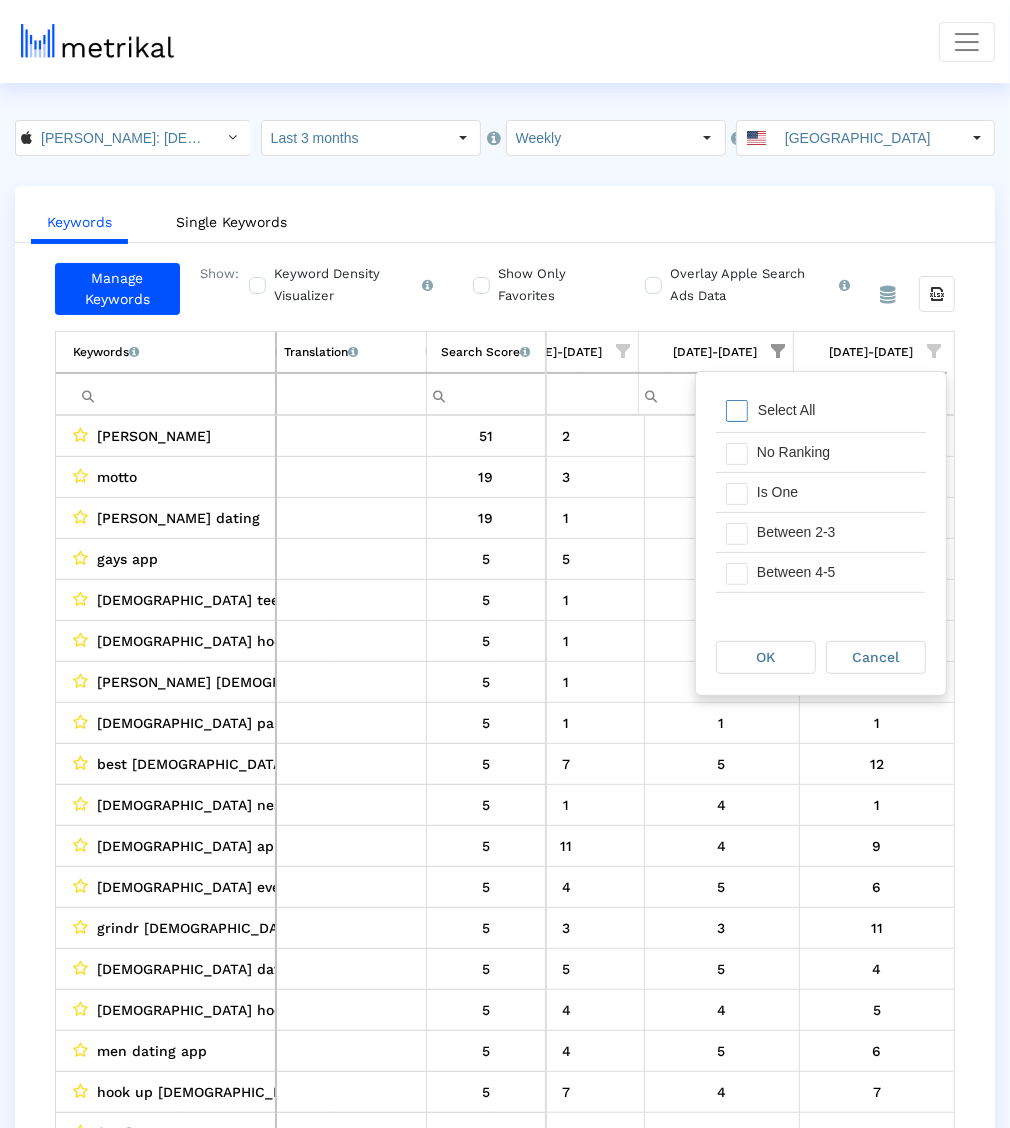 click on "Select All" at bounding box center (787, 410) 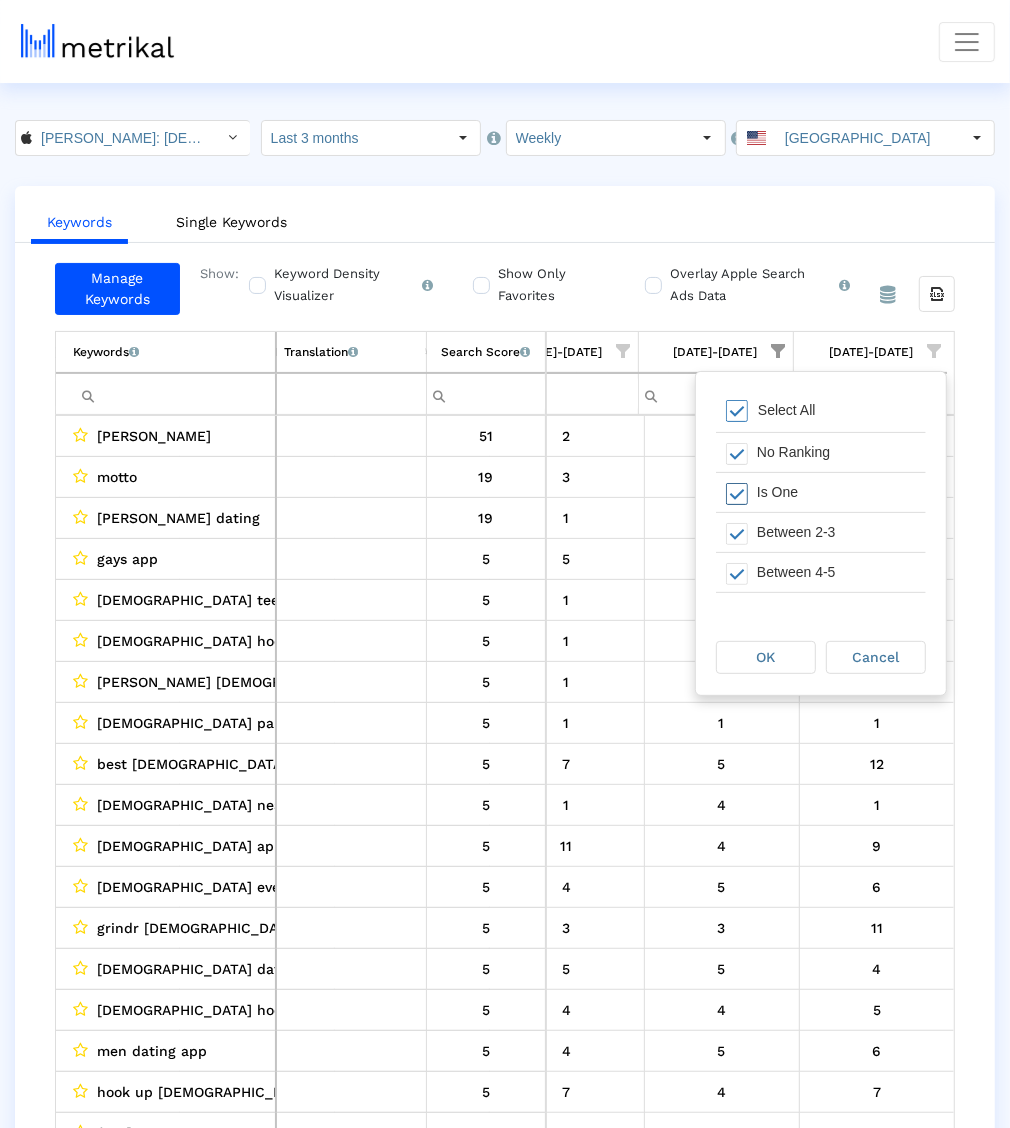 click on "Is One" at bounding box center [836, 492] 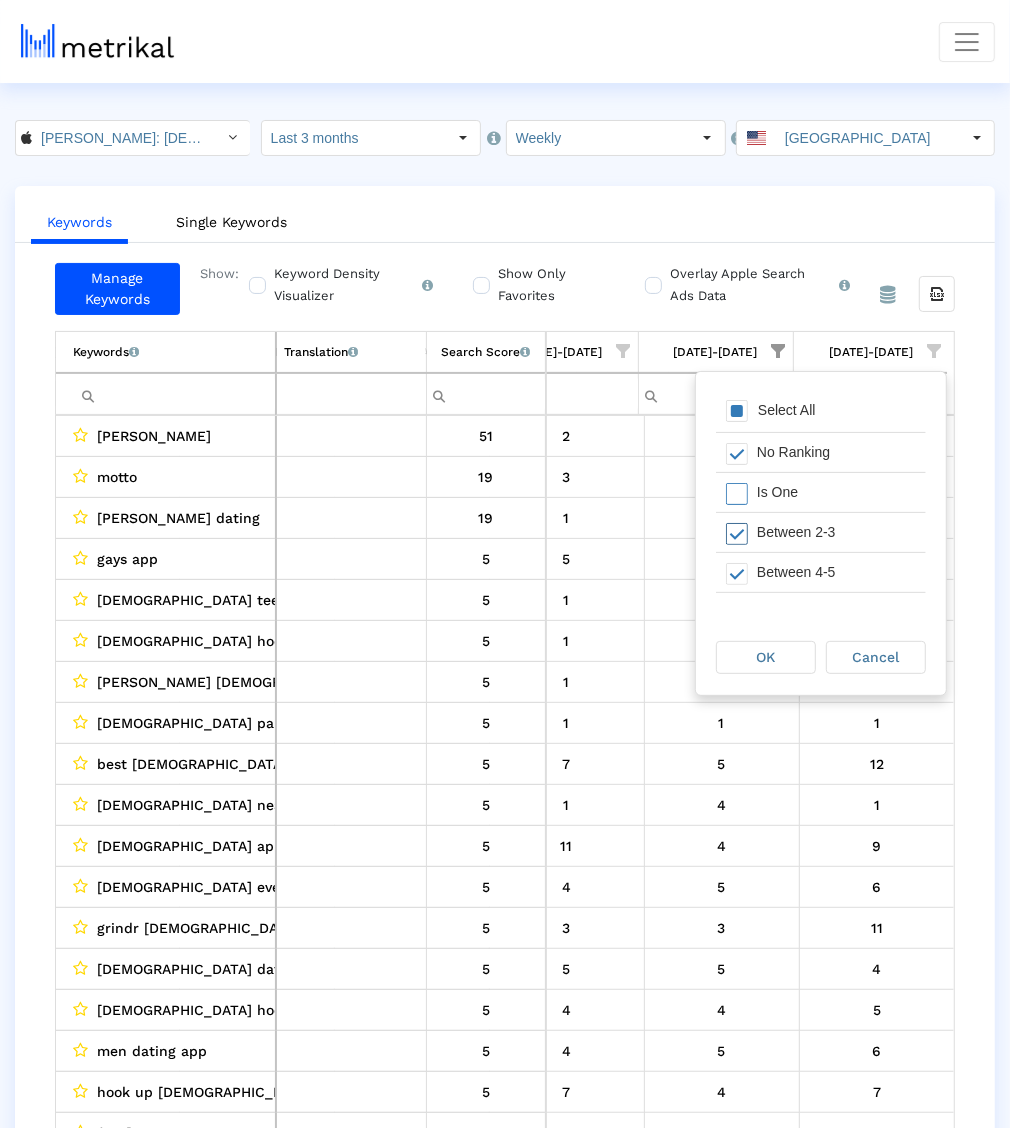 click on "Between 2-3" at bounding box center (836, 532) 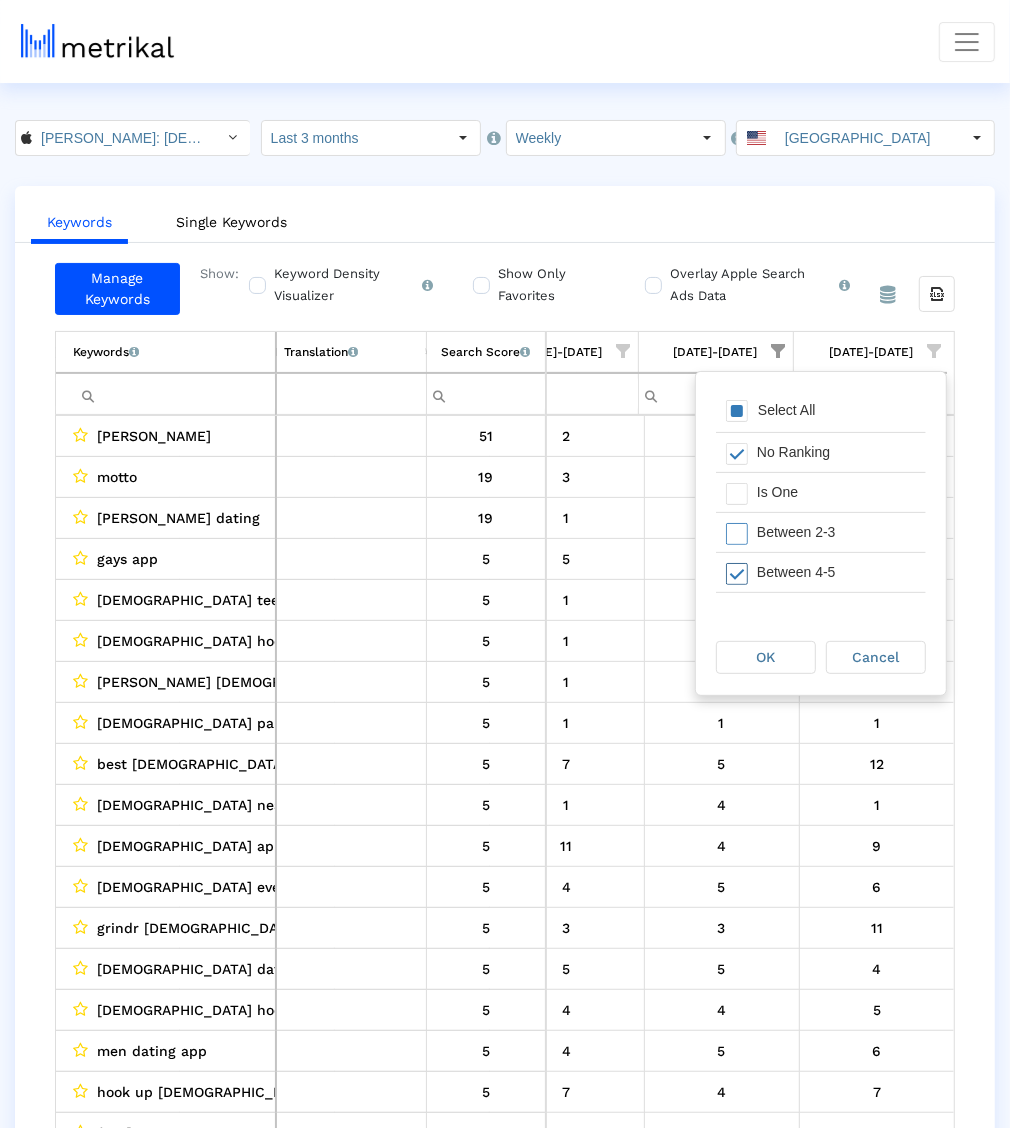 click on "Between 4-5" at bounding box center (836, 572) 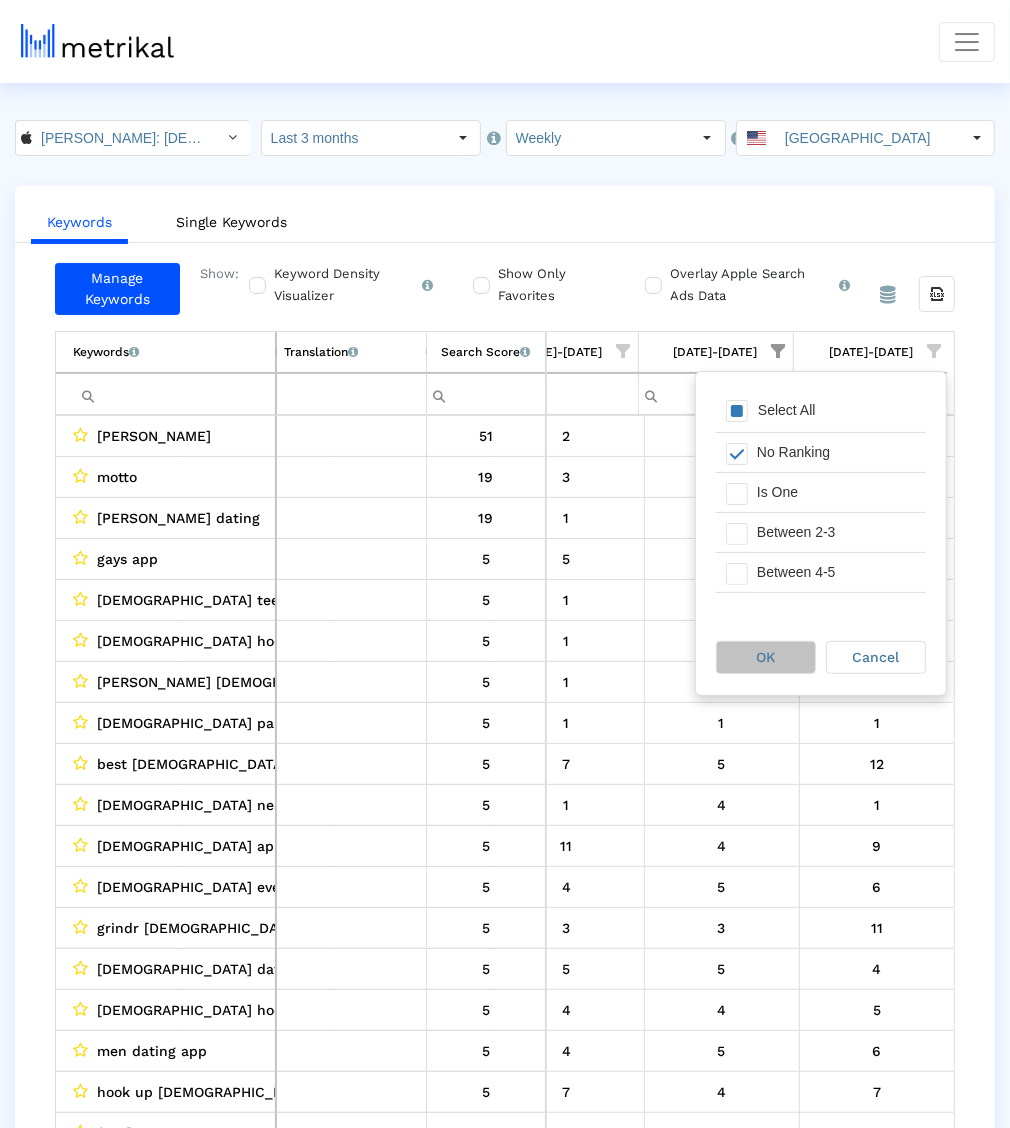 click on "OK" at bounding box center [766, 657] 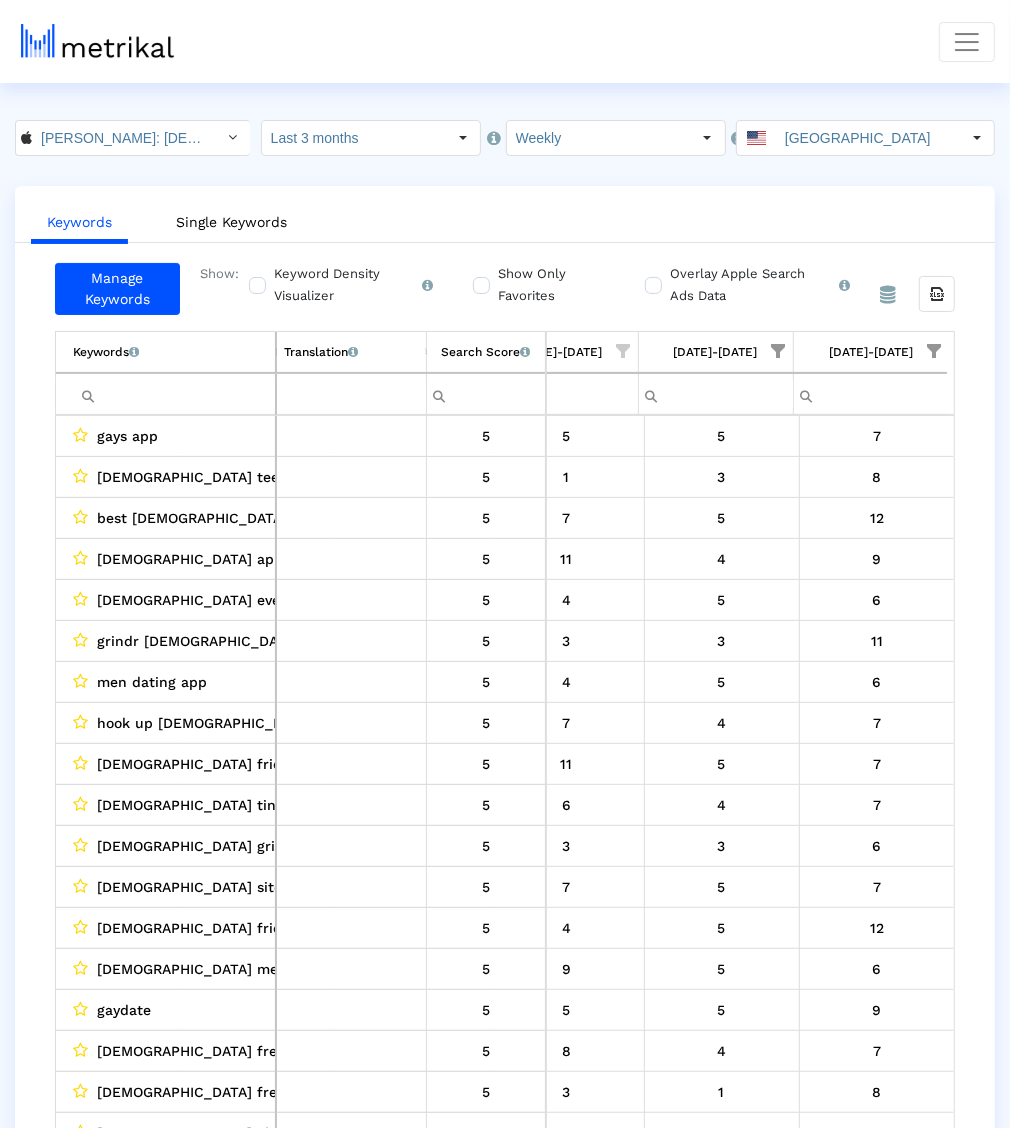 click at bounding box center (779, 351) 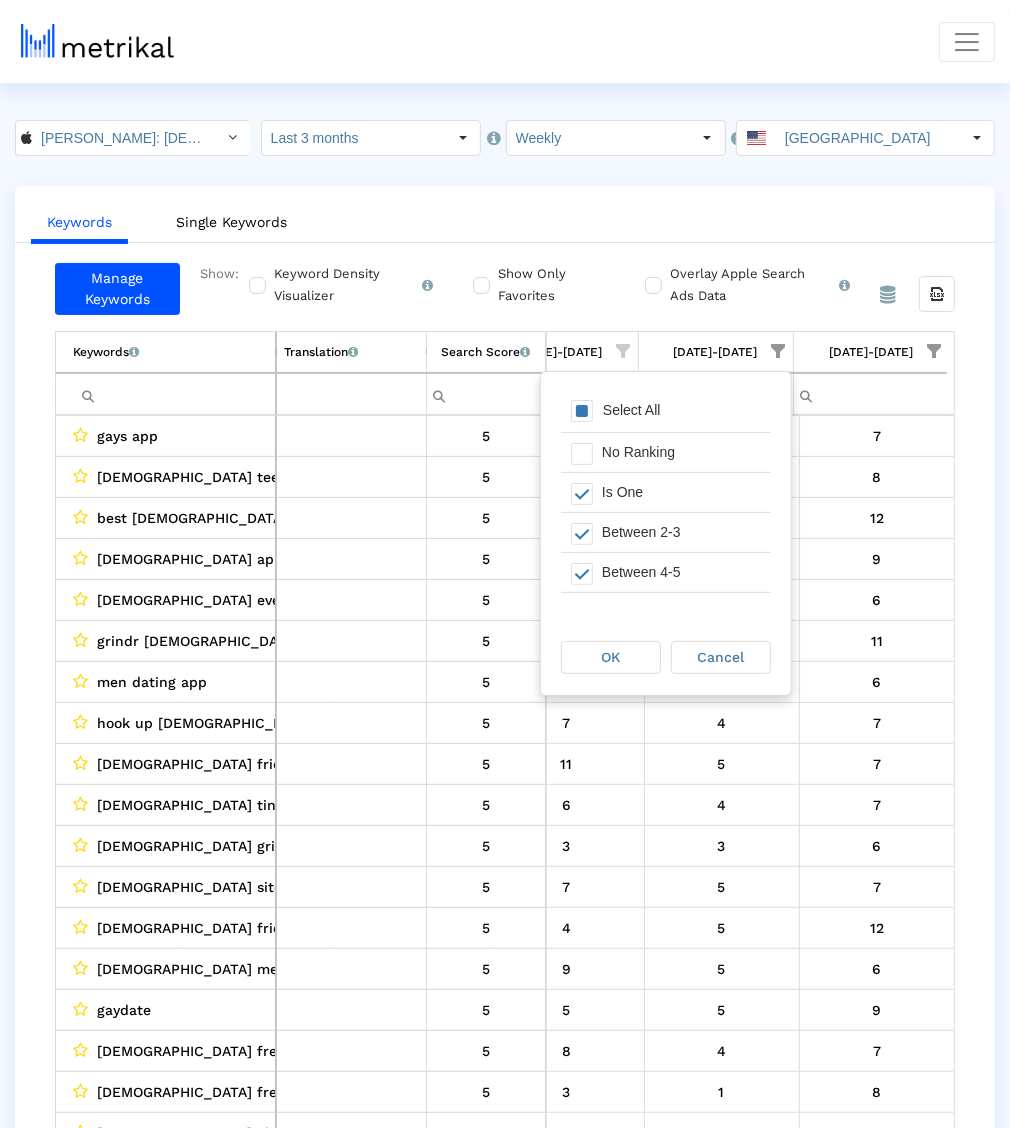 click on "Pull down to refresh... Release to refresh... Refreshing... Select All No Ranking Is One Between 2-3 Between 4-5 Between 6-10 Between 11-20 Greater Than 21 Loading..." at bounding box center [666, 496] 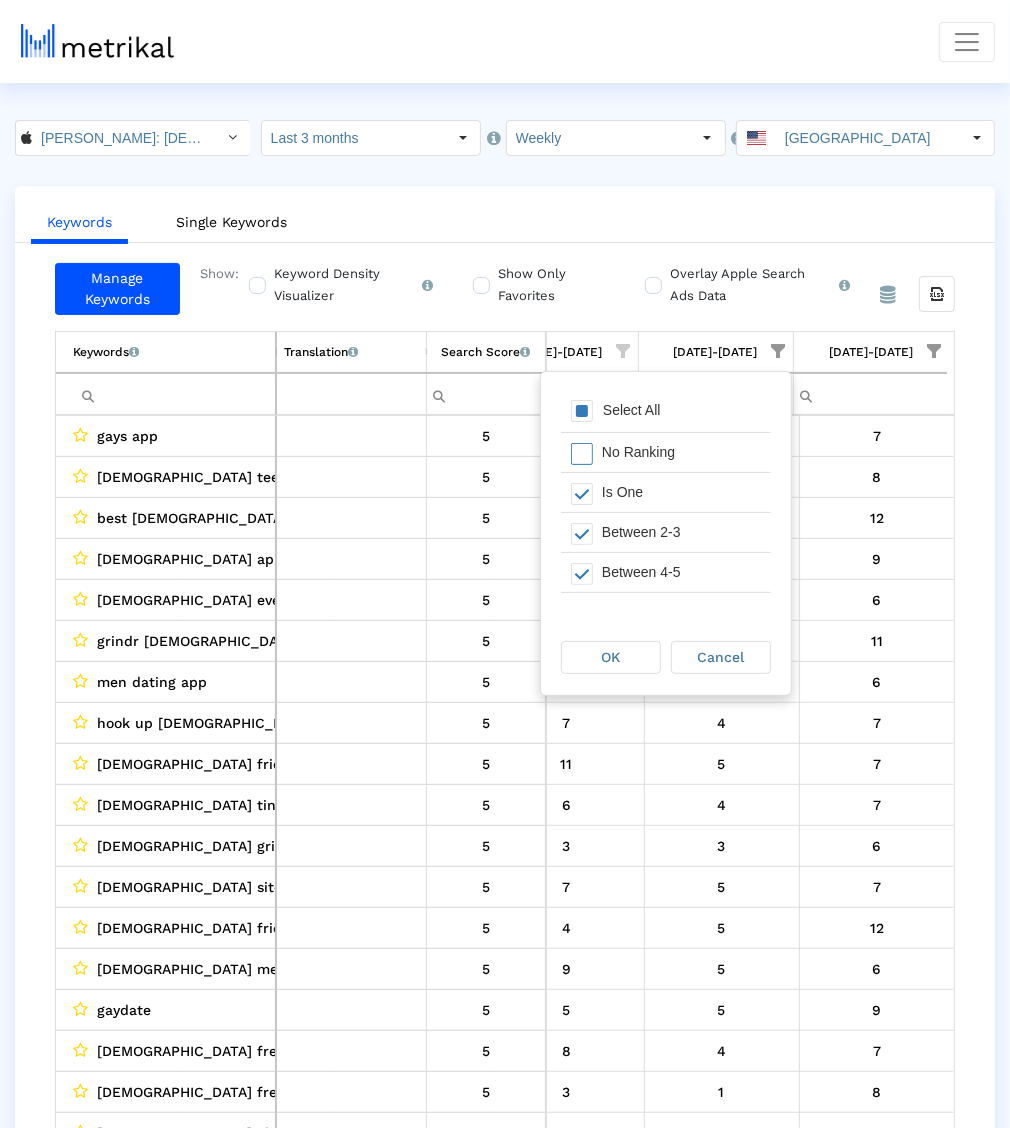 click on "Select All" at bounding box center (632, 410) 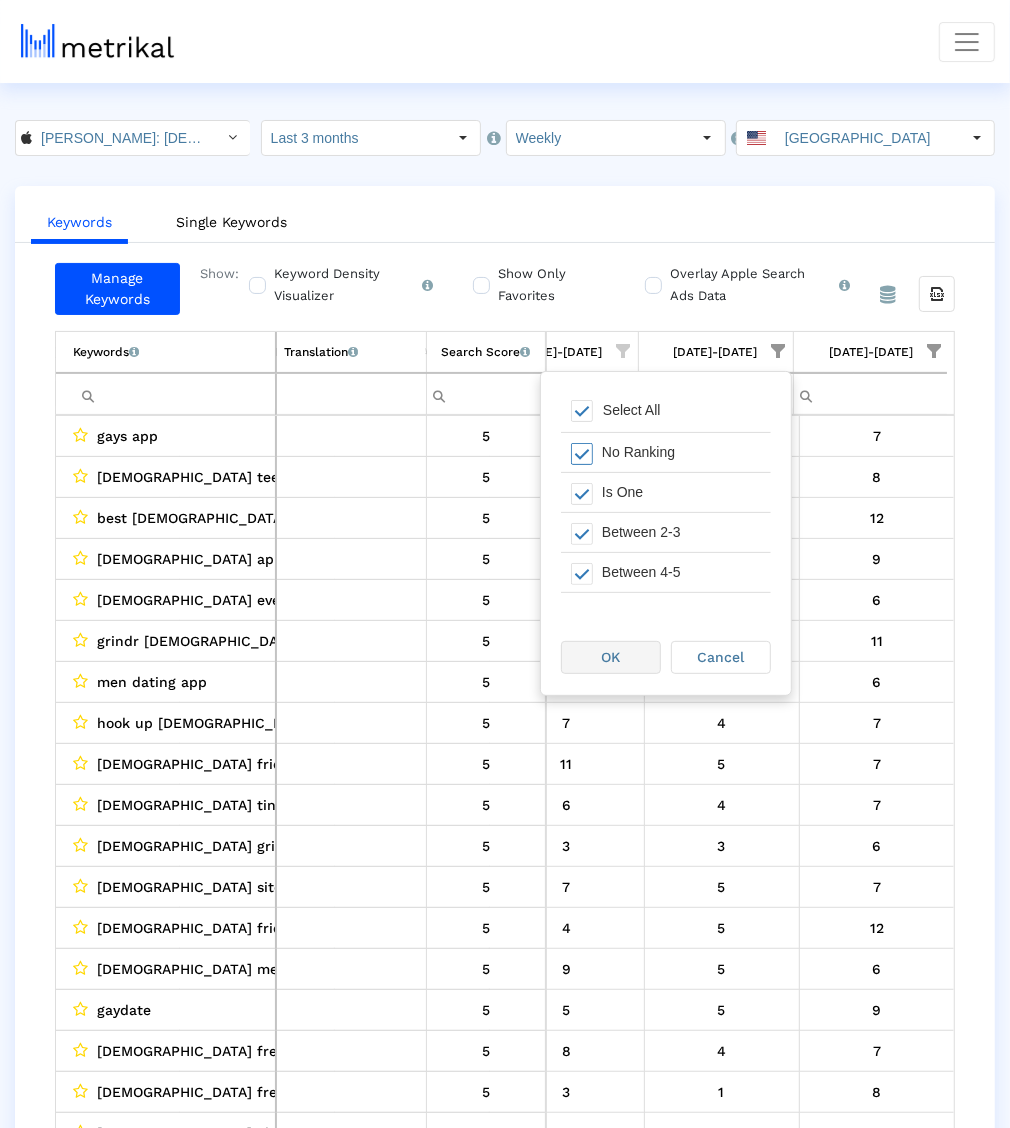 click on "OK" at bounding box center [611, 657] 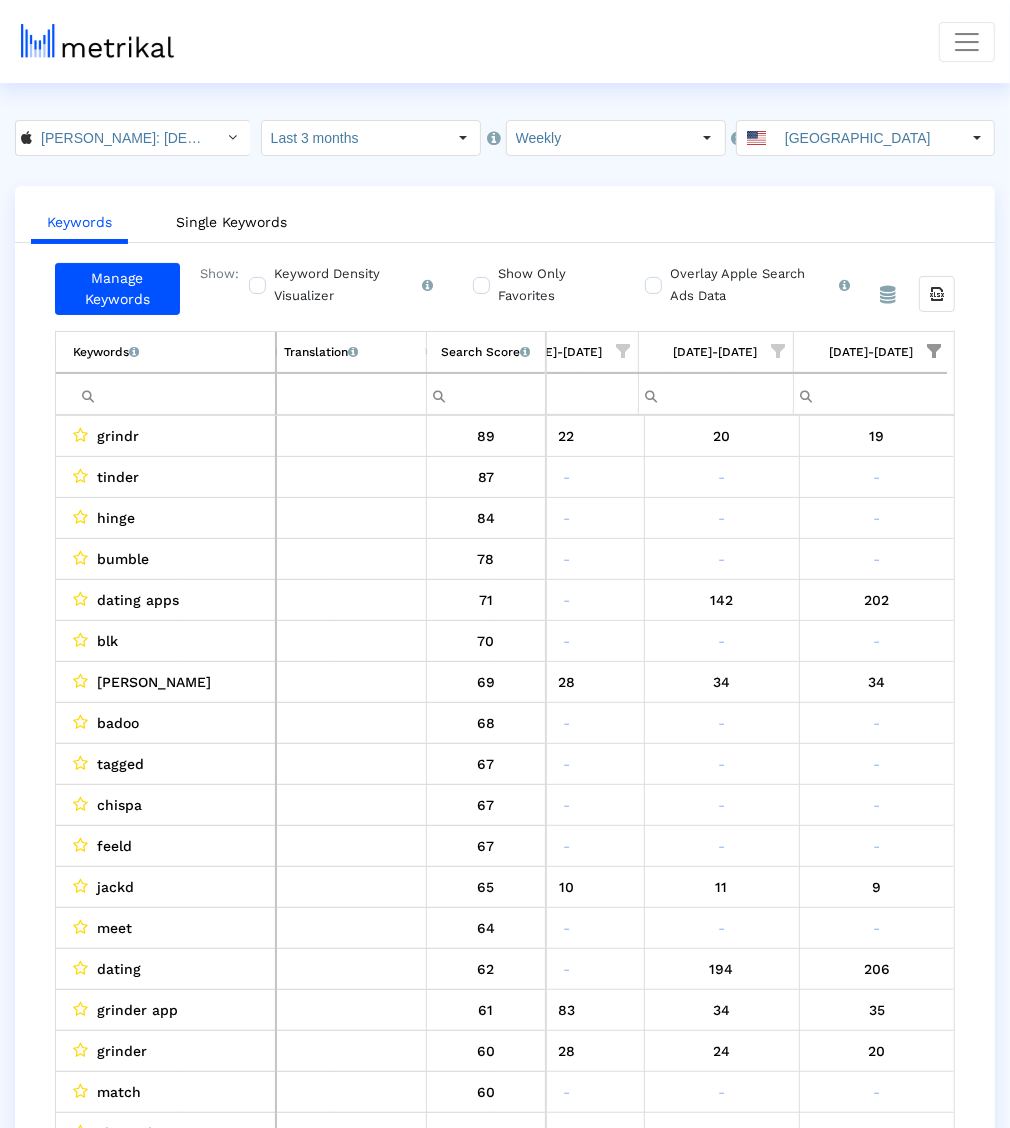 click at bounding box center (934, 351) 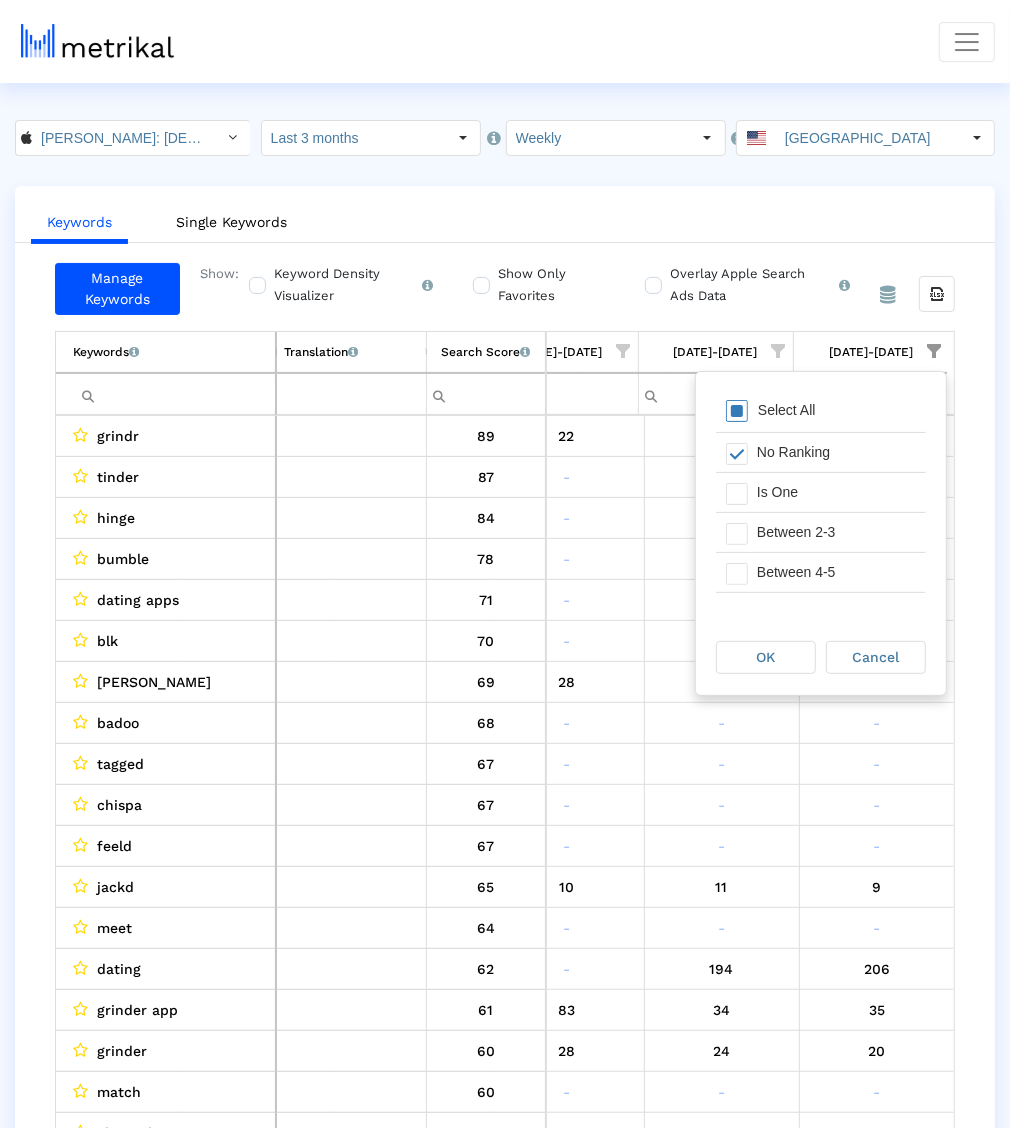 click on "Select All" at bounding box center [821, 412] 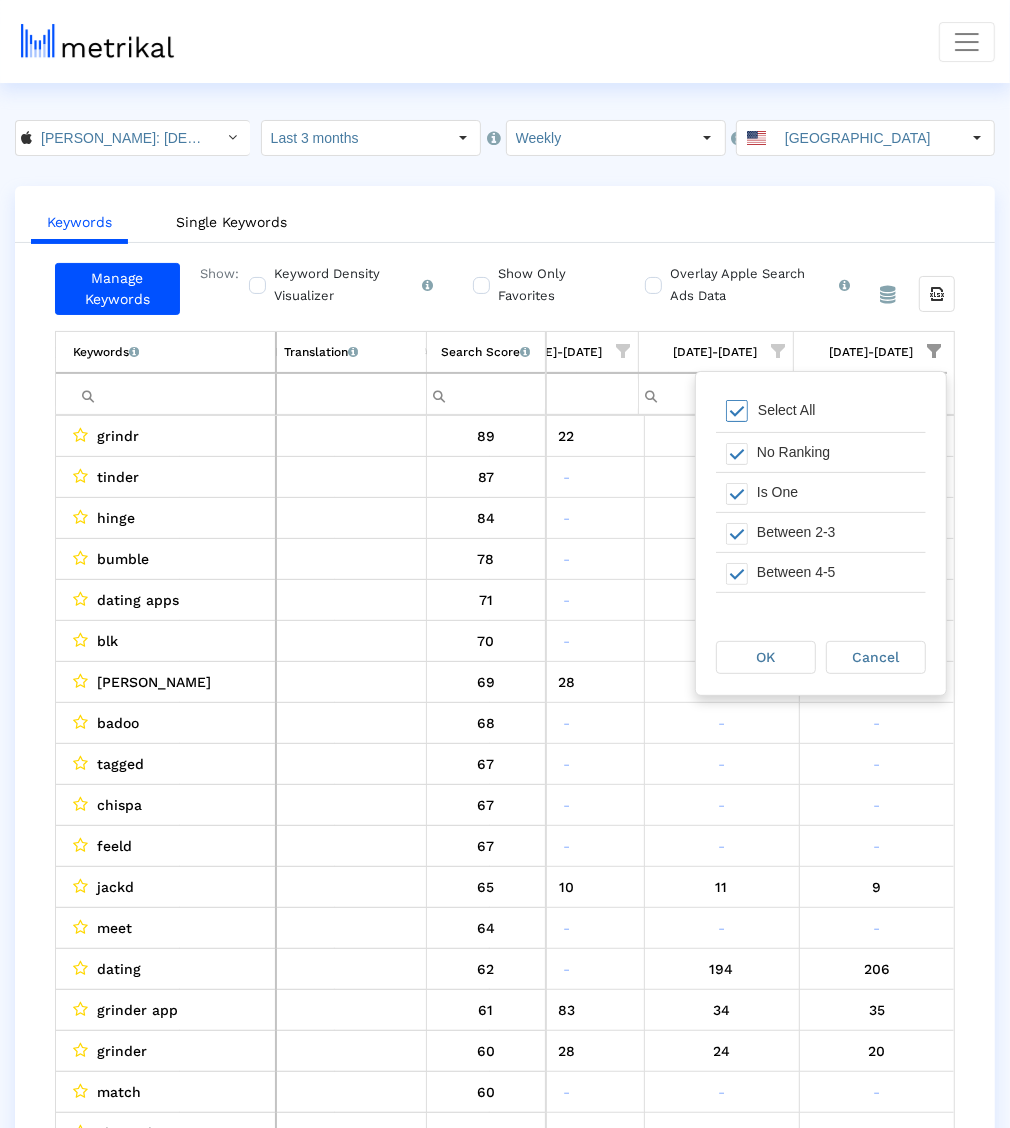 click on "Select All" at bounding box center [821, 412] 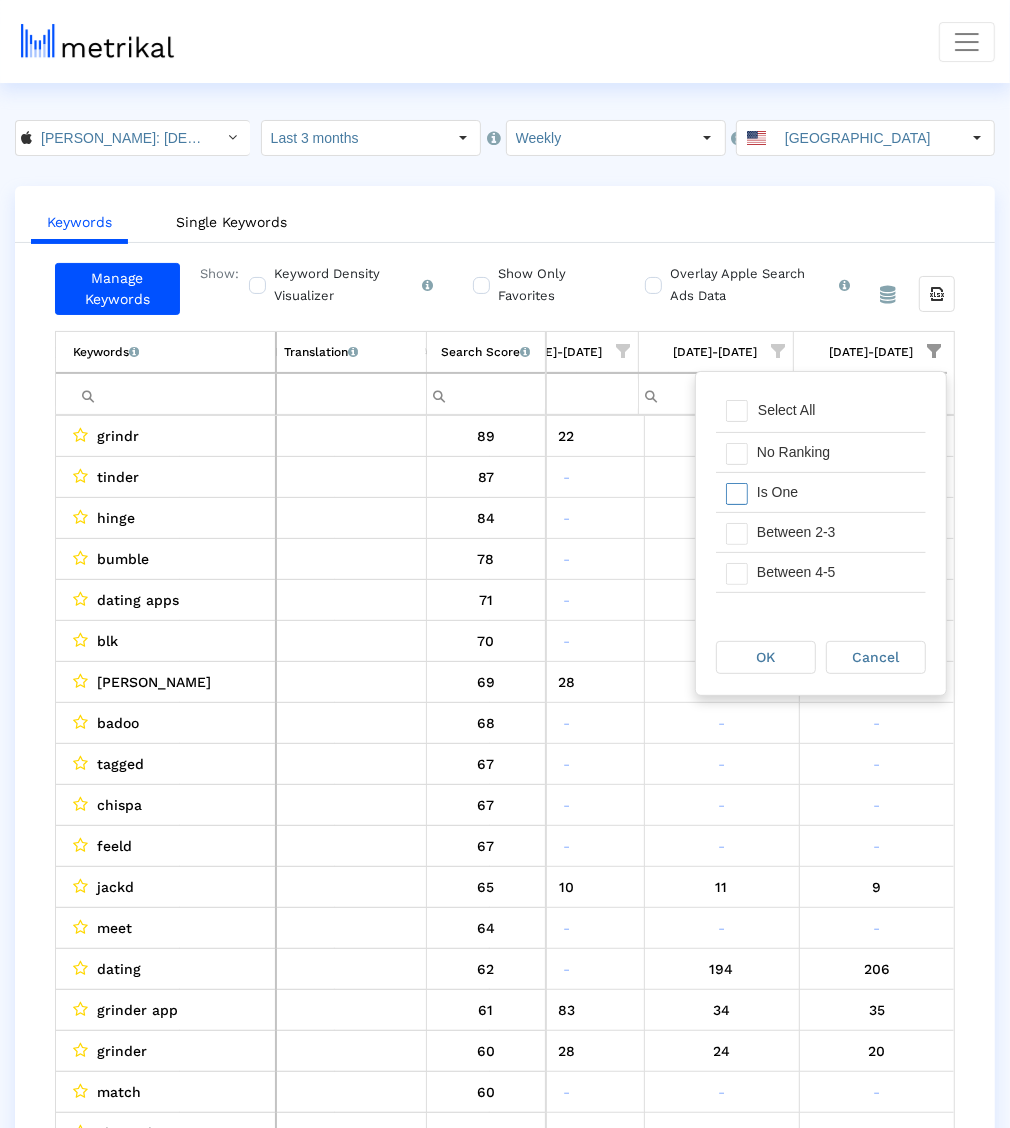 click on "Is One" at bounding box center (836, 492) 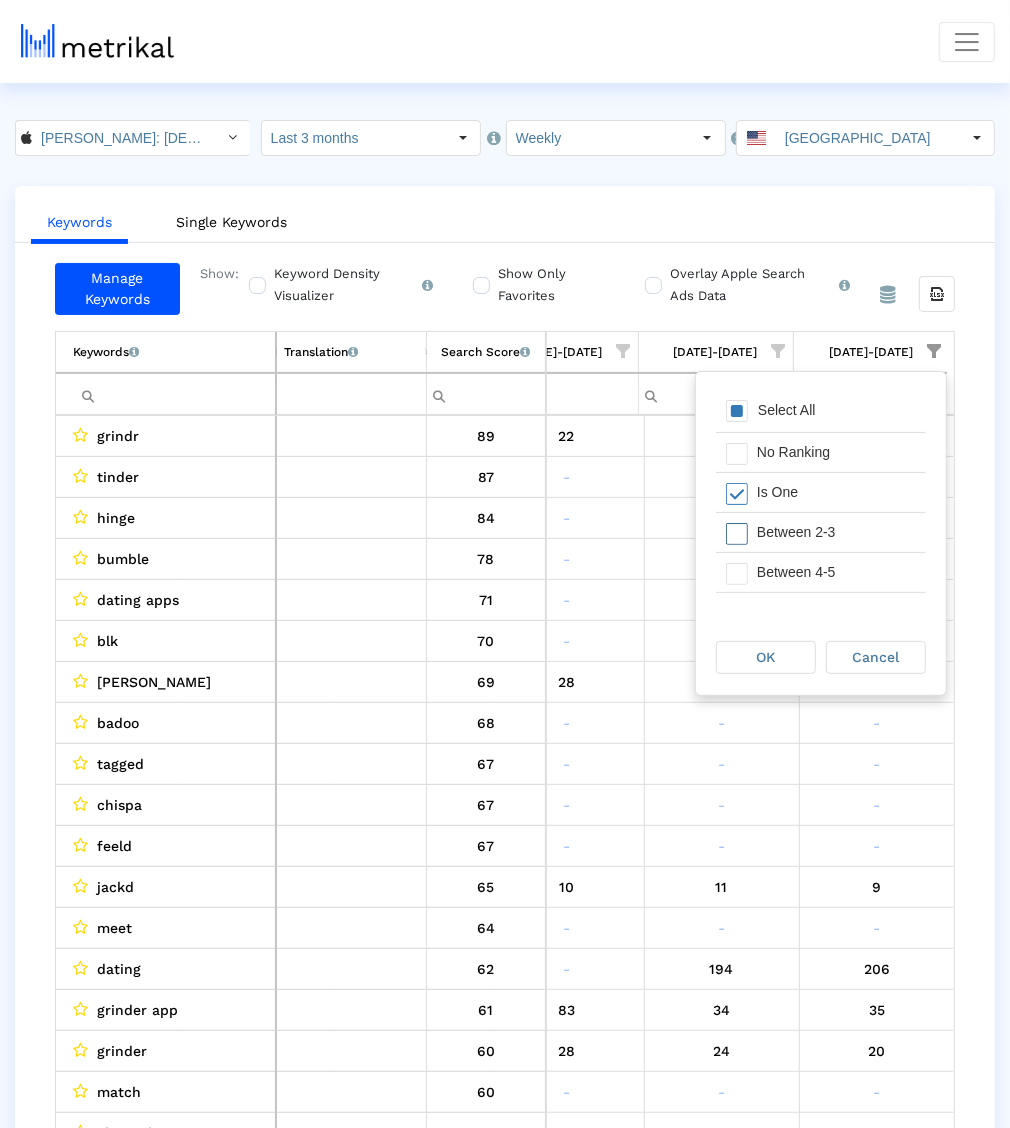 click on "Between 2-3" at bounding box center [836, 532] 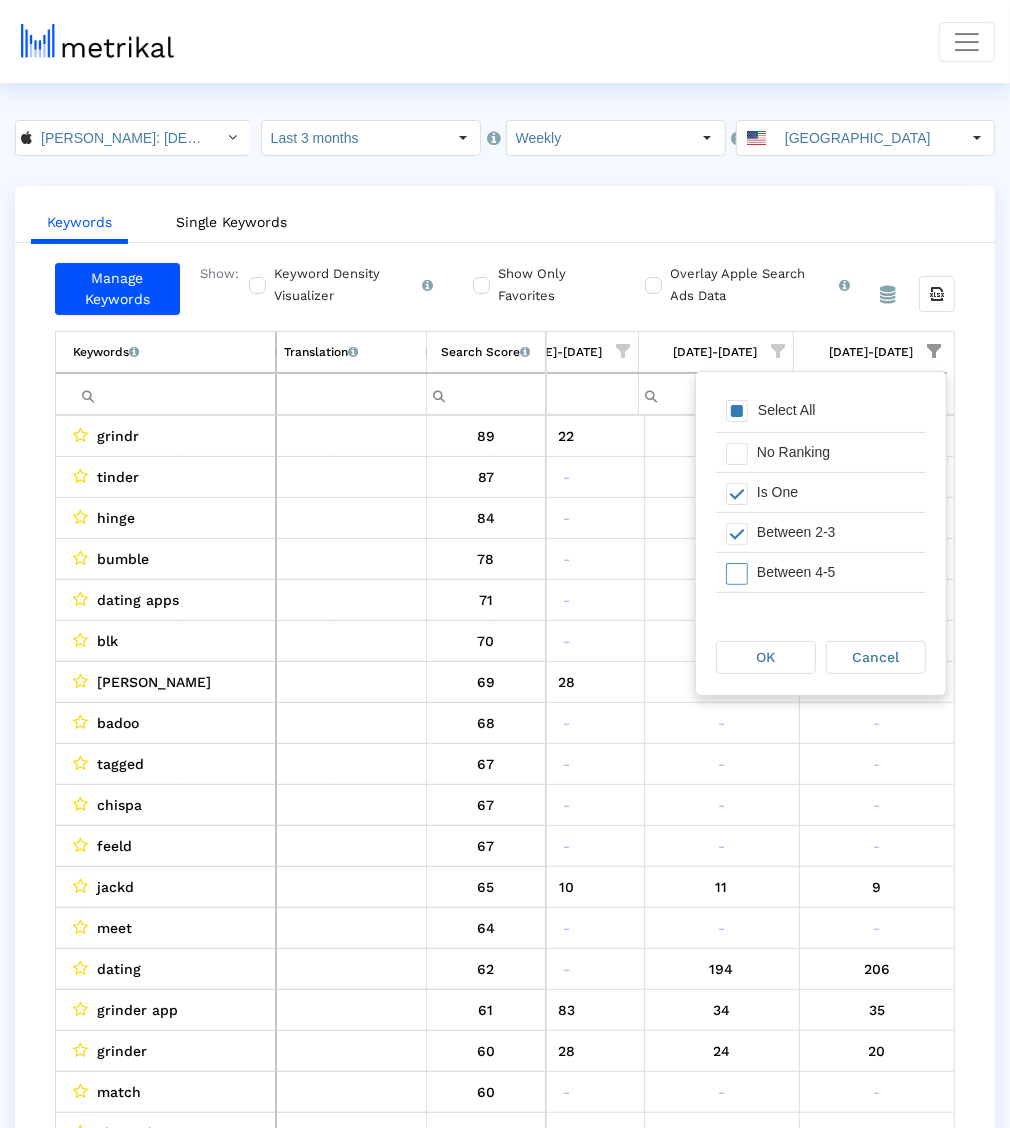 click on "Between 4-5" at bounding box center [836, 572] 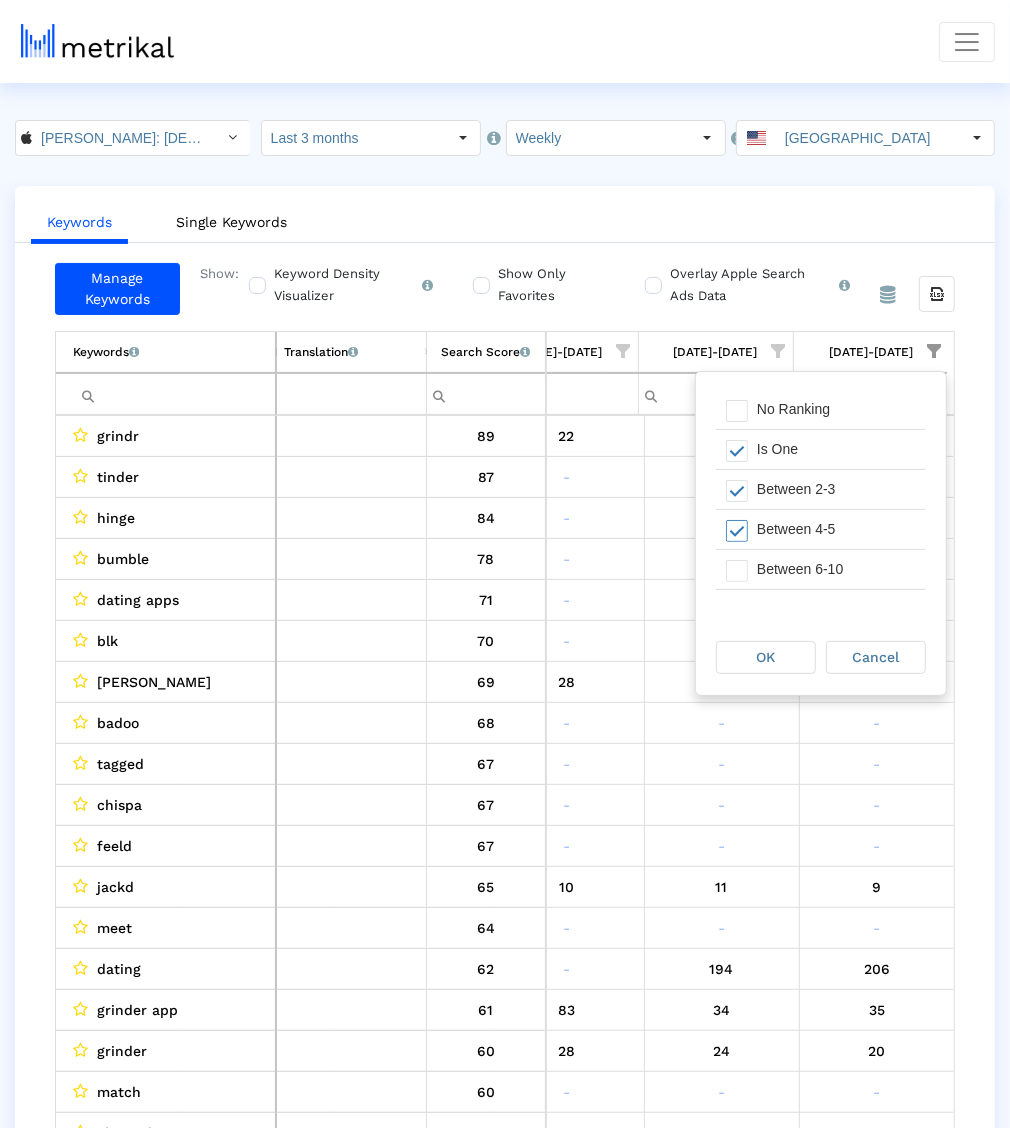scroll, scrollTop: 45, scrollLeft: 0, axis: vertical 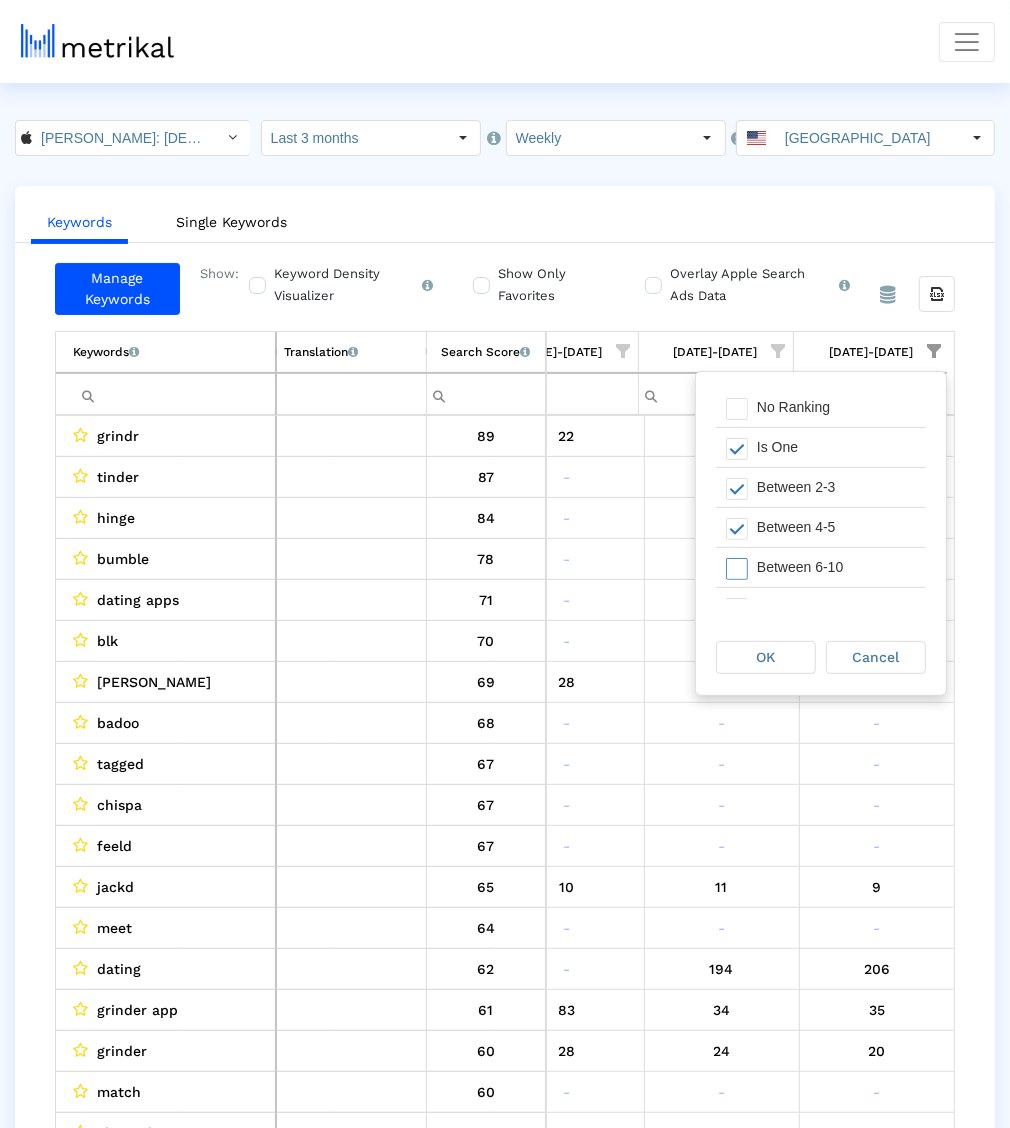 click on "Between 6-10" at bounding box center [836, 567] 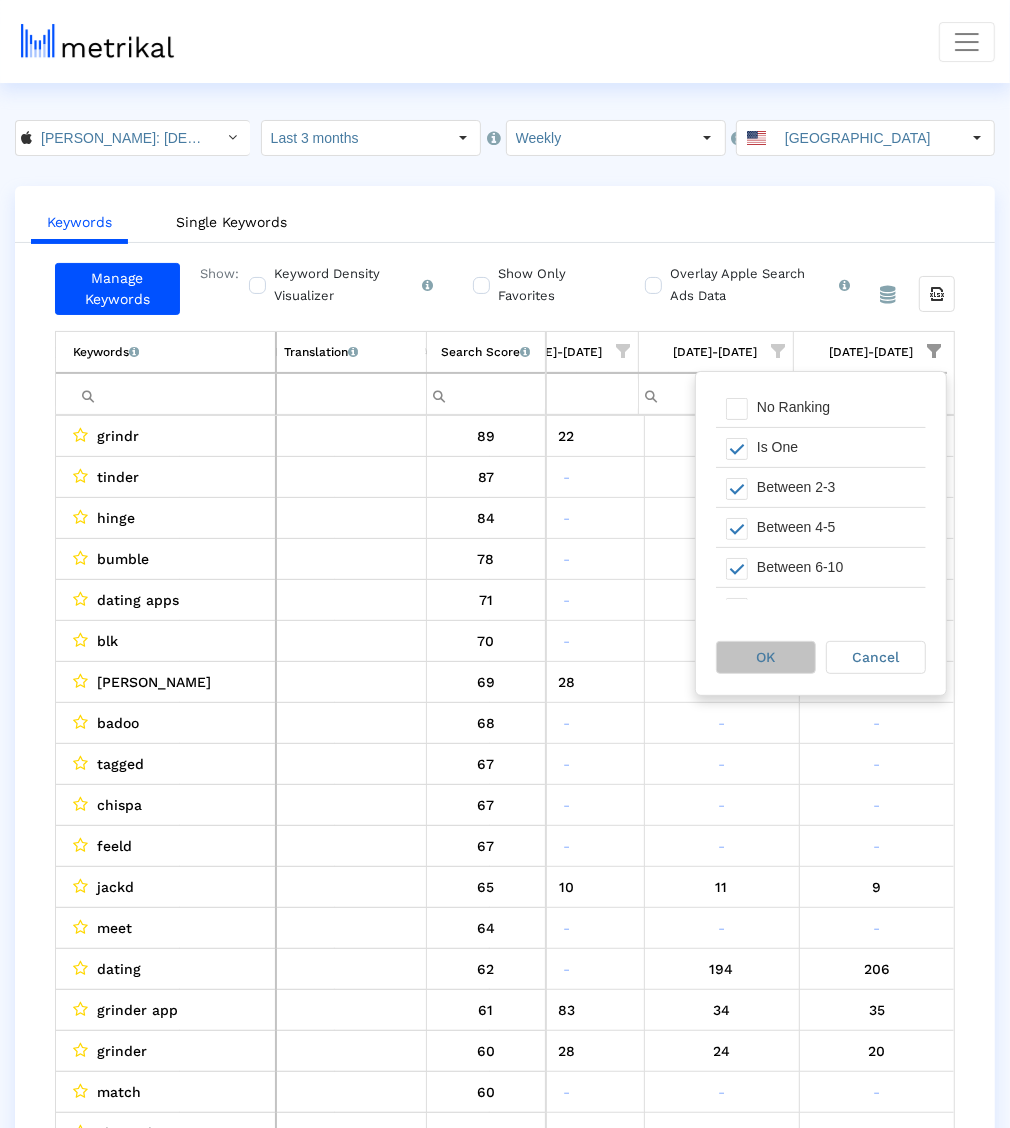 click on "OK" at bounding box center [766, 657] 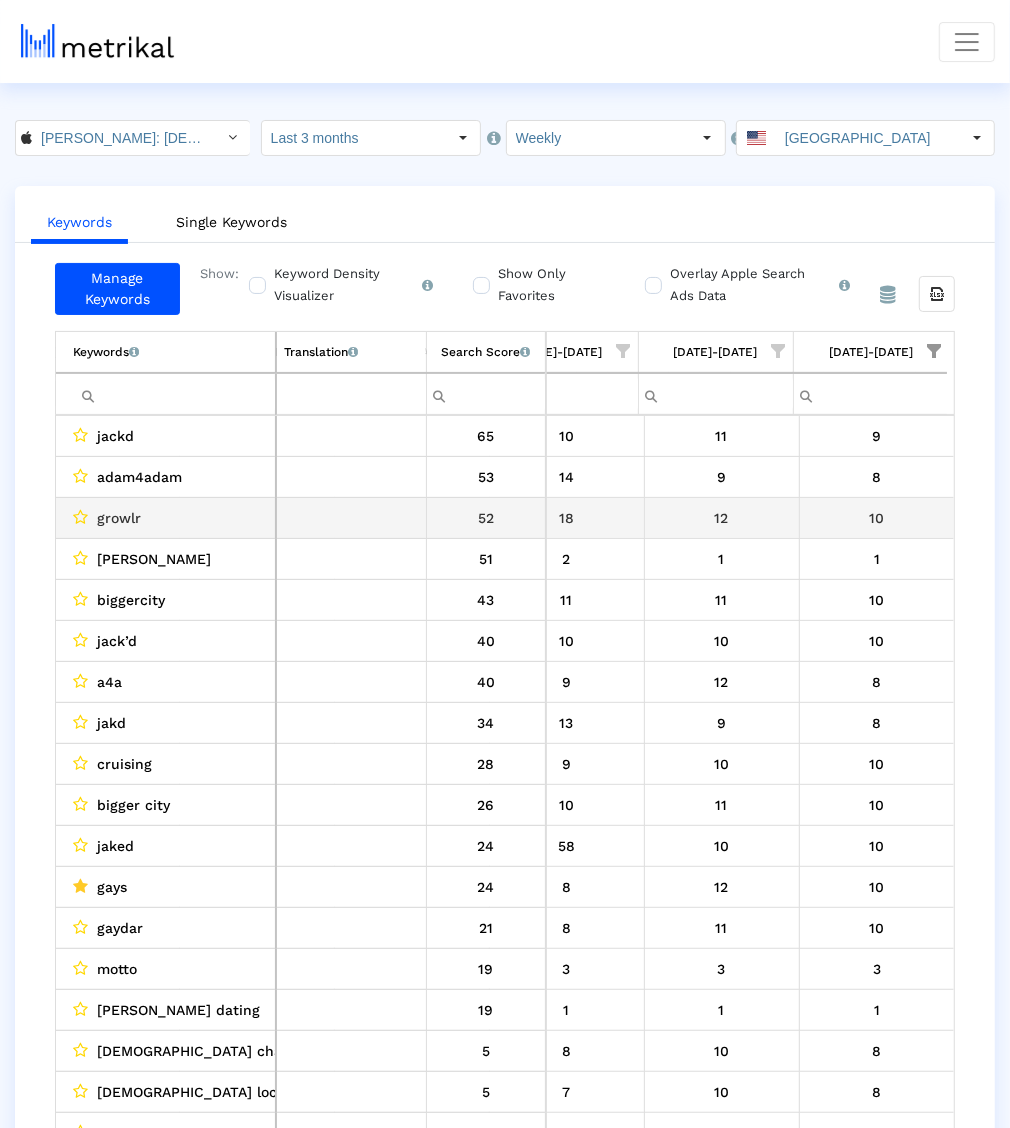 scroll, scrollTop: 0, scrollLeft: 1589, axis: horizontal 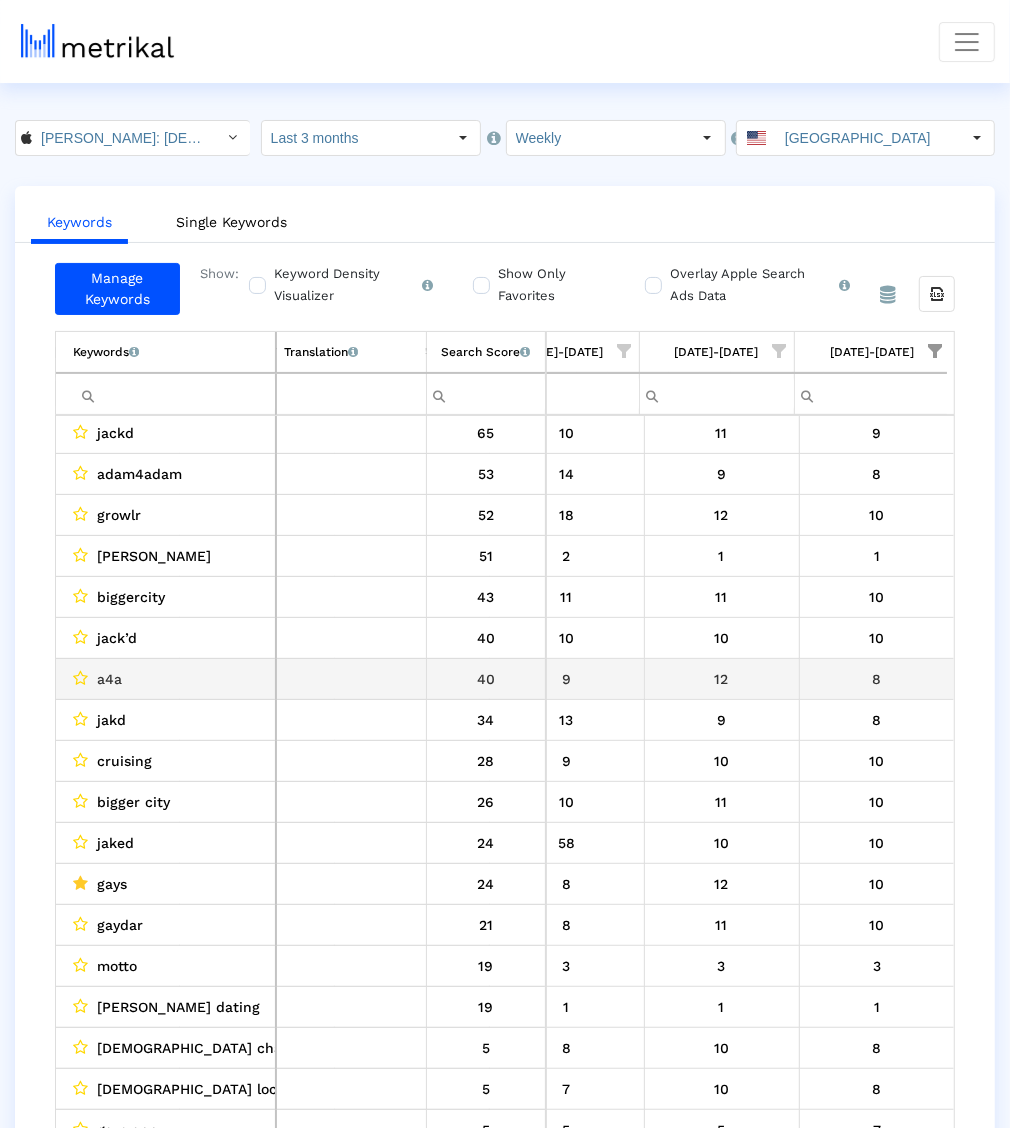 click on "12" at bounding box center [721, 678] 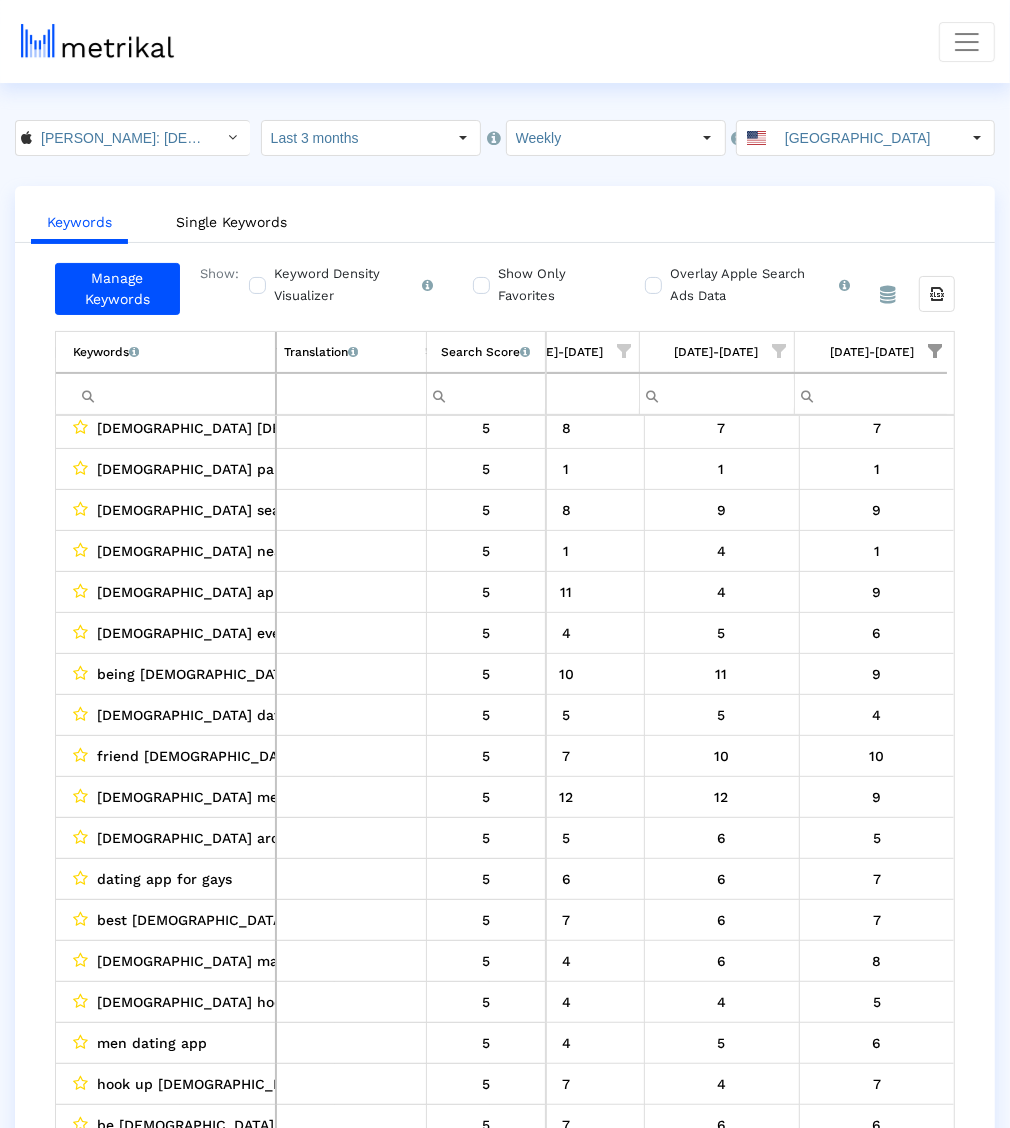 click at bounding box center [174, 394] 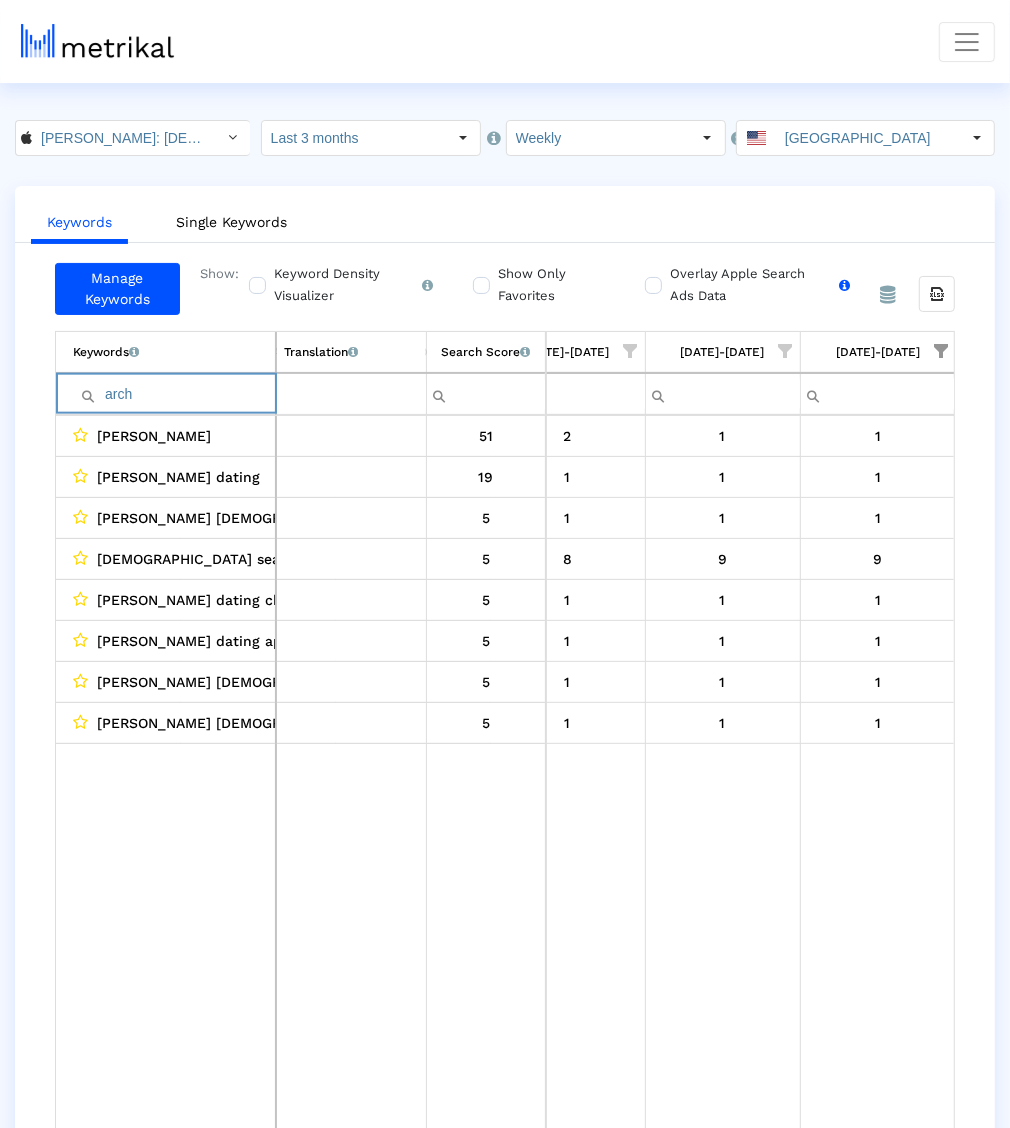 type on "arch" 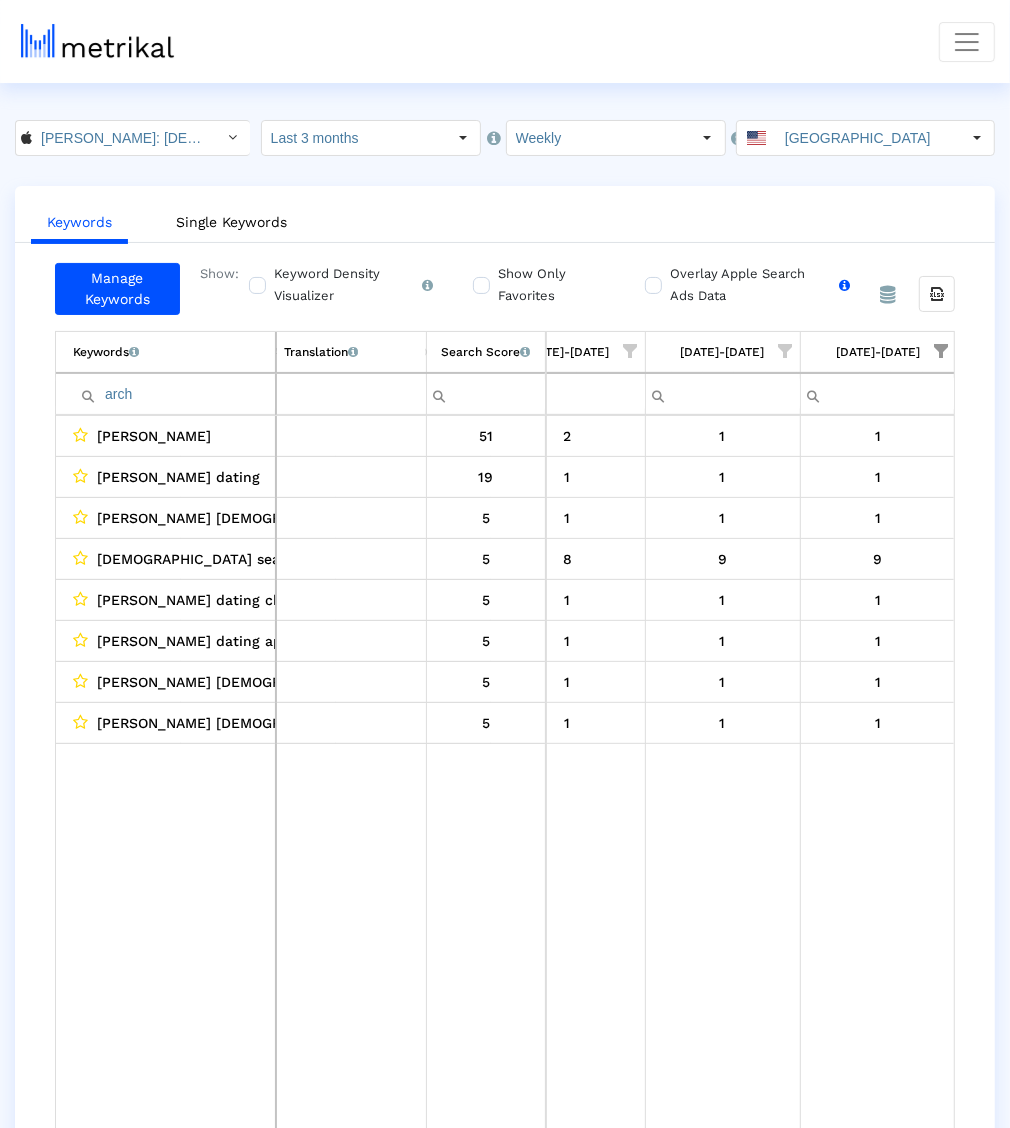 click on "Overlay Apple Search Ads Data   Turn this on to view Apple Search Ads metrics (installs, cost, CPI) side by side with organic rankings." at bounding box center [762, 289] 